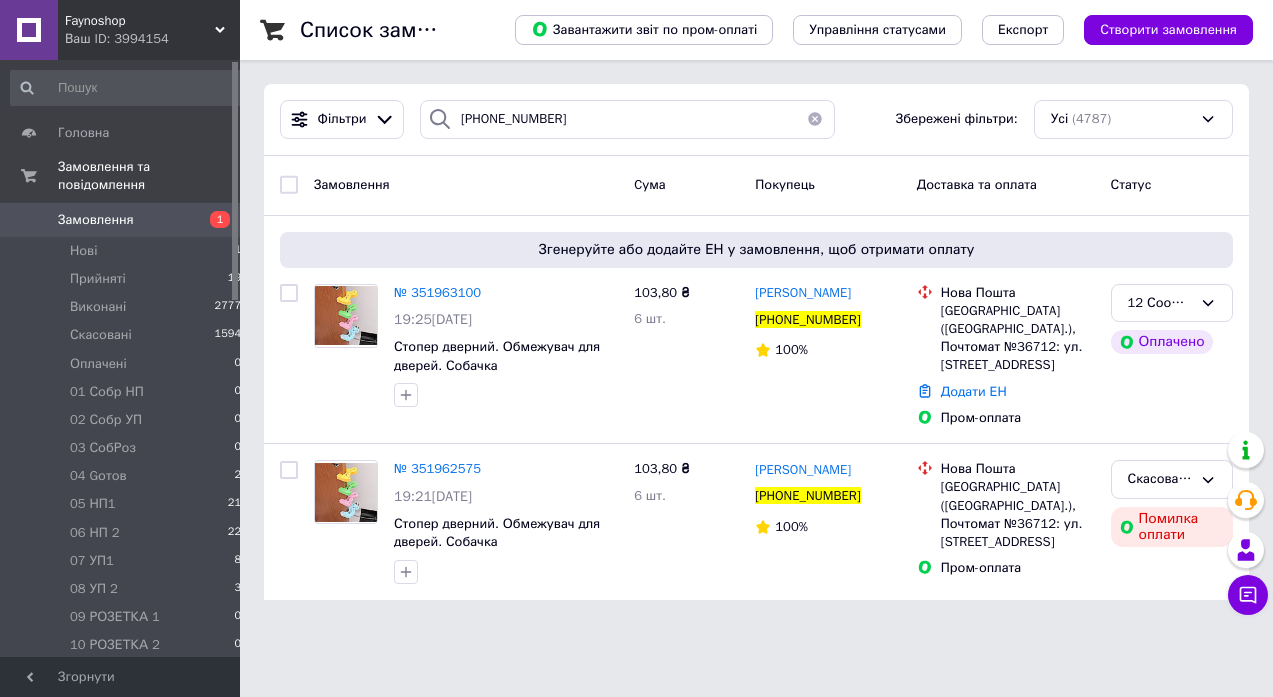 click at bounding box center [815, 119] 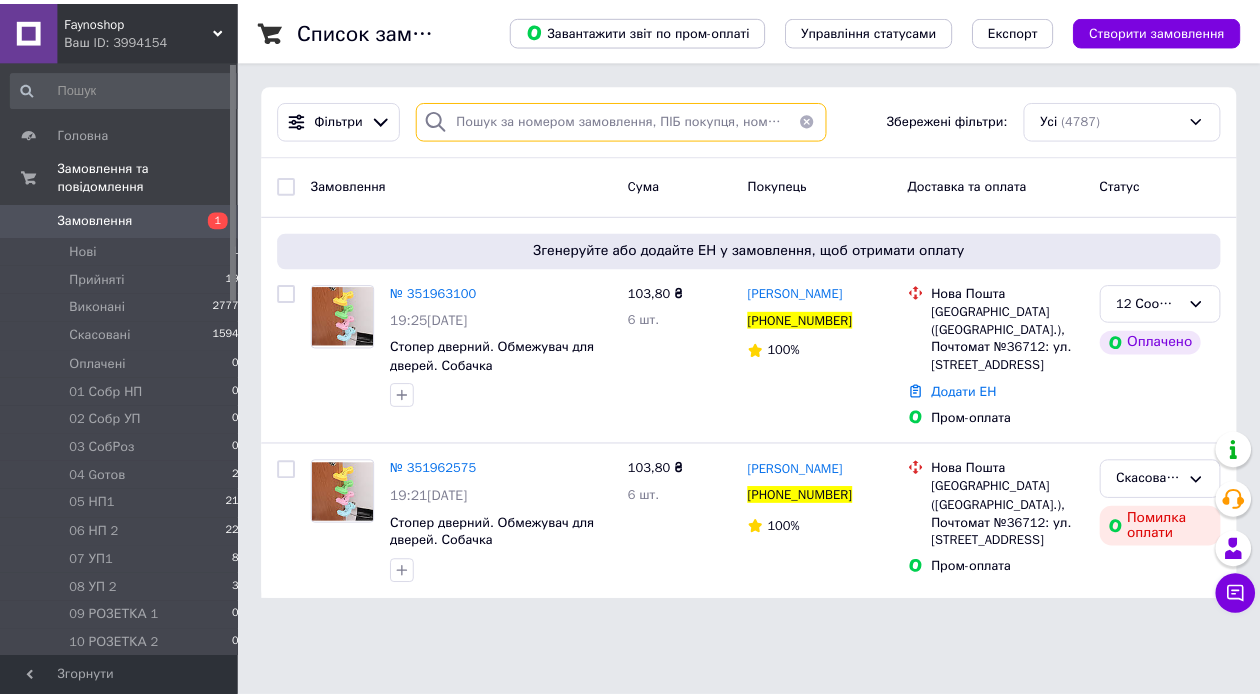 scroll, scrollTop: 0, scrollLeft: 0, axis: both 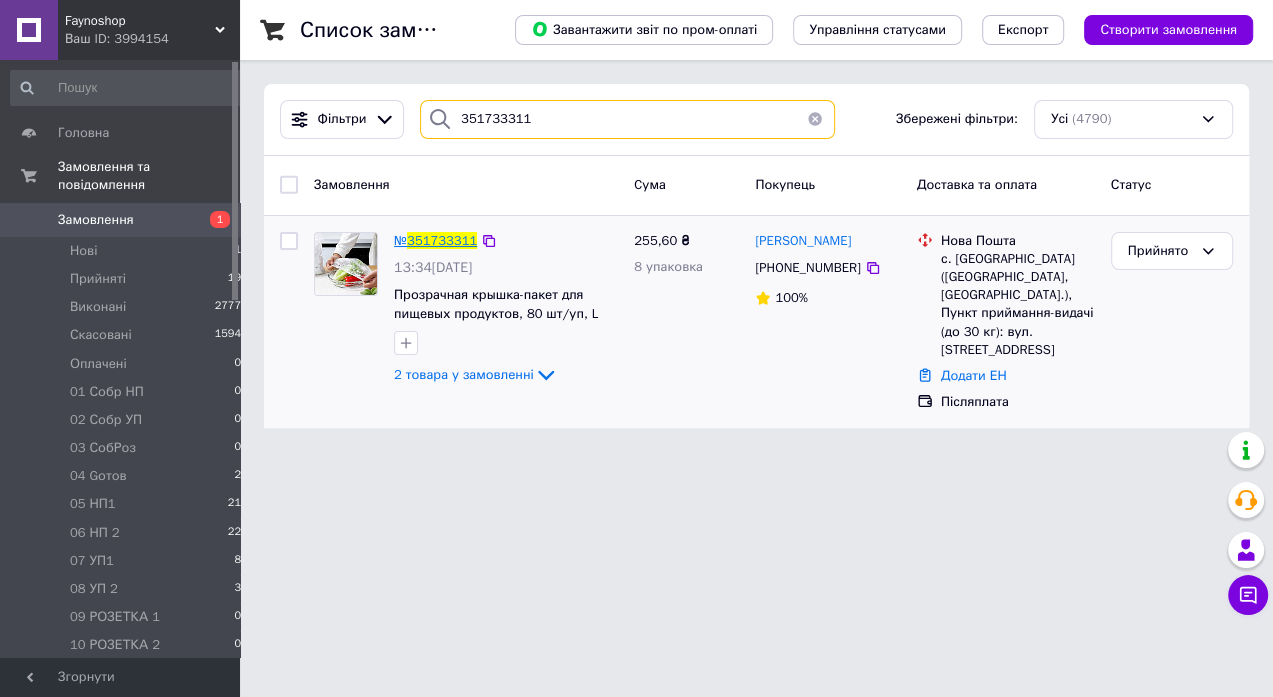 type on "351733311" 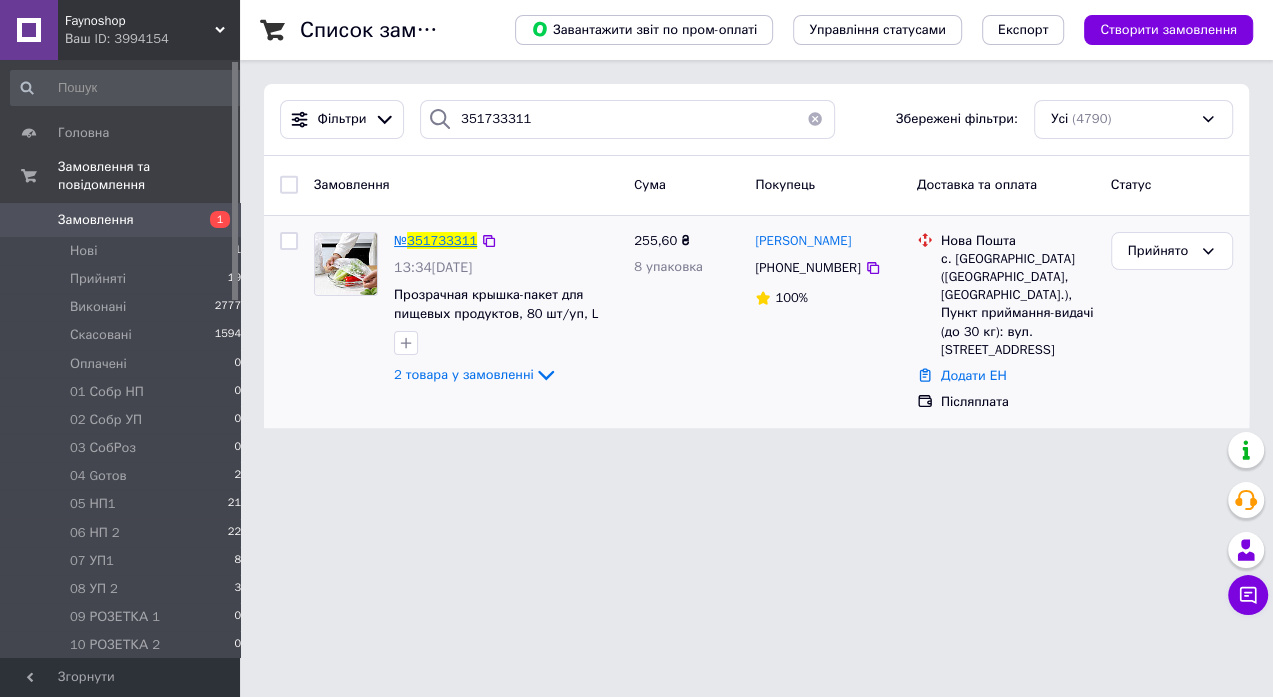 click on "351733311" at bounding box center [442, 240] 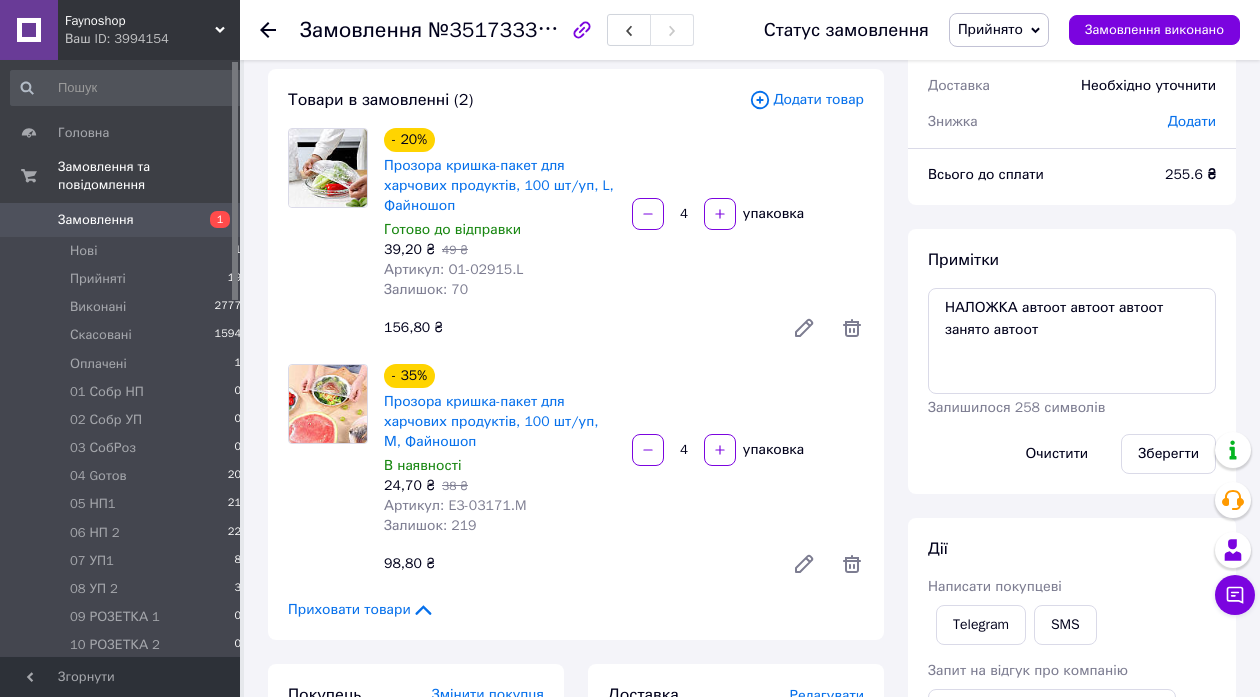 scroll, scrollTop: 324, scrollLeft: 0, axis: vertical 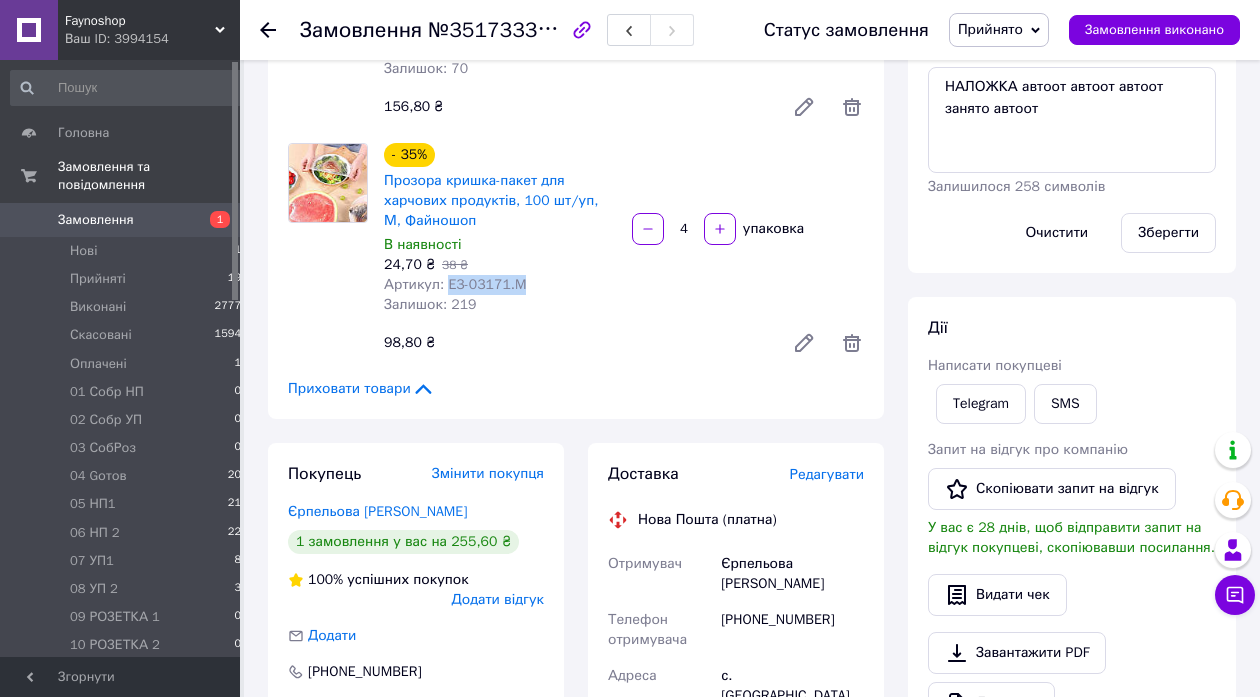 drag, startPoint x: 443, startPoint y: 288, endPoint x: 539, endPoint y: 288, distance: 96 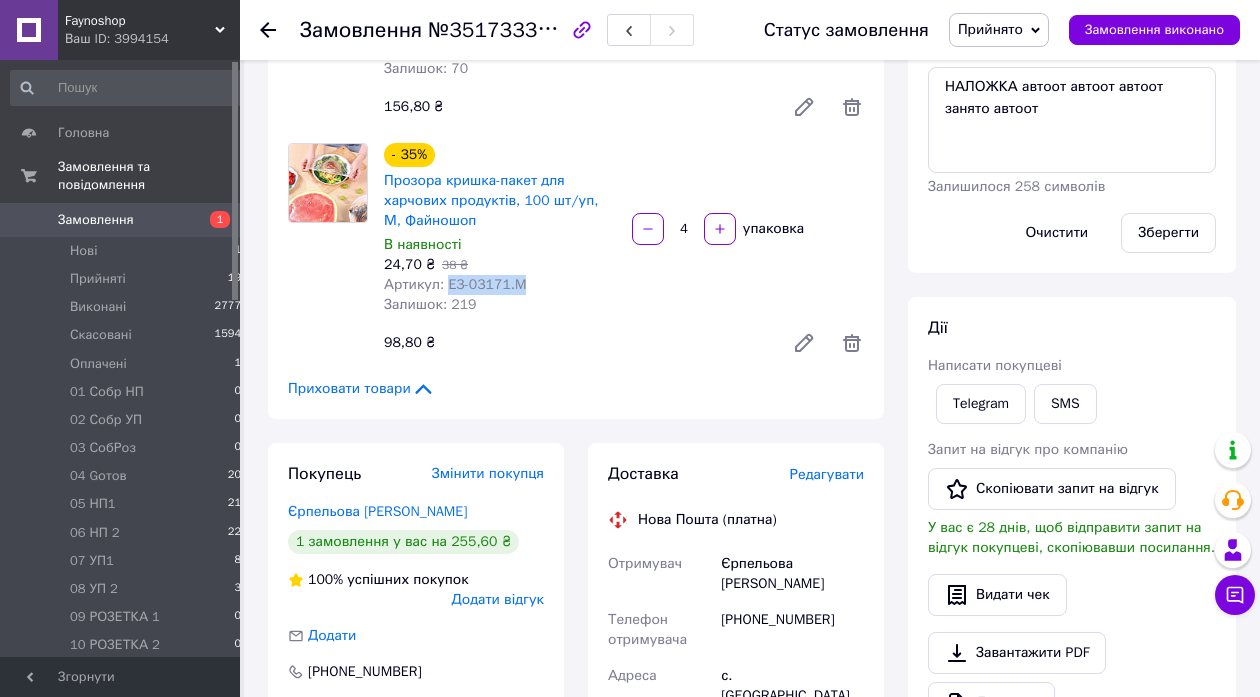 copy on "E3-03171.M" 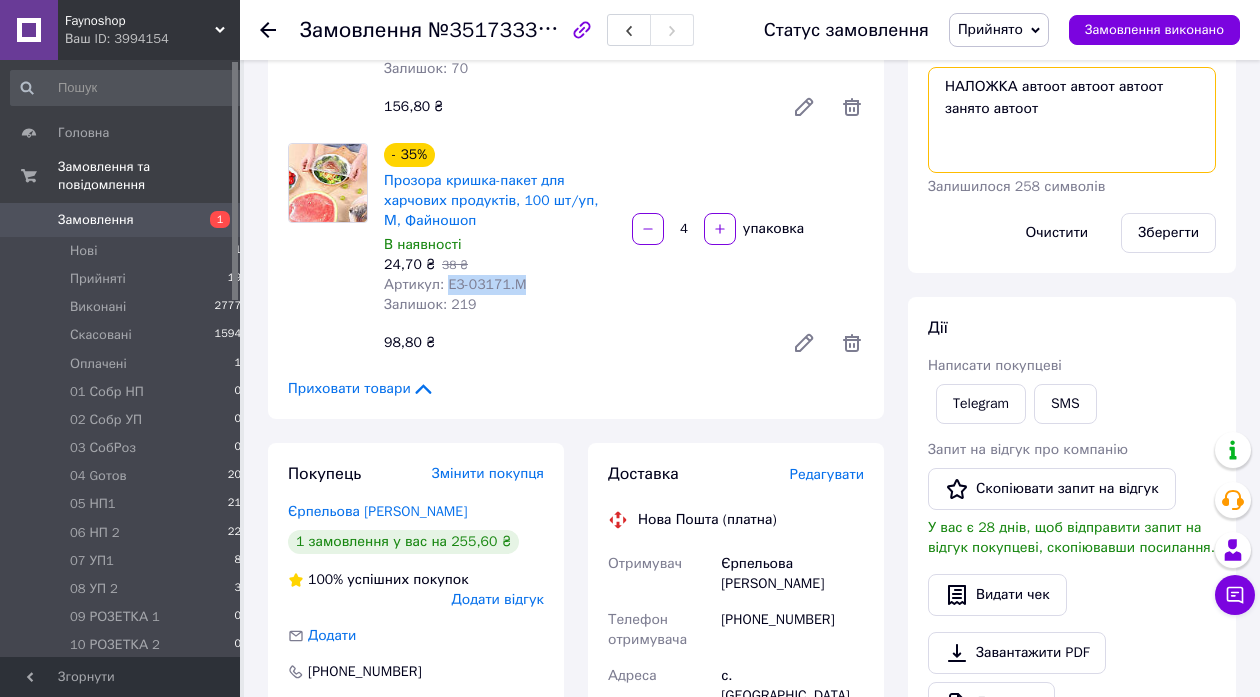 click on "НАЛОЖКА автоот автоот автоот занято автоот" at bounding box center (1072, 120) 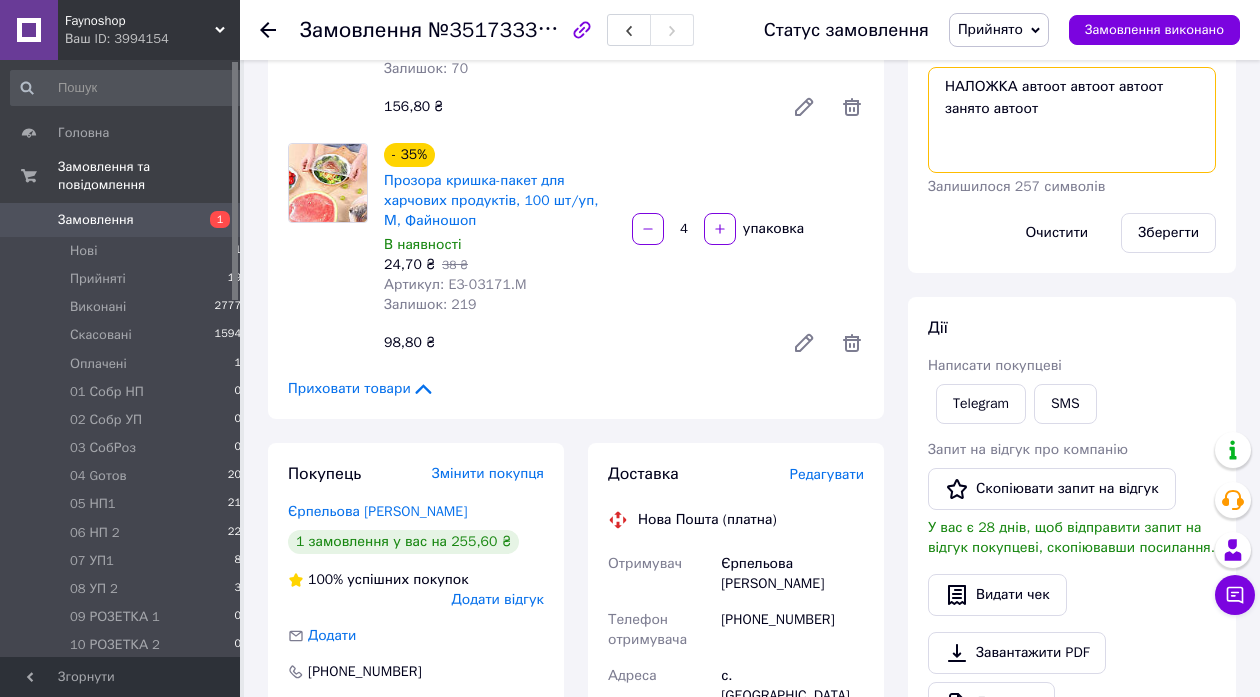 paste on "E3-03171.M" 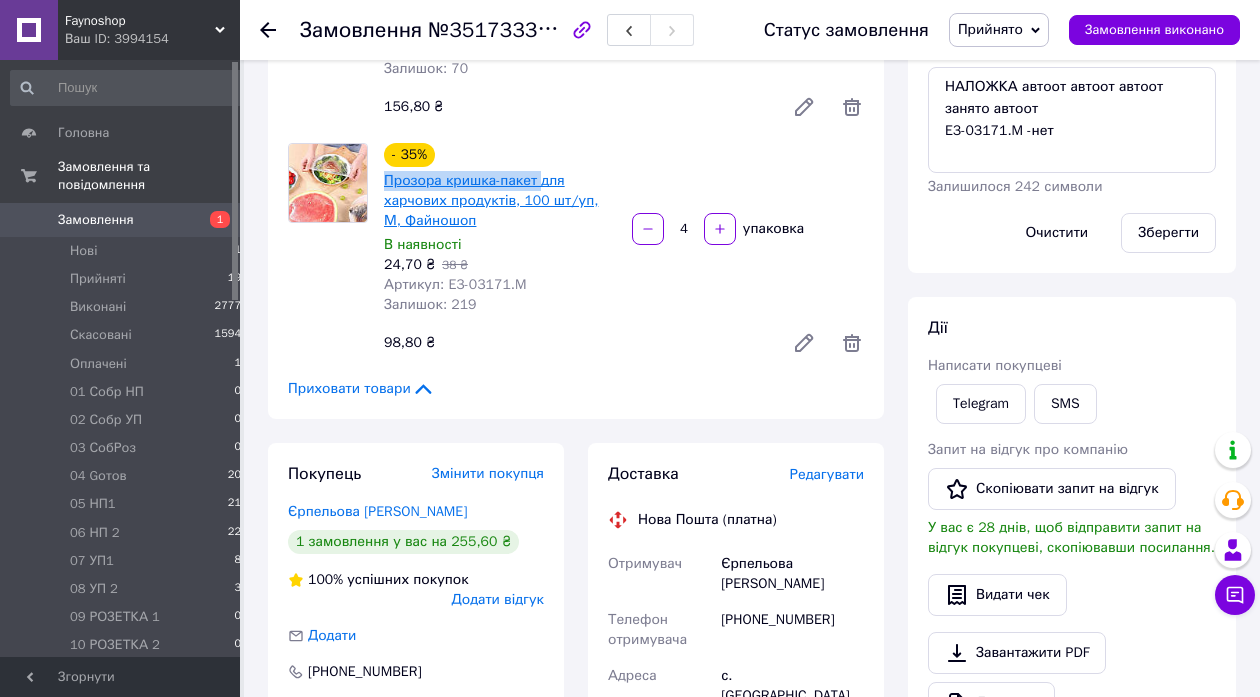 drag, startPoint x: 377, startPoint y: 180, endPoint x: 540, endPoint y: 182, distance: 163.01227 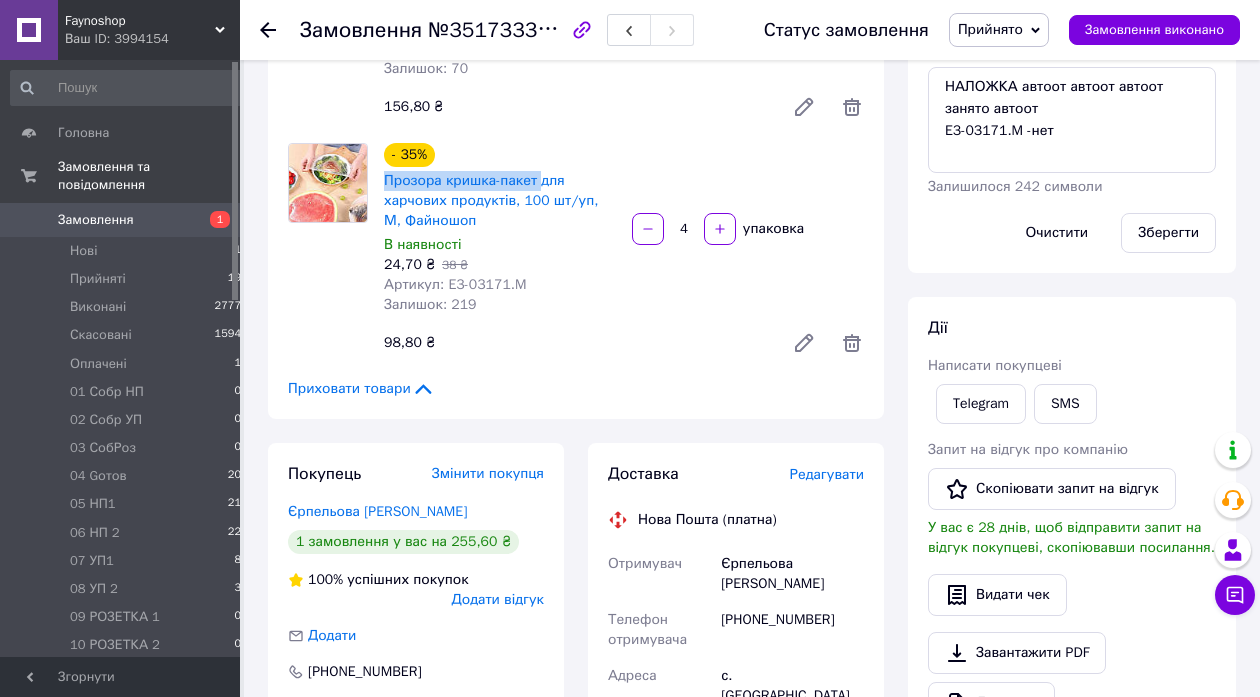 copy on "Прозора кришка-пакет" 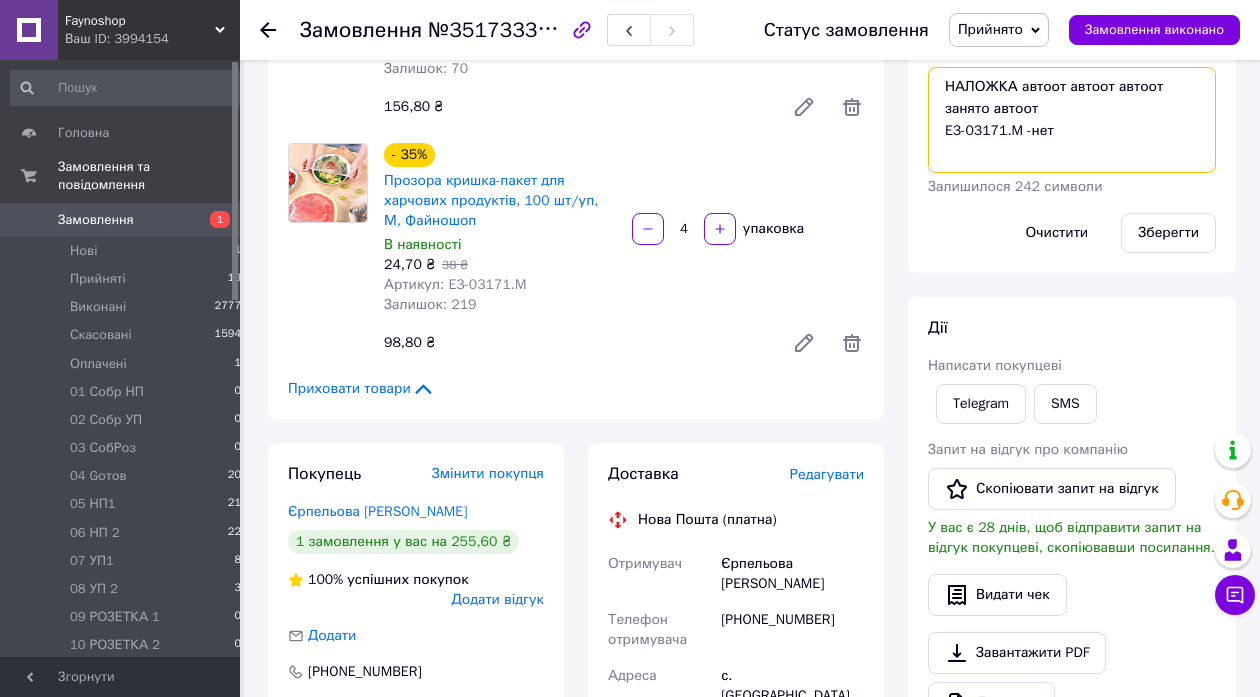 click on "НАЛОЖКА автоот автоот автоот занято автоот
E3-03171.M -нет" at bounding box center (1072, 120) 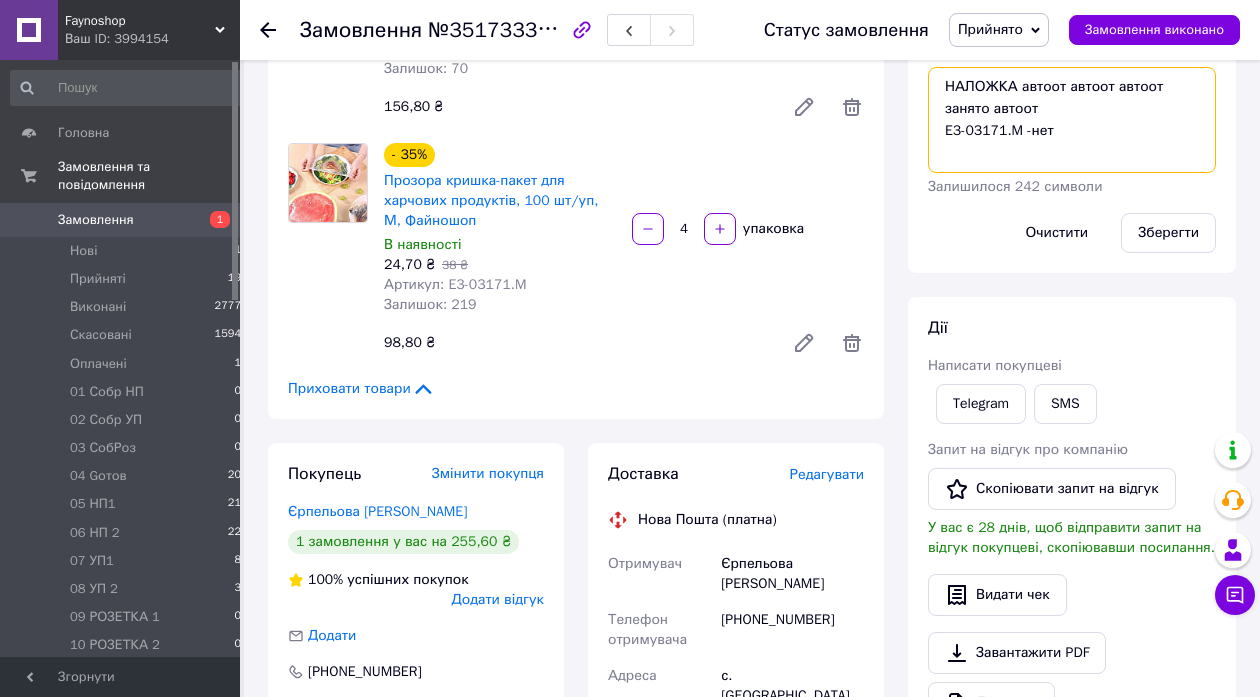paste on "Прозора кришка-пакет" 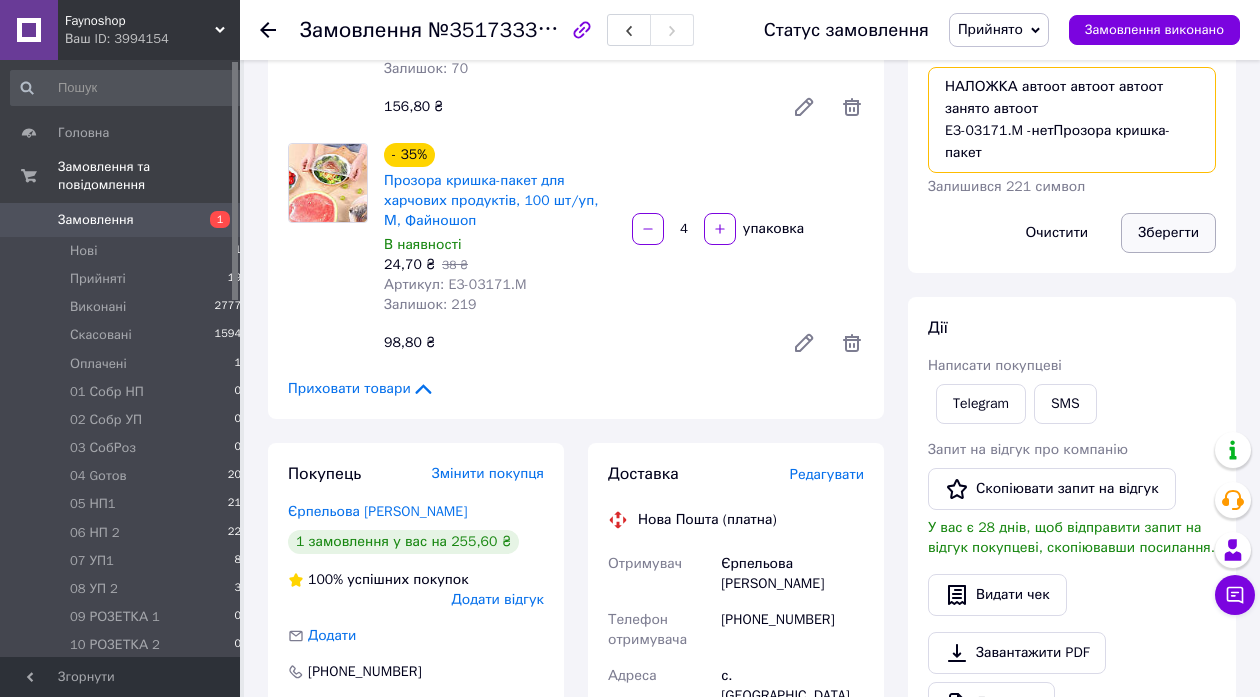 type on "НАЛОЖКА автоот автоот автоот занято автоот
E3-03171.M -нетПрозора кришка-пакет" 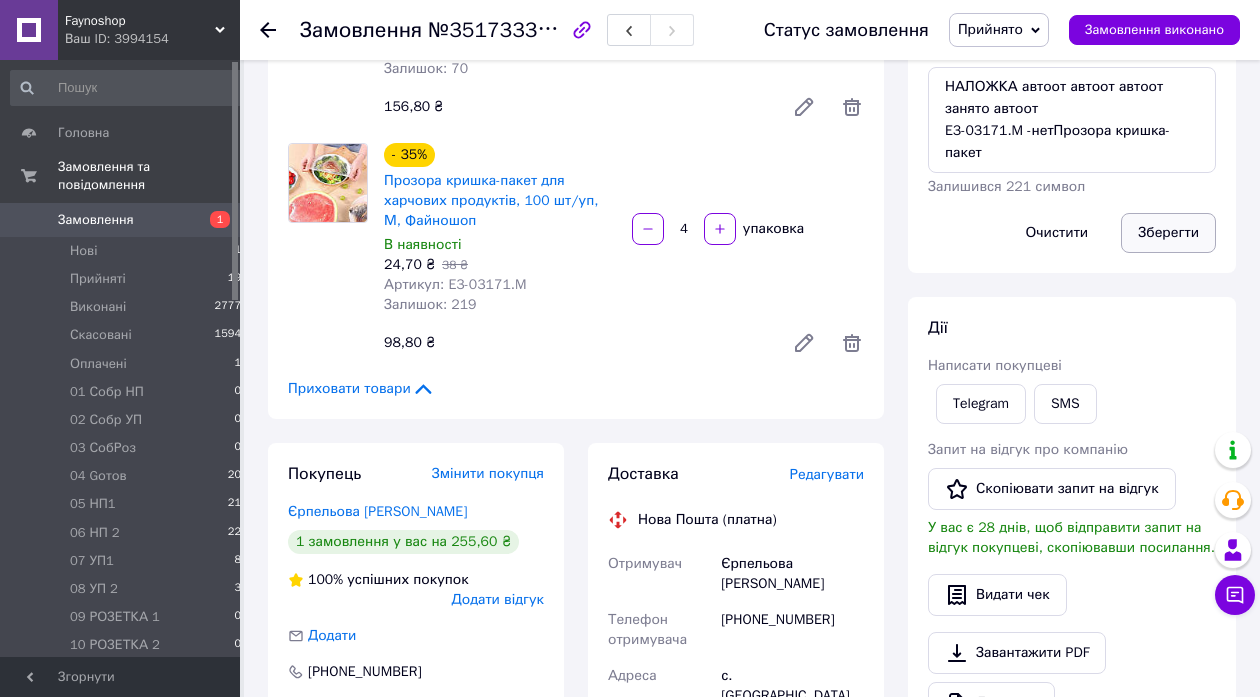 click on "Зберегти" at bounding box center [1168, 233] 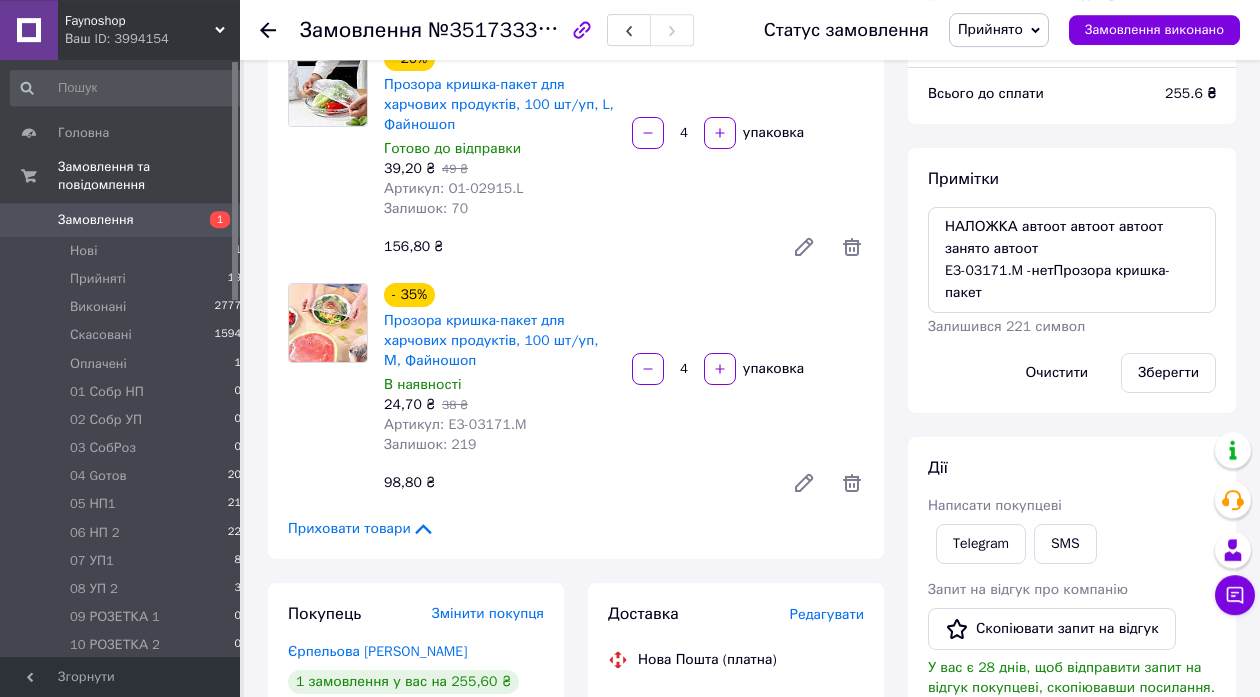 scroll, scrollTop: 216, scrollLeft: 0, axis: vertical 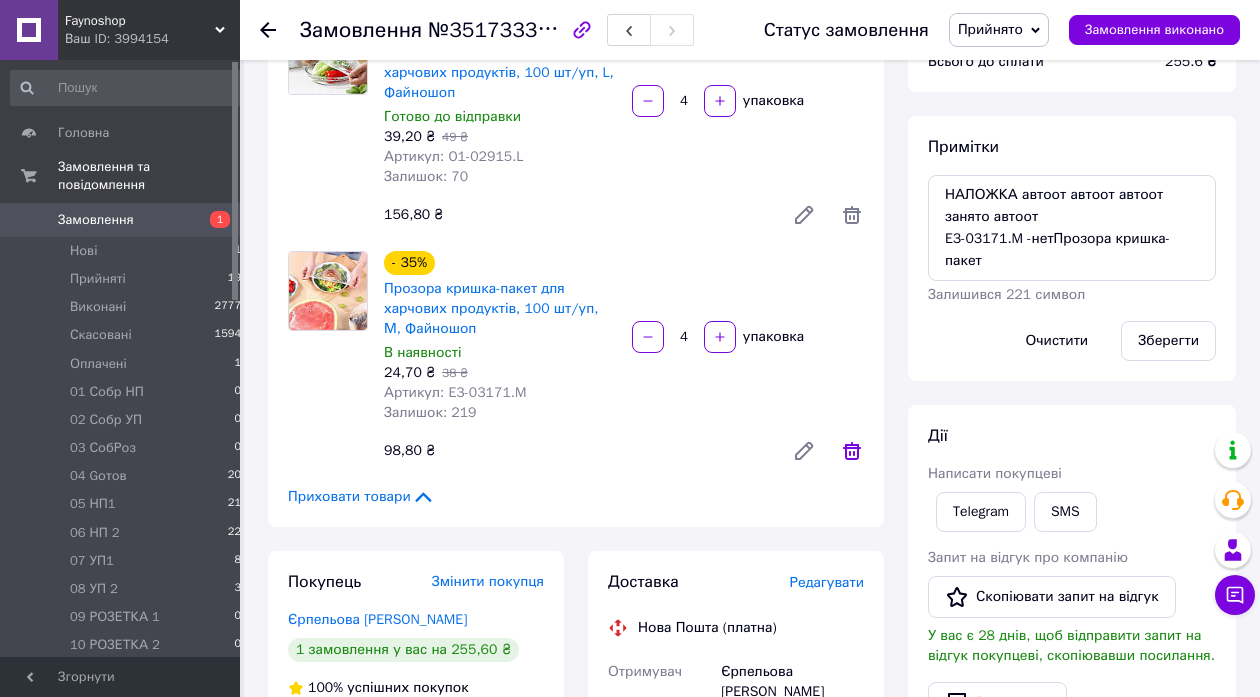 click 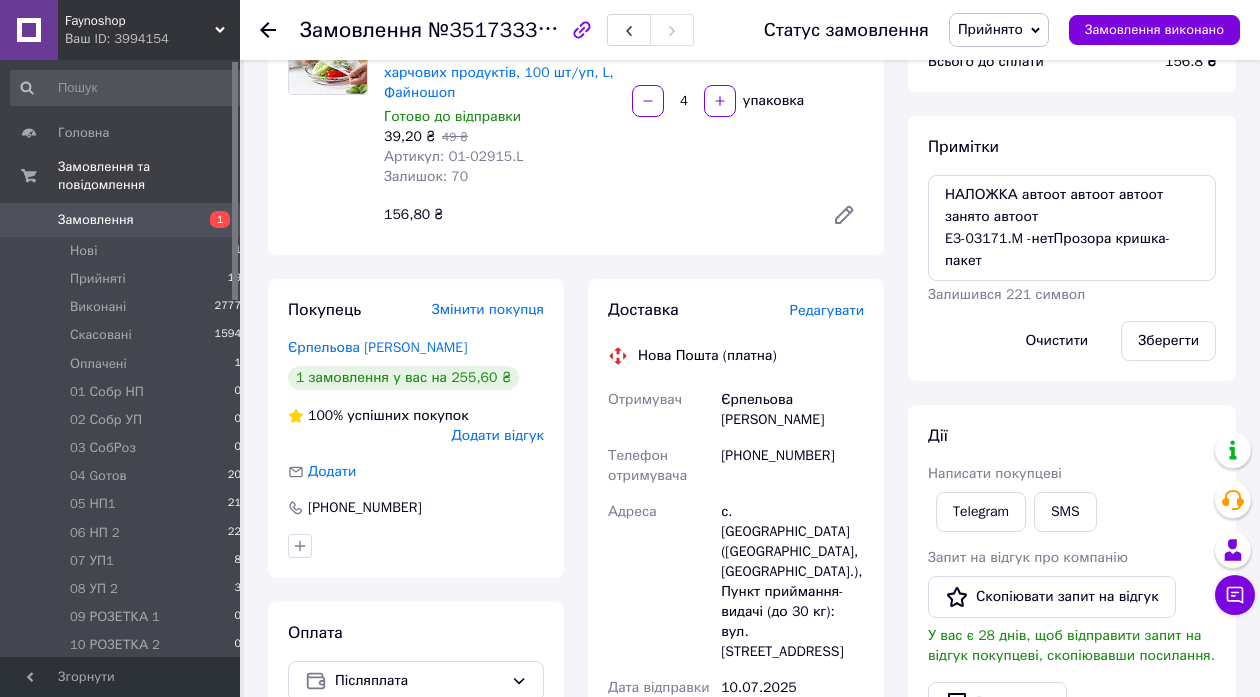 click 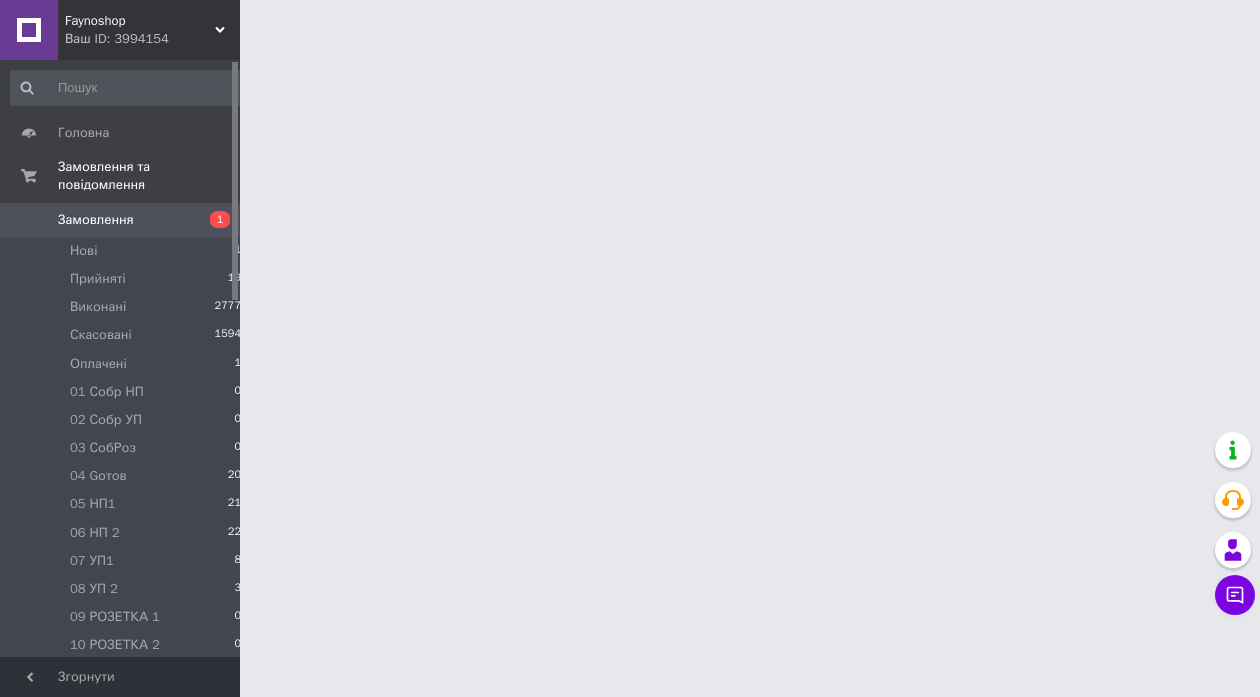 scroll, scrollTop: 0, scrollLeft: 0, axis: both 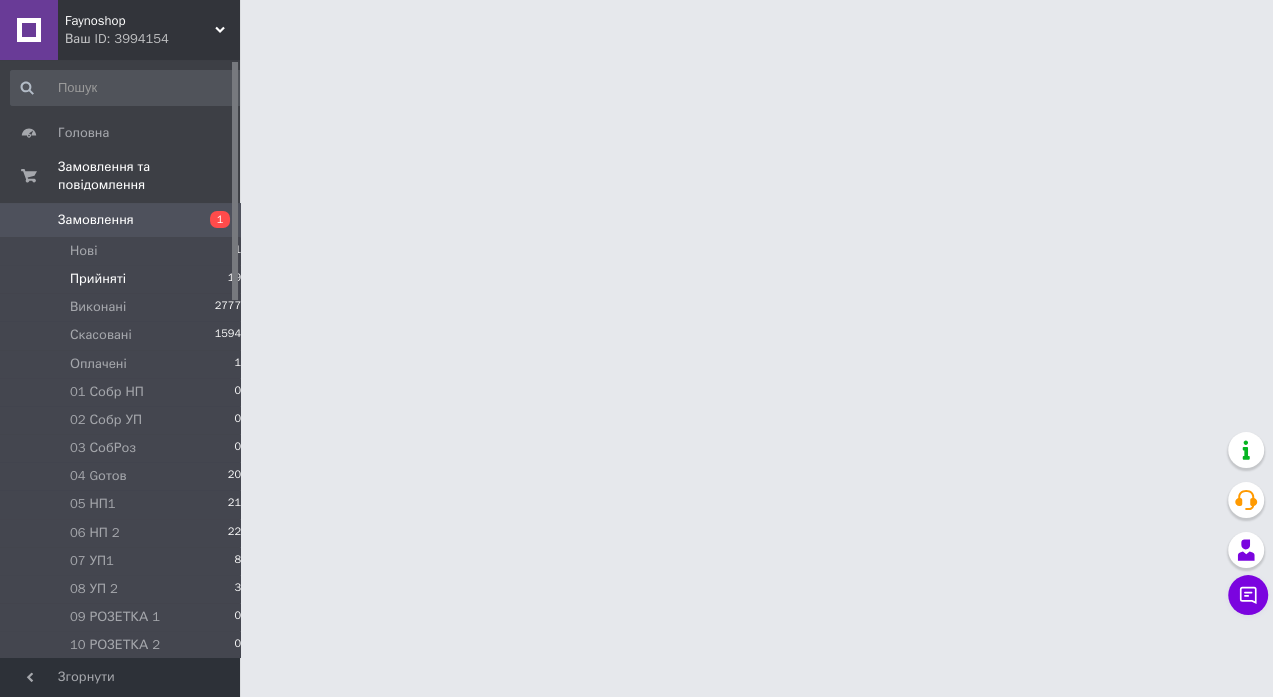 click on "Прийняті" at bounding box center [98, 279] 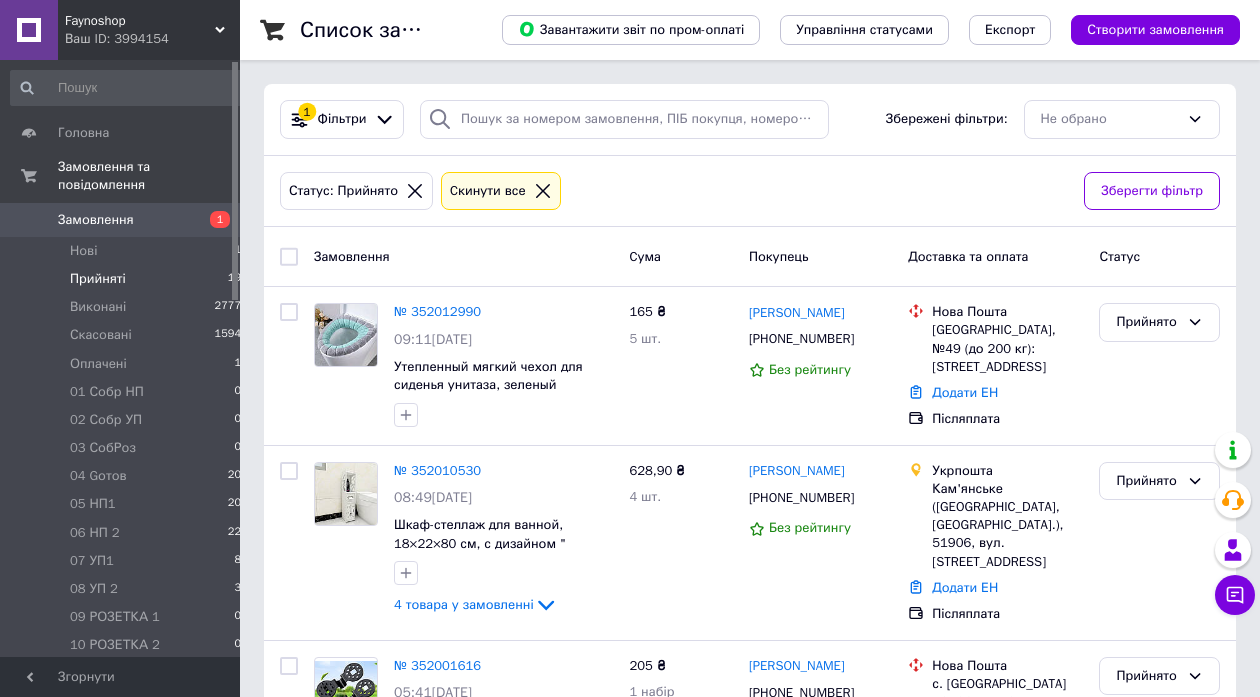 click 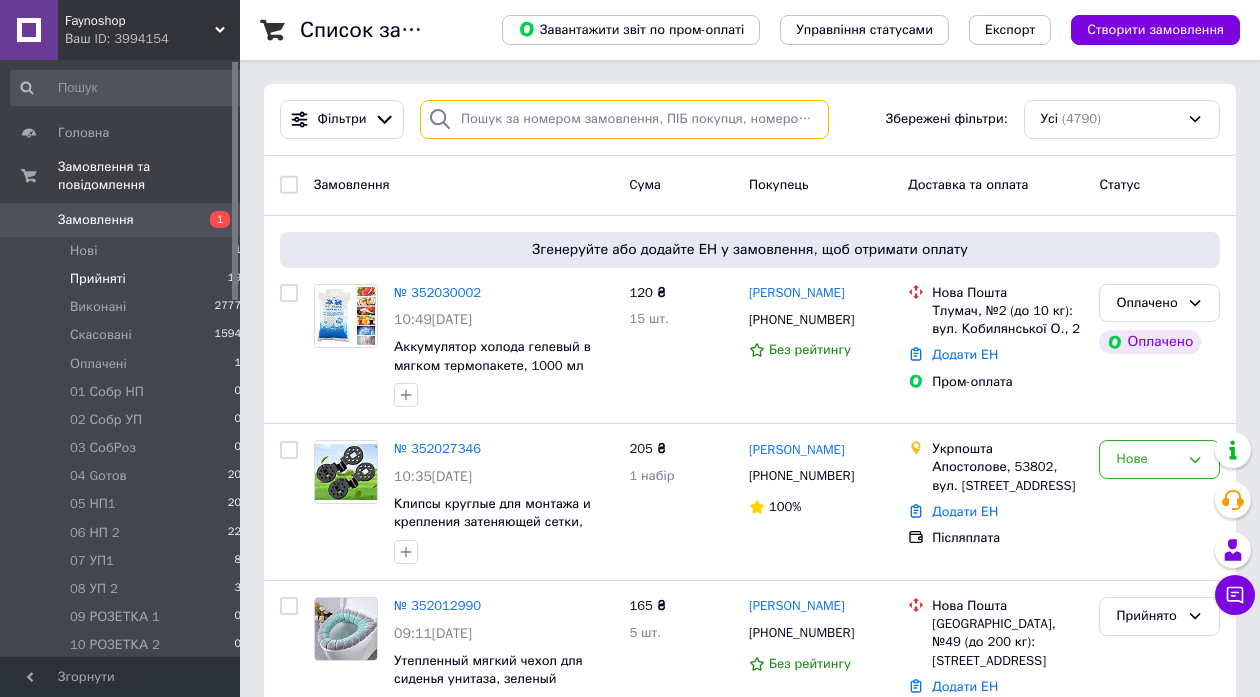 paste on "097260" 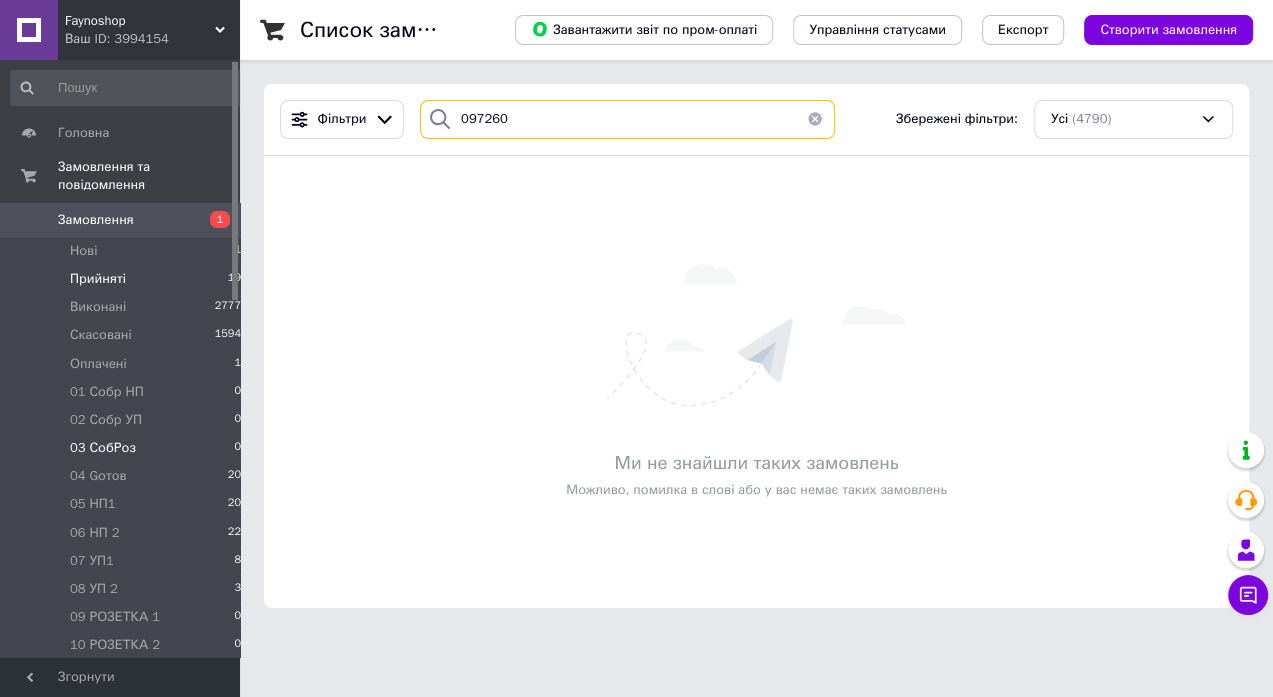 type on "097260" 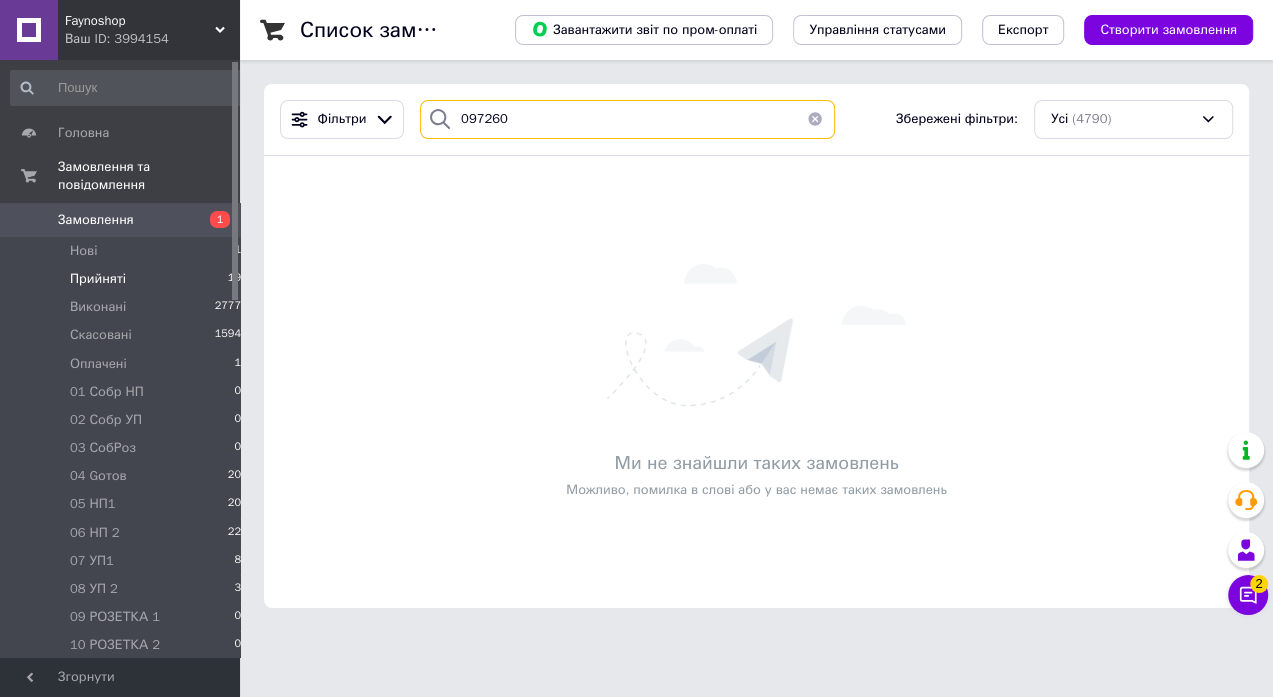 drag, startPoint x: 588, startPoint y: 122, endPoint x: 372, endPoint y: 93, distance: 217.93806 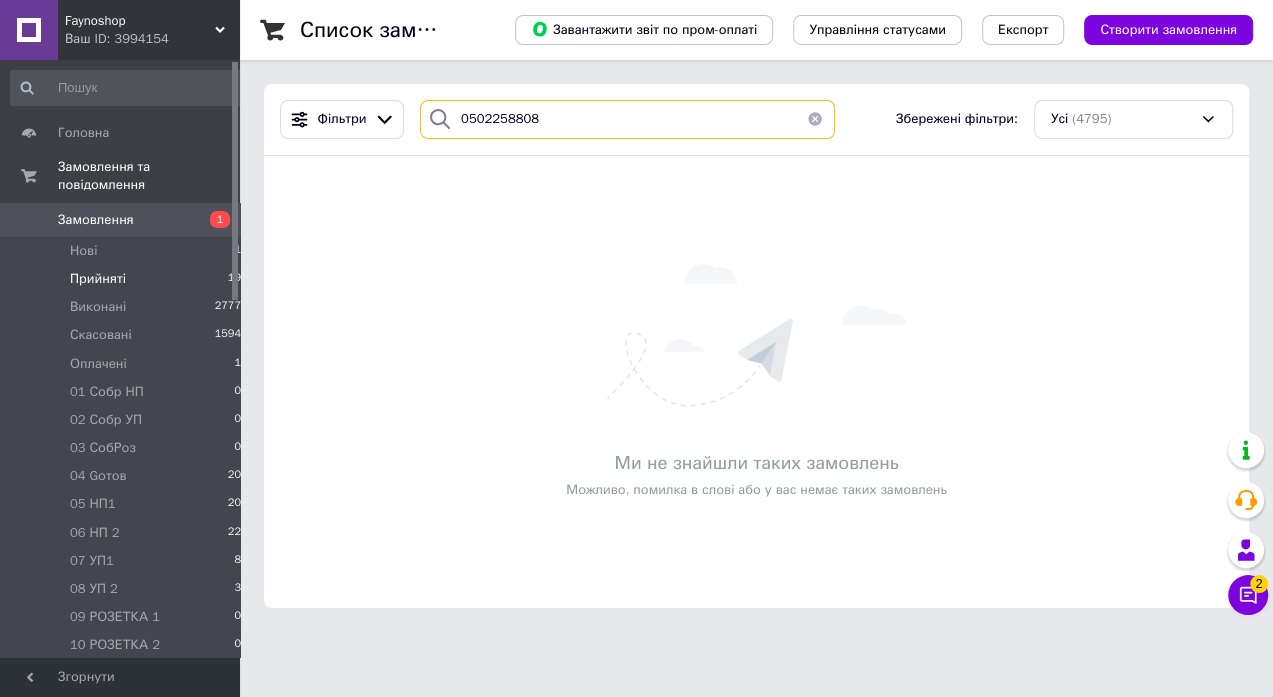 drag, startPoint x: 572, startPoint y: 120, endPoint x: 437, endPoint y: 120, distance: 135 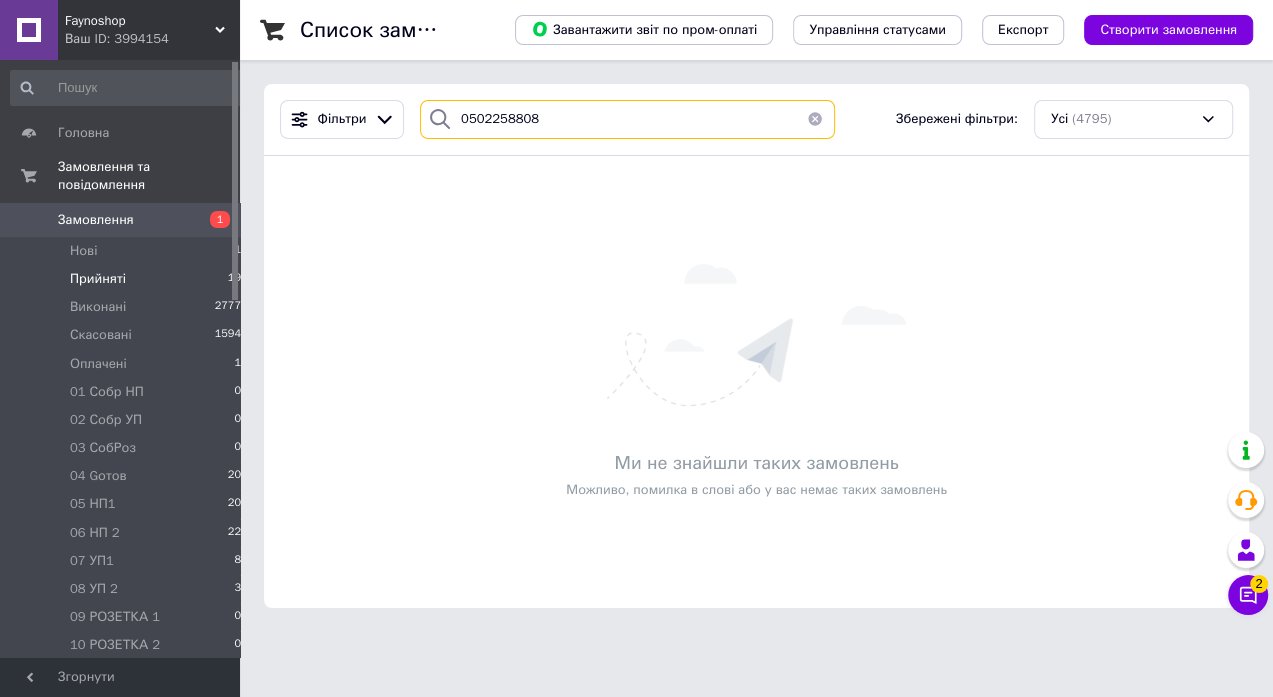 type on "0502258808" 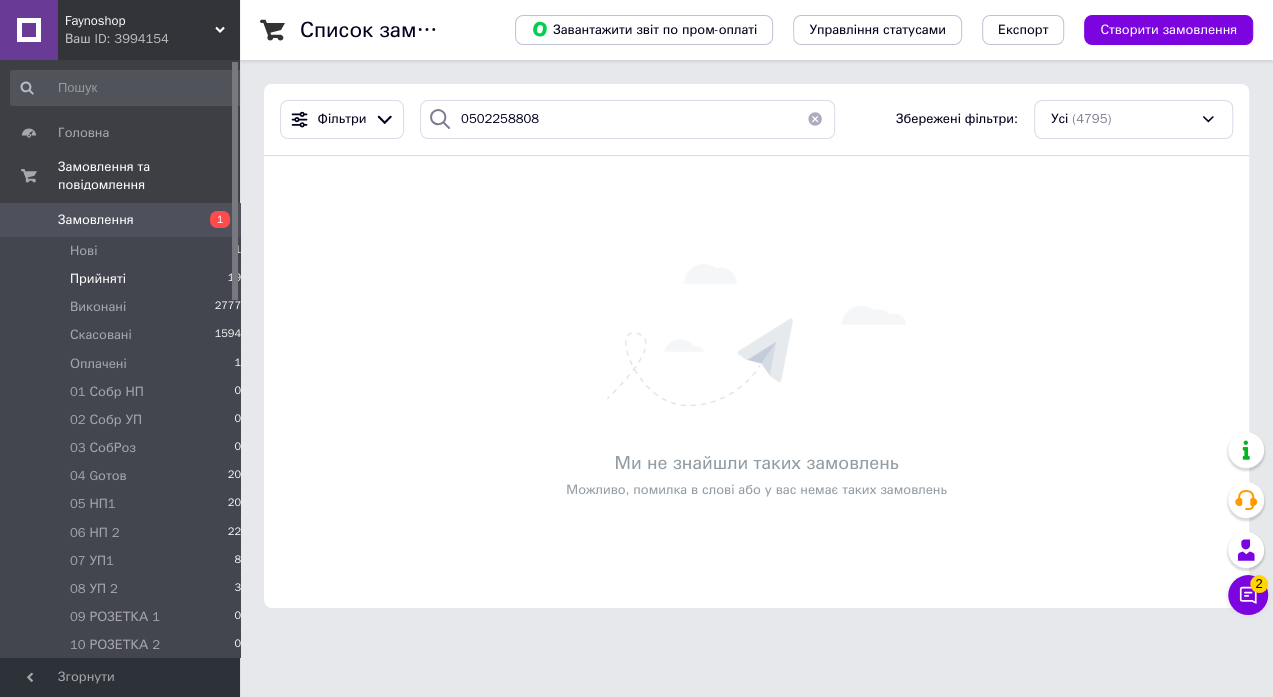 click at bounding box center (815, 119) 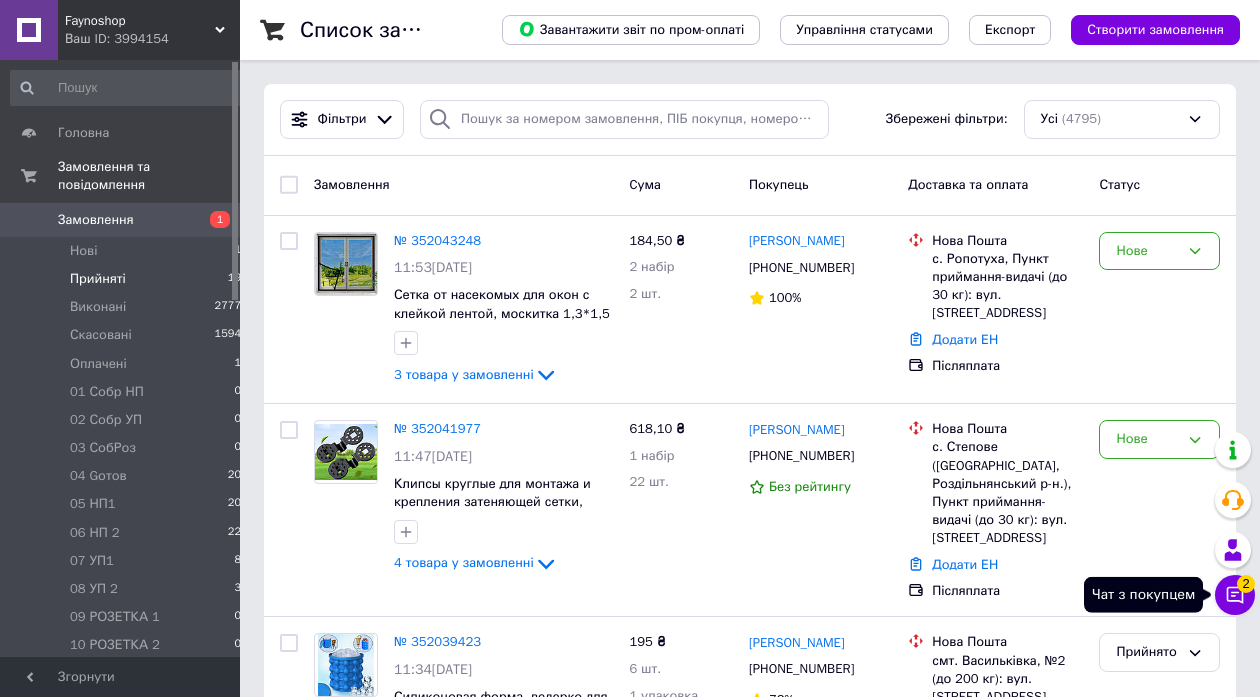 click 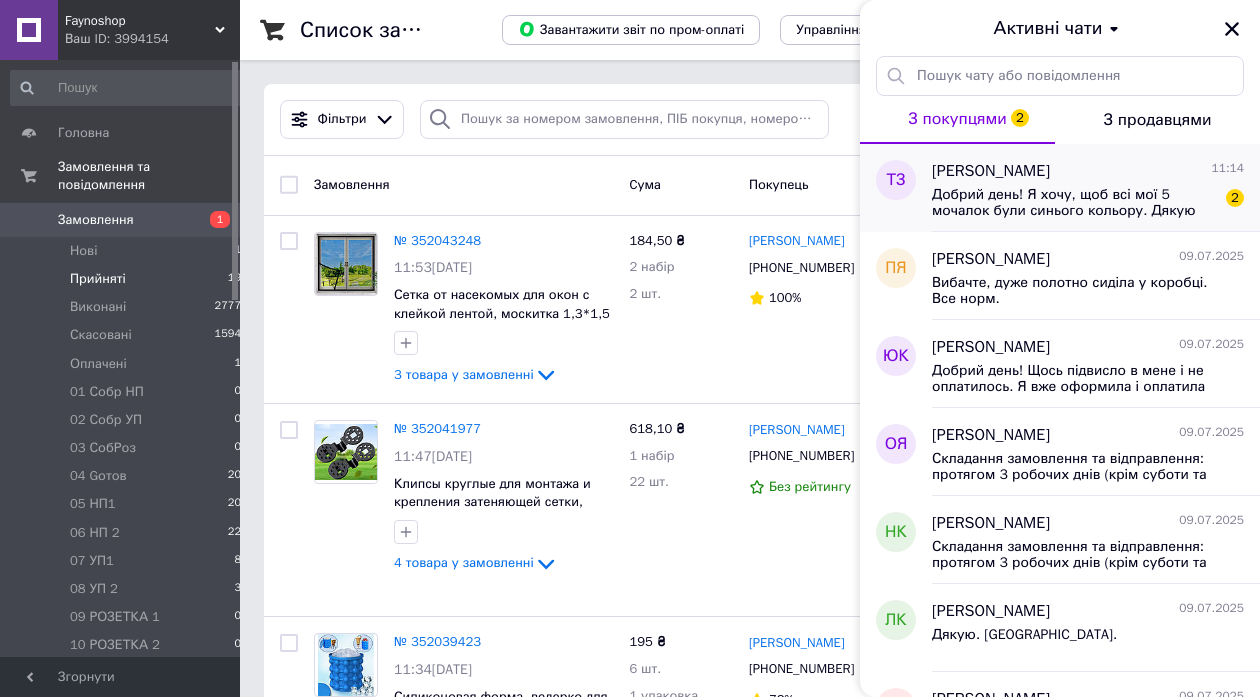 click on "Добрий день! Я хочу, щоб всі мої 5 мочалок були синього кольору. Дякую" at bounding box center (1074, 203) 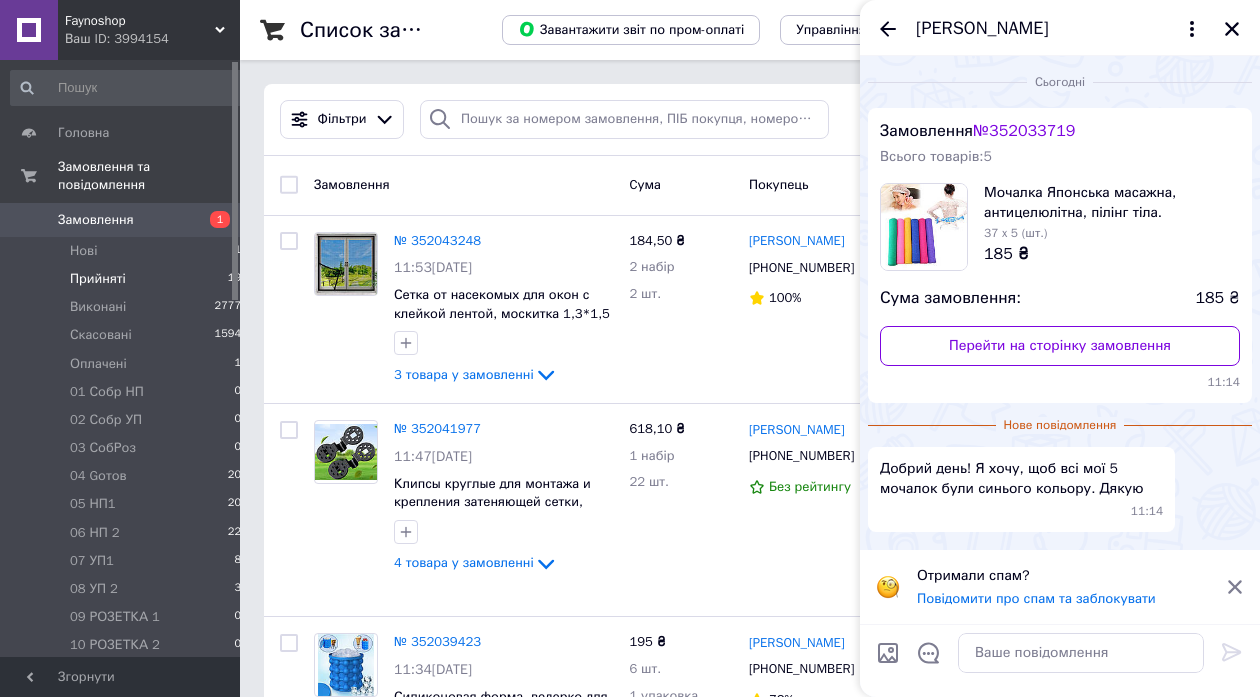 drag, startPoint x: 997, startPoint y: 132, endPoint x: 1109, endPoint y: 131, distance: 112.00446 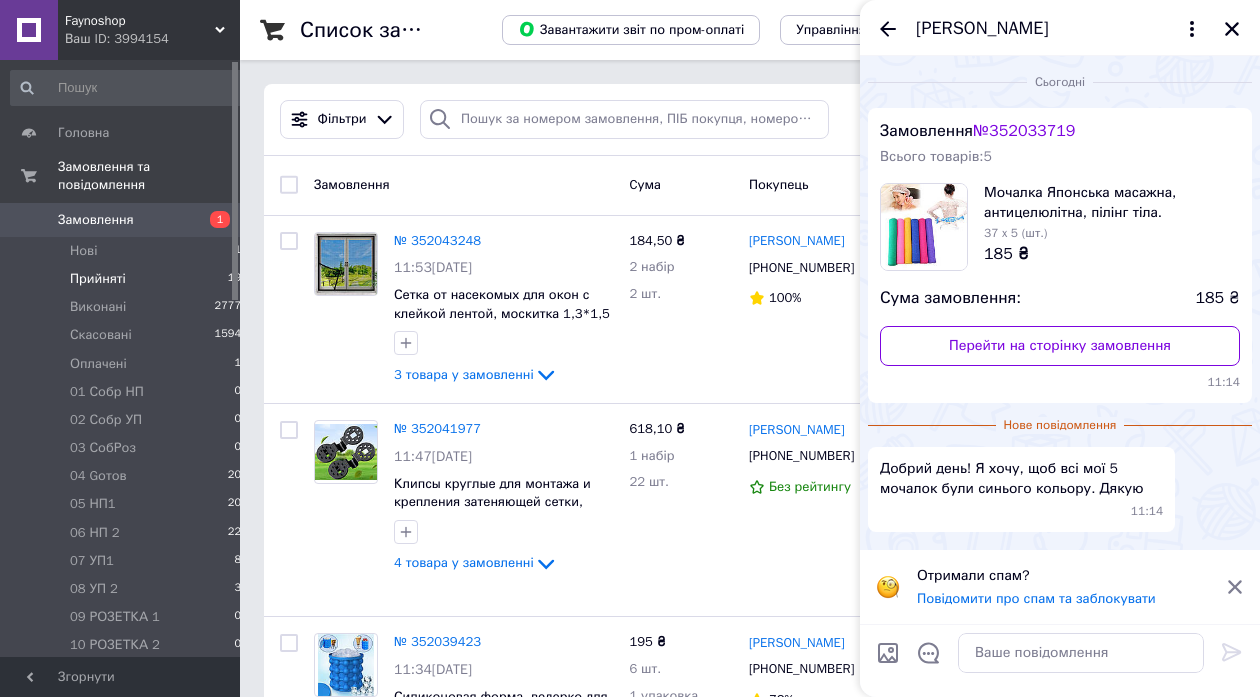 copy on "№ 352033719" 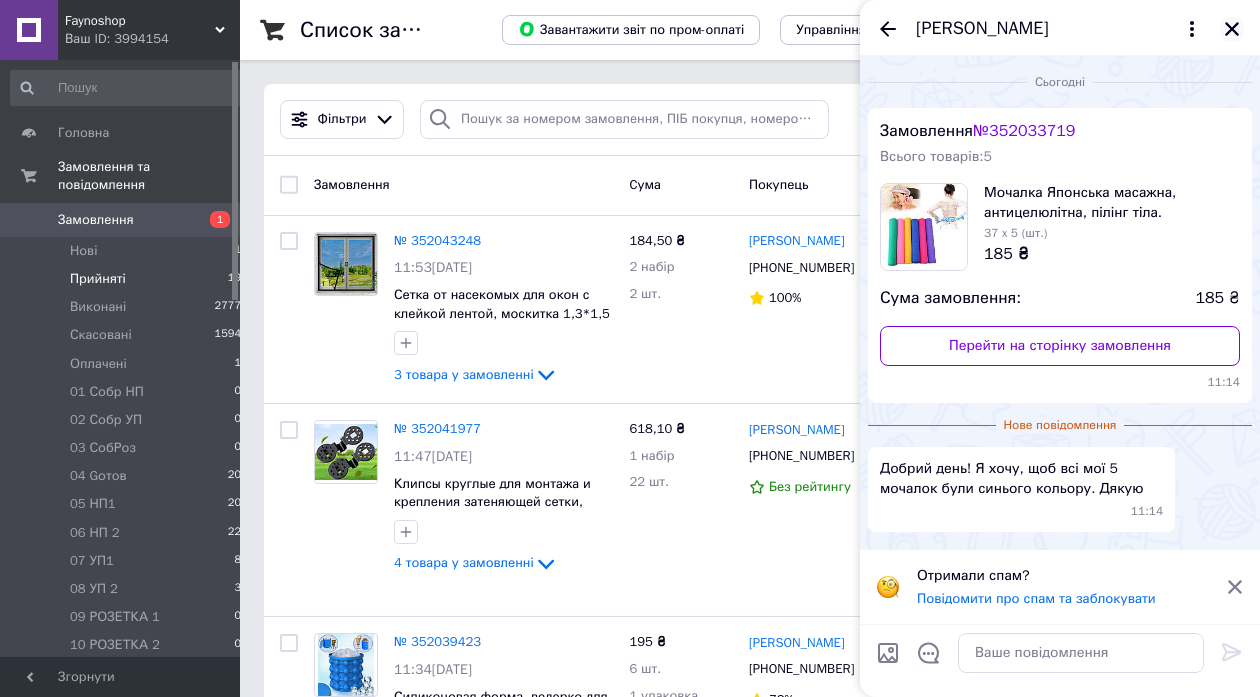 click 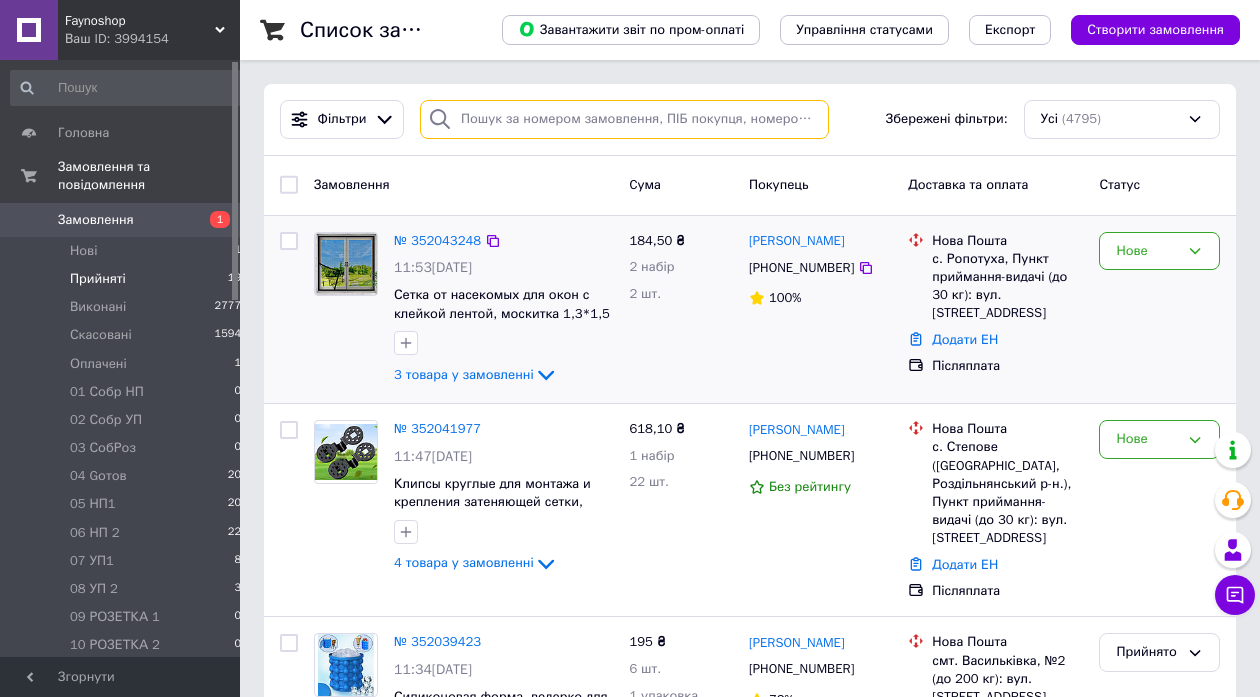 paste on "352033719" 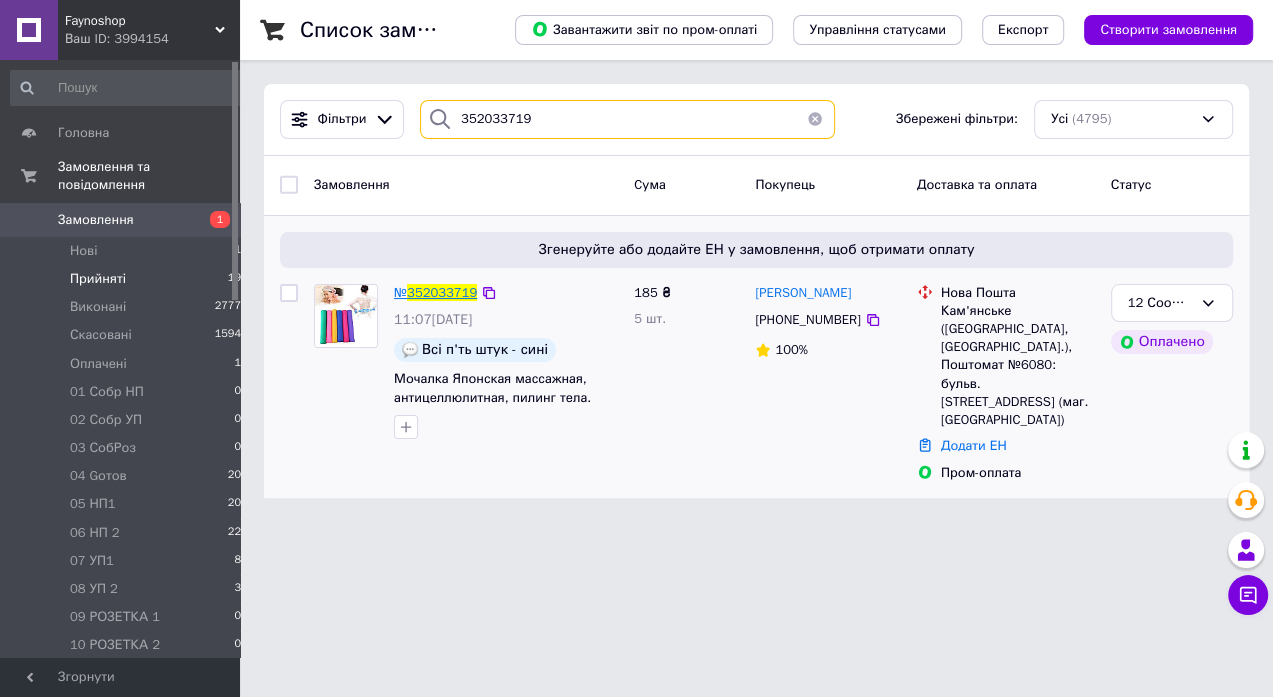 type on "352033719" 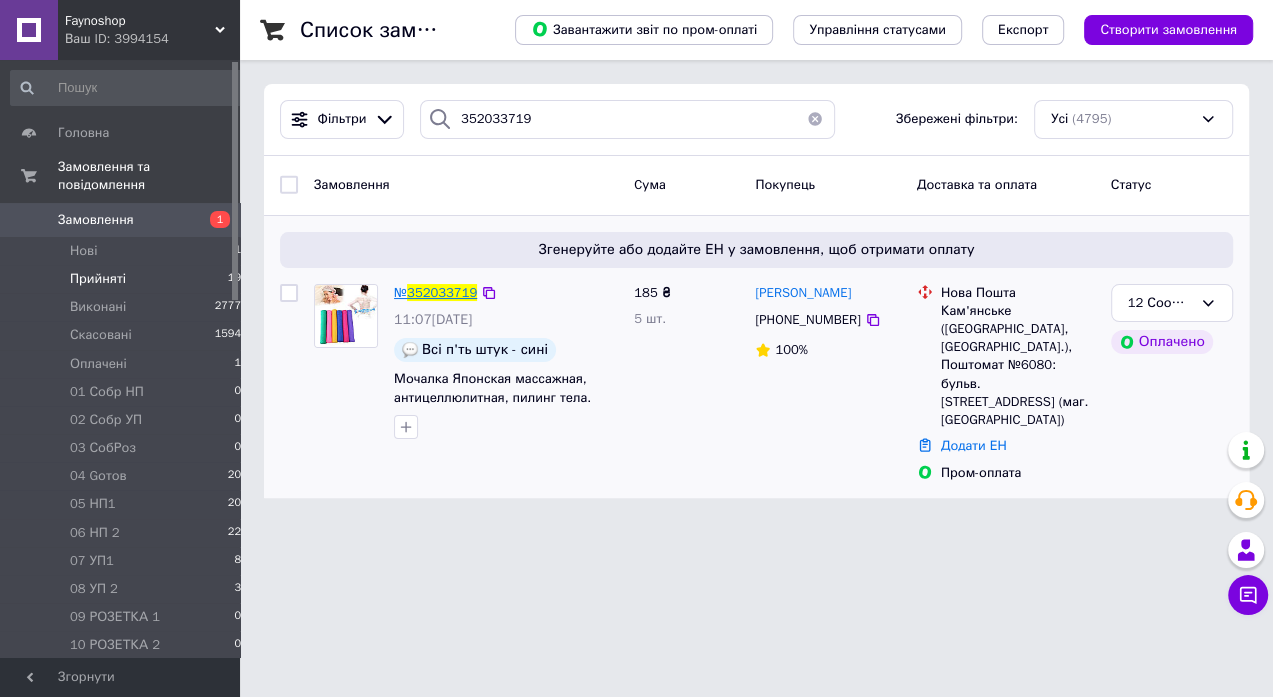 click on "352033719" at bounding box center [442, 292] 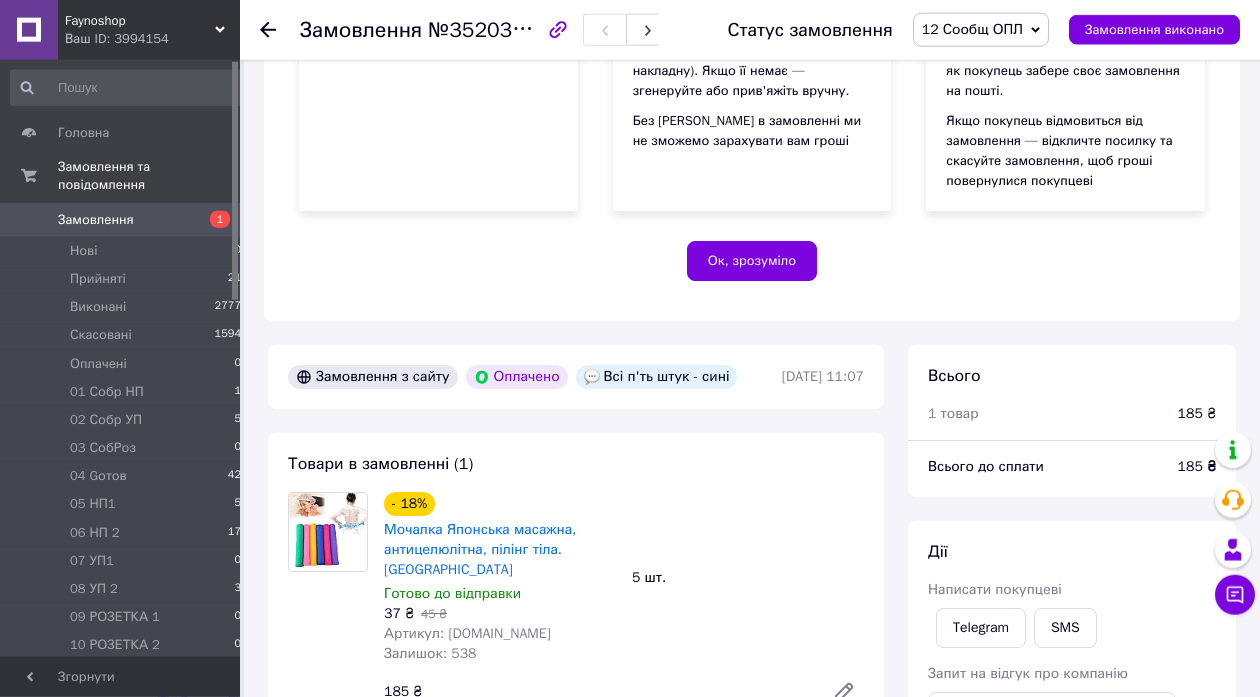 scroll, scrollTop: 540, scrollLeft: 0, axis: vertical 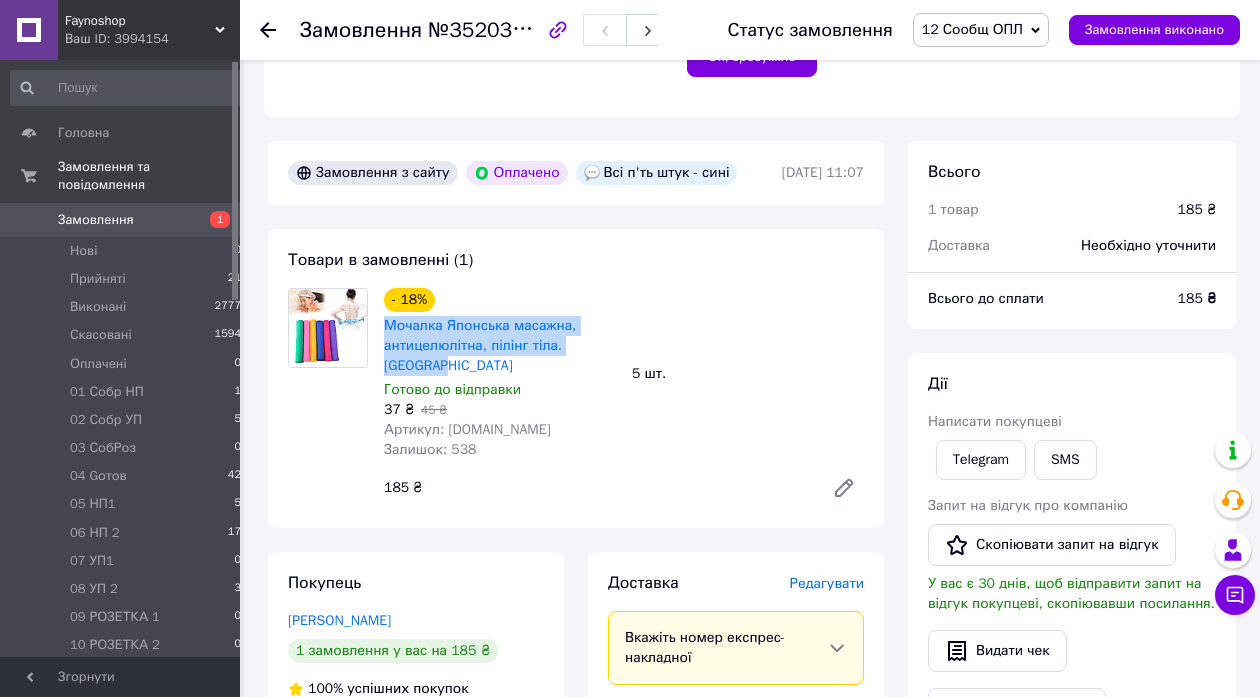 drag, startPoint x: 380, startPoint y: 325, endPoint x: 621, endPoint y: 353, distance: 242.62111 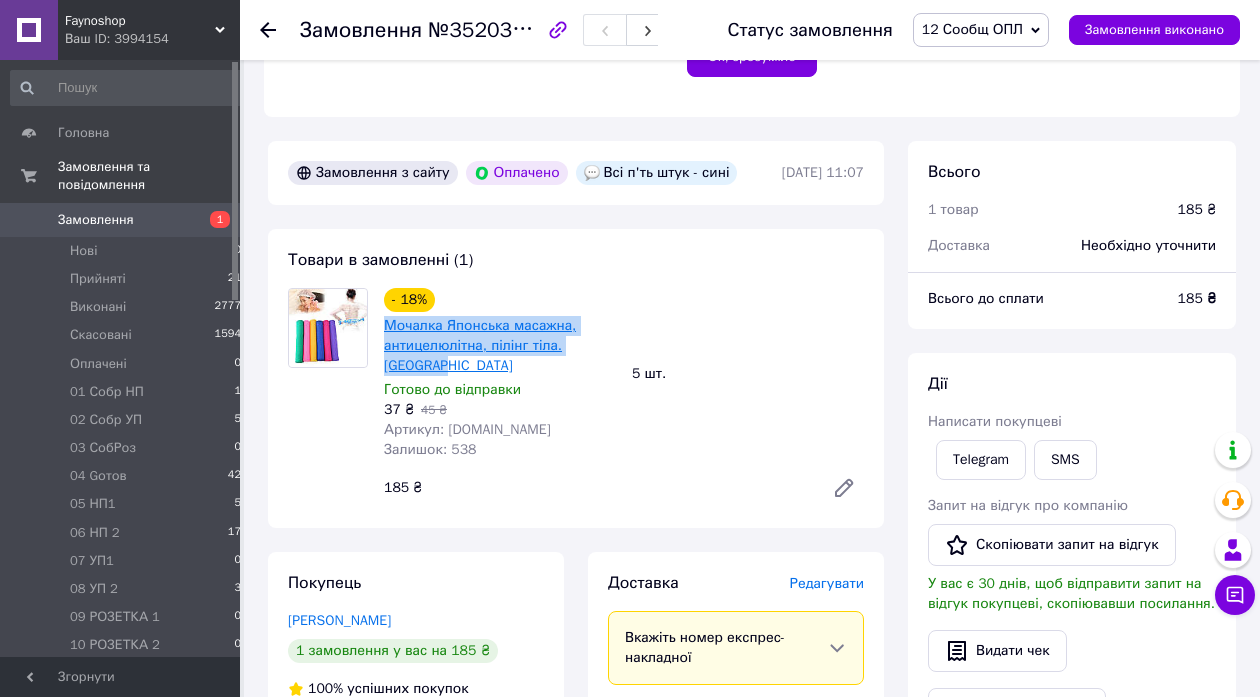 copy on "Мочалка Японська масажна, антицелюлітна, пілінг тіла. [GEOGRAPHIC_DATA]" 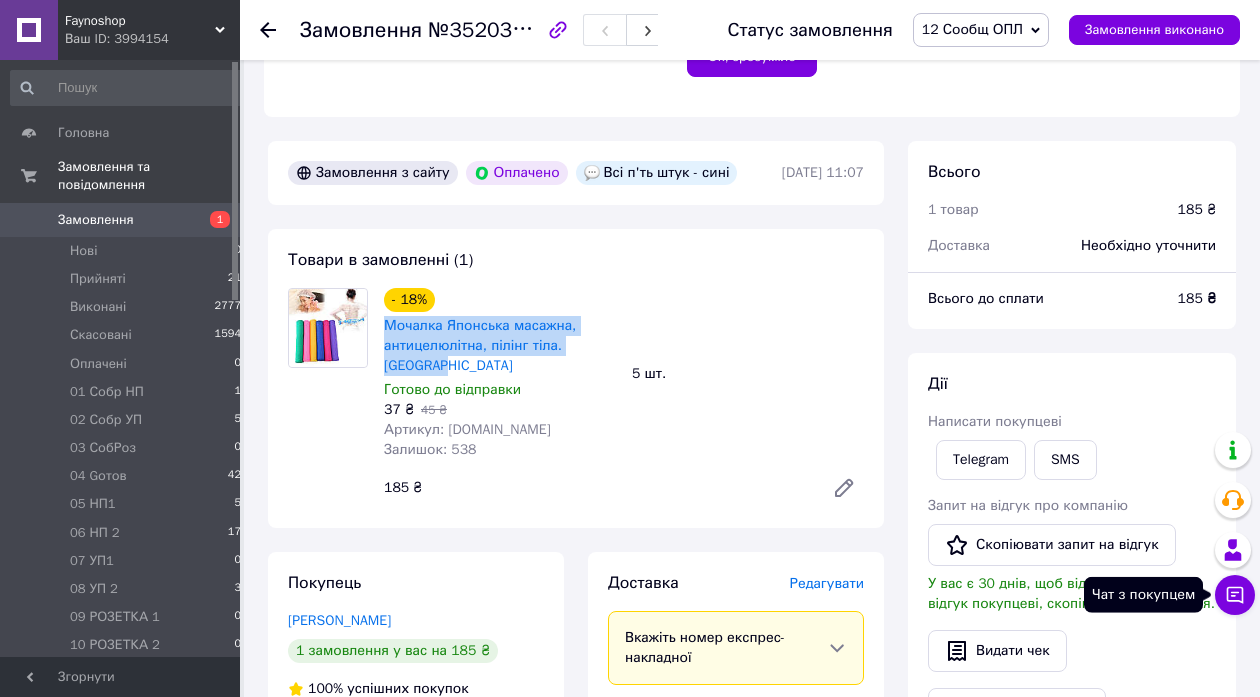 click 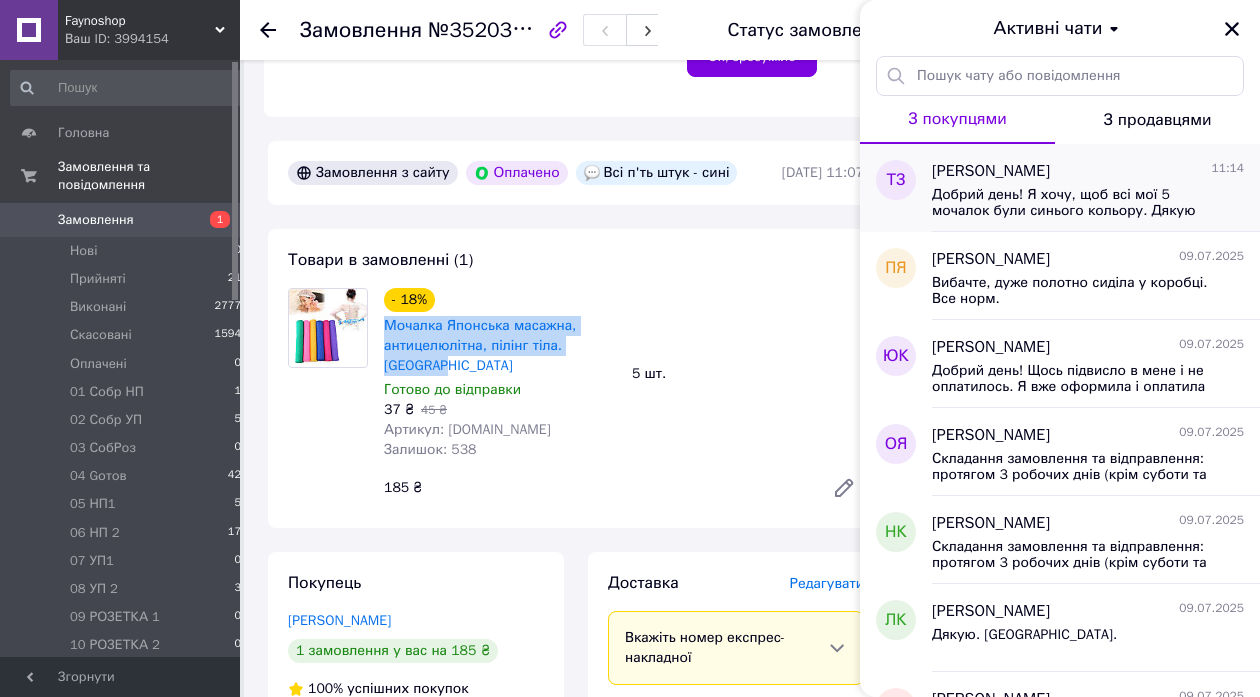 click on "Добрий день! Я хочу, щоб всі мої 5 мочалок були синього кольору. Дякую" at bounding box center (1074, 203) 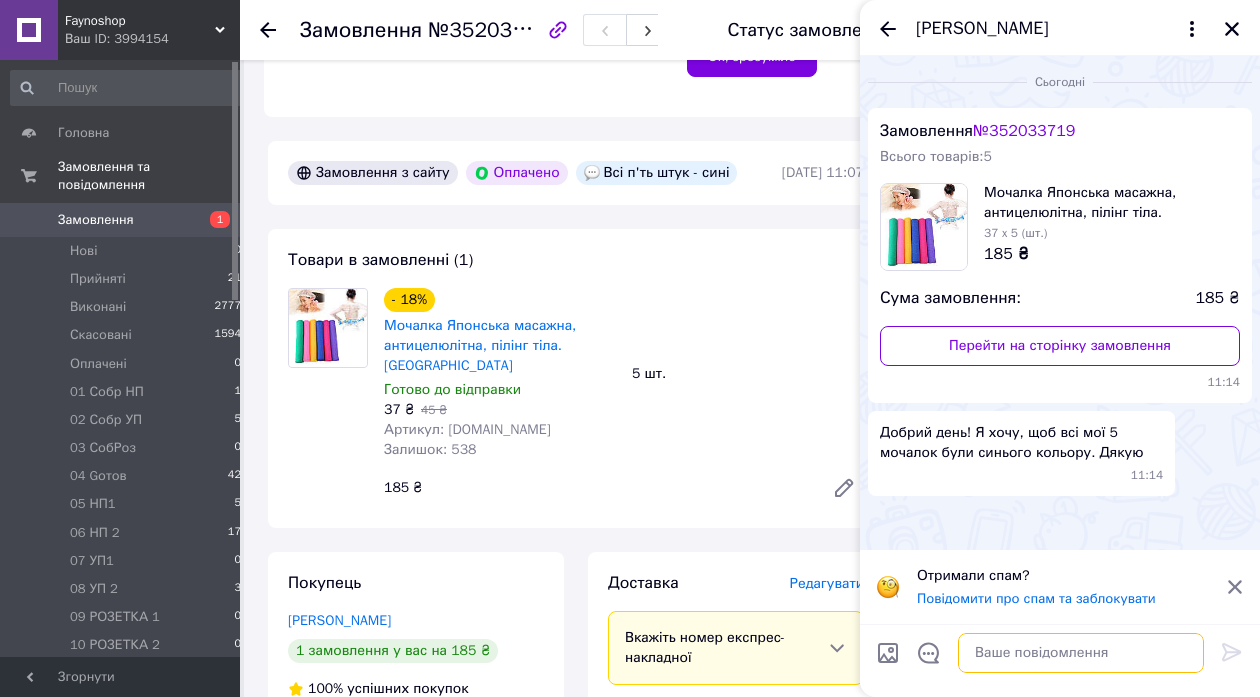 paste on "Мочалка Японська масажна, антицелюлітна, пілінг тіла. [GEOGRAPHIC_DATA]" 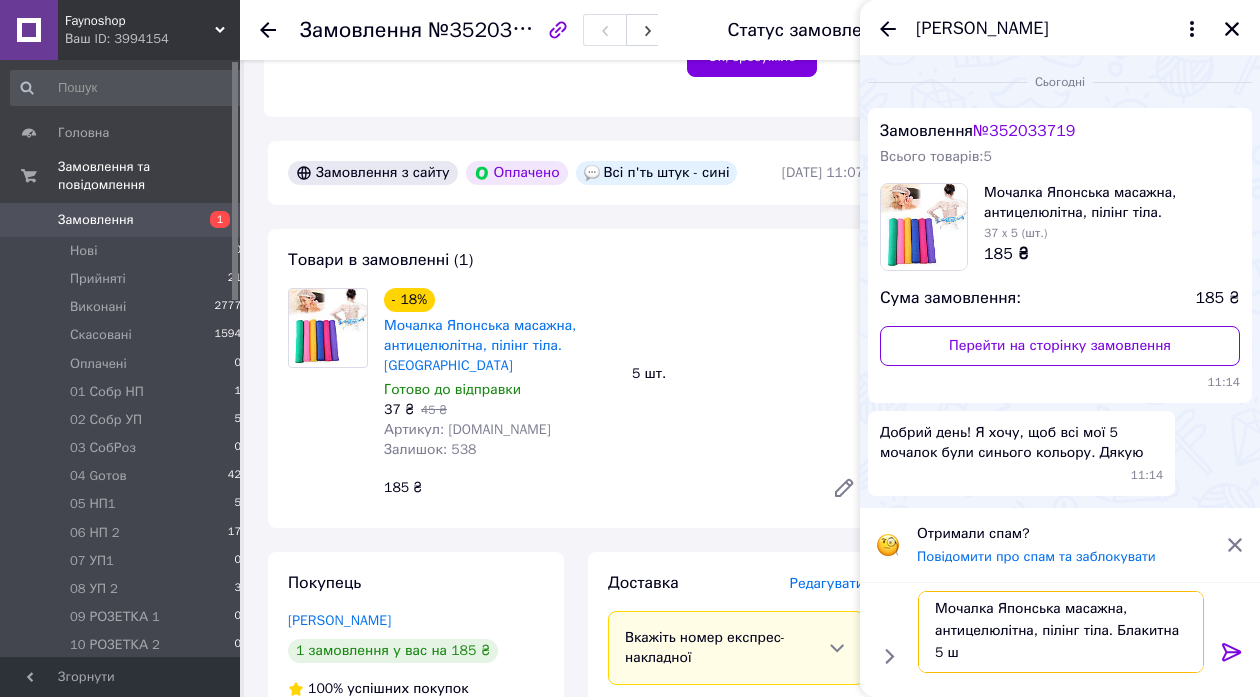 scroll, scrollTop: 2, scrollLeft: 0, axis: vertical 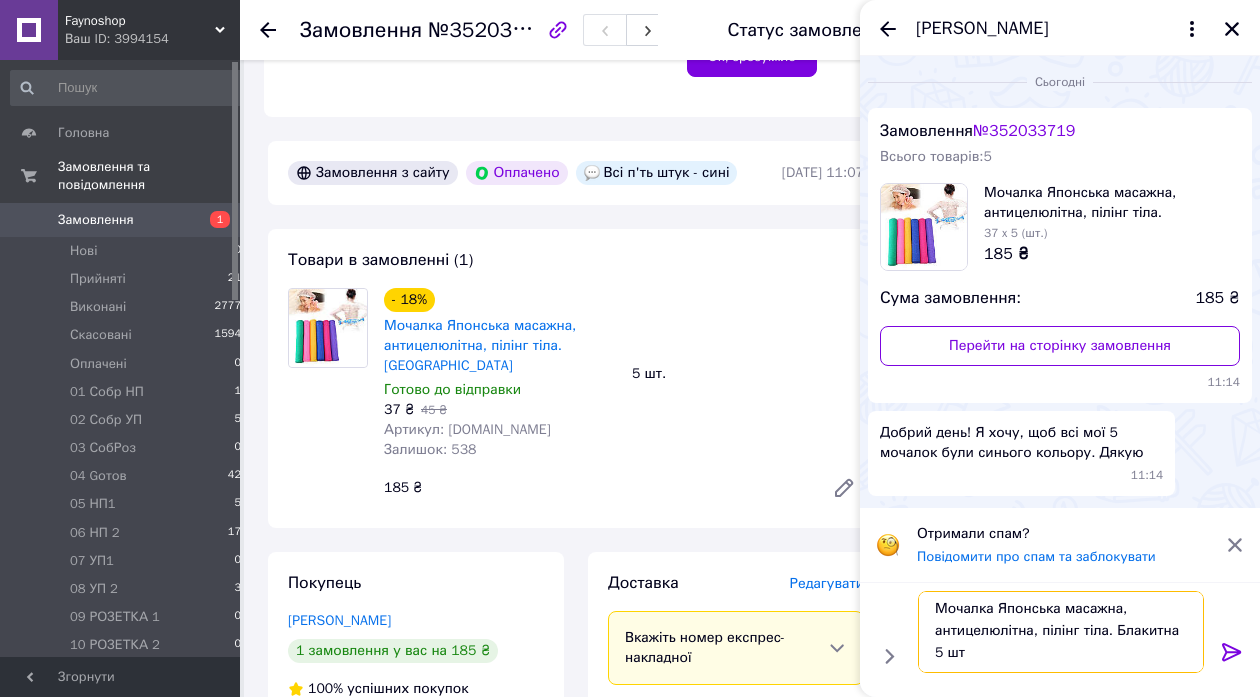 type on "Мочалка Японська масажна, антицелюлітна, пілінг тіла. Блакитна 5 шт" 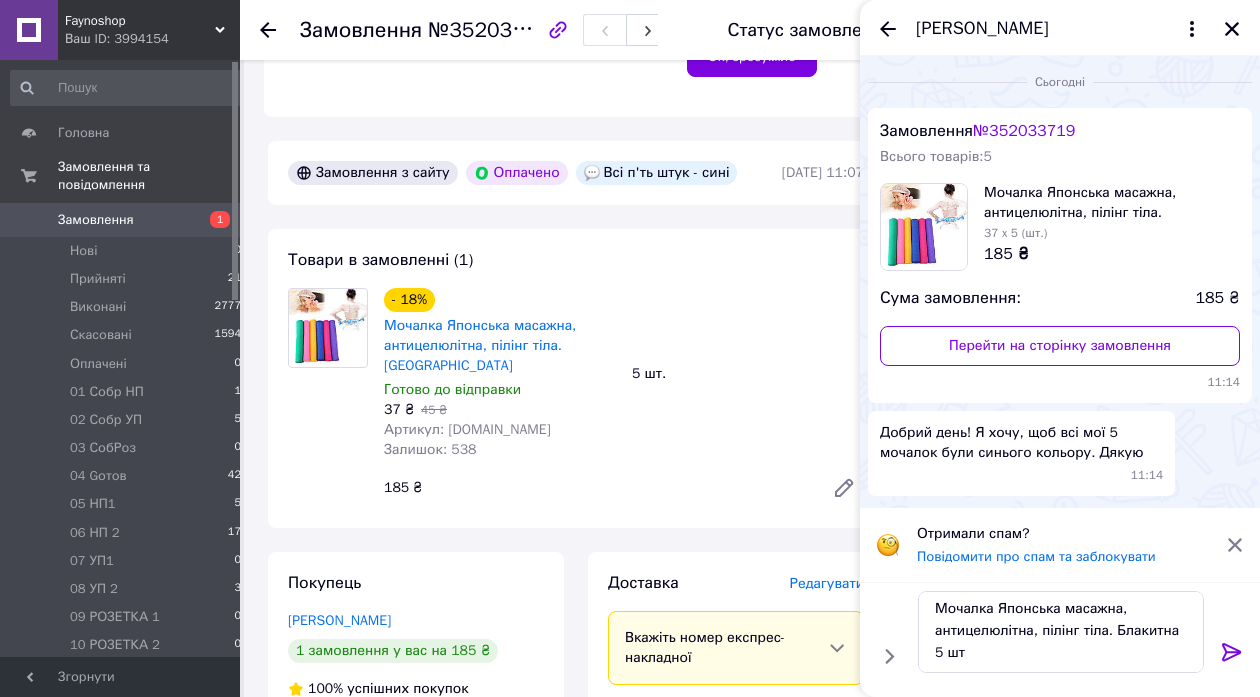 click 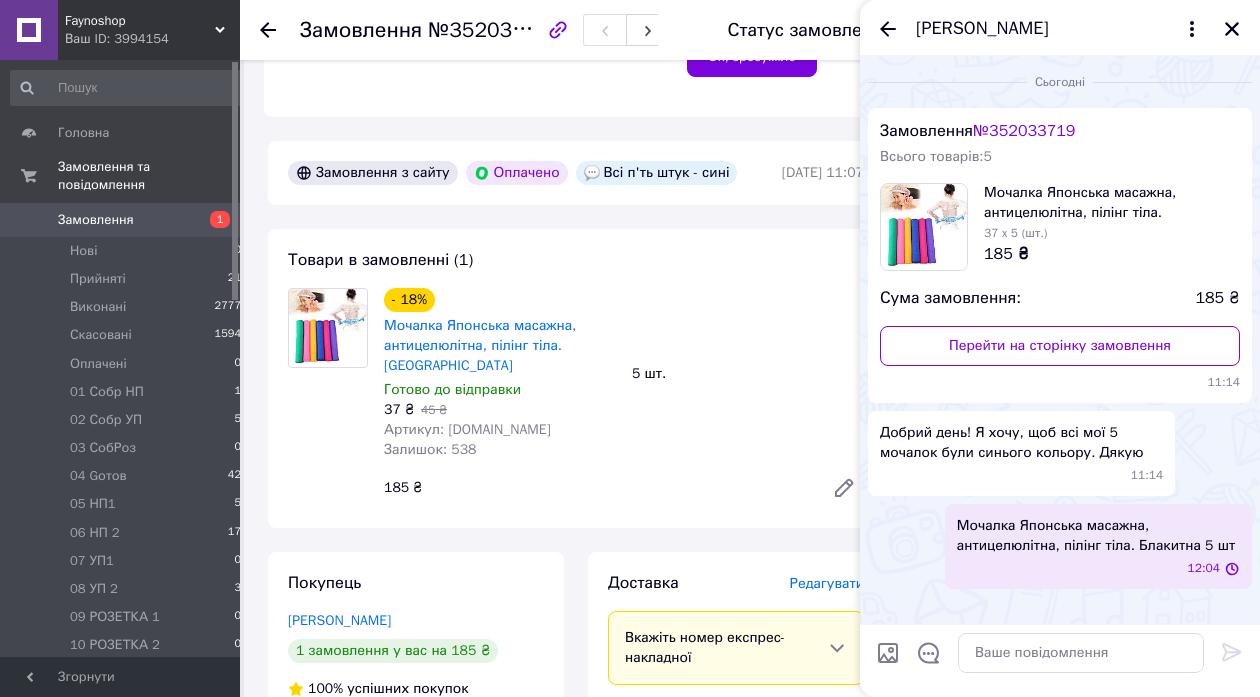 scroll, scrollTop: 0, scrollLeft: 0, axis: both 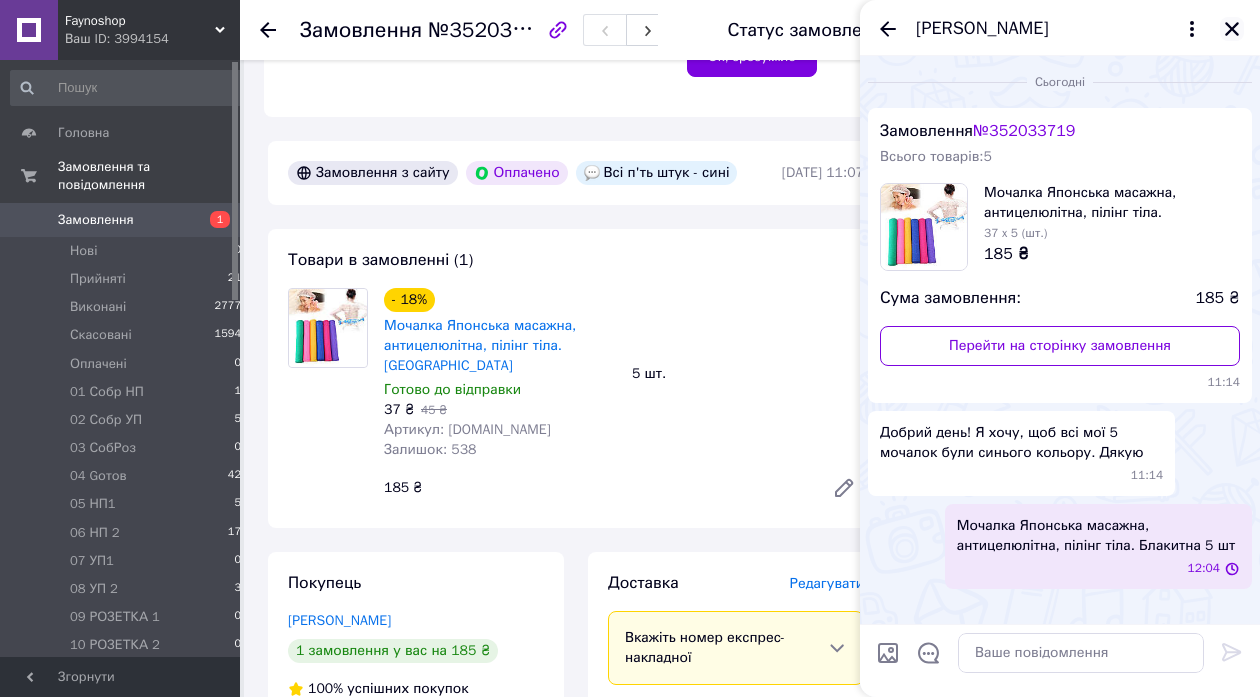 click 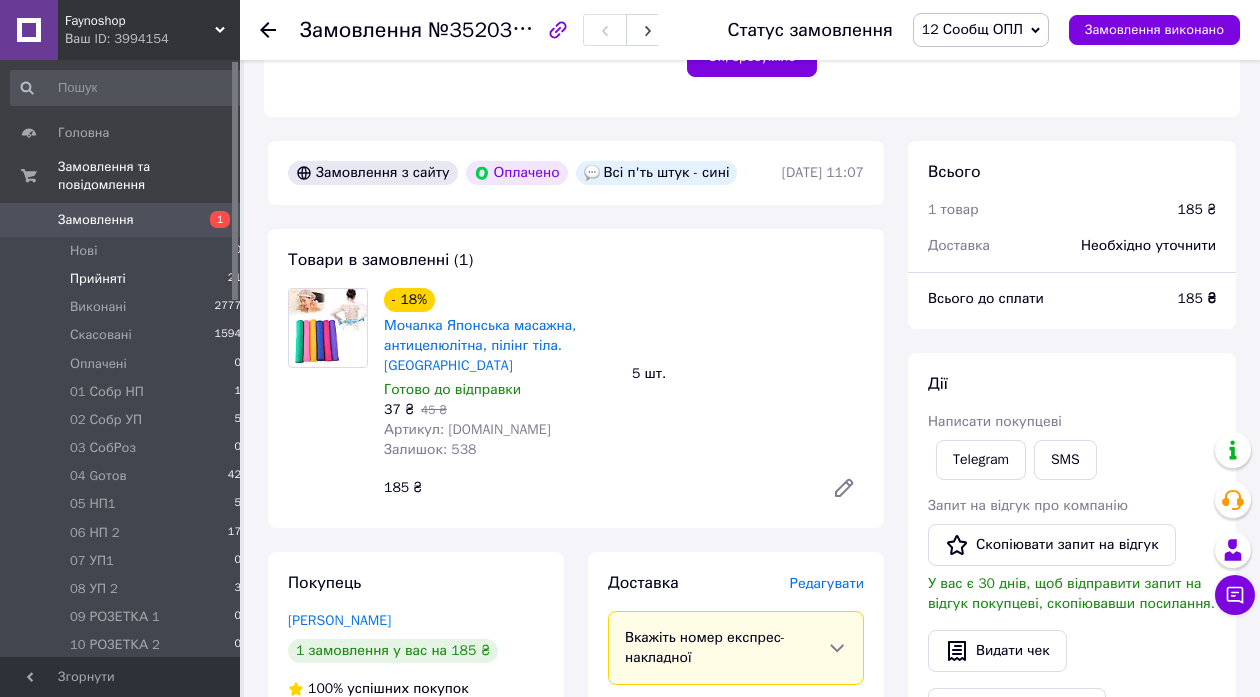 click on "Прийняті" at bounding box center (98, 279) 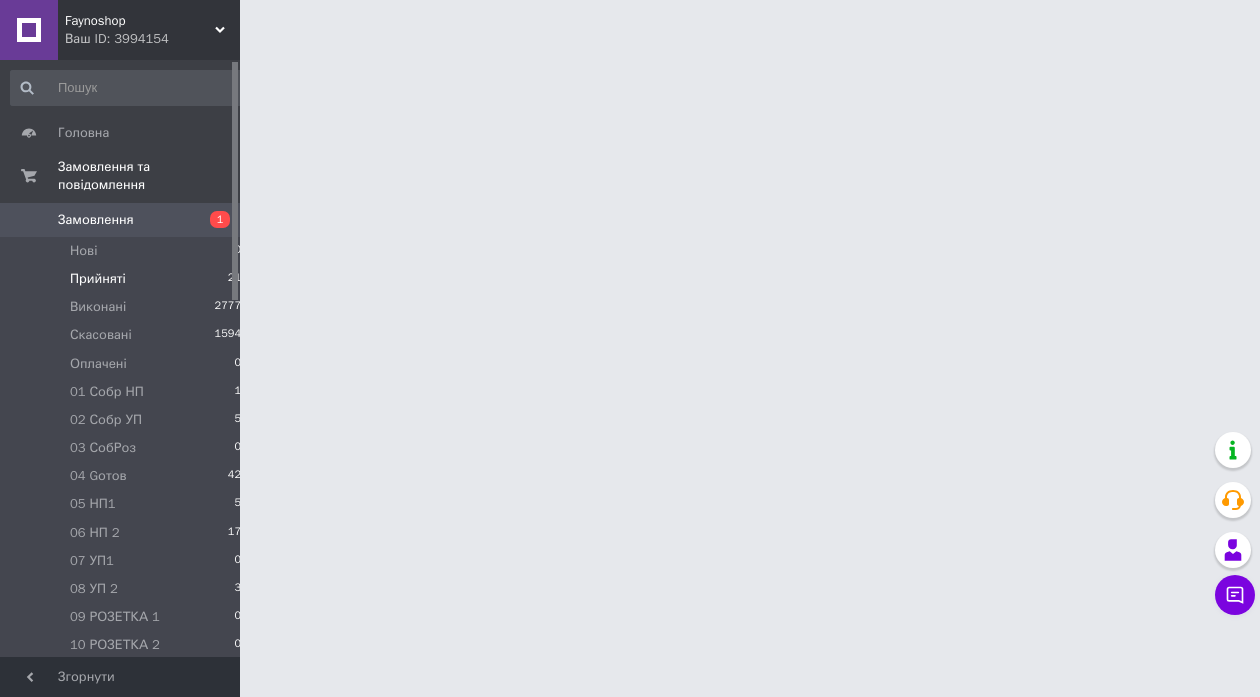 scroll, scrollTop: 0, scrollLeft: 0, axis: both 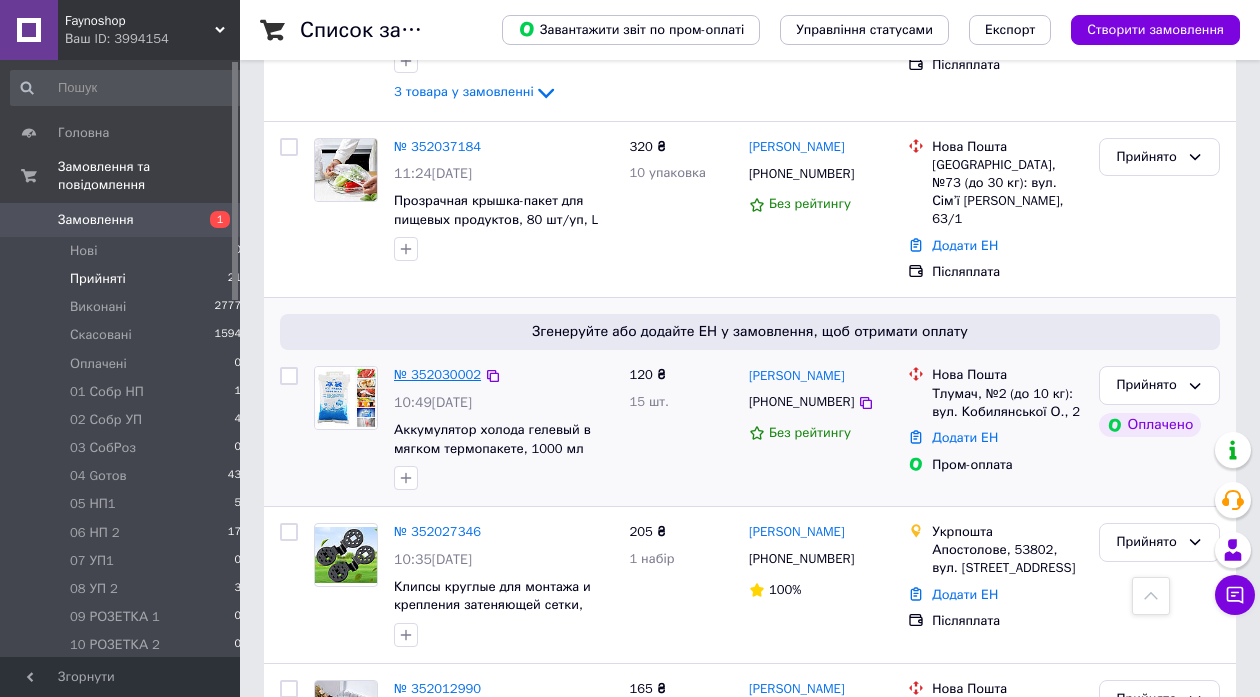 click on "№ 352030002" at bounding box center [437, 374] 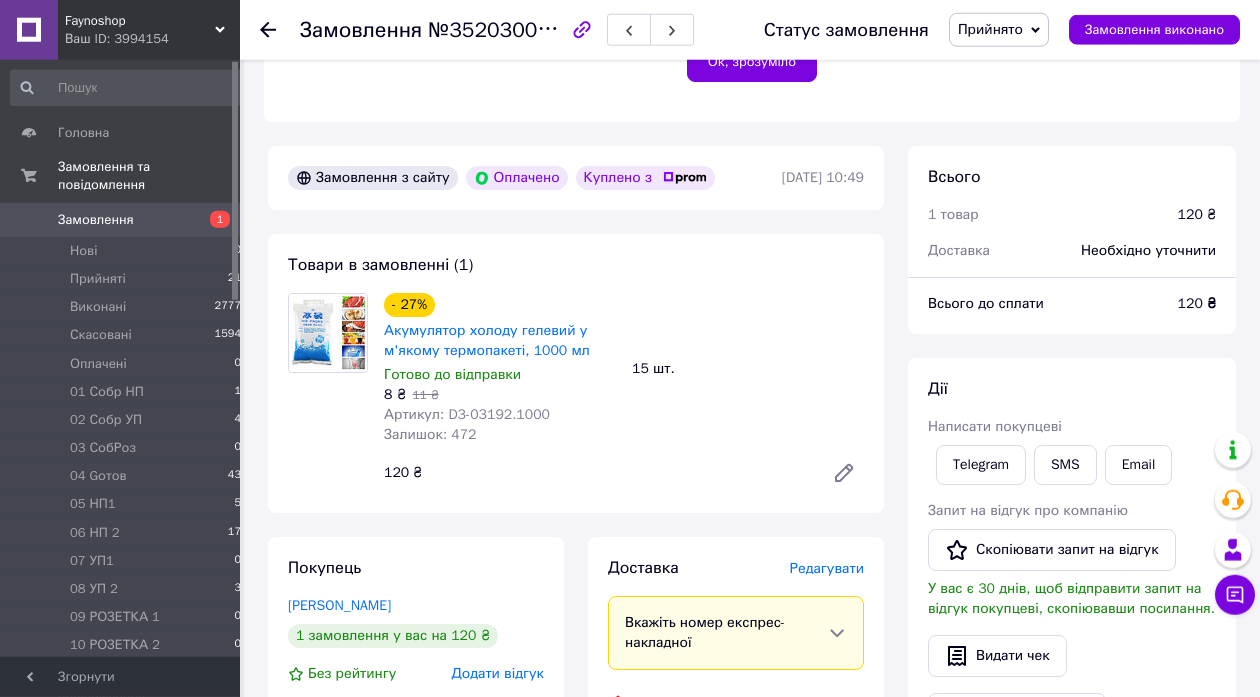 scroll, scrollTop: 433, scrollLeft: 0, axis: vertical 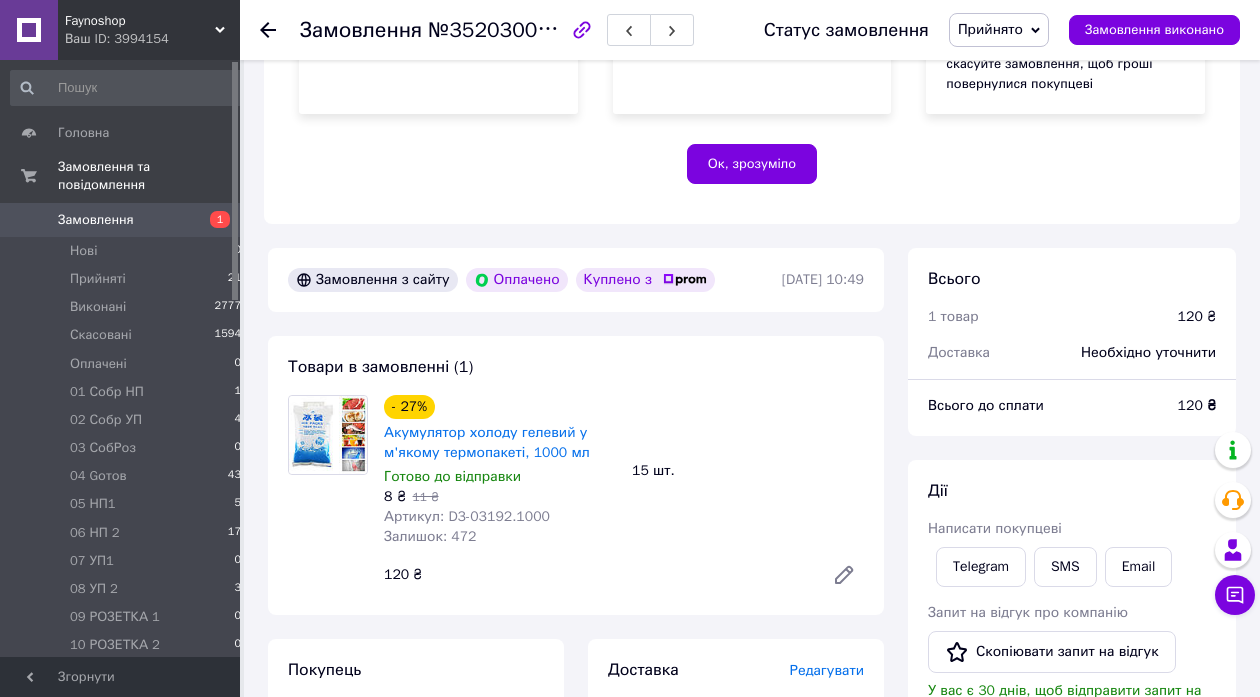 click 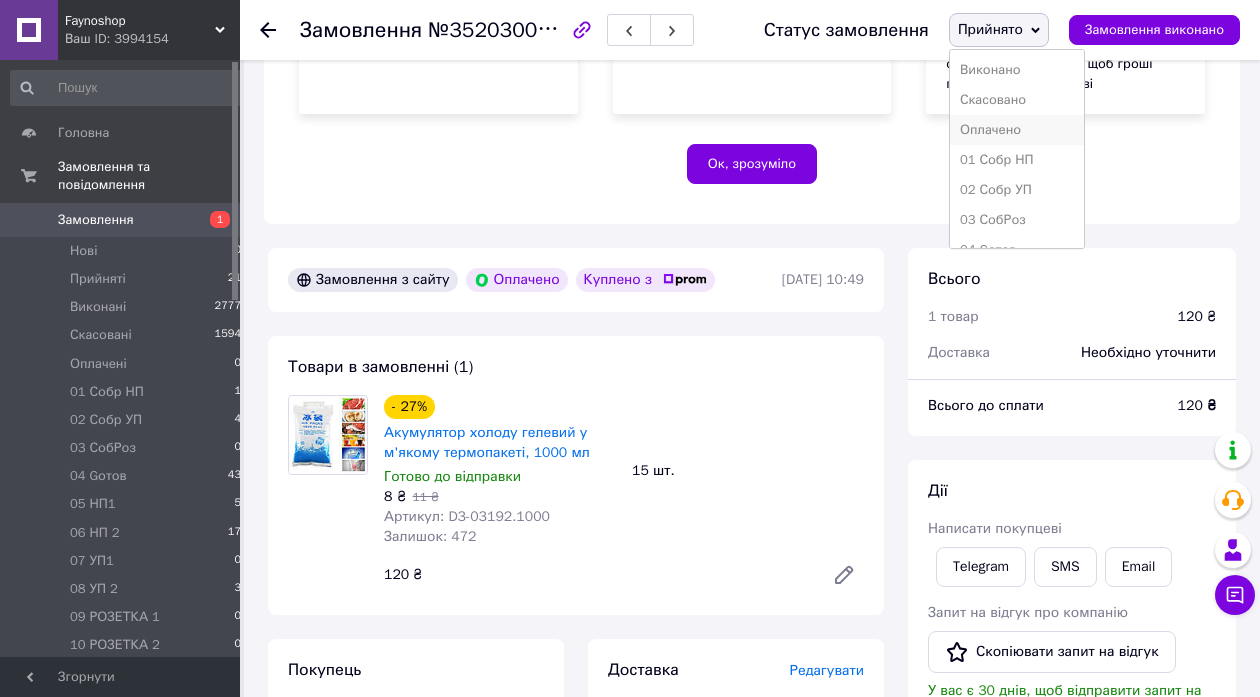scroll, scrollTop: 414, scrollLeft: 0, axis: vertical 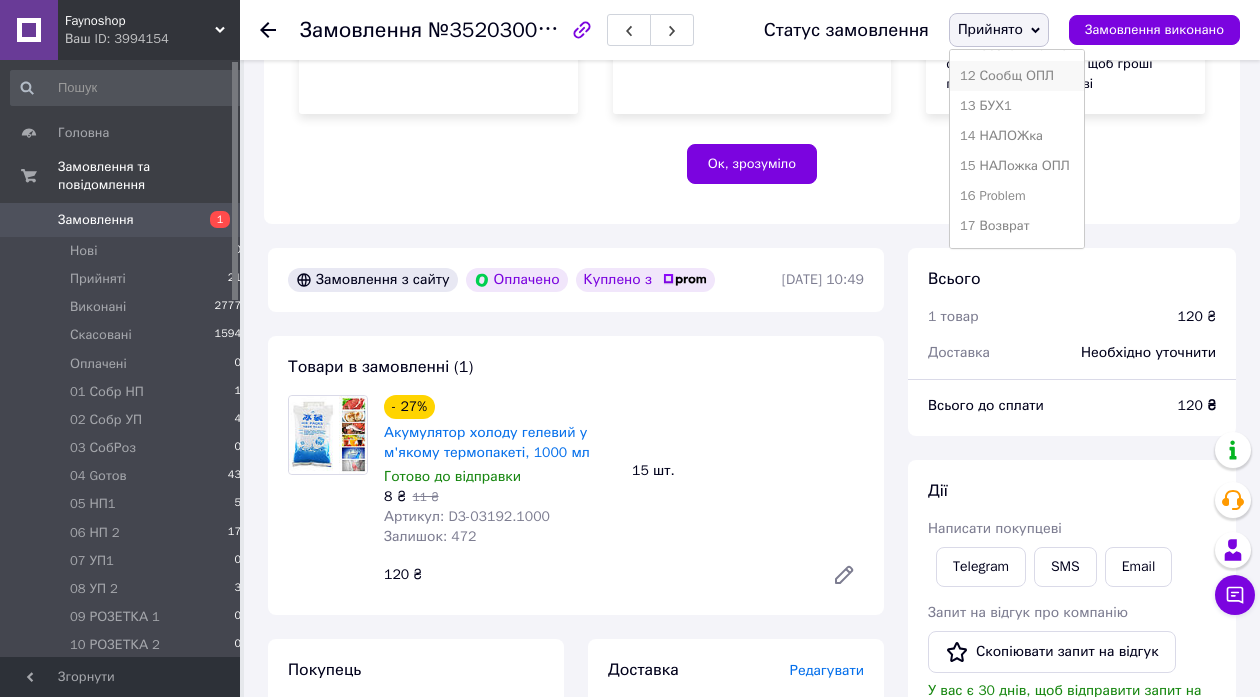 click on "12 Сообщ ОПЛ" at bounding box center [1017, 76] 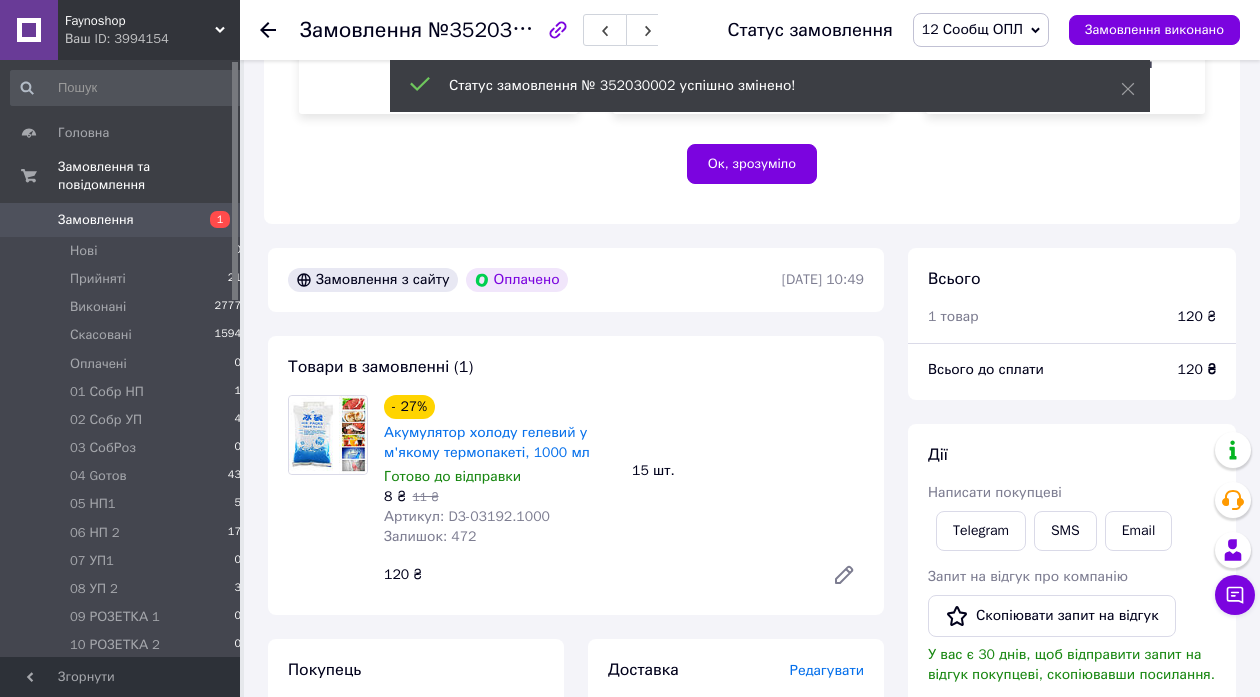 click 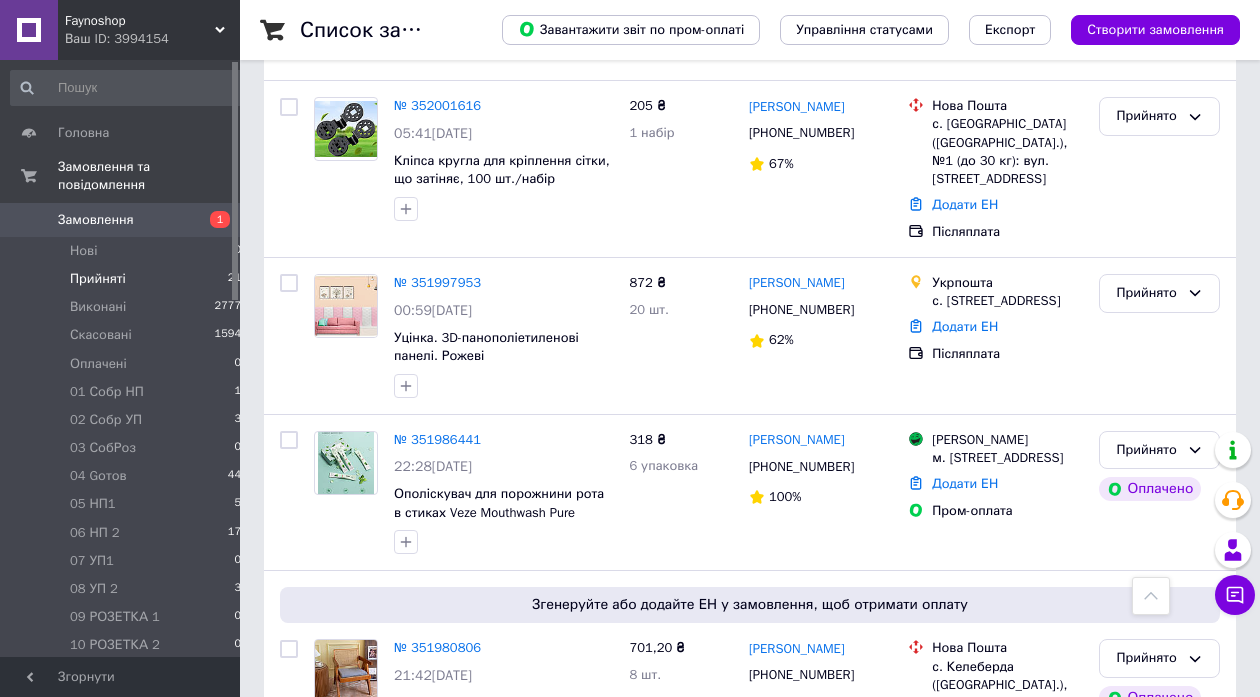 scroll, scrollTop: 1728, scrollLeft: 0, axis: vertical 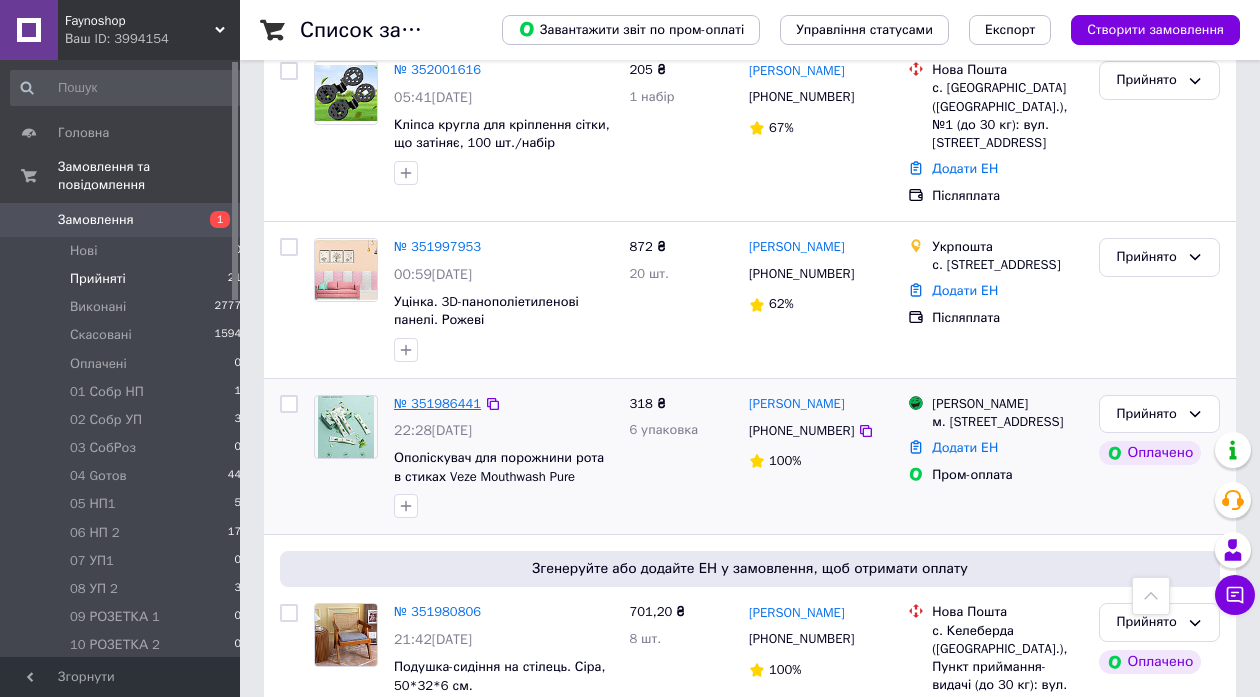 click on "№ 351986441" at bounding box center [437, 403] 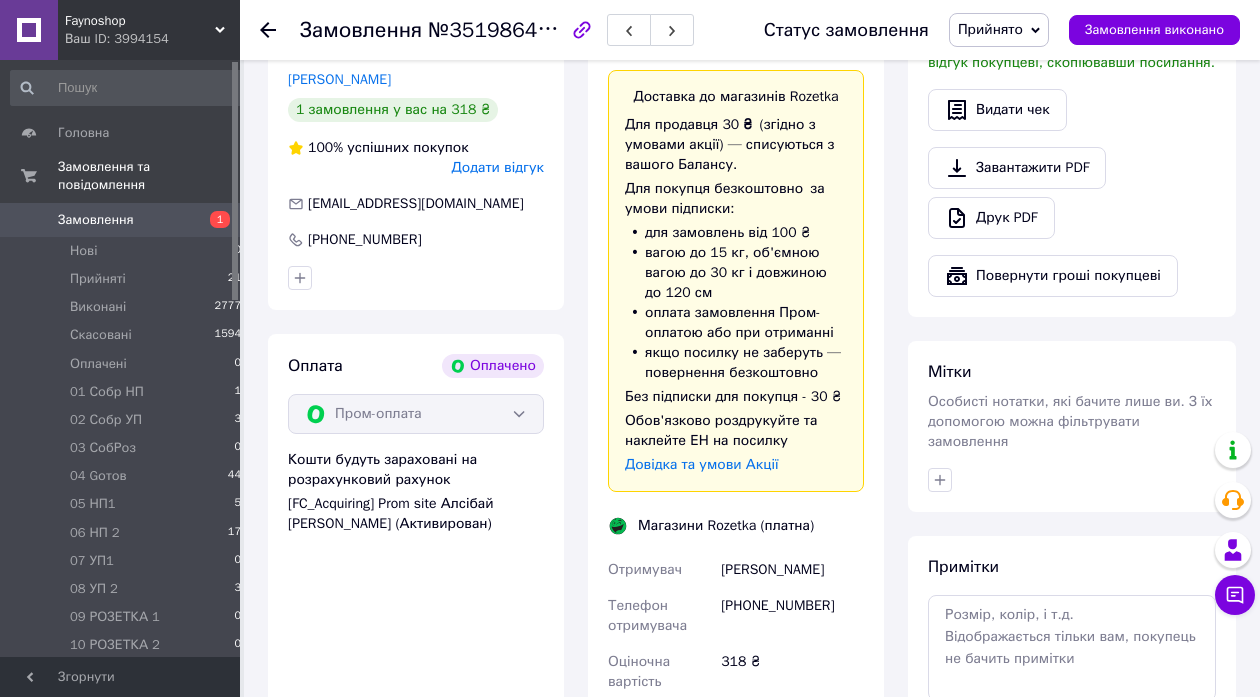 scroll, scrollTop: 1405, scrollLeft: 0, axis: vertical 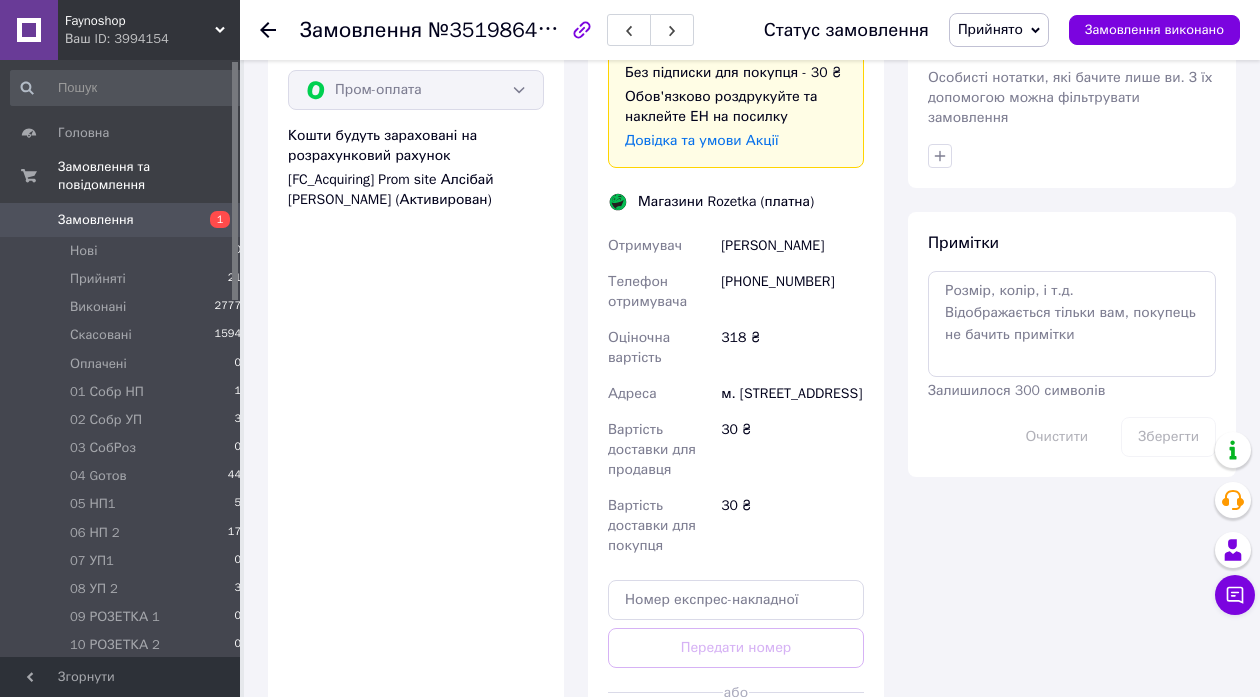 click on "Прийнято" at bounding box center (999, 30) 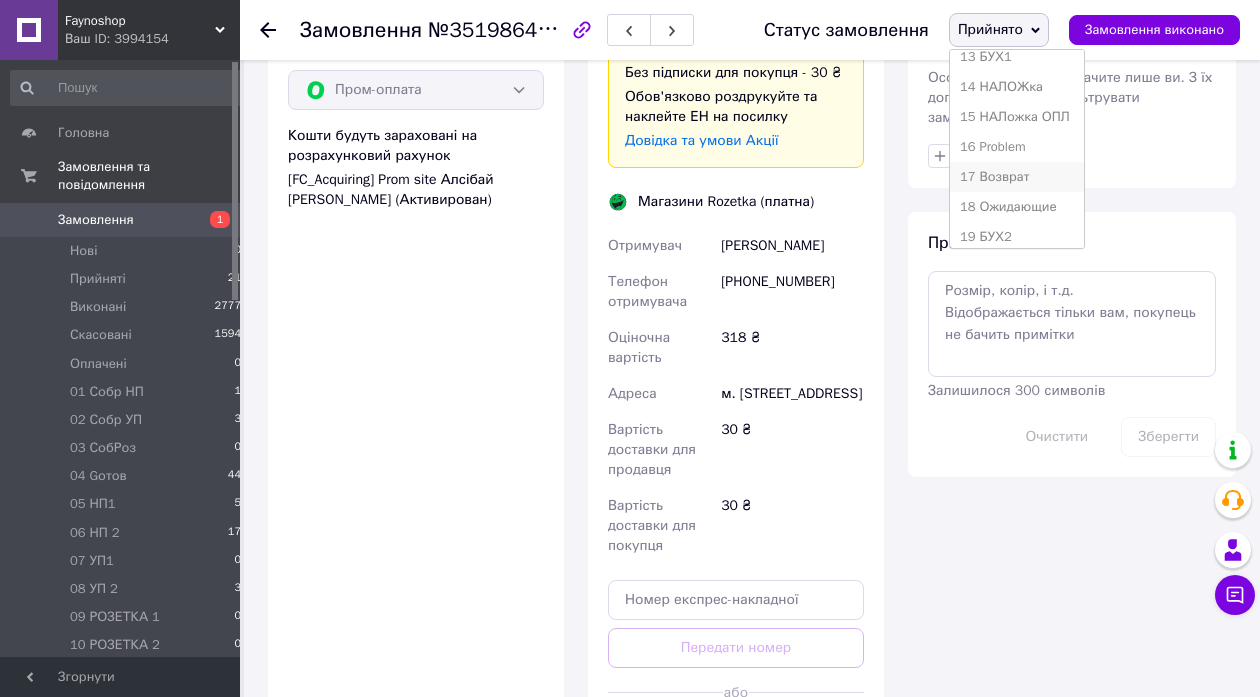 scroll, scrollTop: 414, scrollLeft: 0, axis: vertical 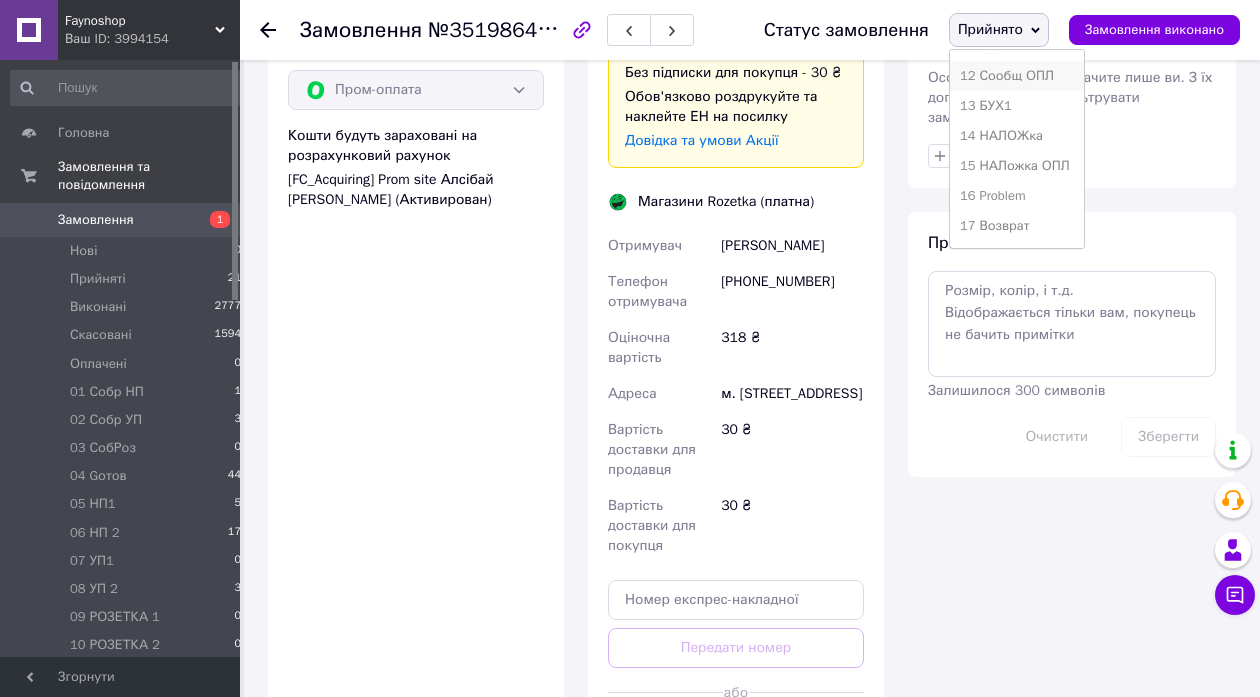 click on "12 Сообщ ОПЛ" at bounding box center [1017, 76] 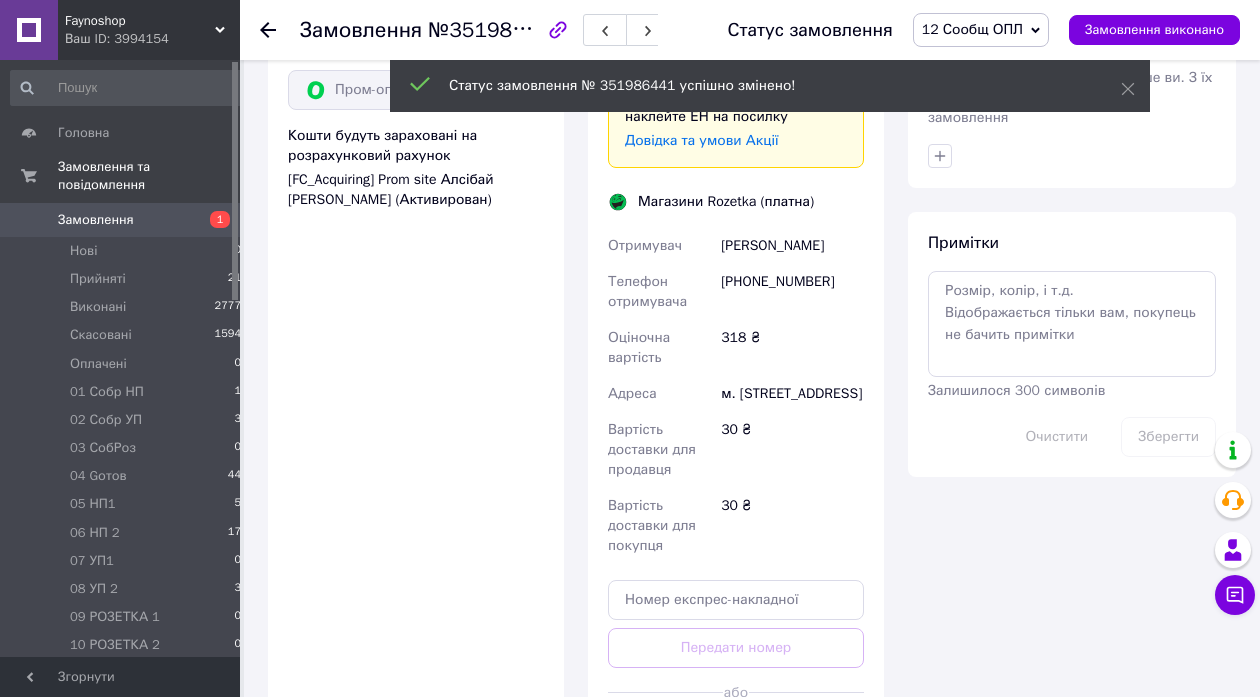 click 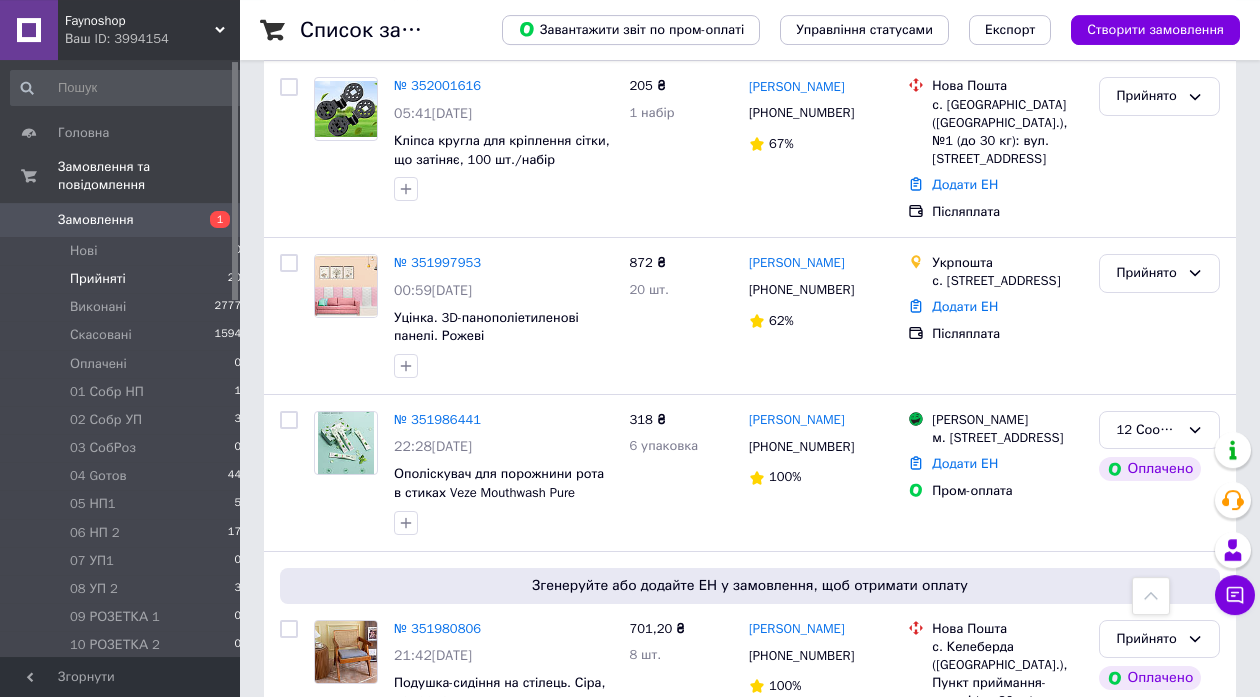 scroll, scrollTop: 2160, scrollLeft: 0, axis: vertical 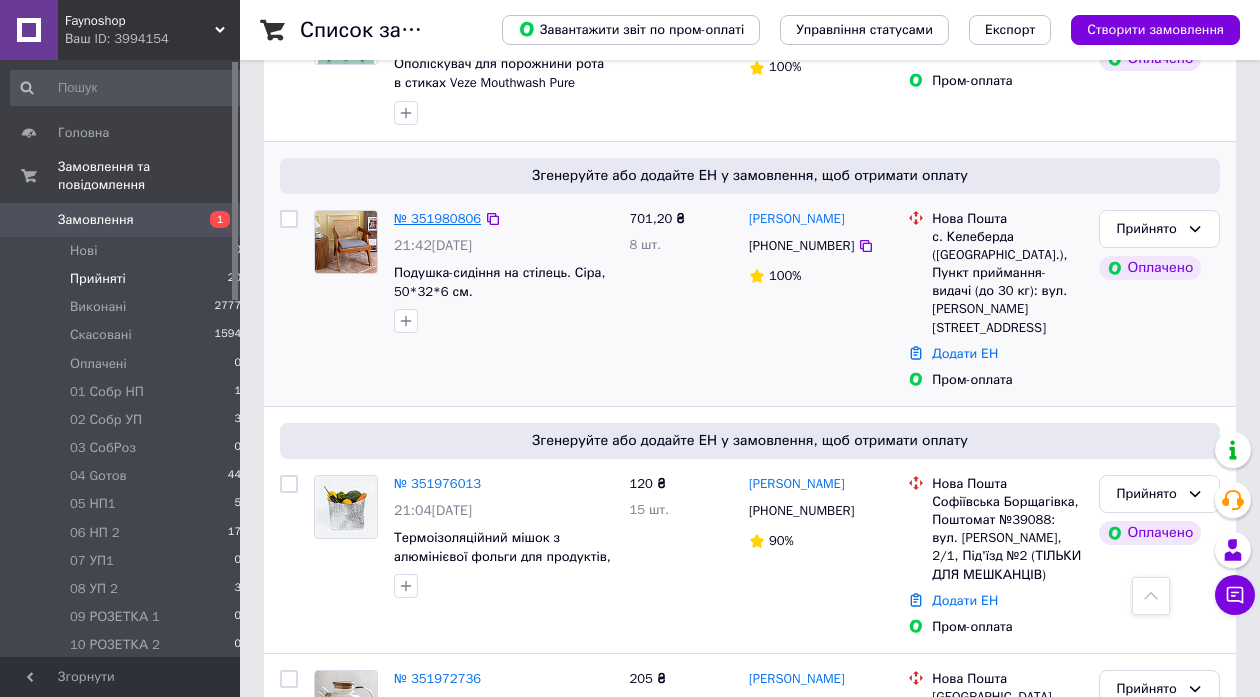 click on "№ 351980806" at bounding box center [437, 218] 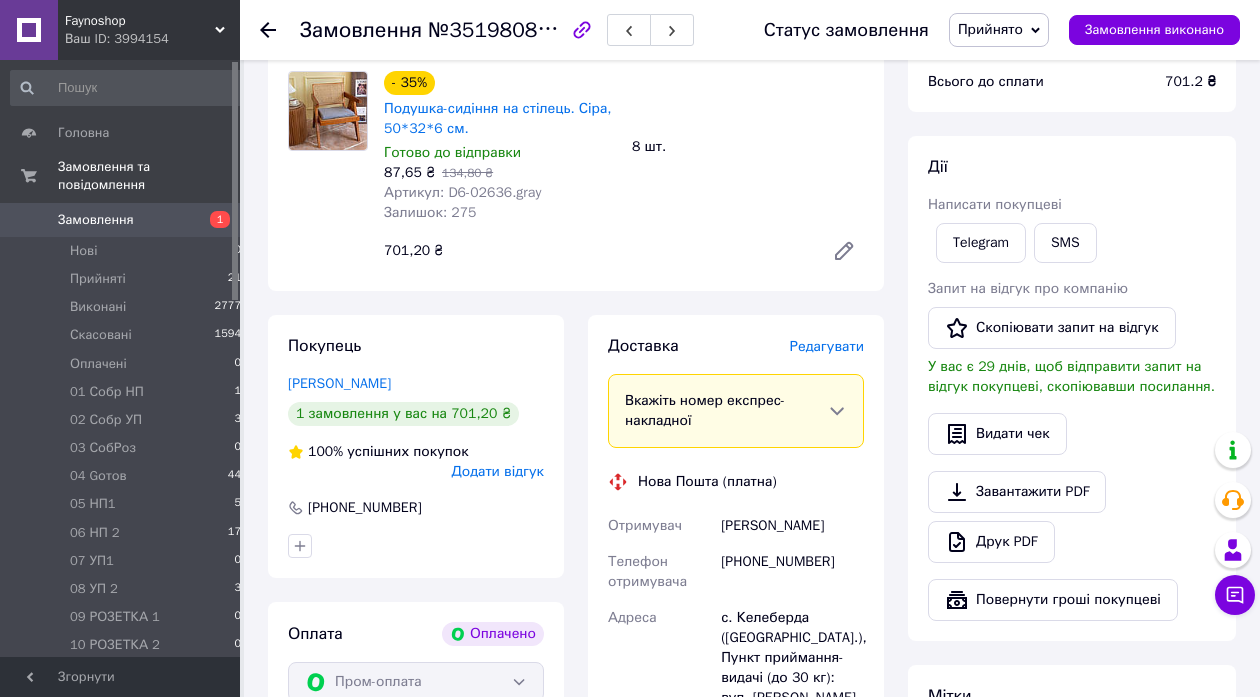scroll, scrollTop: 1189, scrollLeft: 0, axis: vertical 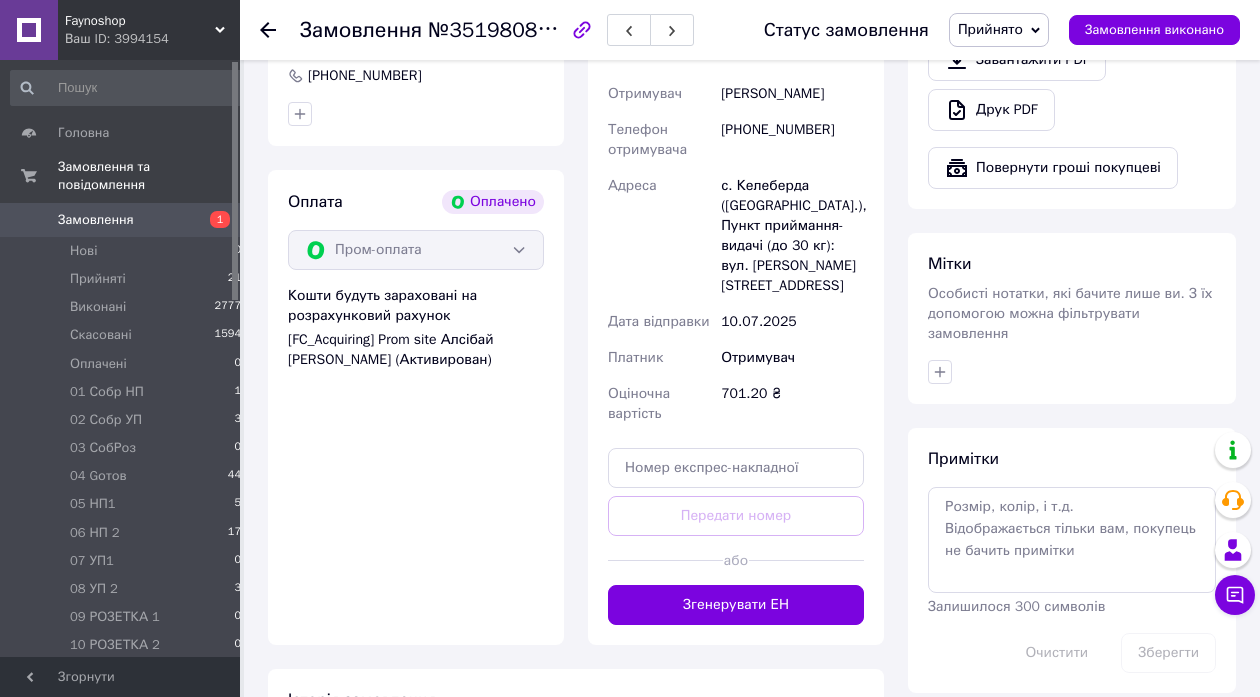 click 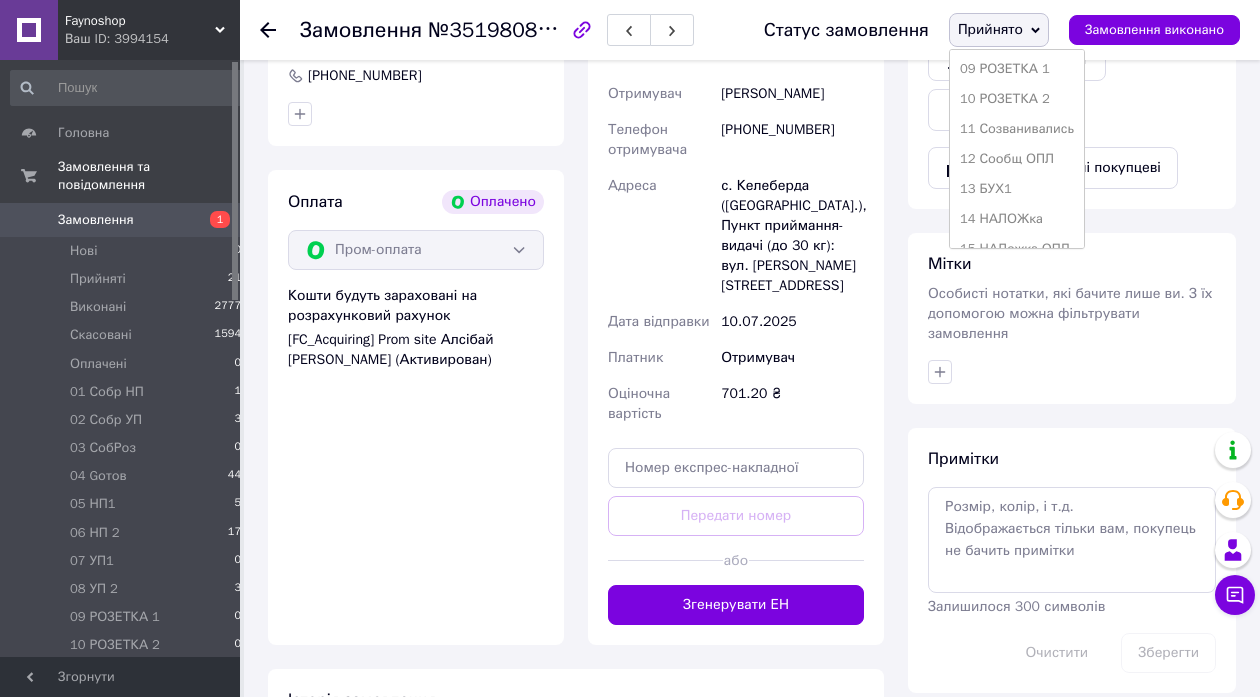 scroll, scrollTop: 414, scrollLeft: 0, axis: vertical 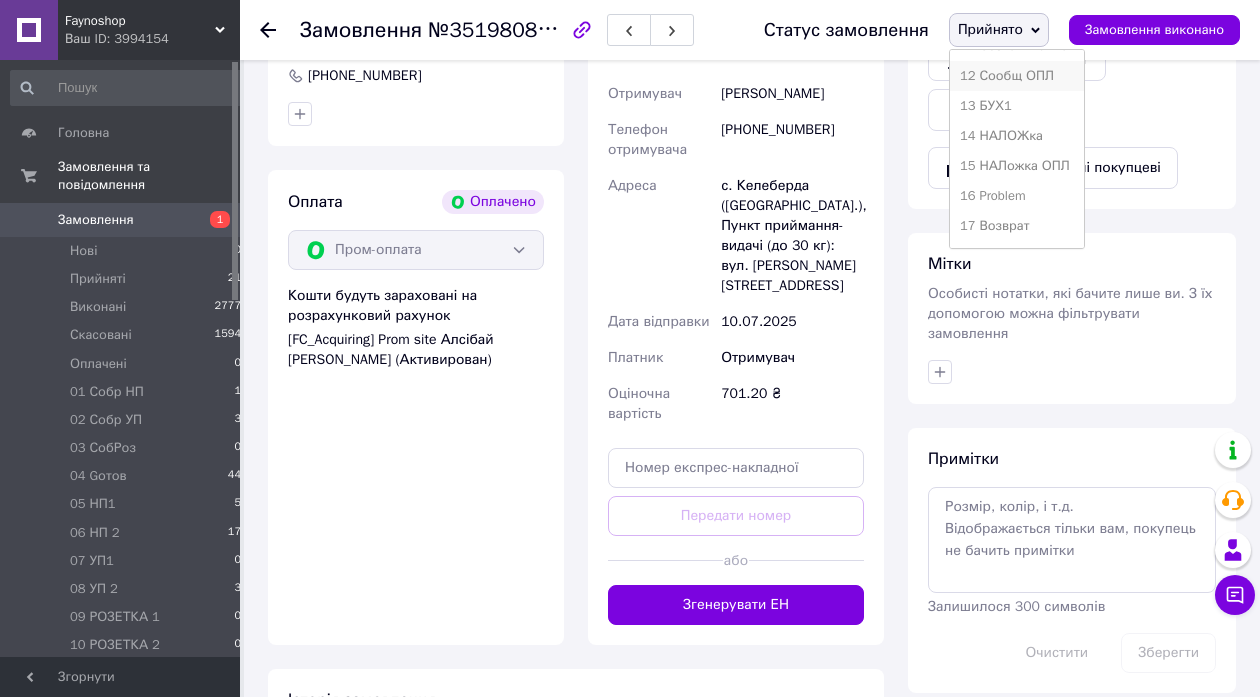 click on "12 Сообщ ОПЛ" at bounding box center (1017, 76) 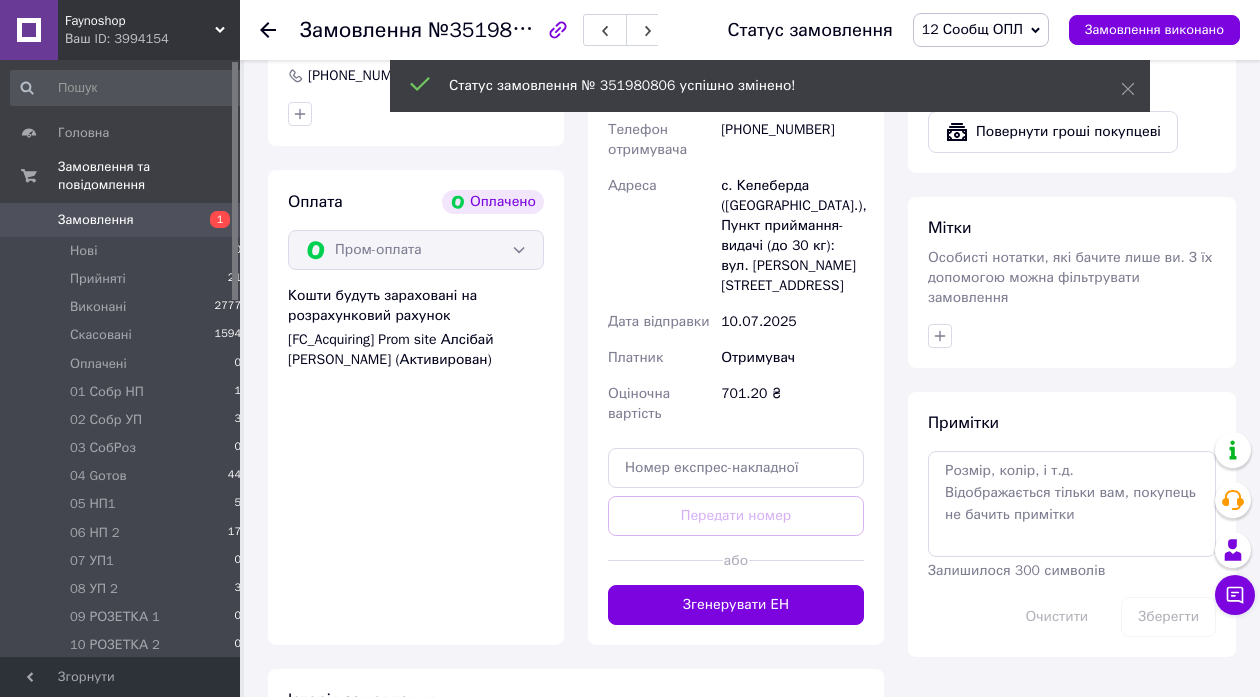 click 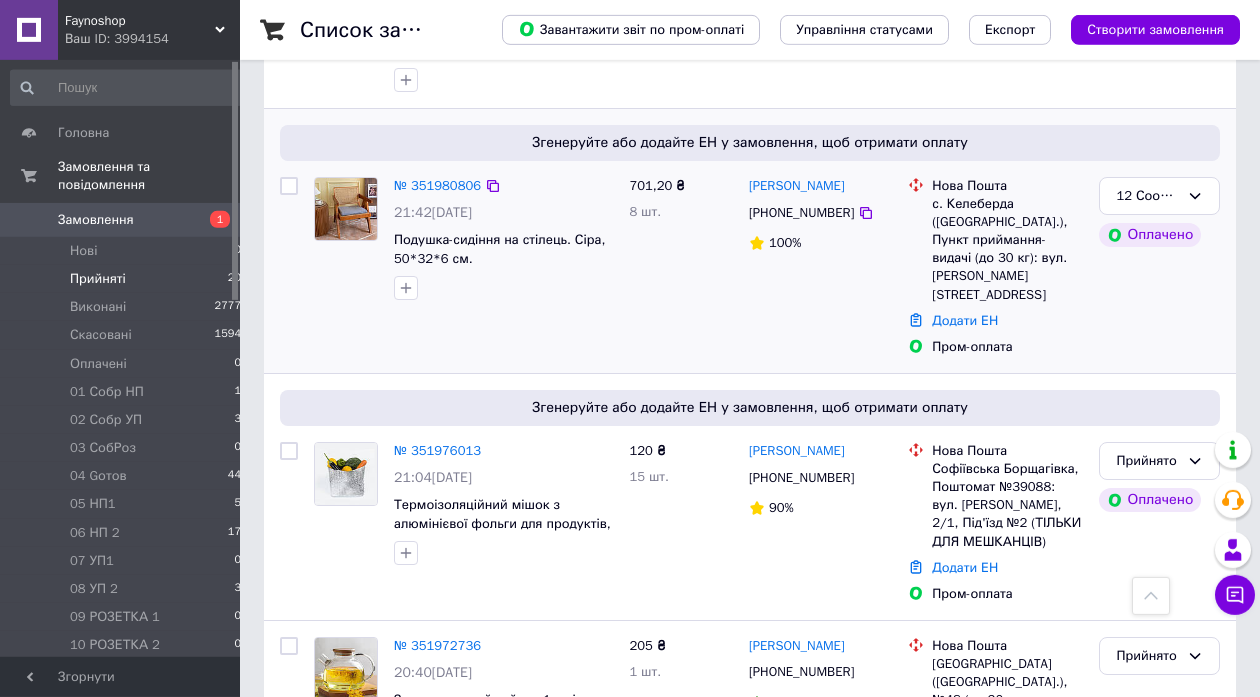 scroll, scrollTop: 2376, scrollLeft: 0, axis: vertical 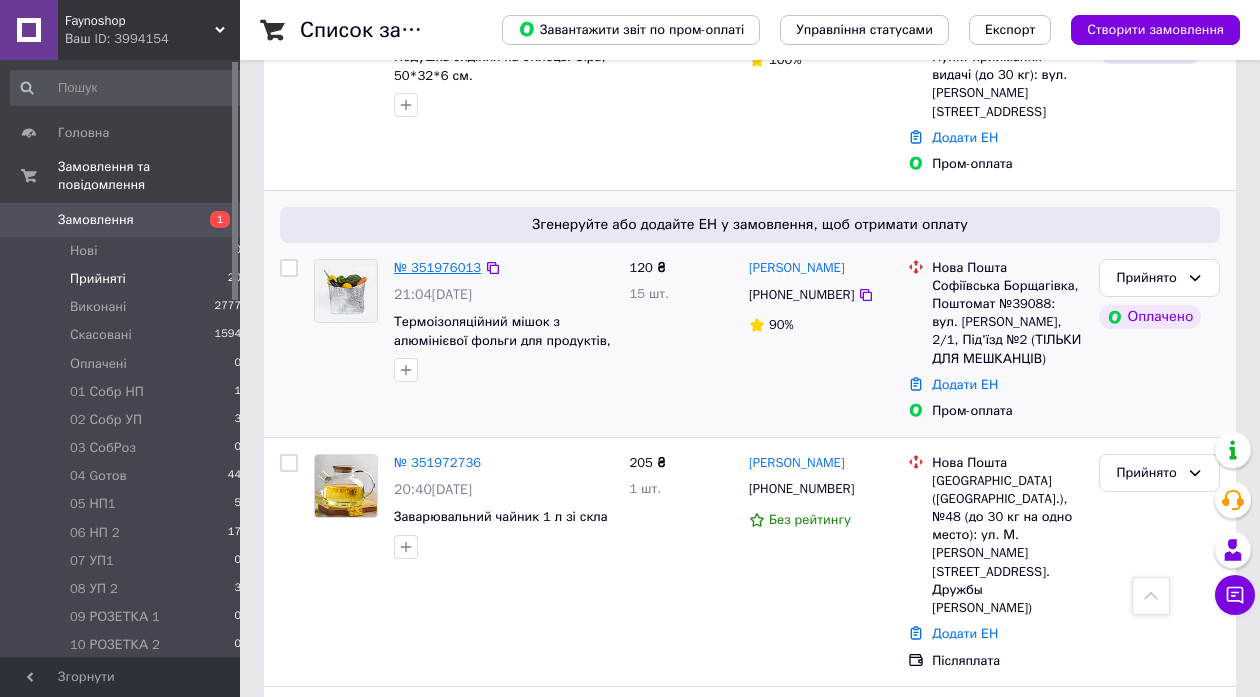 click on "№ 351976013" at bounding box center (437, 267) 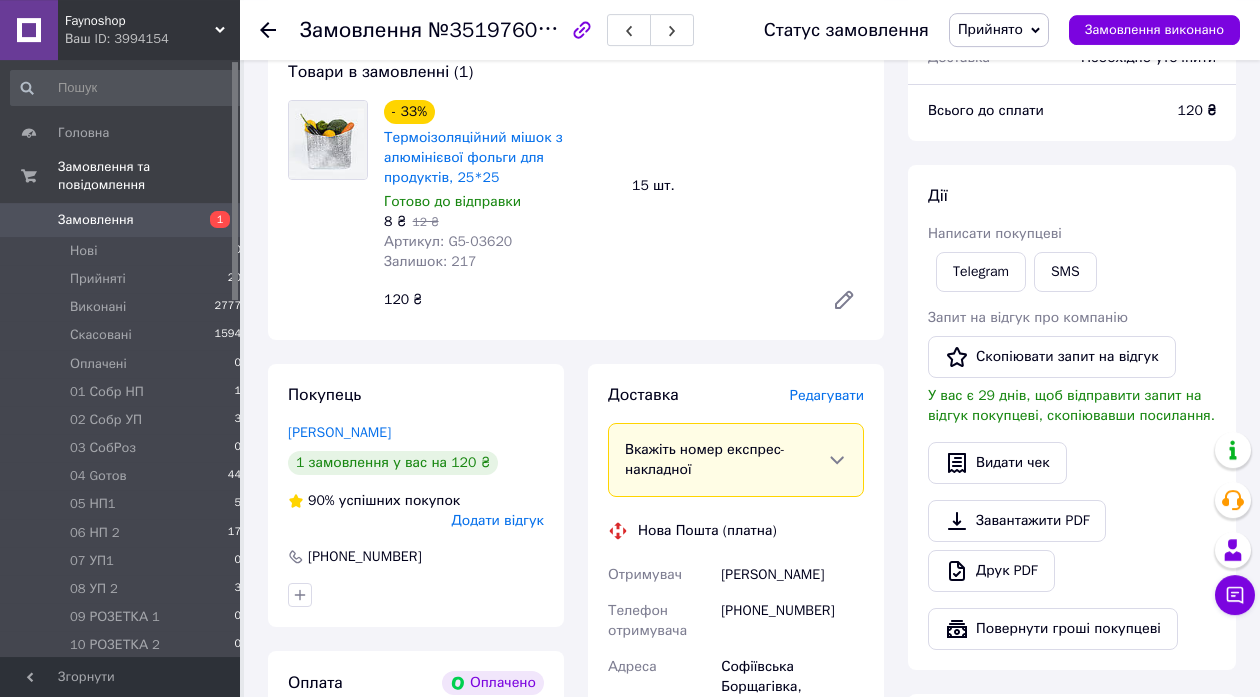 scroll, scrollTop: 649, scrollLeft: 0, axis: vertical 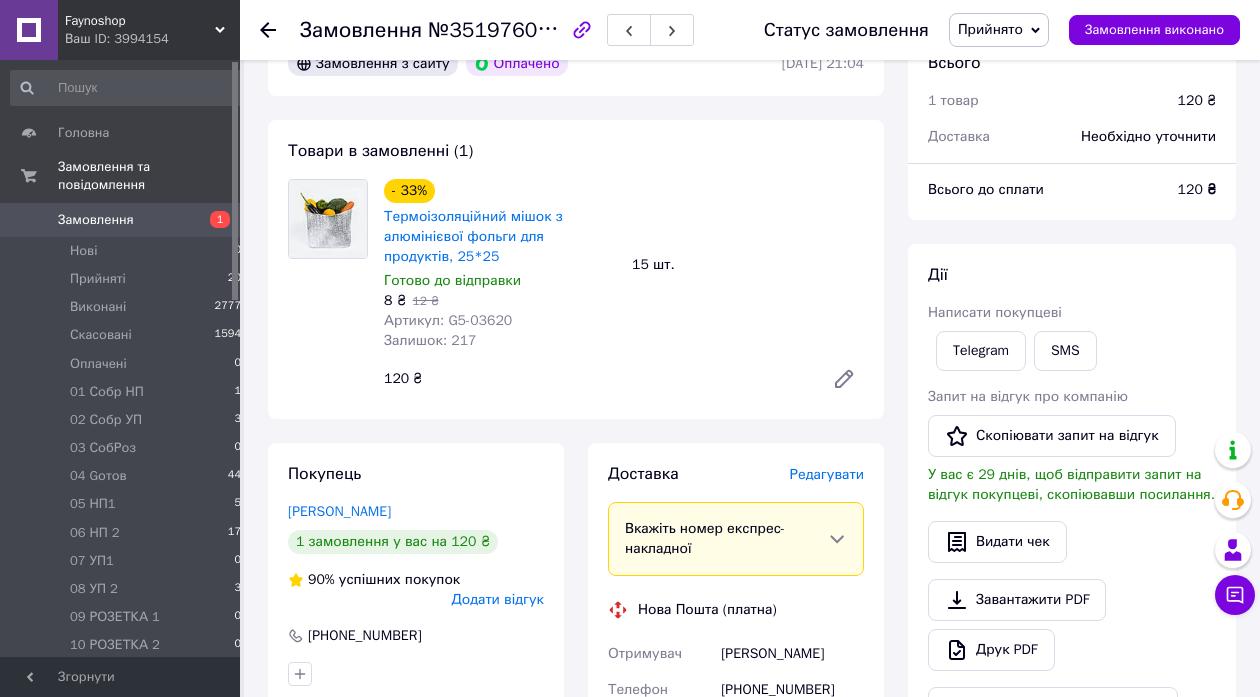 click 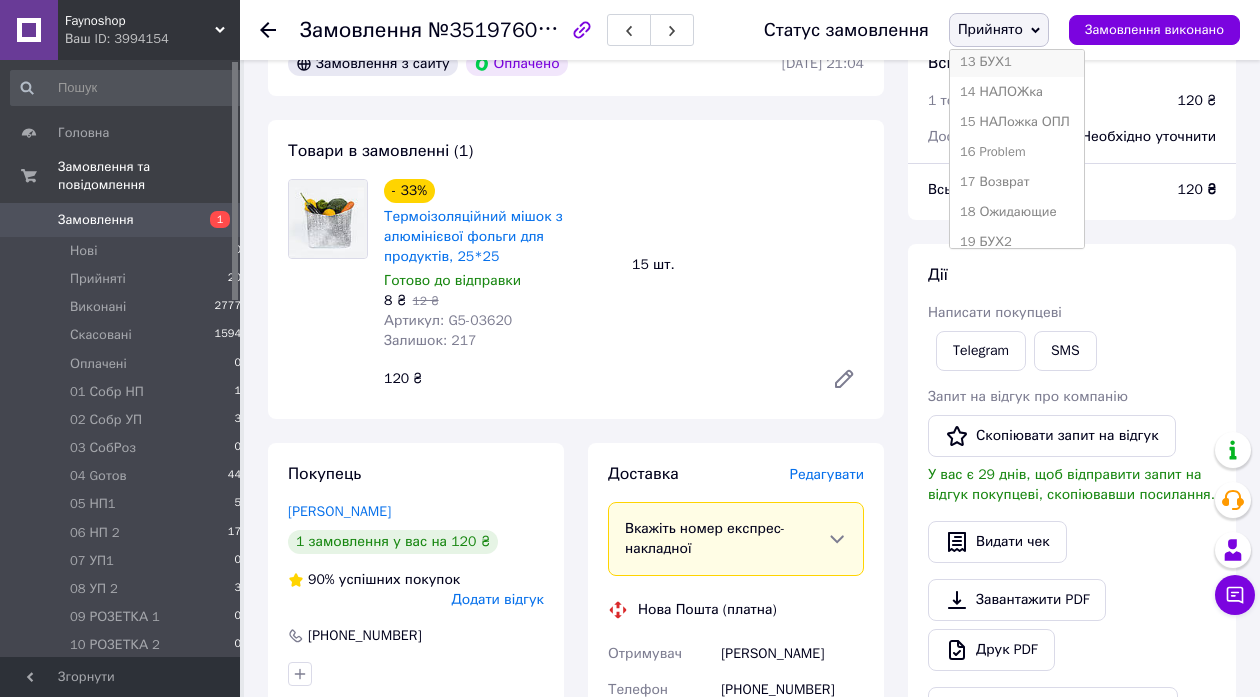 scroll, scrollTop: 414, scrollLeft: 0, axis: vertical 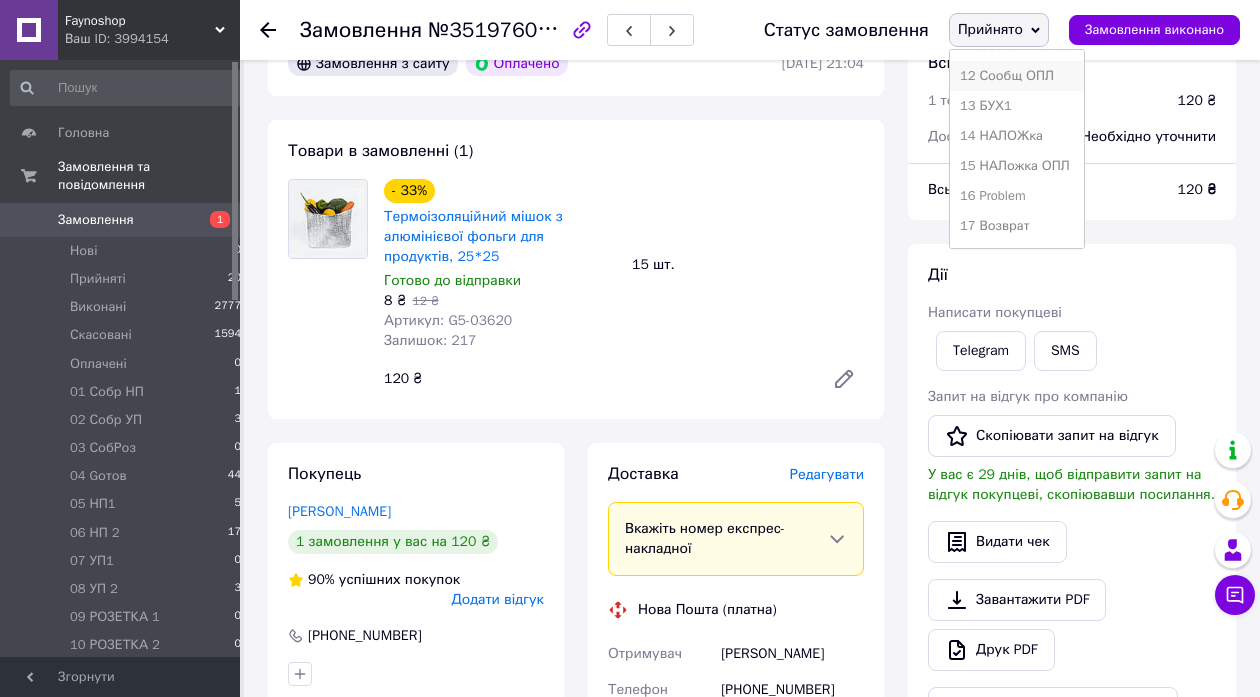 click on "12 Сообщ ОПЛ" at bounding box center [1017, 76] 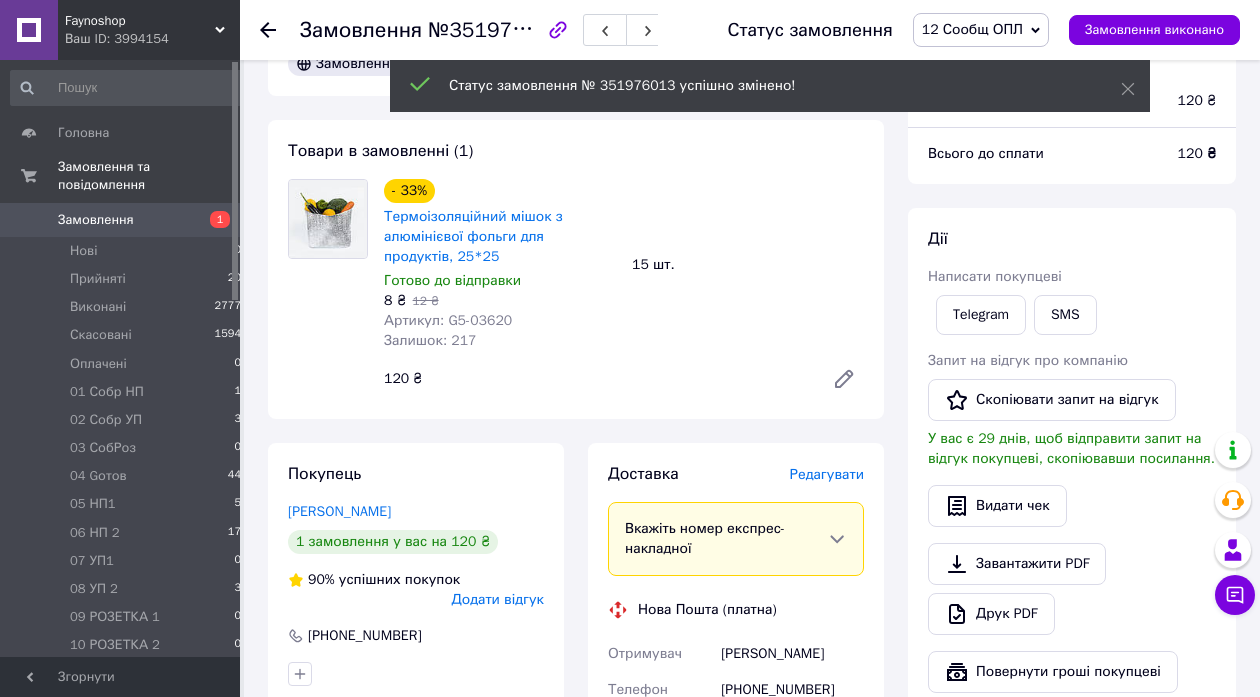 click 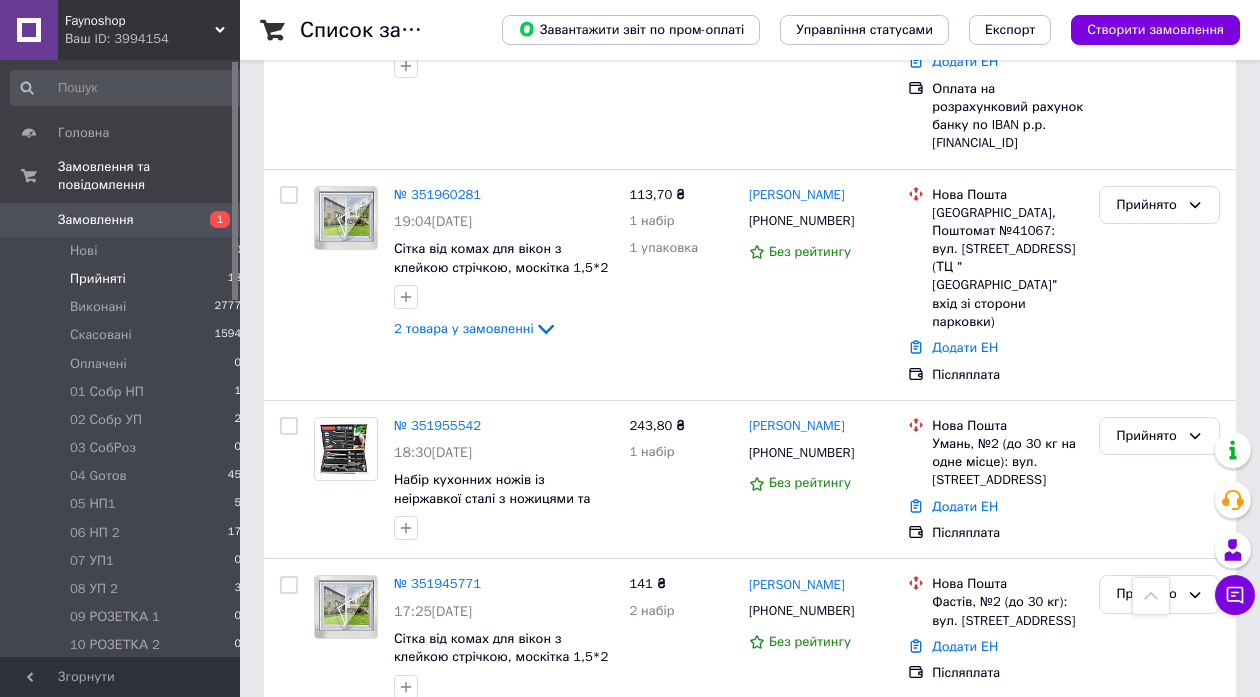 scroll, scrollTop: 3289, scrollLeft: 0, axis: vertical 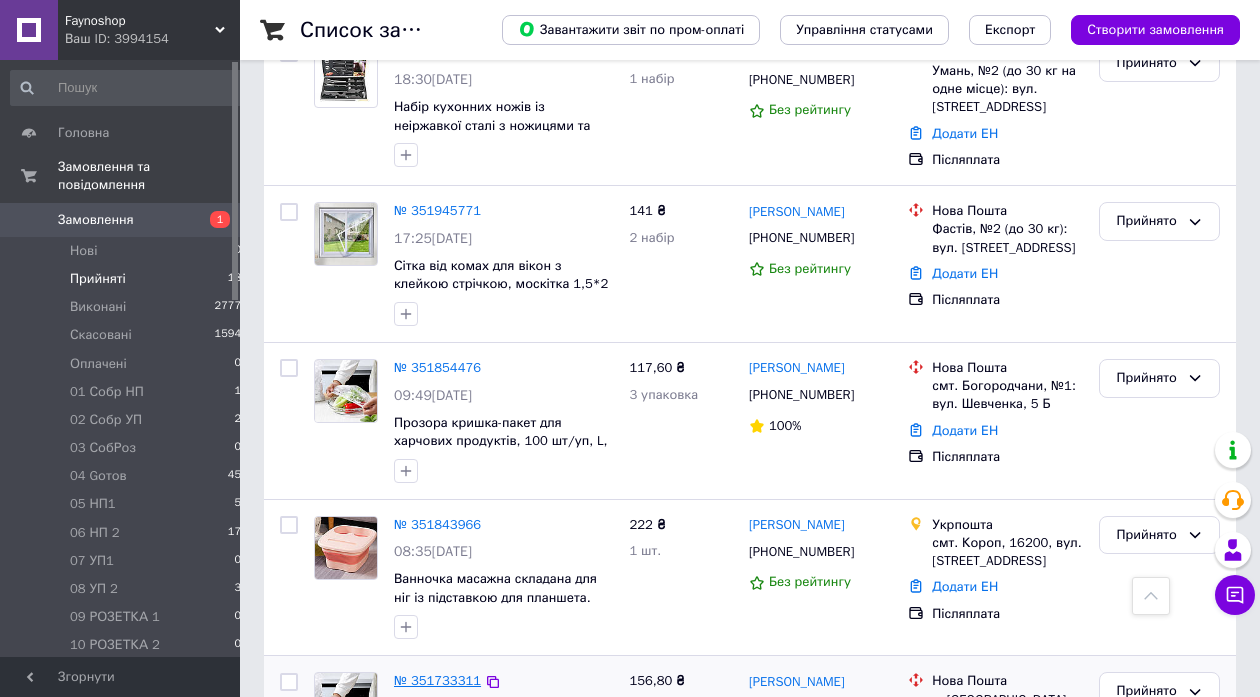 click on "№ 351733311" at bounding box center [437, 680] 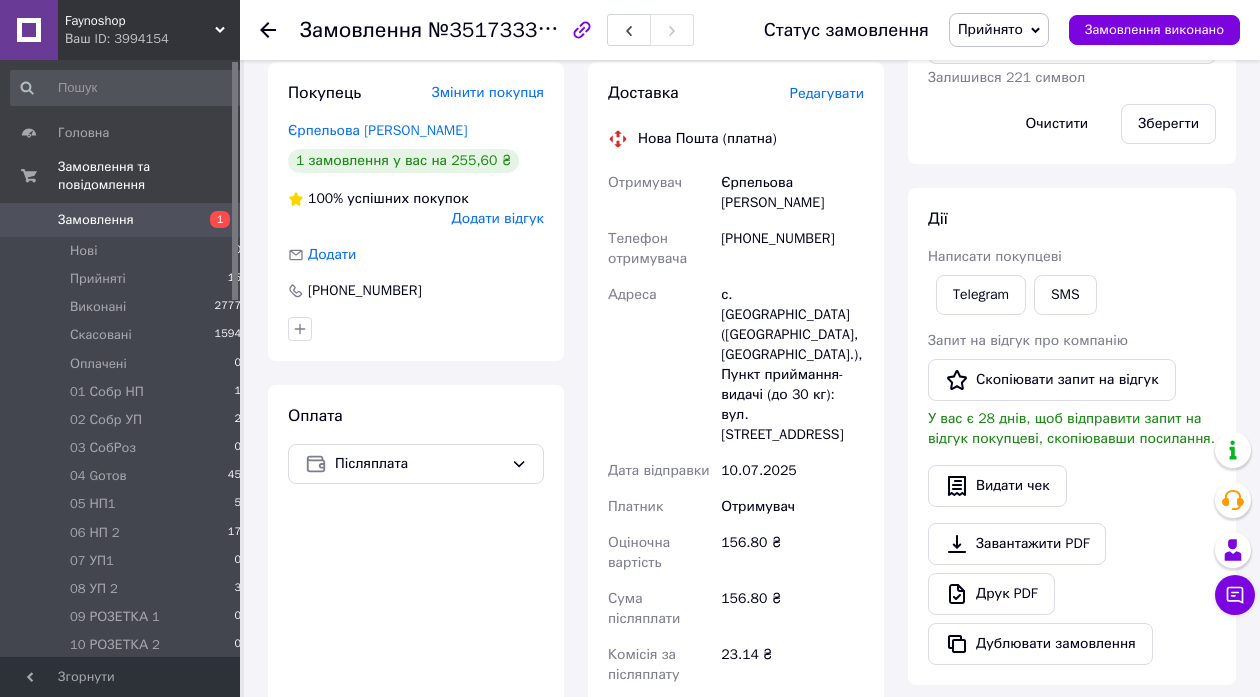 scroll, scrollTop: 217, scrollLeft: 0, axis: vertical 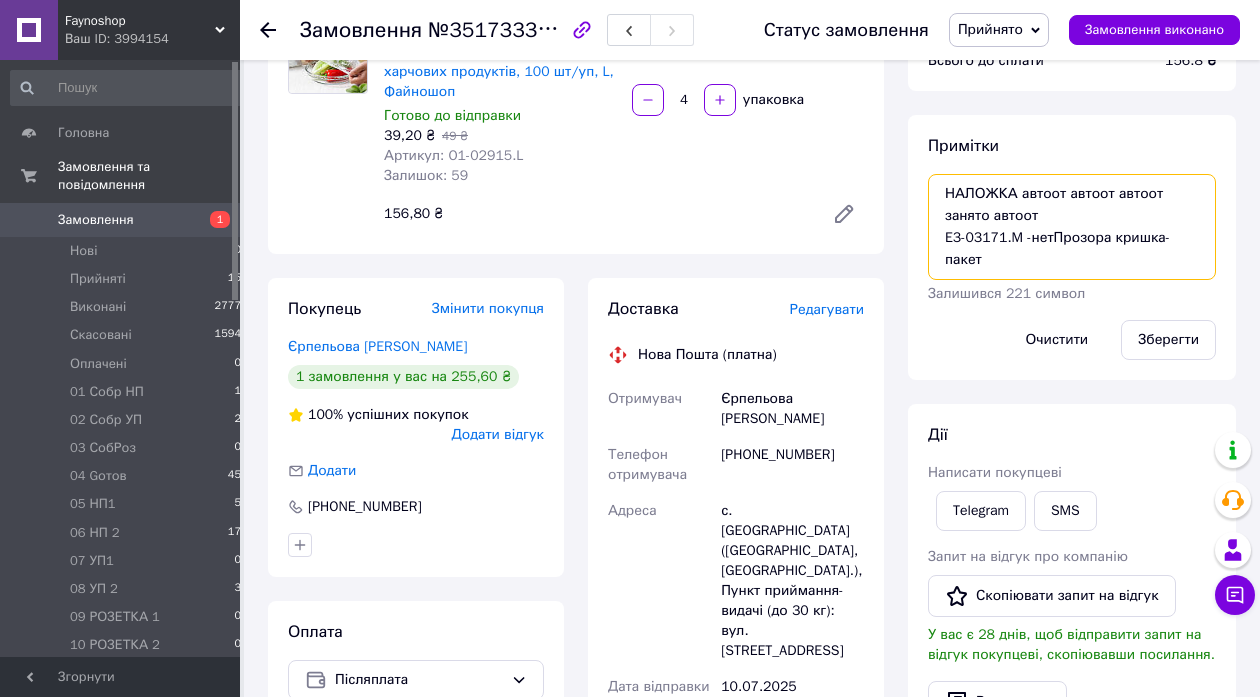 click on "НАЛОЖКА автоот автоот автоот занято автоот
E3-03171.M -нетПрозора кришка-пакет" at bounding box center [1072, 227] 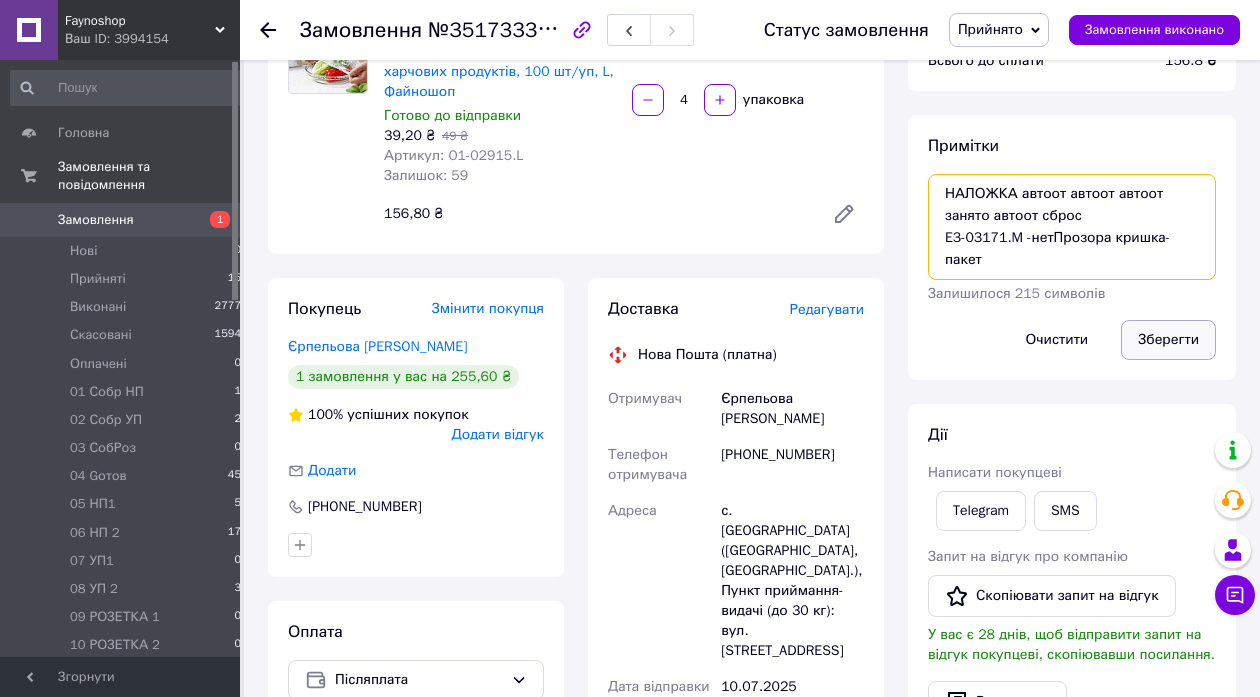 type on "НАЛОЖКА автоот автоот автоот занято автоот сброс
E3-03171.M -нетПрозора кришка-пакет" 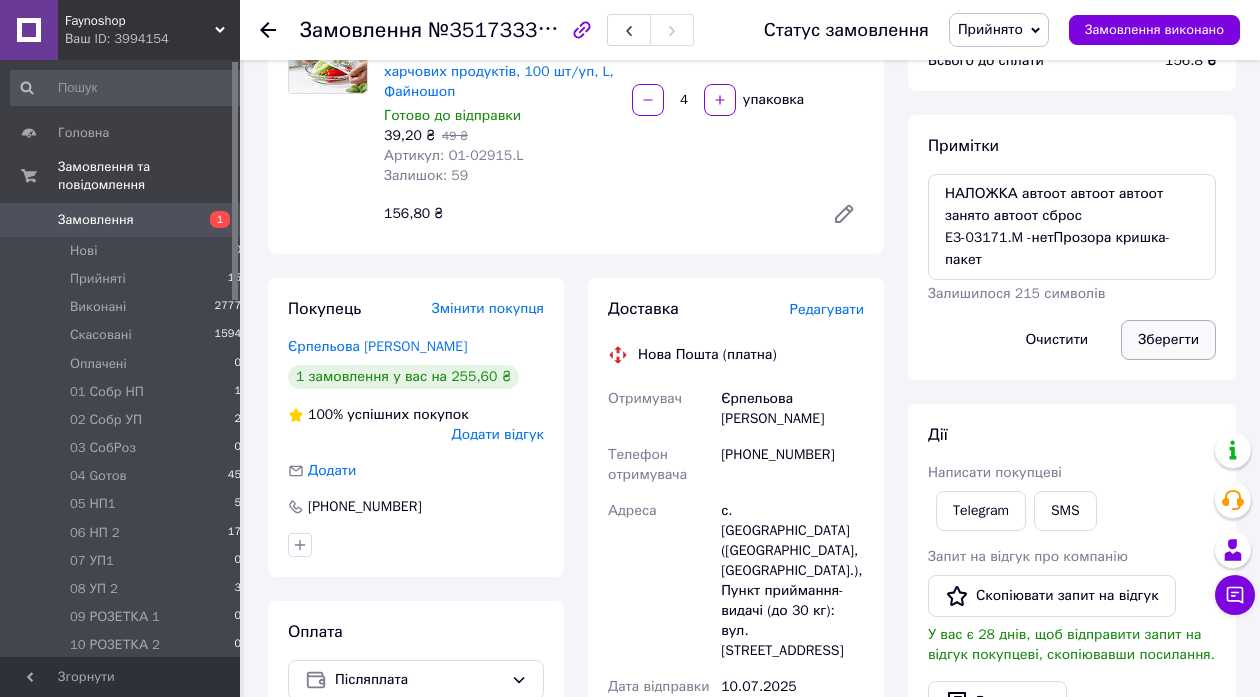 click on "Зберегти" at bounding box center [1168, 340] 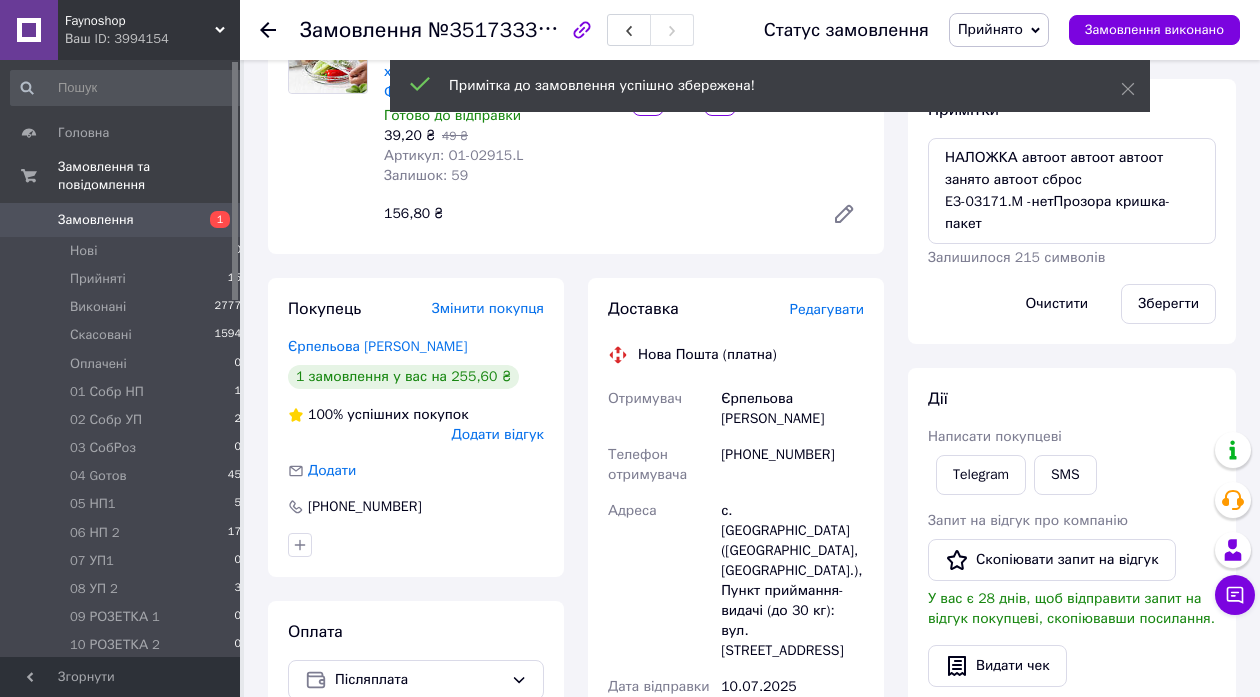 scroll, scrollTop: 48, scrollLeft: 0, axis: vertical 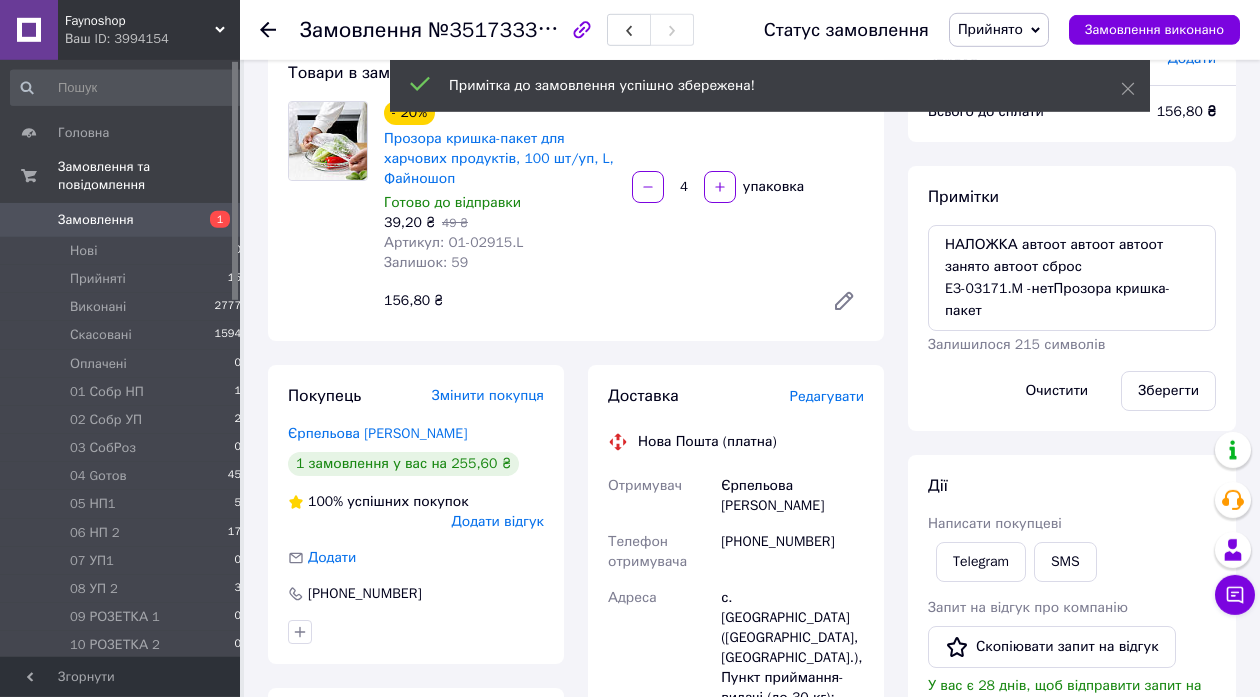 click 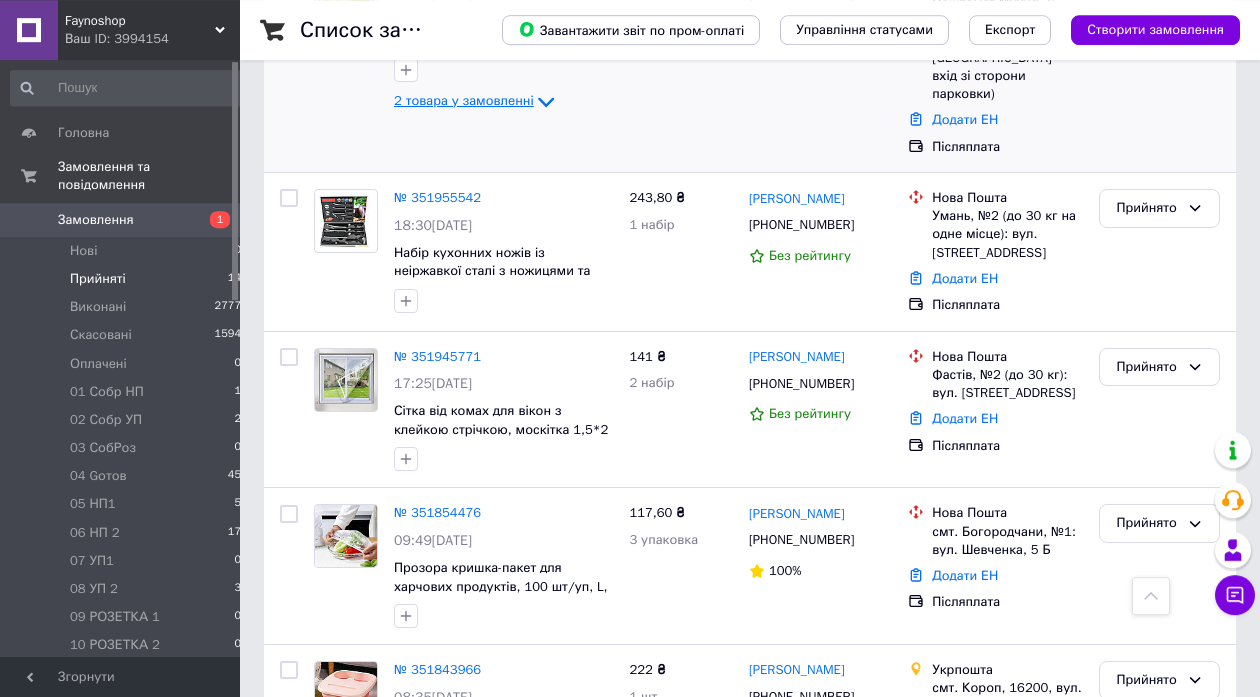 scroll, scrollTop: 2050, scrollLeft: 0, axis: vertical 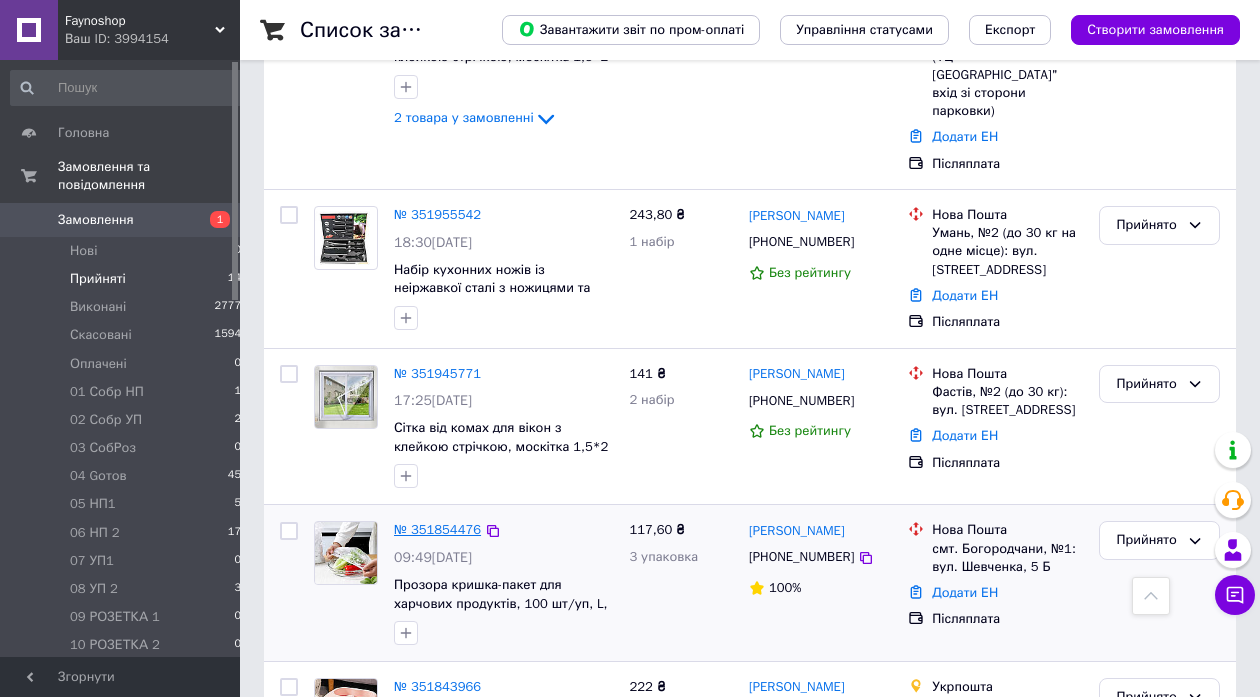 click on "№ 351854476" at bounding box center (437, 529) 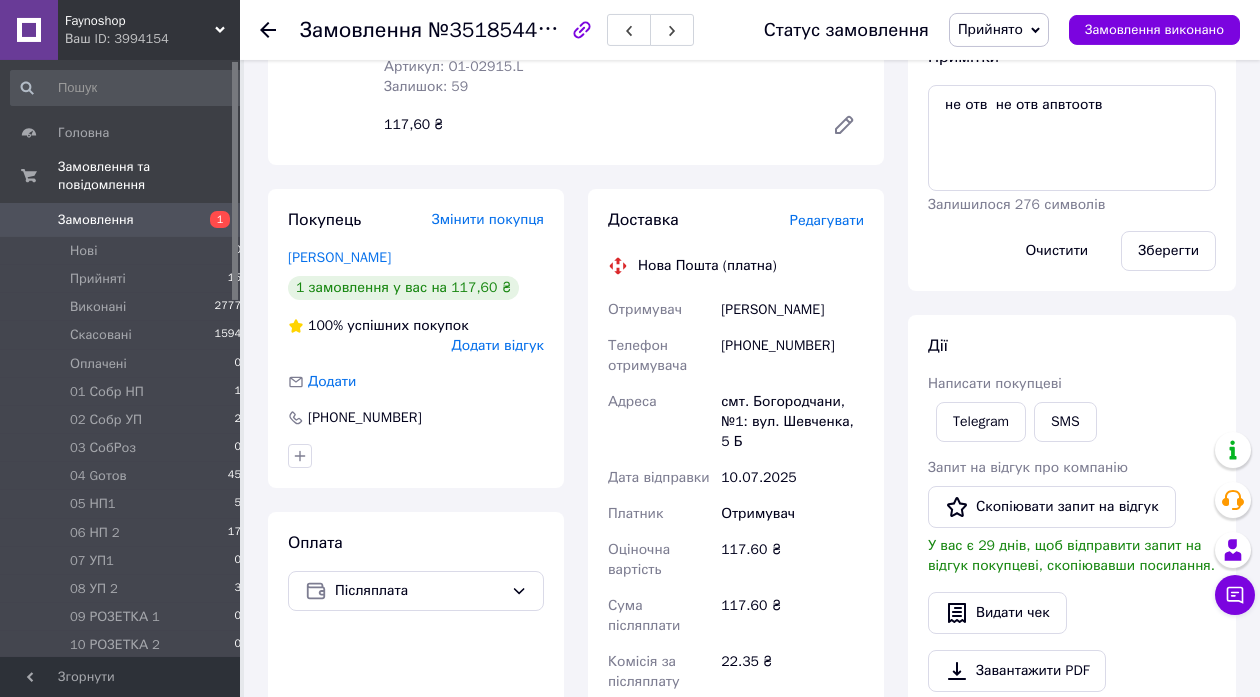 scroll, scrollTop: 324, scrollLeft: 0, axis: vertical 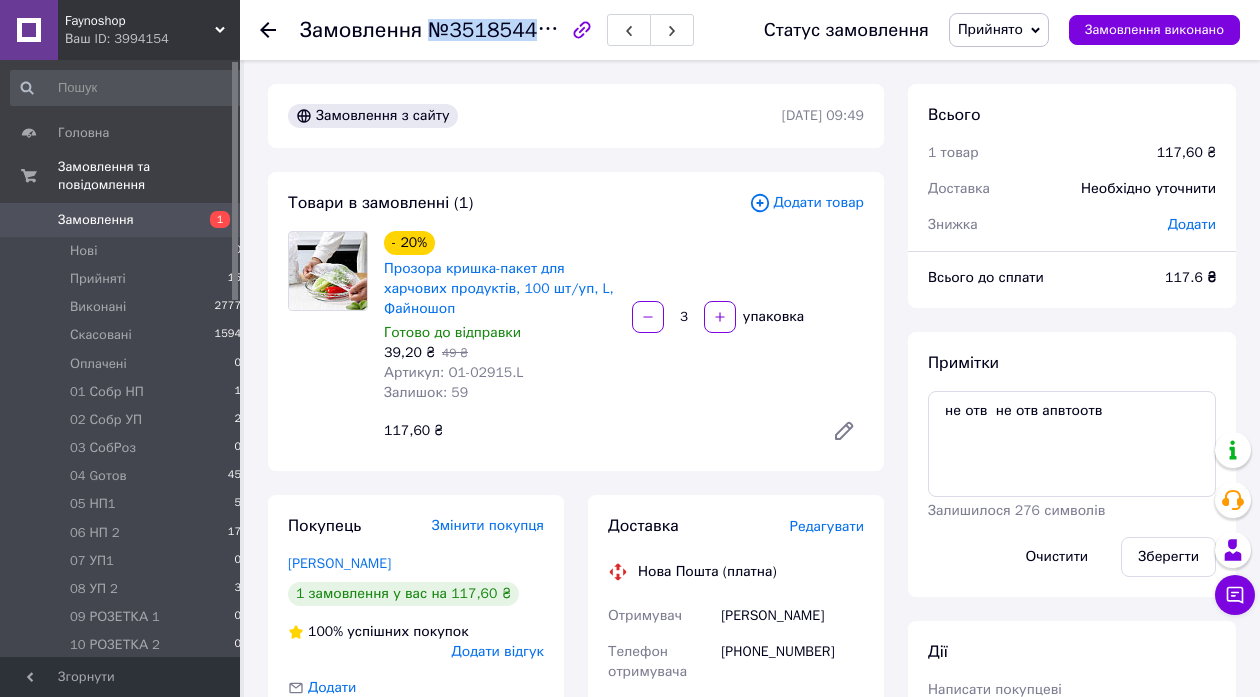 drag, startPoint x: 425, startPoint y: 30, endPoint x: 544, endPoint y: 37, distance: 119.2057 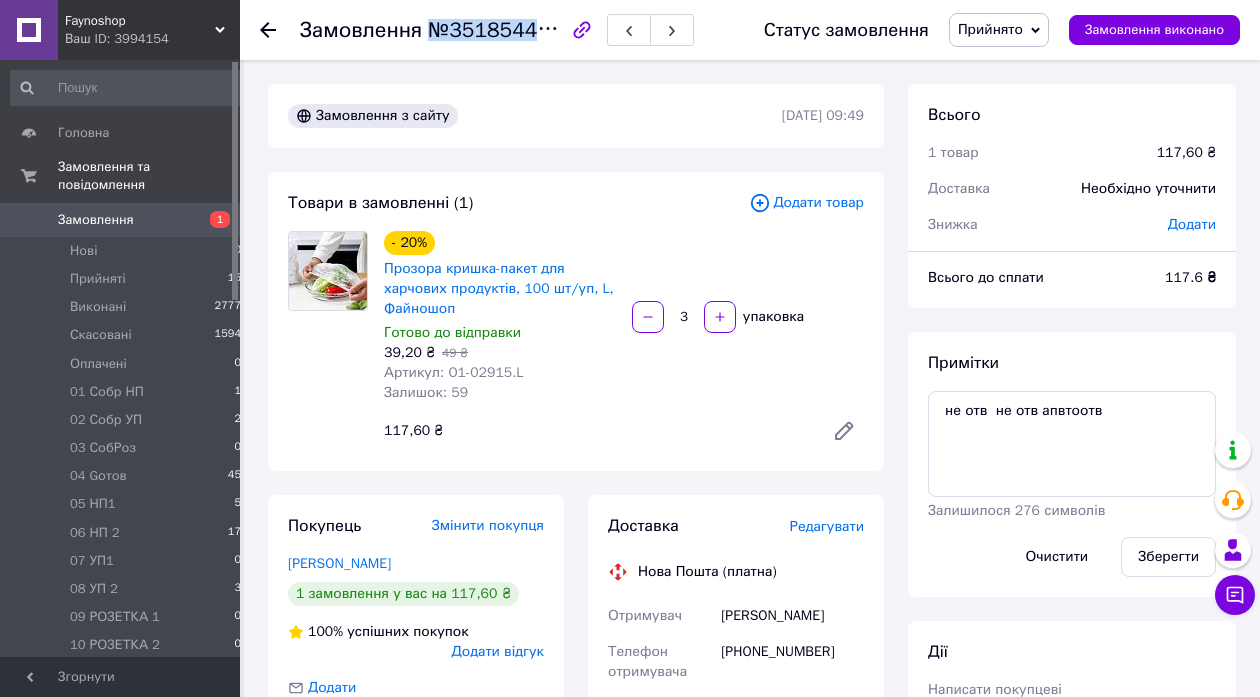 copy on "№351854476" 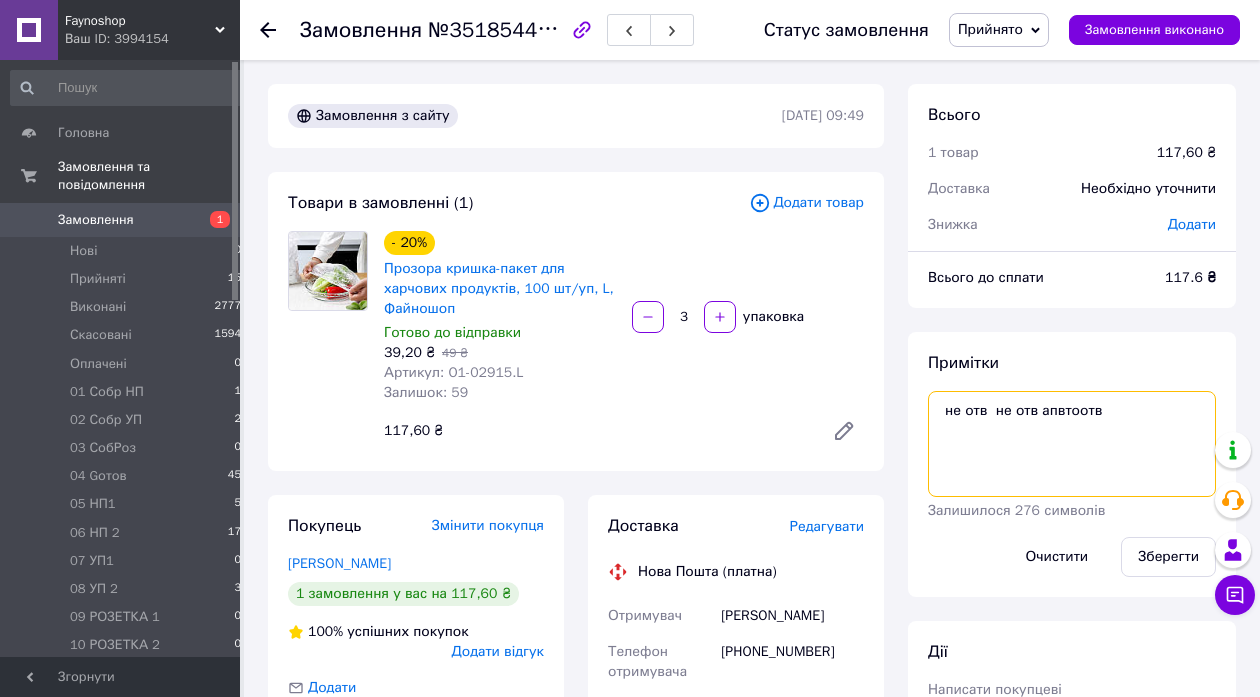 drag, startPoint x: 1043, startPoint y: 436, endPoint x: 926, endPoint y: 434, distance: 117.01709 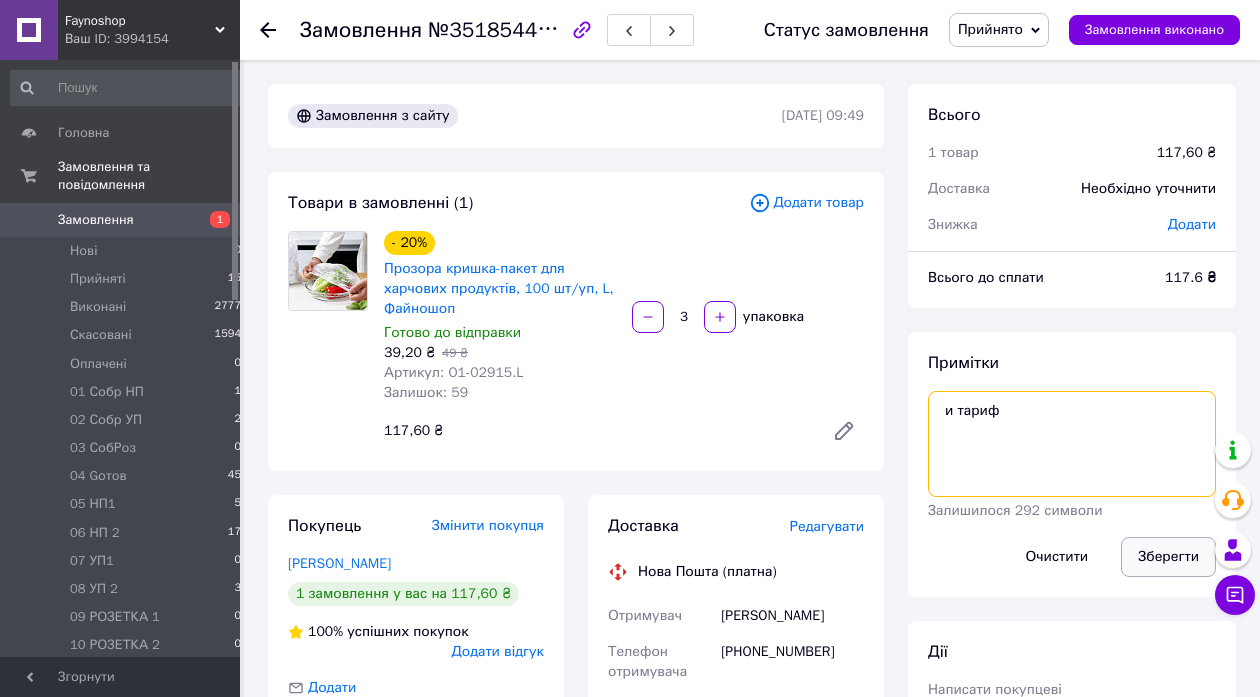 type on "и тариф" 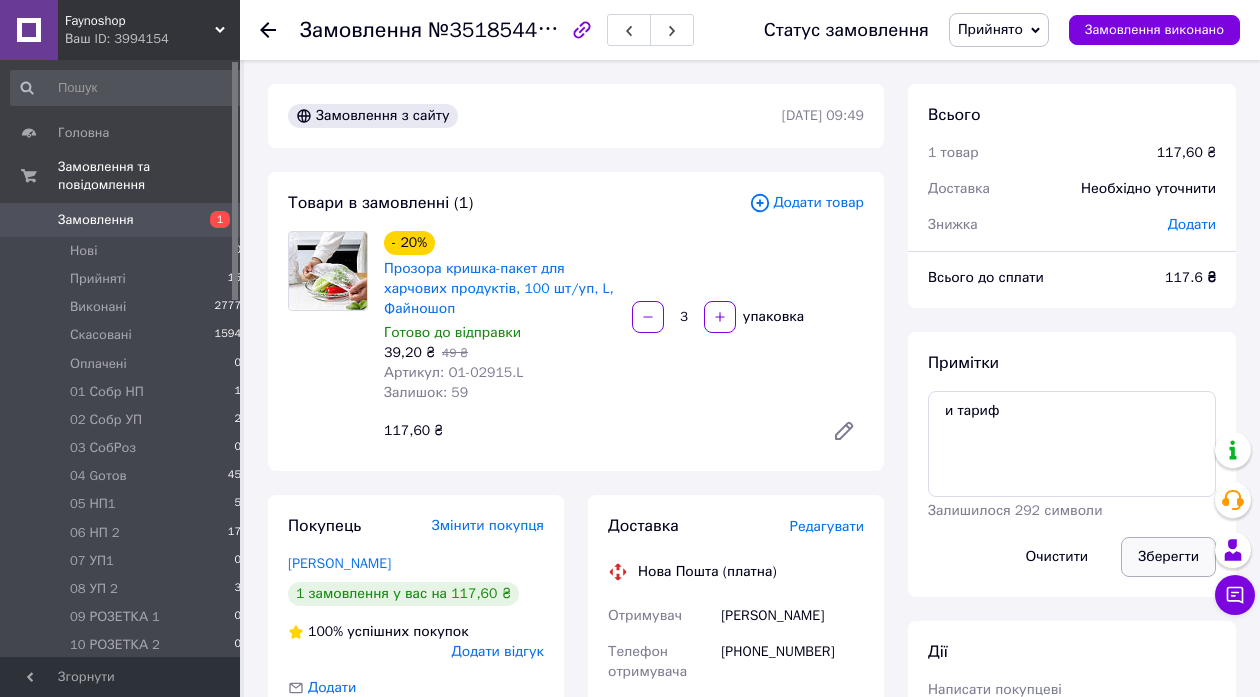 click on "Зберегти" at bounding box center [1168, 557] 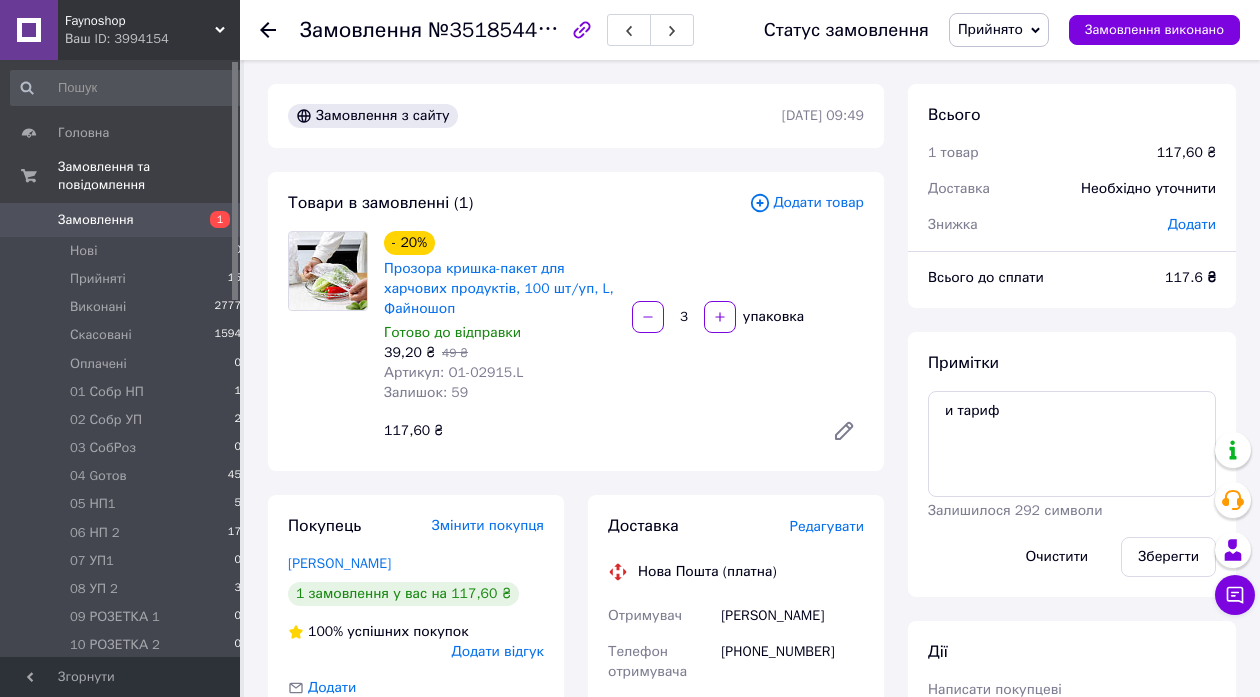 click on "Примітки
и тариф Залишилося 292 символи Очистити Зберегти" at bounding box center [1072, 464] 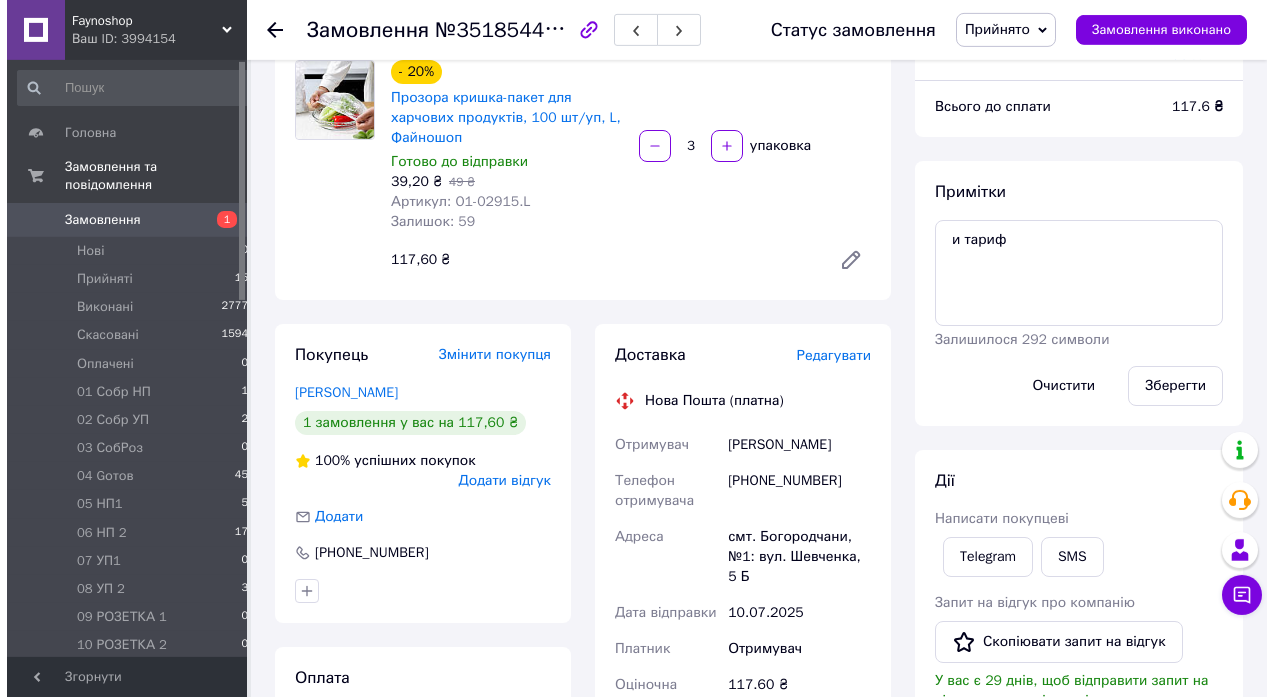 scroll, scrollTop: 432, scrollLeft: 0, axis: vertical 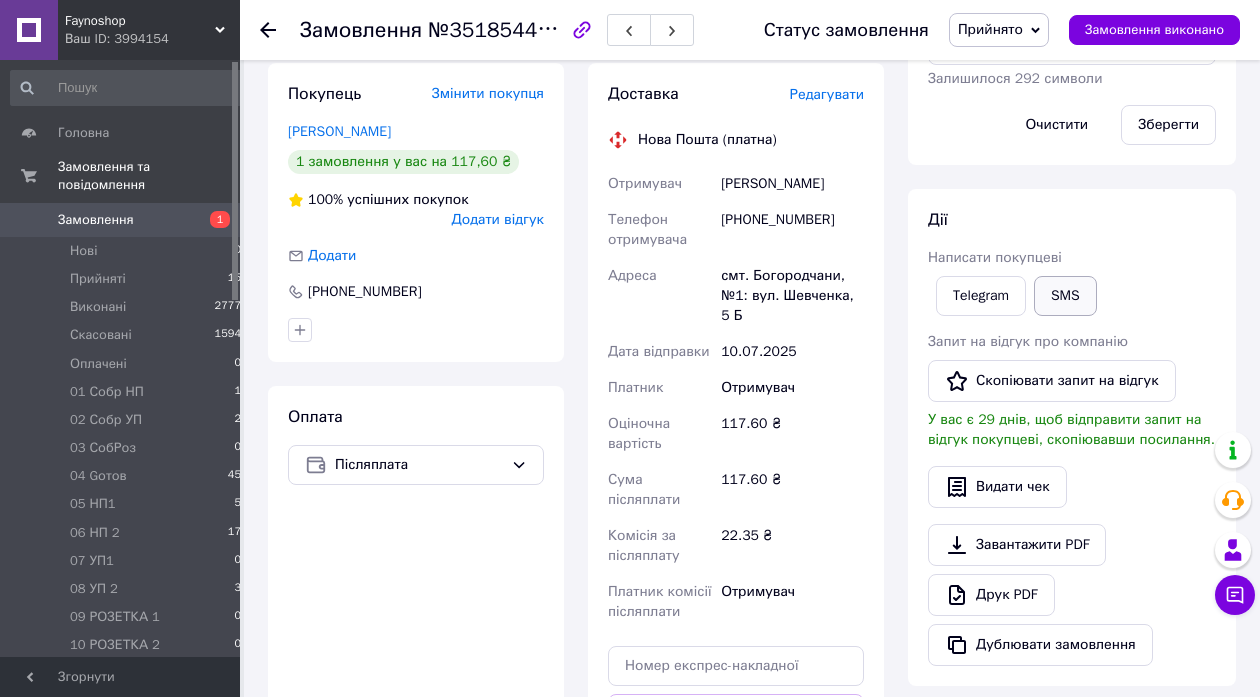click on "SMS" at bounding box center (1065, 296) 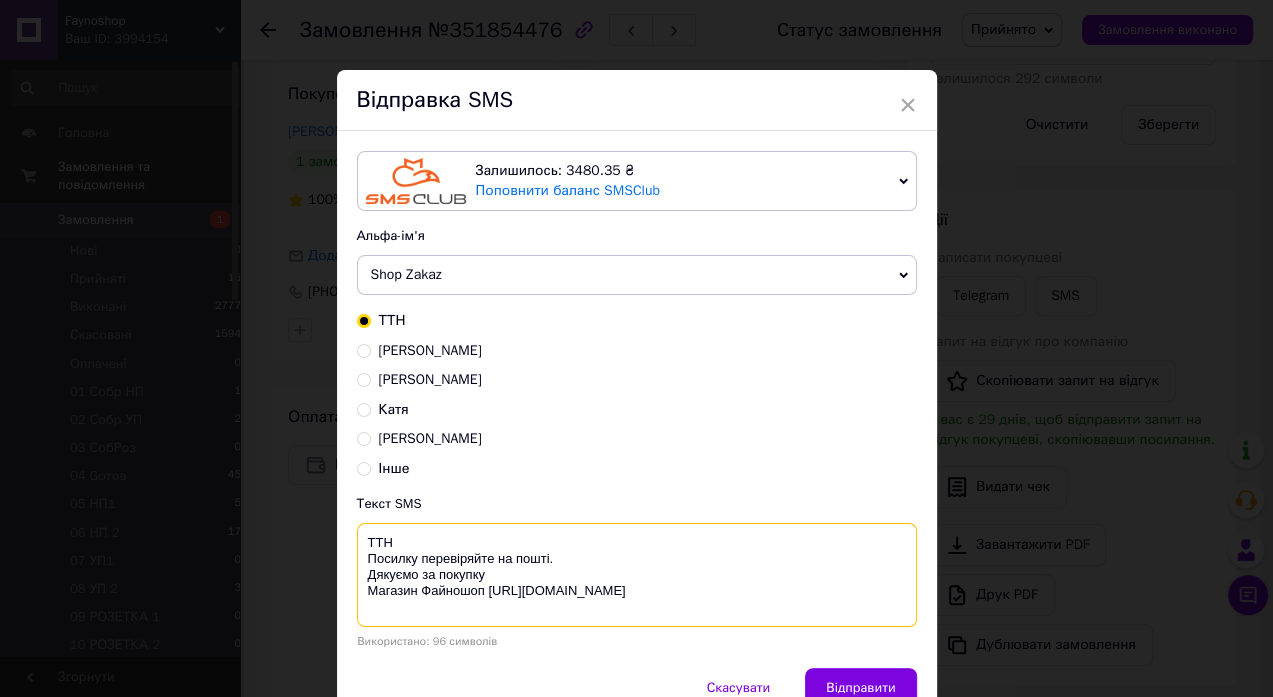 drag, startPoint x: 495, startPoint y: 571, endPoint x: 356, endPoint y: 539, distance: 142.6359 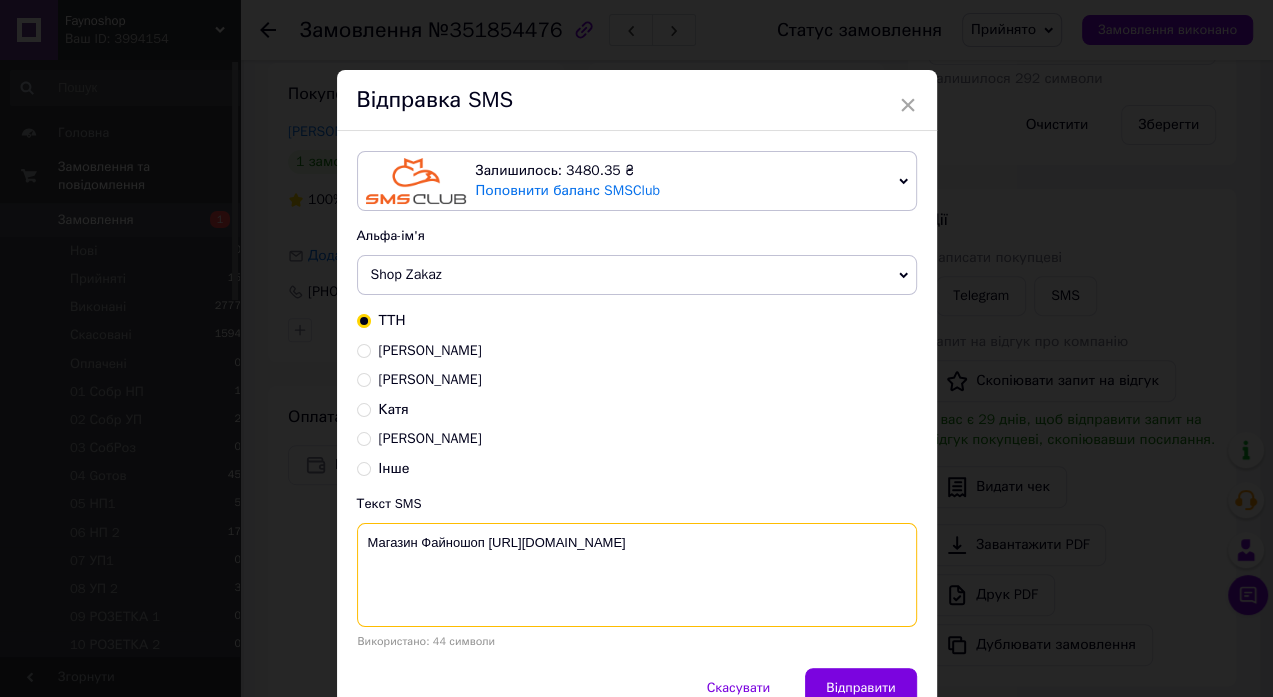 paste on "До сплати 118грн
IBAN
[FINANCIAL_ID]
РНОКПП/ЄДРПОУ
2574919331
[PERSON_NAME] ХАЛАС
Призначення платежу: замовлення    №351854476" 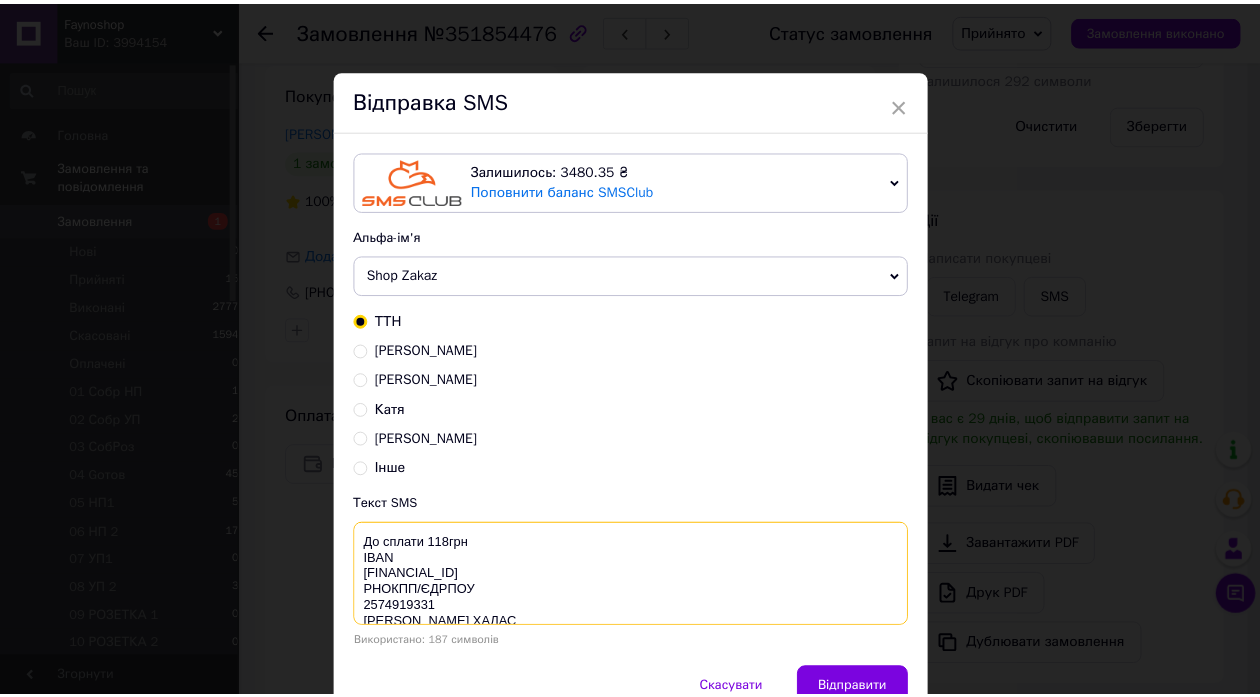 scroll, scrollTop: 21, scrollLeft: 0, axis: vertical 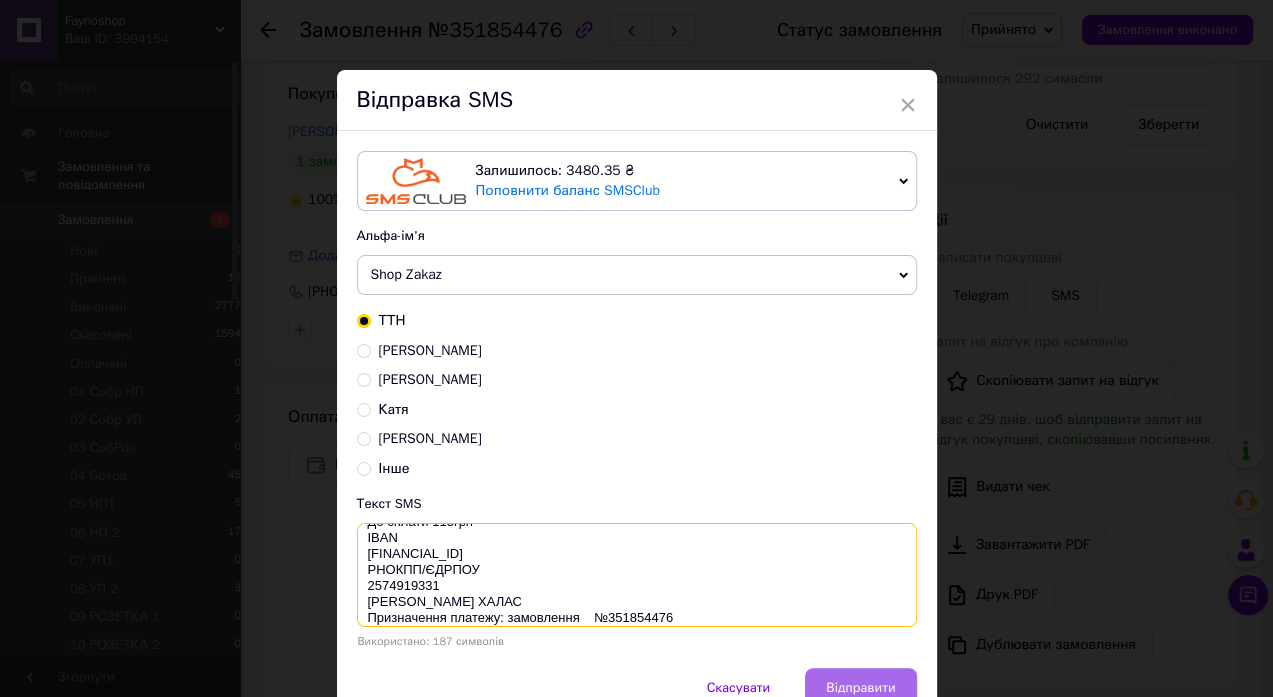 type on "До сплати 118грн
IBAN
[FINANCIAL_ID]
РНОКПП/ЄДРПОУ
2574919331
[PERSON_NAME] ХАЛАС
Призначення платежу: замовлення    №351854476
Магазин Файношоп [URL][DOMAIN_NAME]" 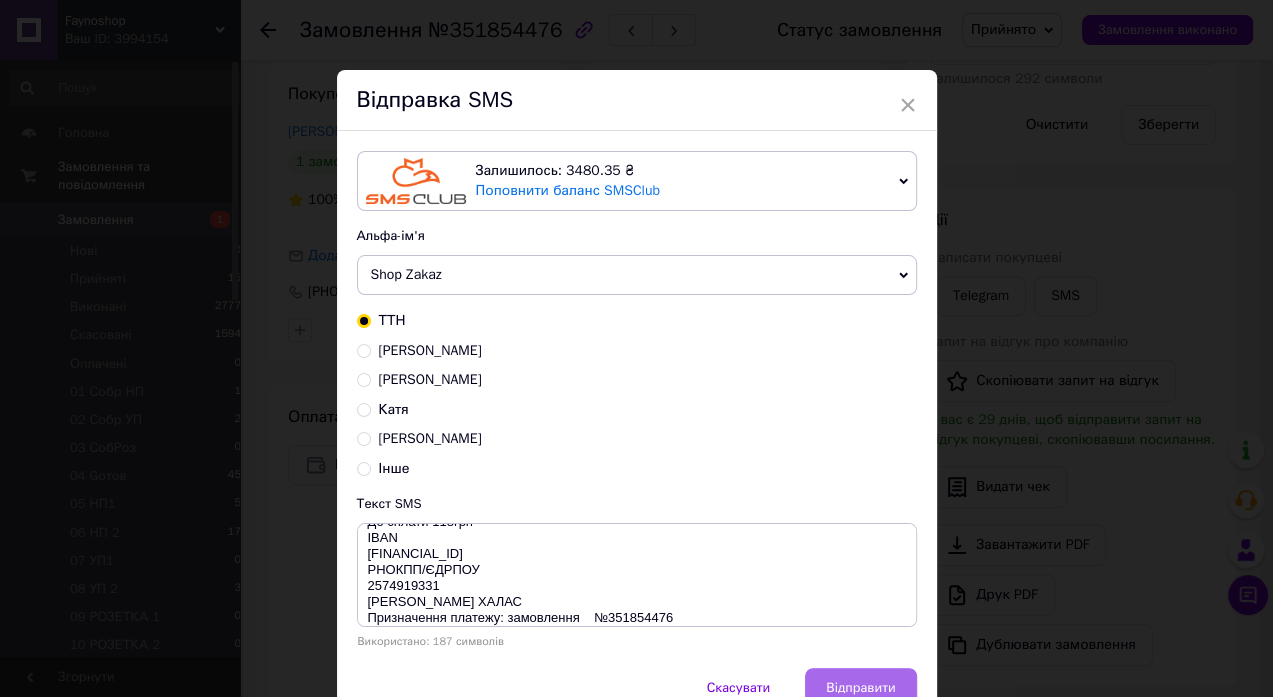 click on "Відправити" at bounding box center (860, 688) 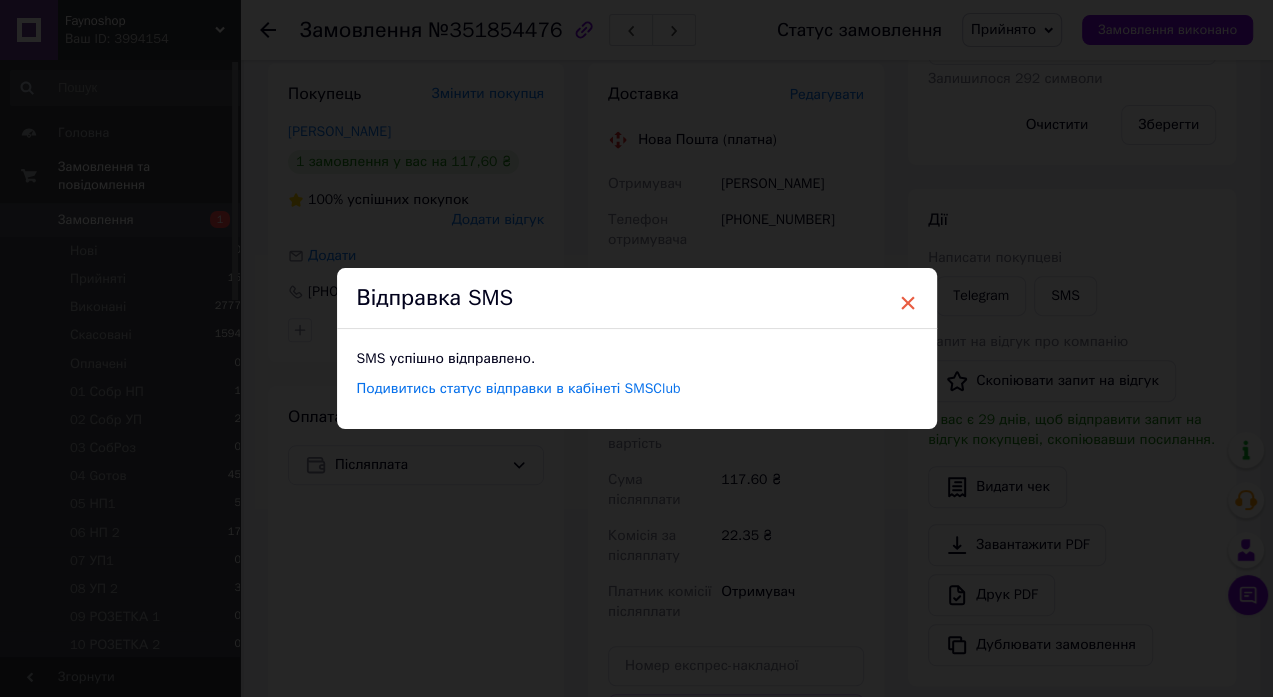 click on "×" at bounding box center [908, 303] 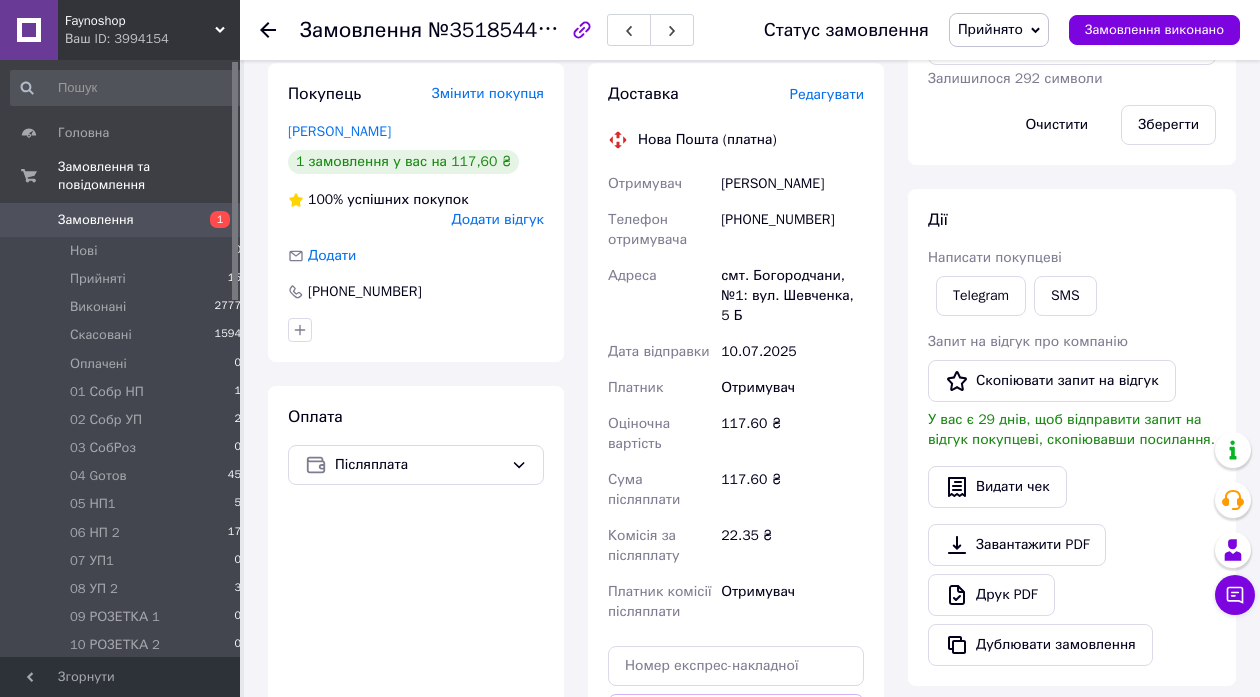 click on "Прийнято" at bounding box center [999, 30] 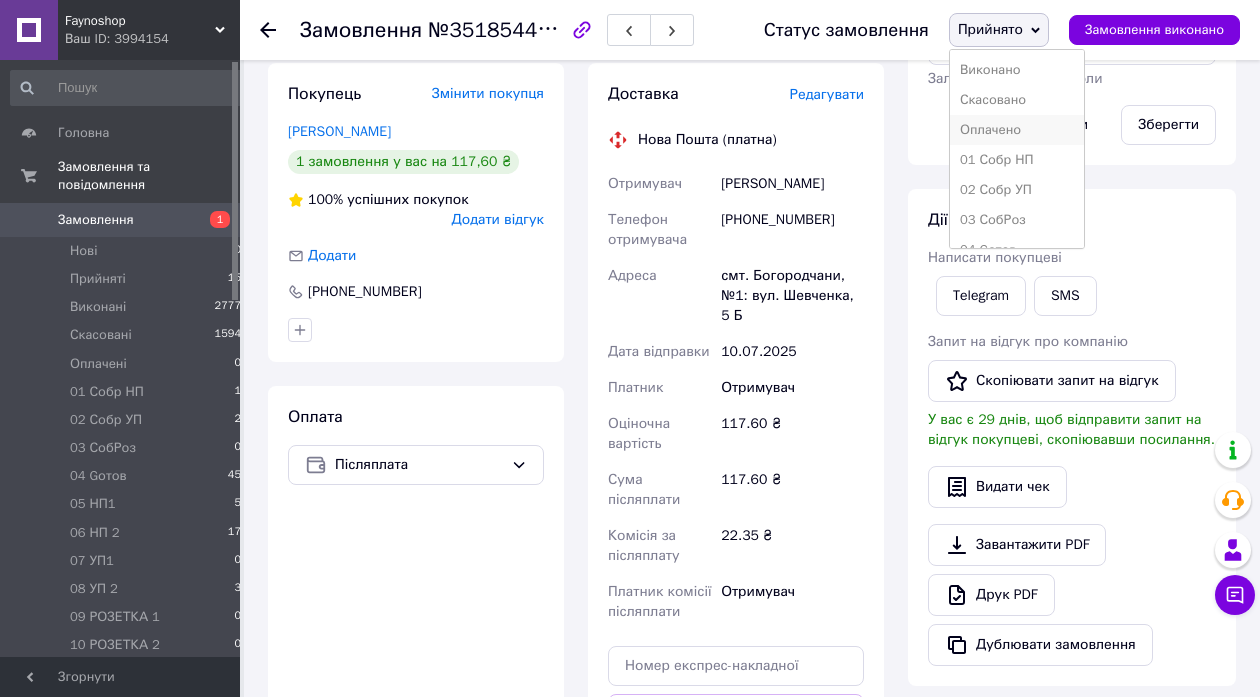 scroll, scrollTop: 311, scrollLeft: 0, axis: vertical 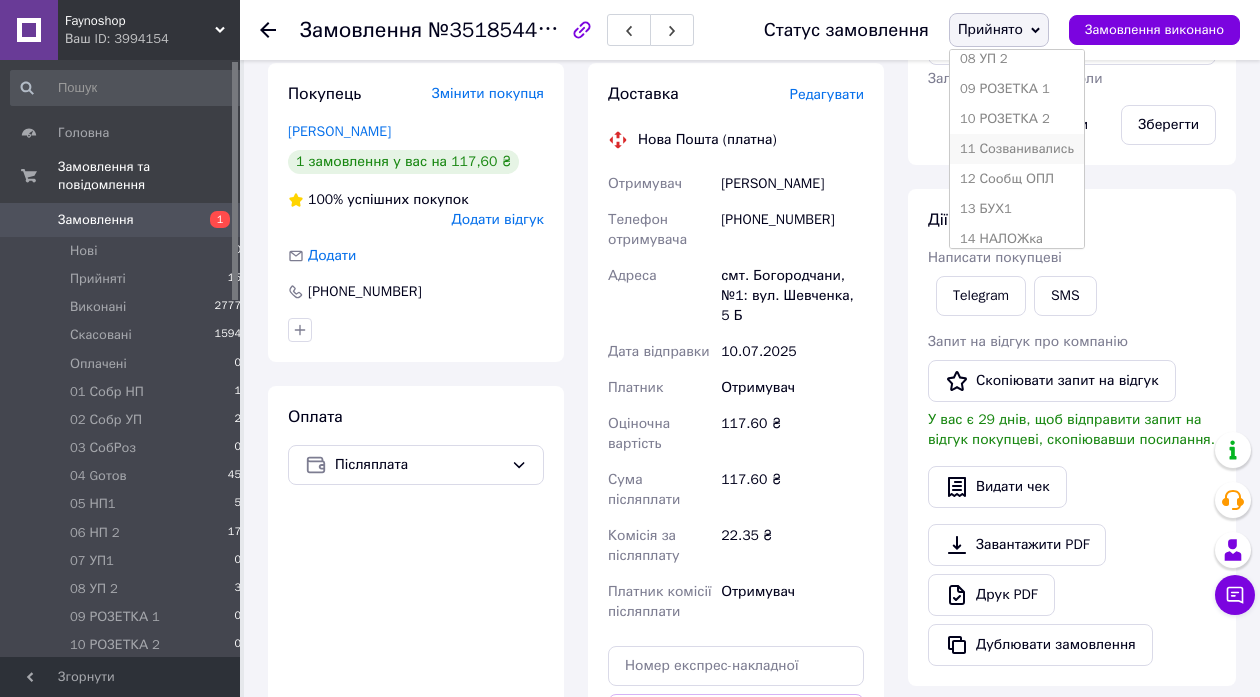 click on "11 Созванивались" at bounding box center [1017, 149] 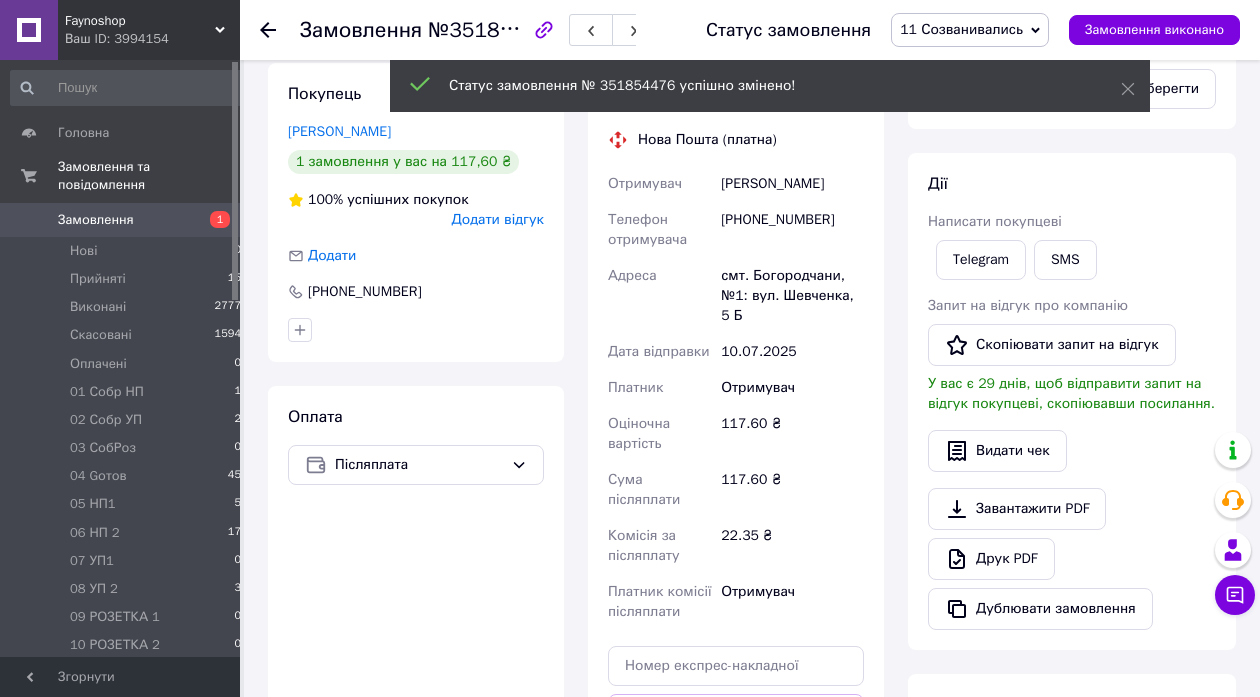 click 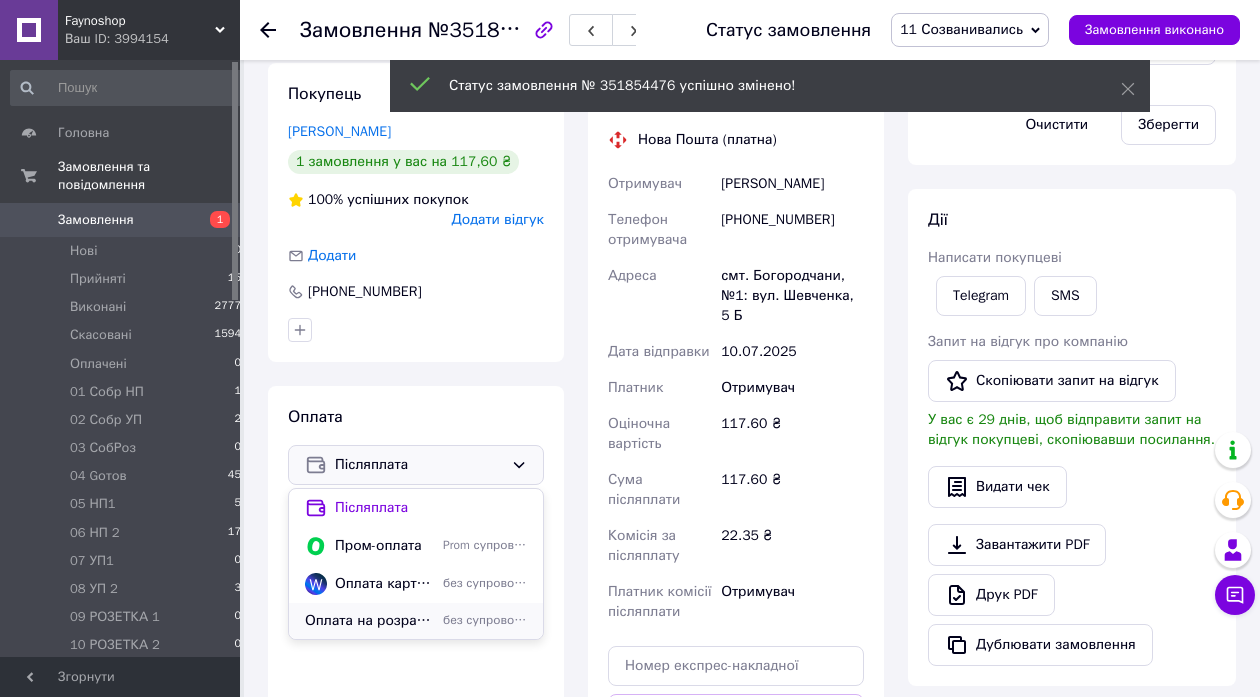 click on "Оплата на розрахунковий рахунок банку по IBAN р.р. [FINANCIAL_ID]" at bounding box center [370, 621] 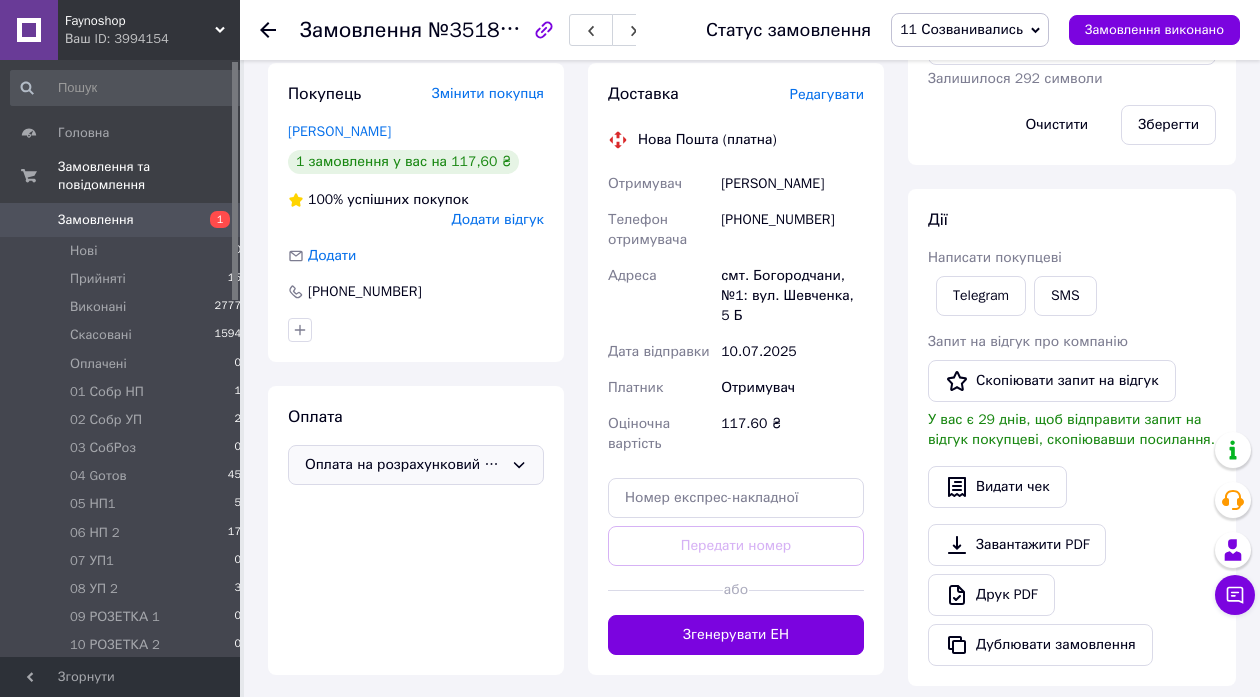 click 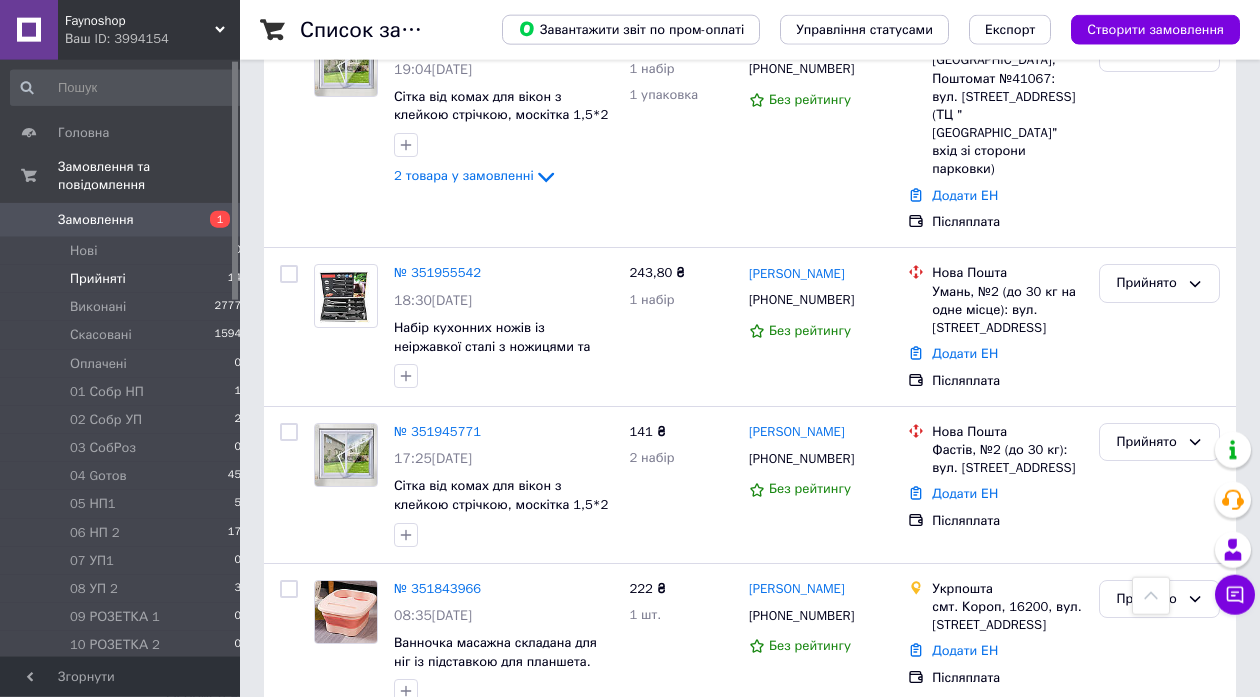 scroll, scrollTop: 1597, scrollLeft: 0, axis: vertical 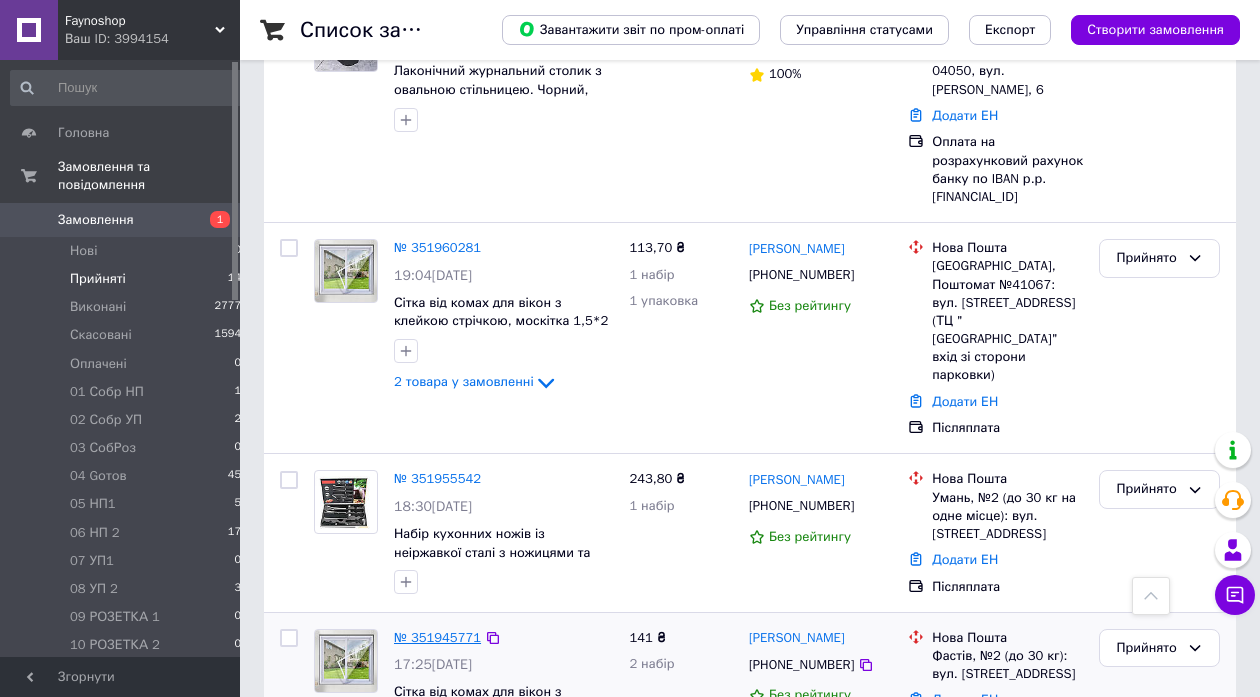 click on "№ 351945771" at bounding box center [437, 637] 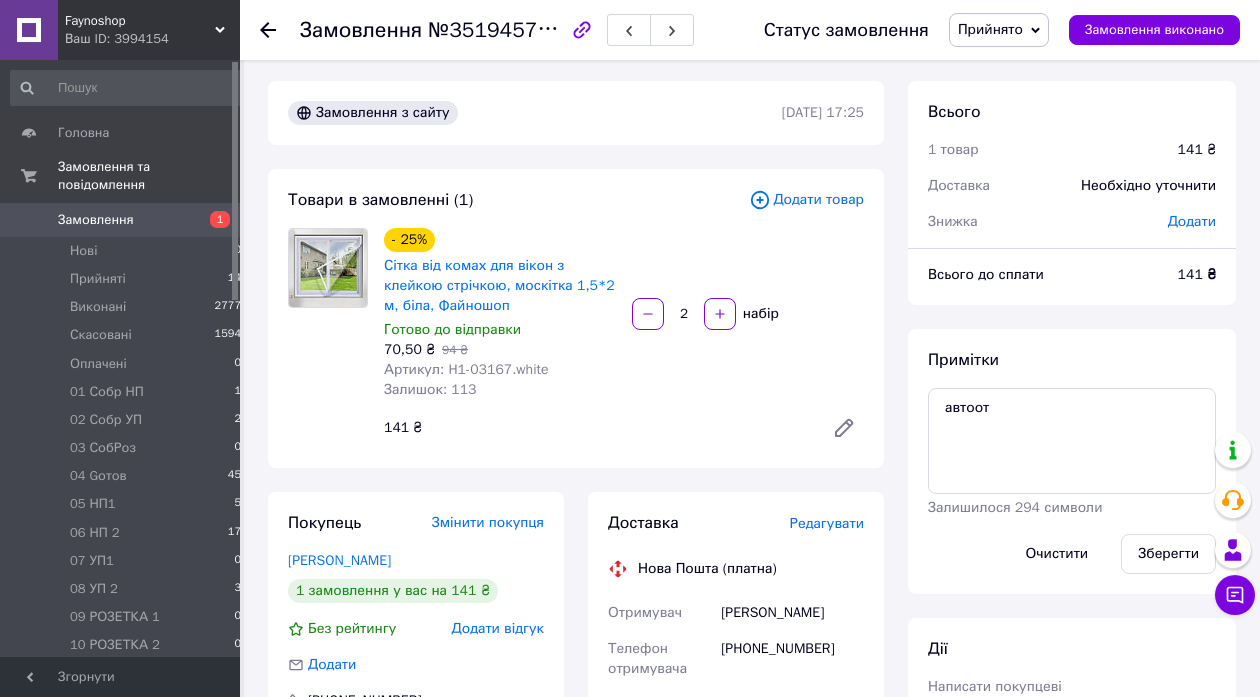 scroll, scrollTop: 1, scrollLeft: 0, axis: vertical 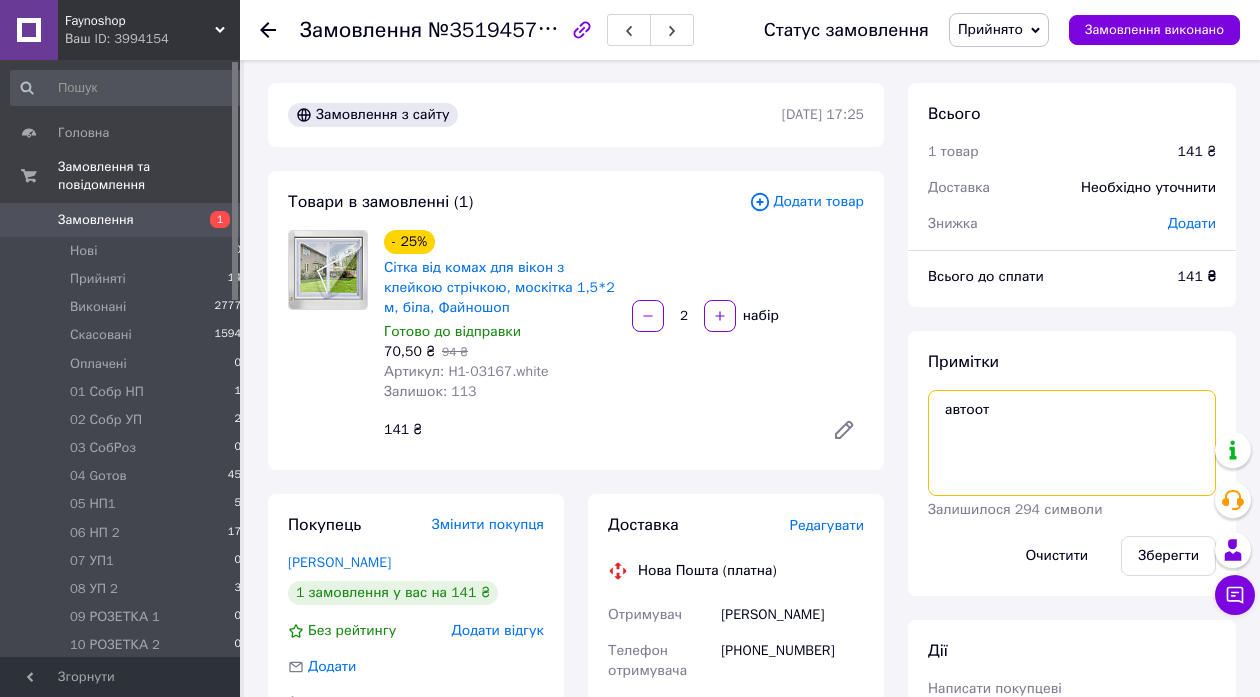click on "автоот" at bounding box center (1072, 443) 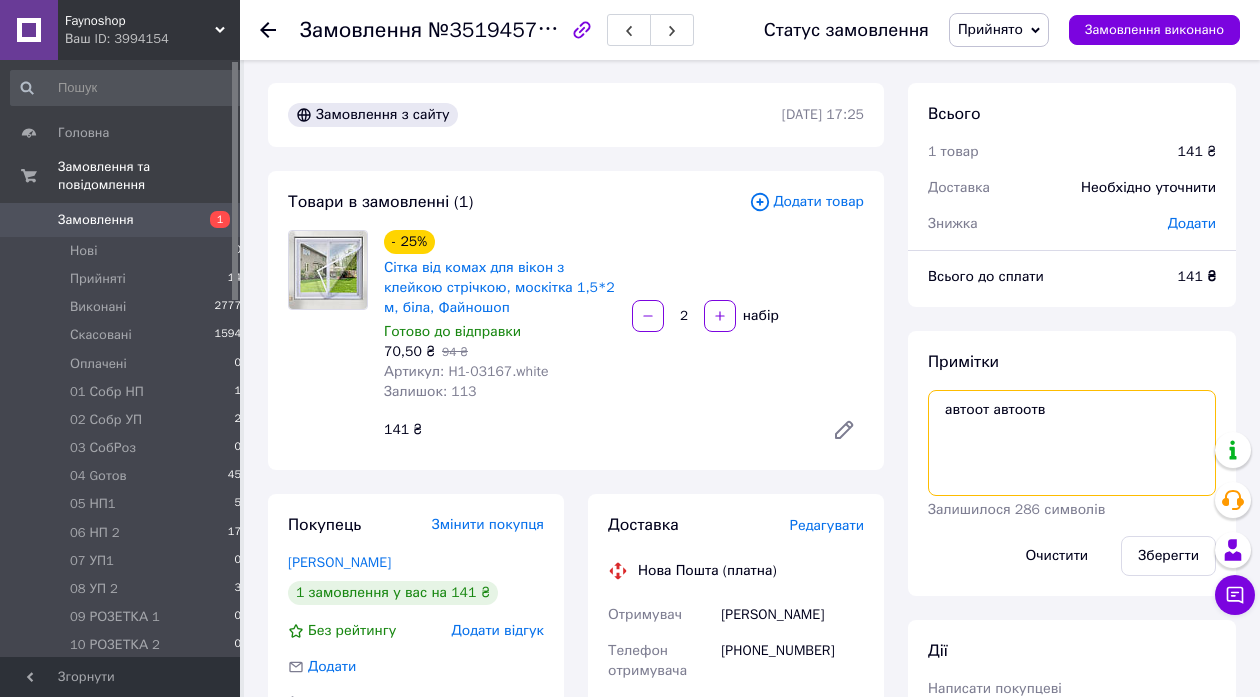 drag, startPoint x: 1053, startPoint y: 414, endPoint x: 992, endPoint y: 411, distance: 61.073727 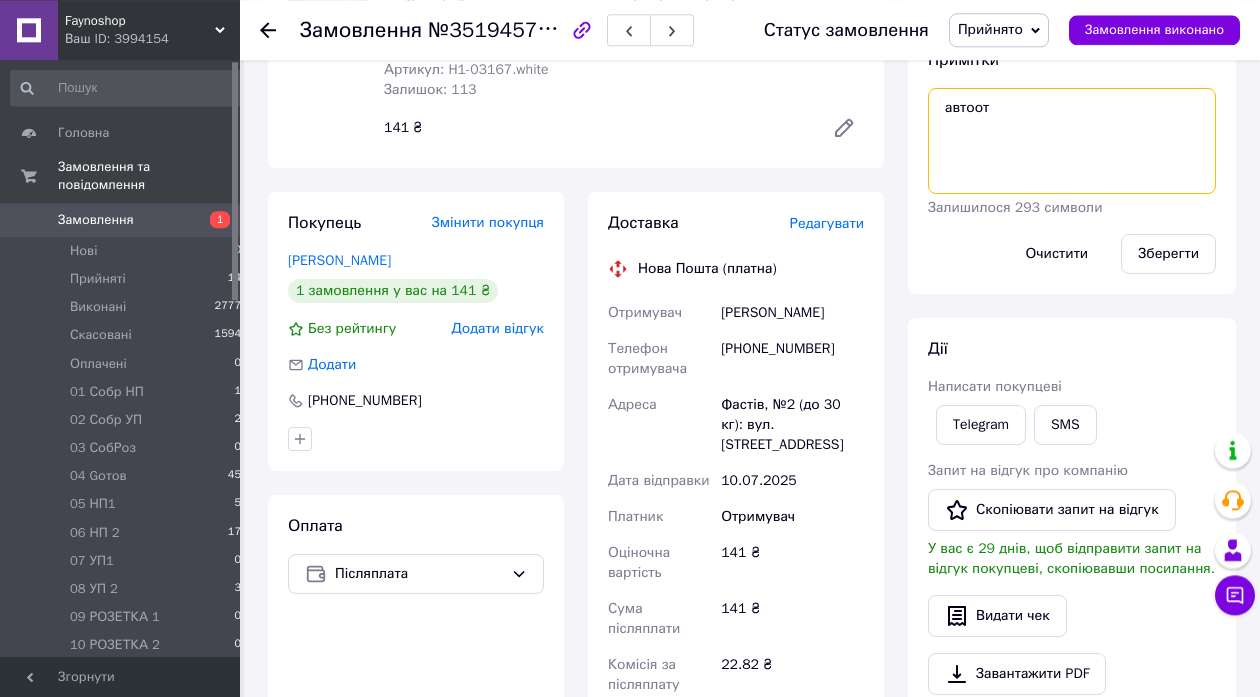 scroll, scrollTop: 325, scrollLeft: 0, axis: vertical 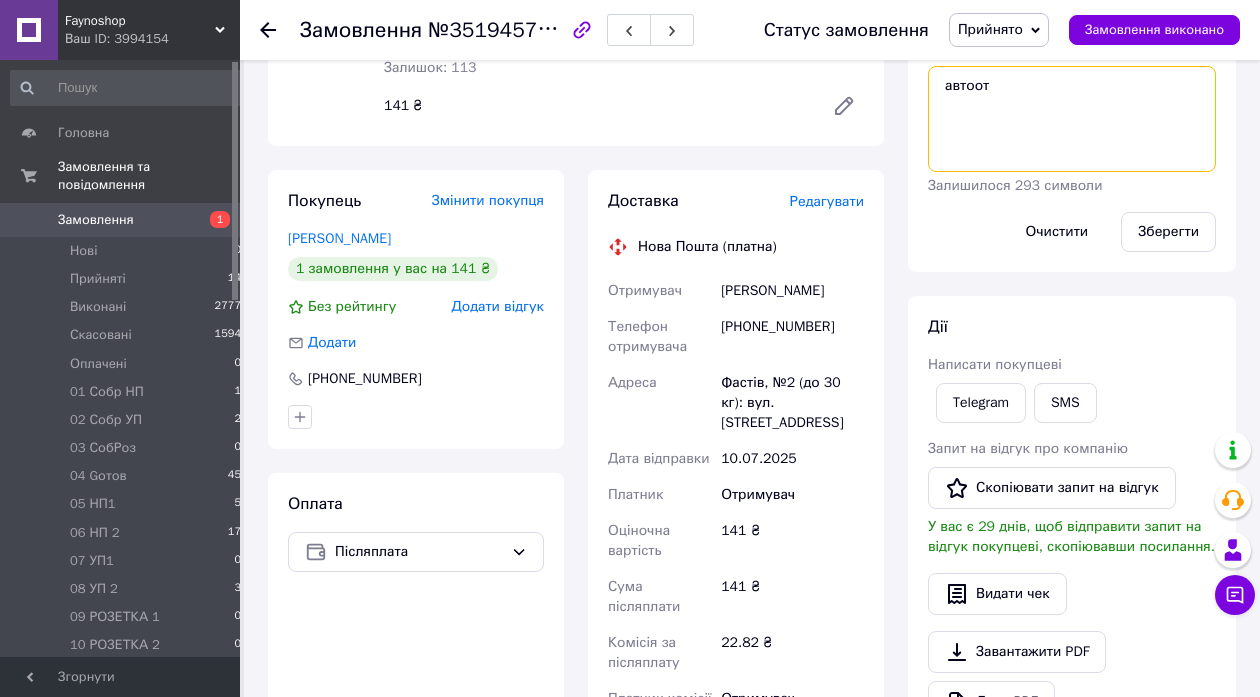 type on "автоот" 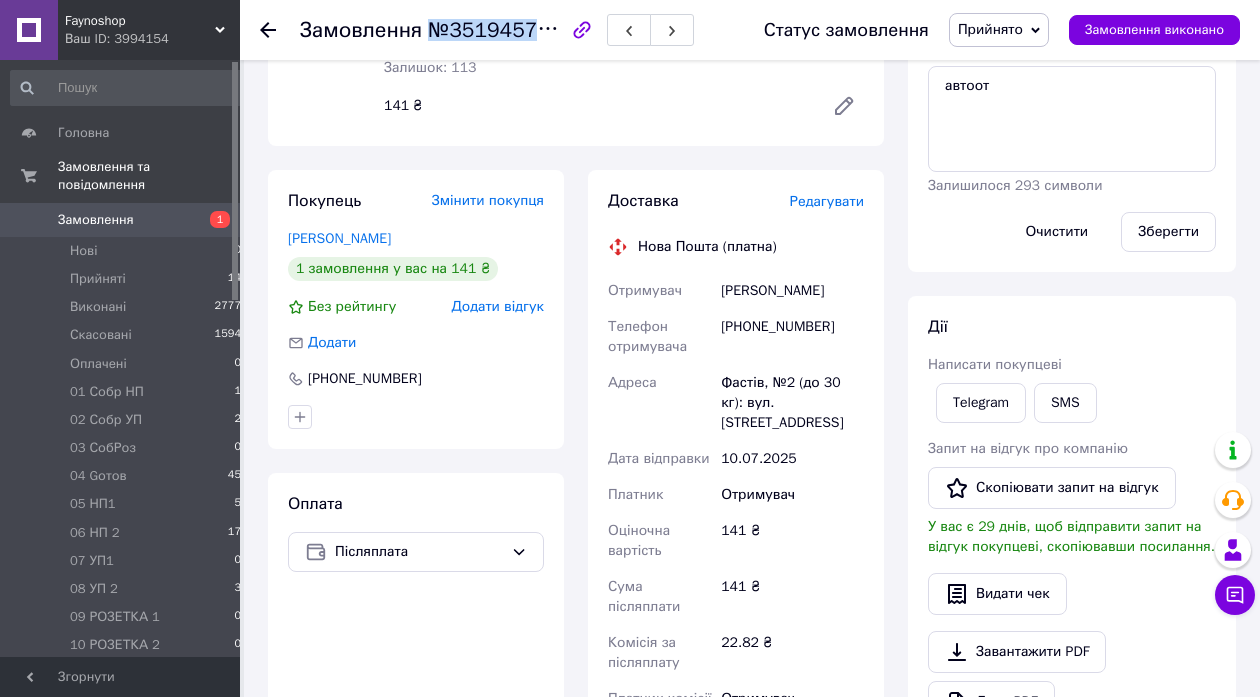 drag, startPoint x: 425, startPoint y: 31, endPoint x: 548, endPoint y: 37, distance: 123.146255 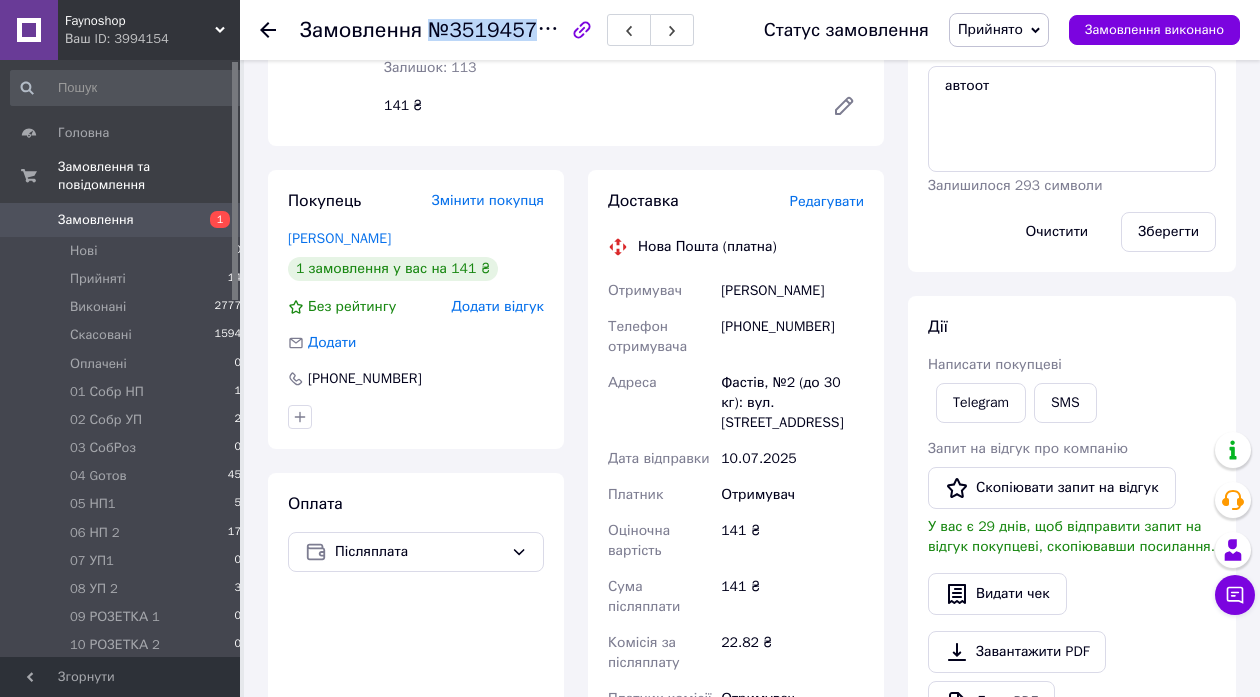 copy on "№351945771" 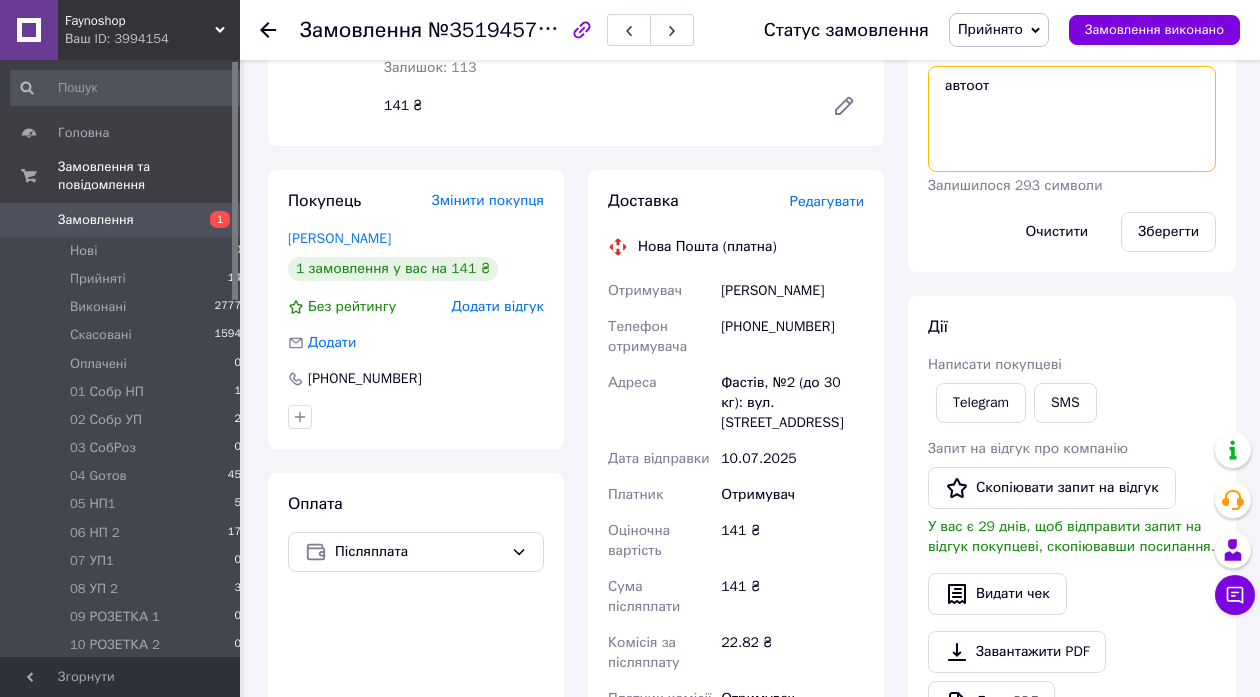 drag, startPoint x: 1007, startPoint y: 92, endPoint x: 924, endPoint y: 86, distance: 83.21658 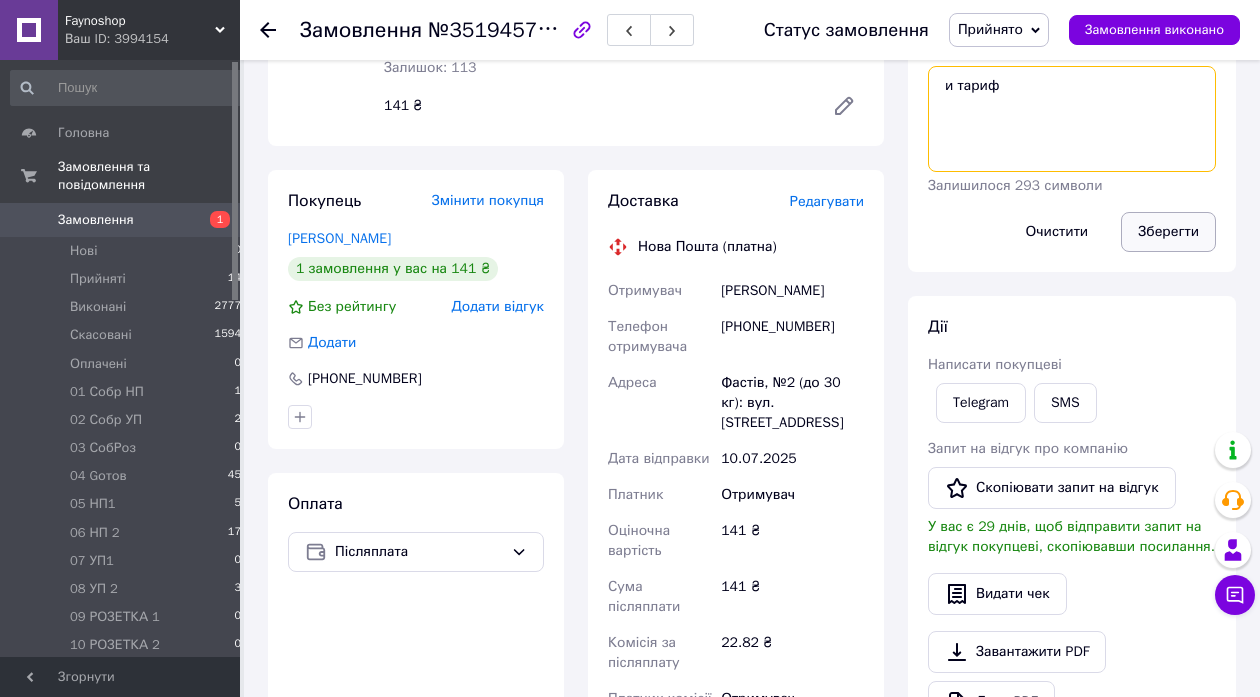 type on "и тариф" 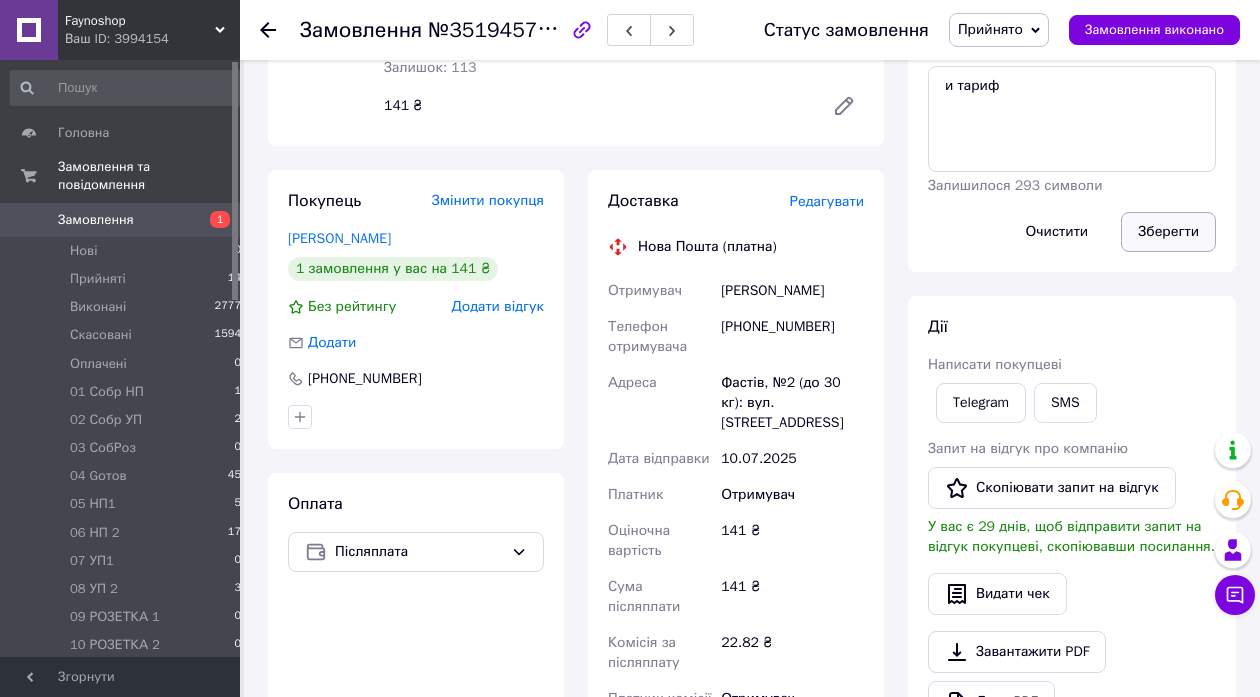 click on "Зберегти" at bounding box center [1168, 232] 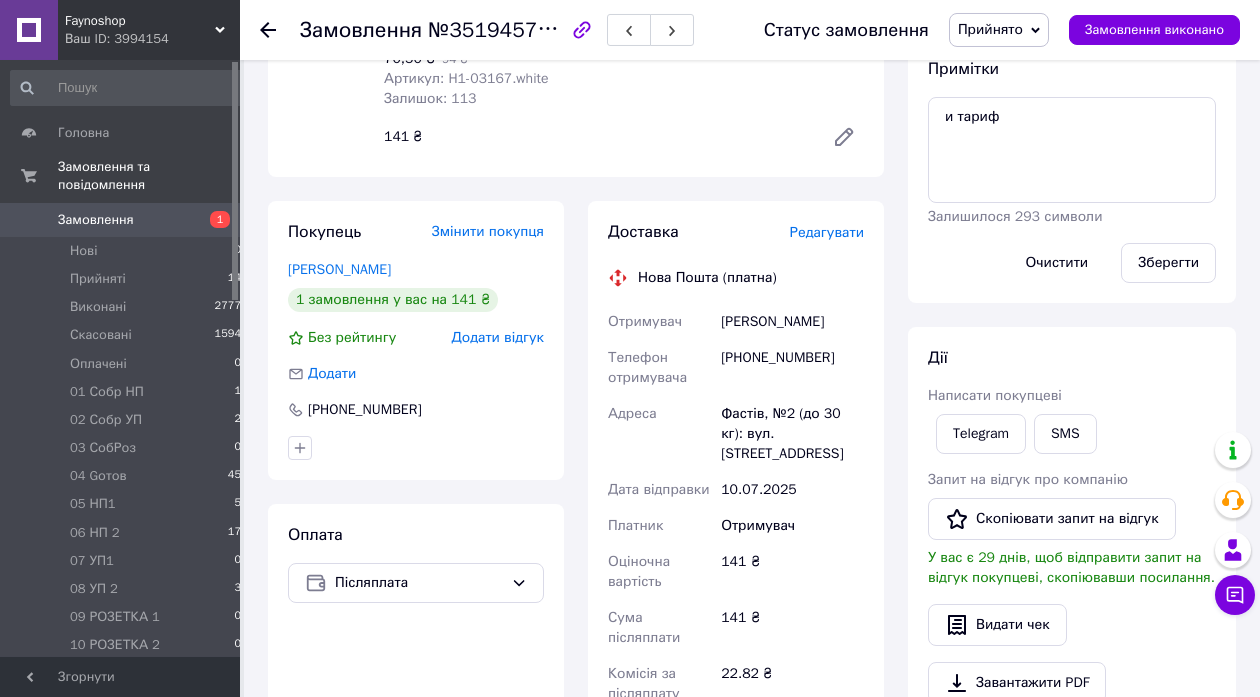scroll, scrollTop: 540, scrollLeft: 0, axis: vertical 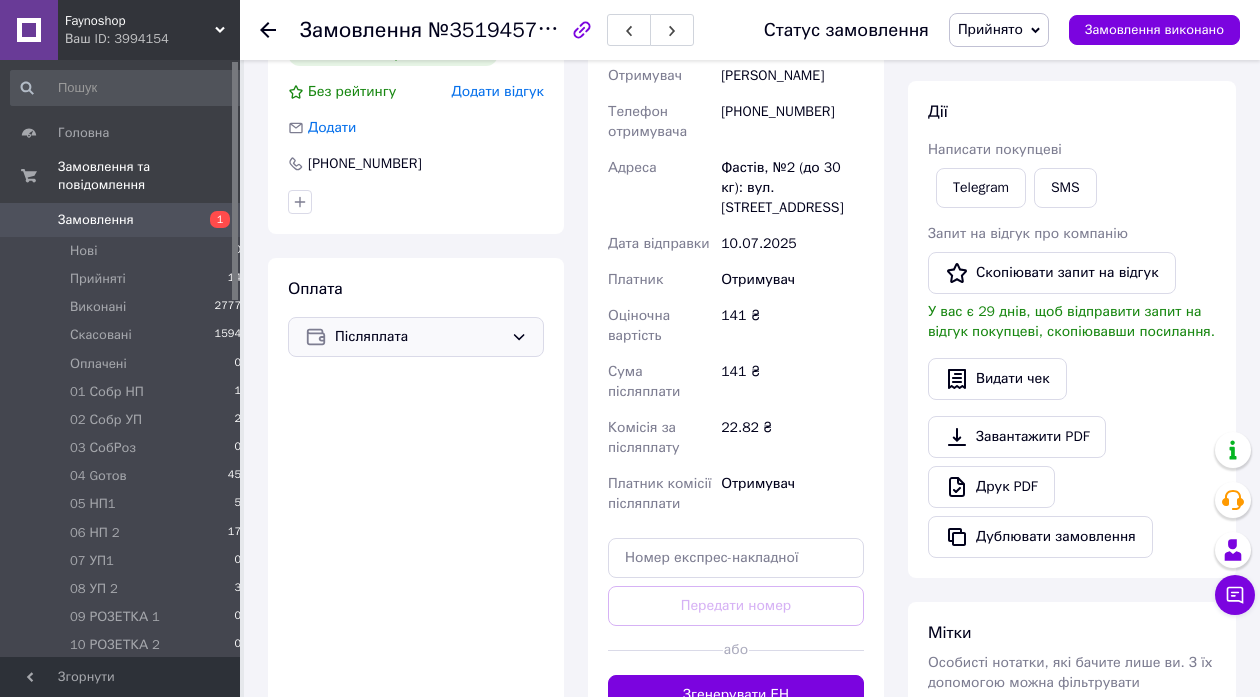 click 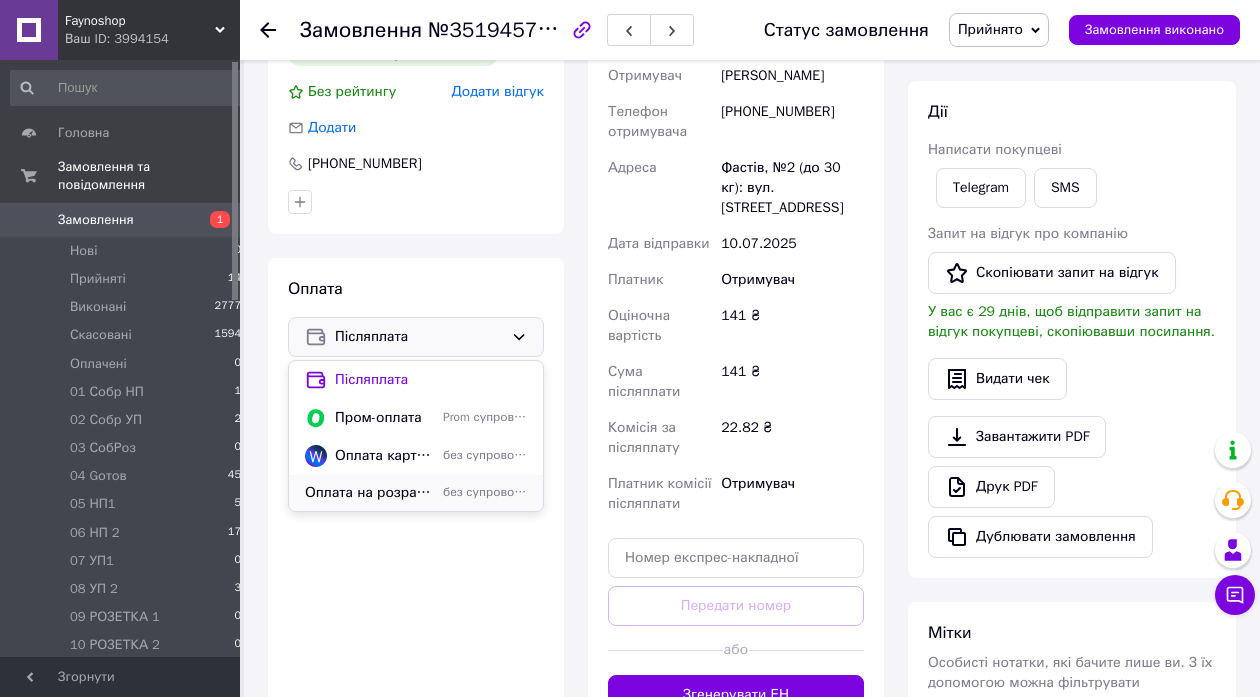 click on "Оплата на розрахунковий рахунок банку по IBAN р.р. [FINANCIAL_ID]" at bounding box center (370, 493) 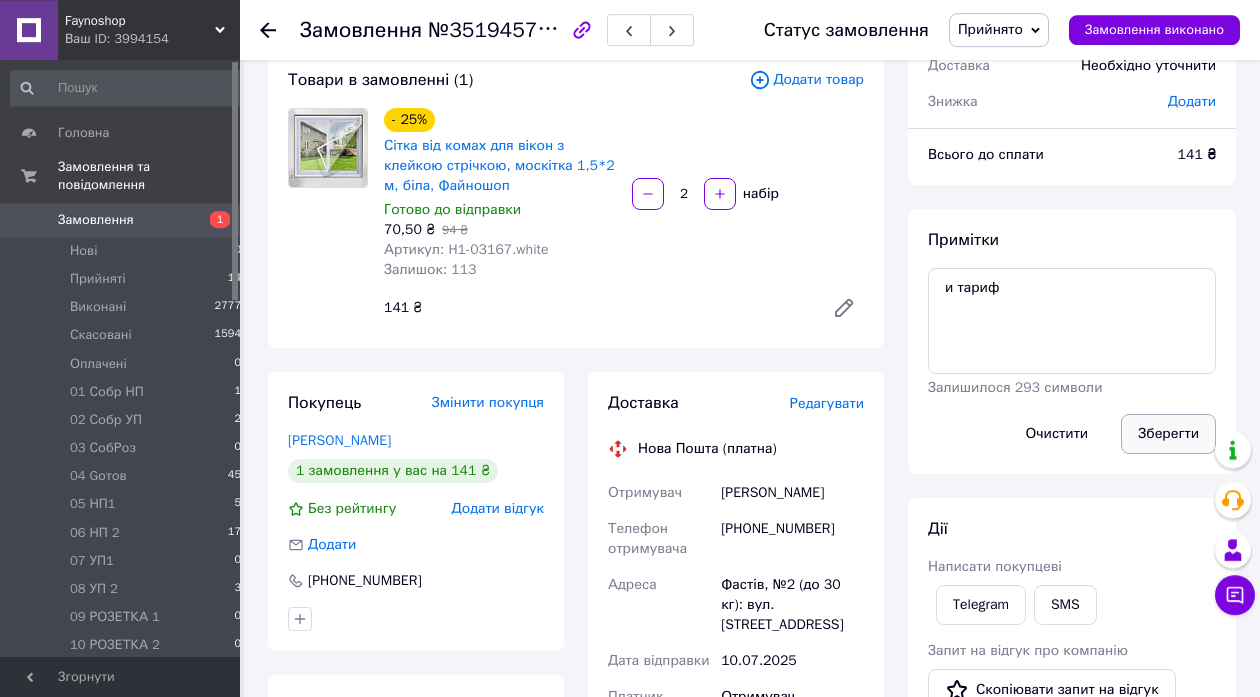 scroll, scrollTop: 0, scrollLeft: 0, axis: both 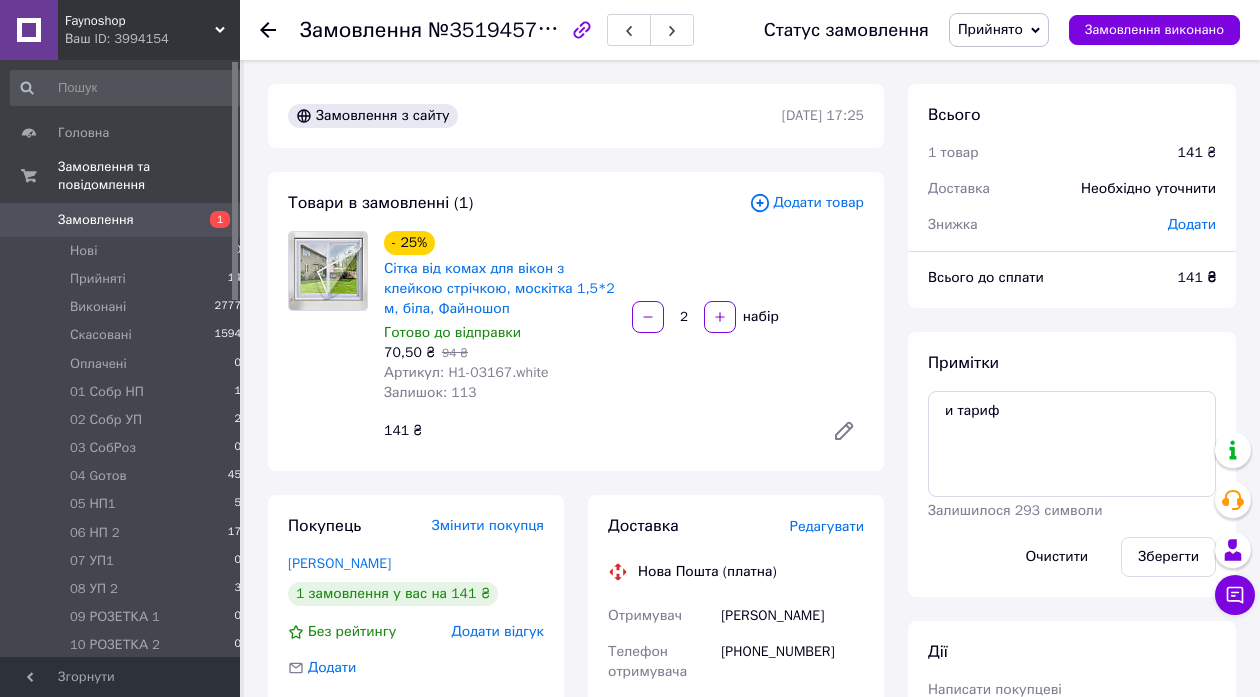 click on "Примітки и тариф Залишилося 293 символи Очистити Зберегти" at bounding box center [1072, 464] 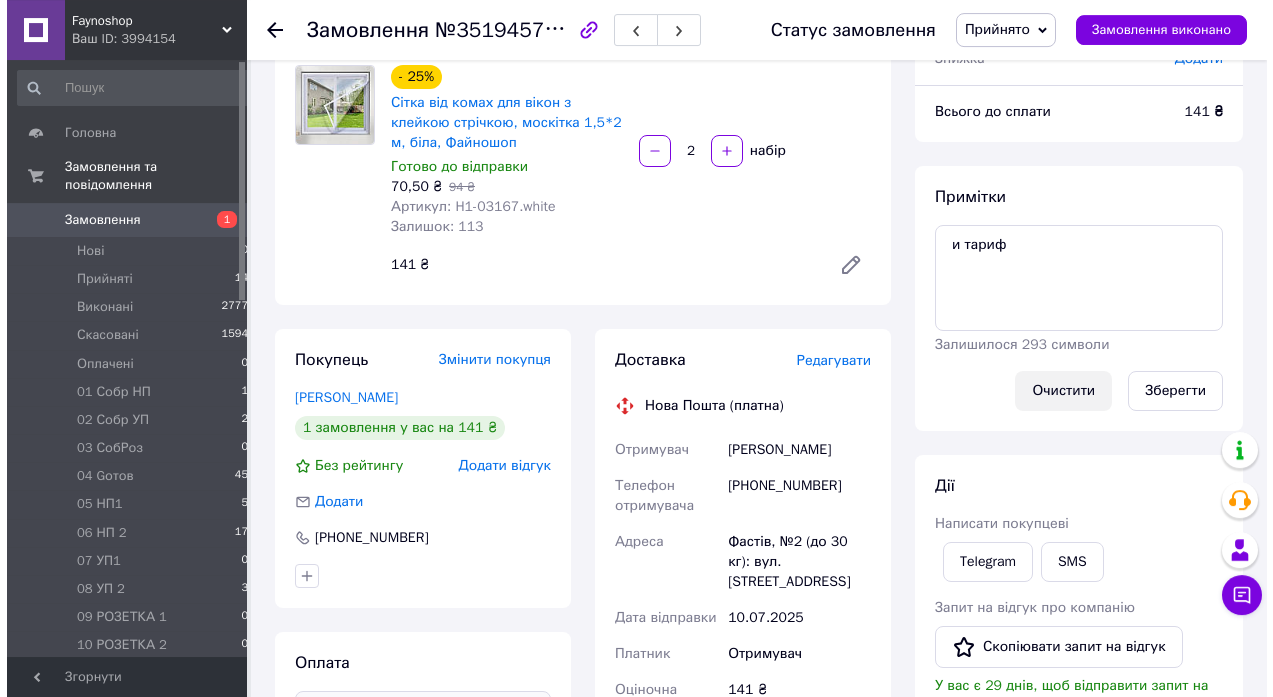 scroll, scrollTop: 432, scrollLeft: 0, axis: vertical 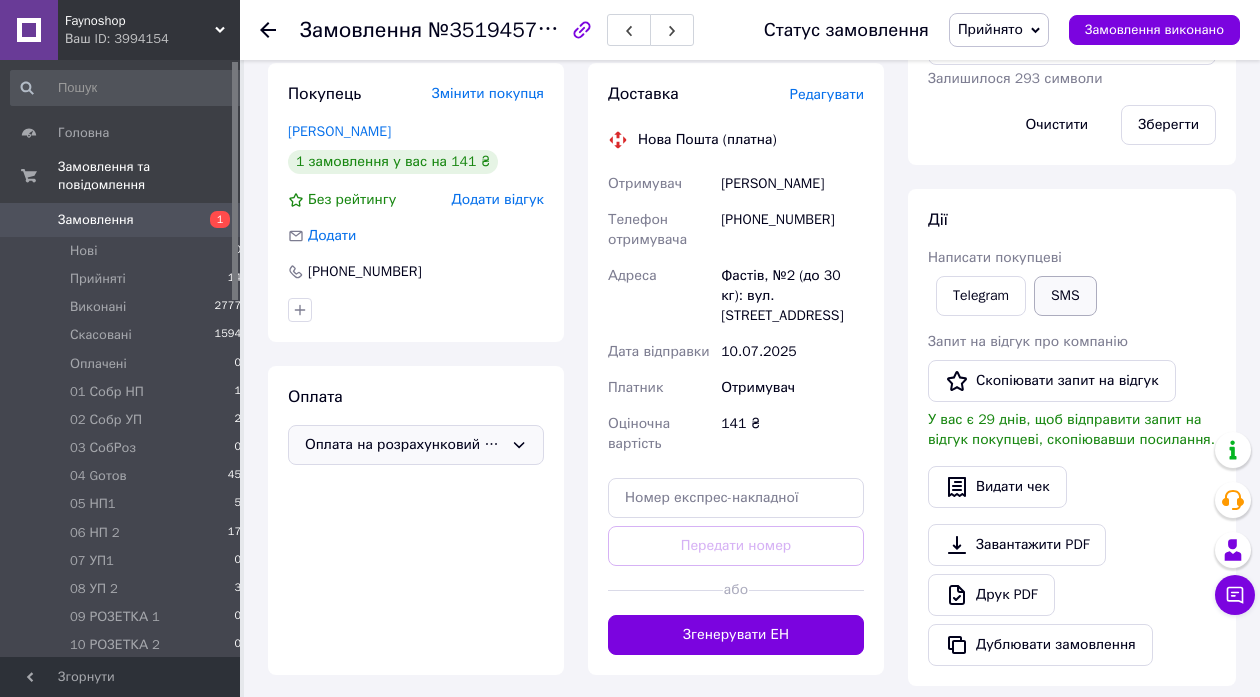 click on "SMS" at bounding box center (1065, 296) 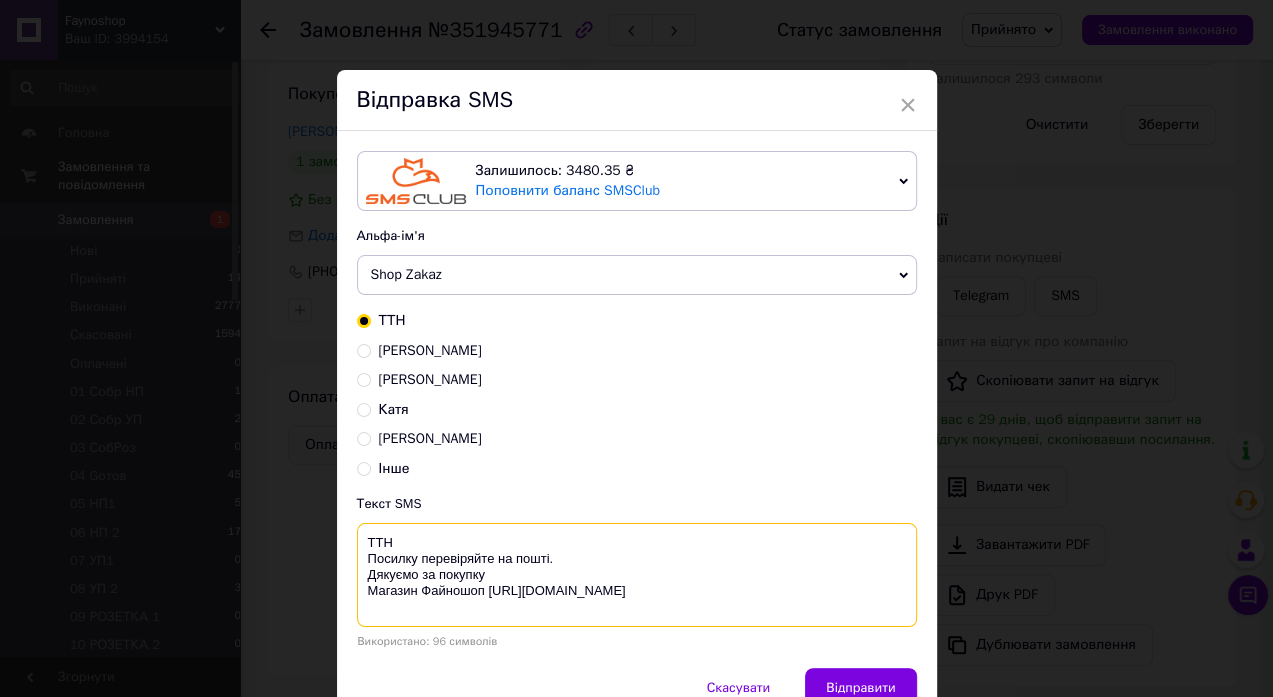 drag, startPoint x: 496, startPoint y: 571, endPoint x: 346, endPoint y: 530, distance: 155.50241 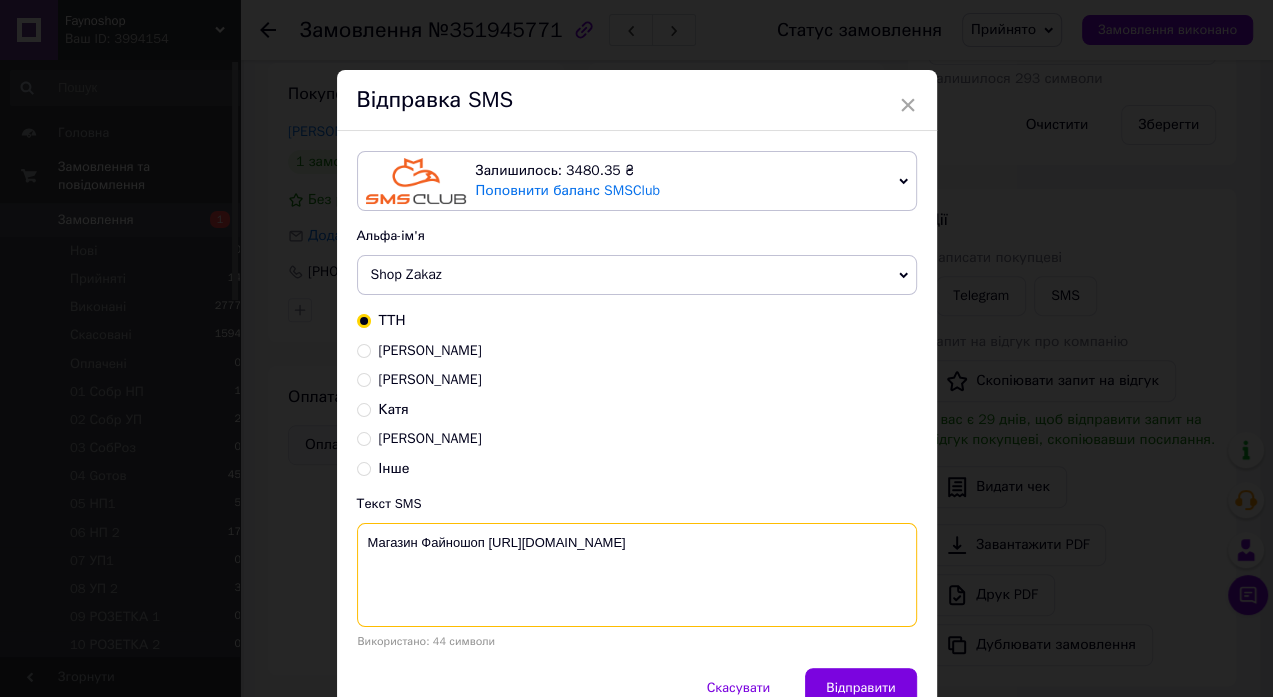 paste on "До сплати 141грн
IBAN
[FINANCIAL_ID]
РНОКПП/ЄДРПОУ
2574919331
[PERSON_NAME] ХАЛАС
Призначення платежу: замовлення    №351945771" 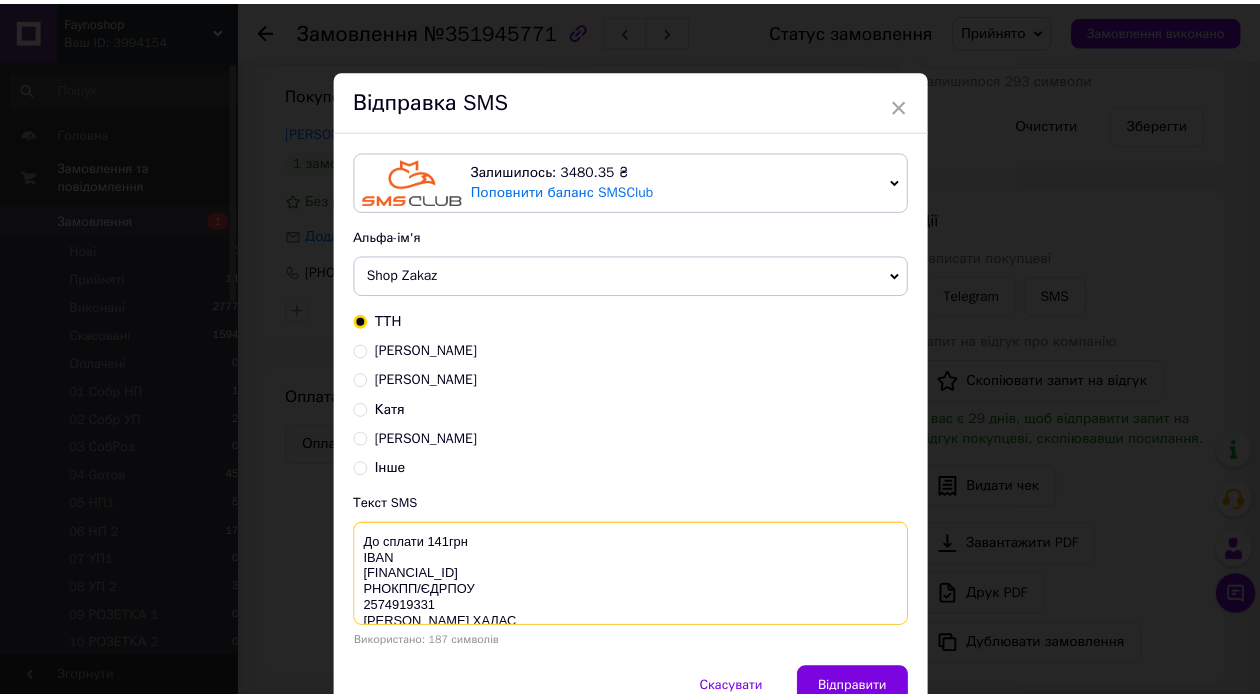 scroll, scrollTop: 21, scrollLeft: 0, axis: vertical 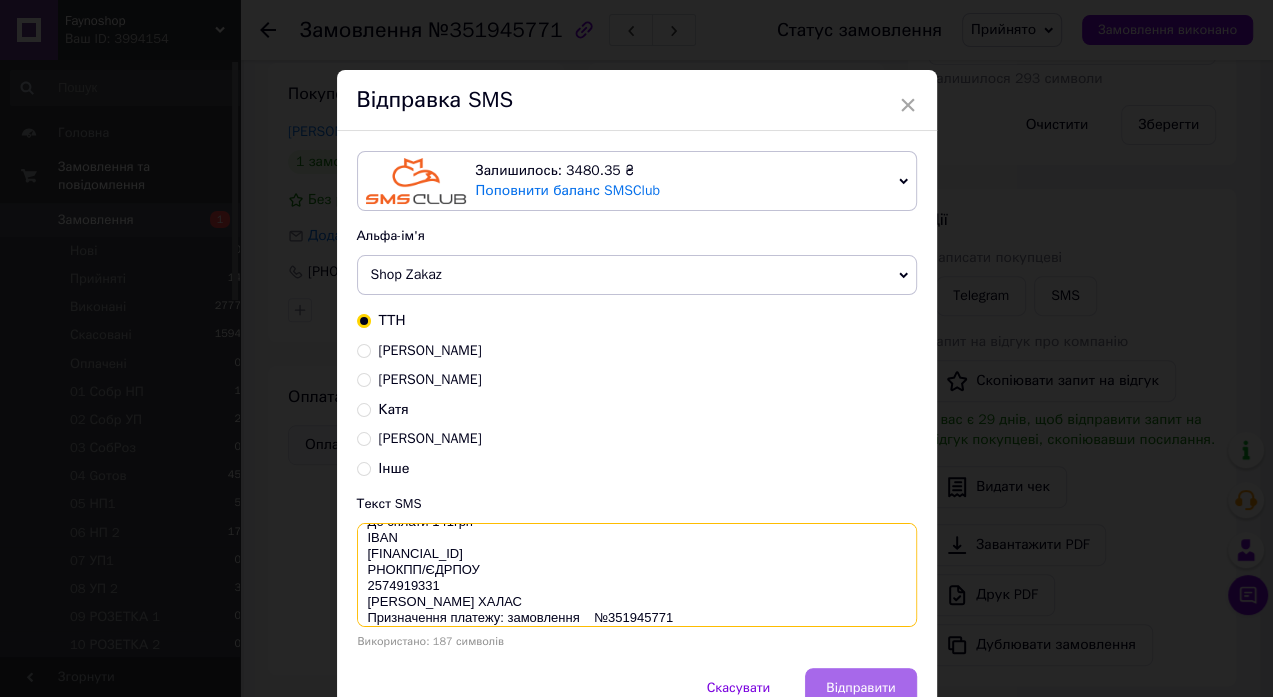 type on "До сплати 141грн
IBAN
[FINANCIAL_ID]
РНОКПП/ЄДРПОУ
2574919331
[PERSON_NAME] ХАЛАС
Призначення платежу: замовлення    №351945771
Магазин Файношоп [URL][DOMAIN_NAME]" 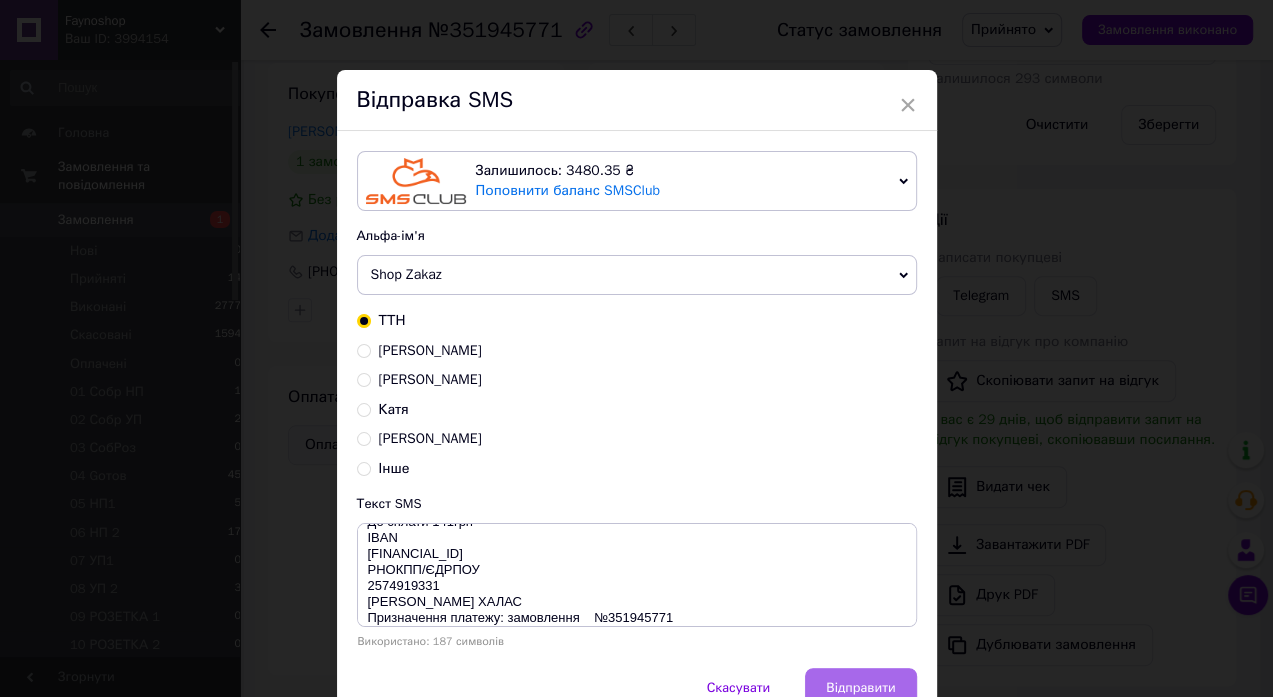 click on "Відправити" at bounding box center [860, 688] 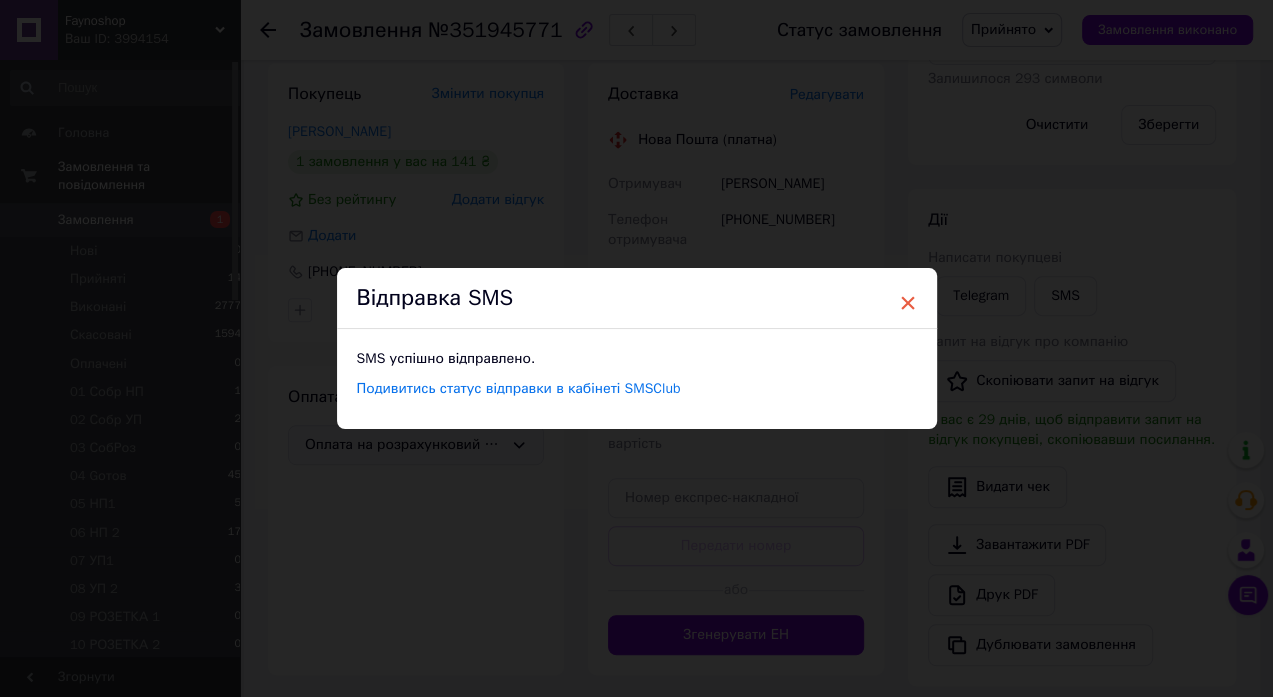 click on "×" at bounding box center (908, 303) 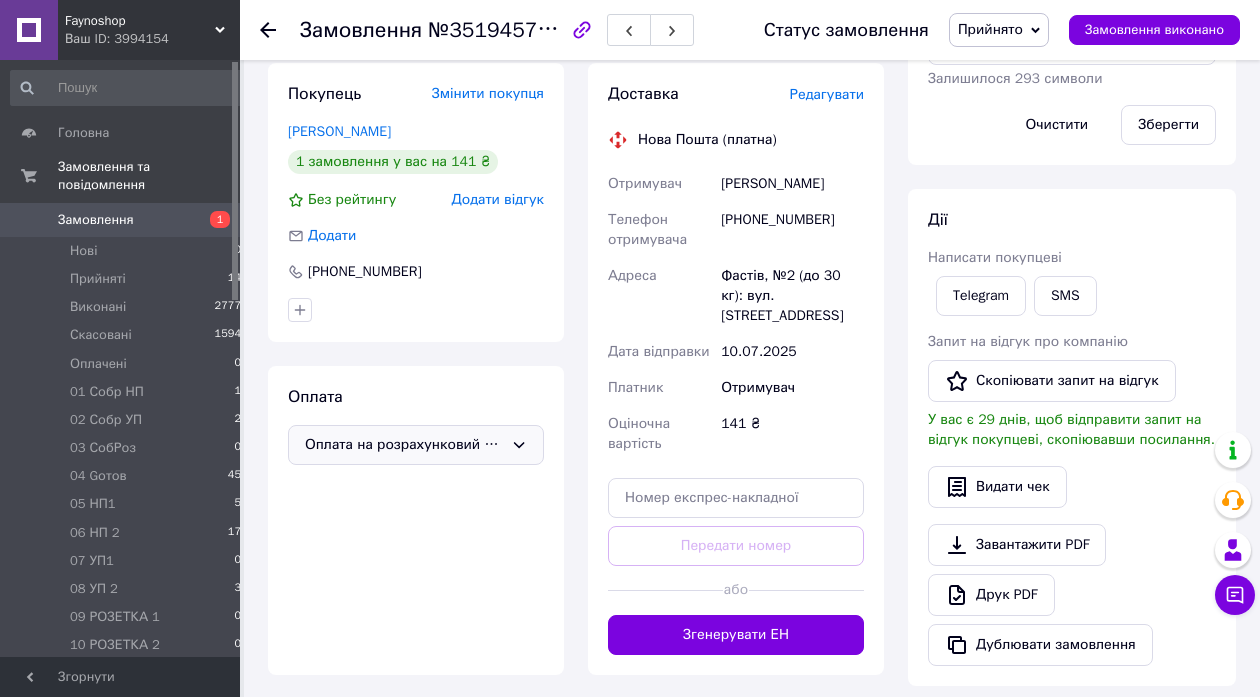click on "Прийнято" at bounding box center [999, 30] 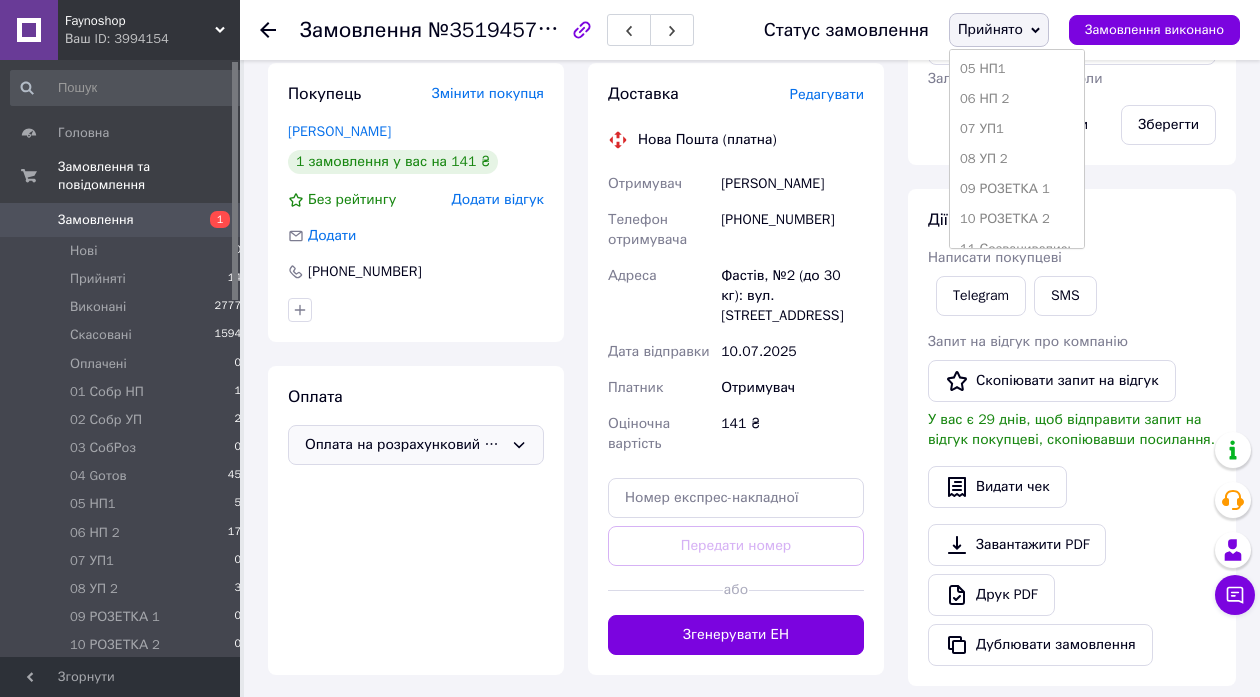 scroll, scrollTop: 311, scrollLeft: 0, axis: vertical 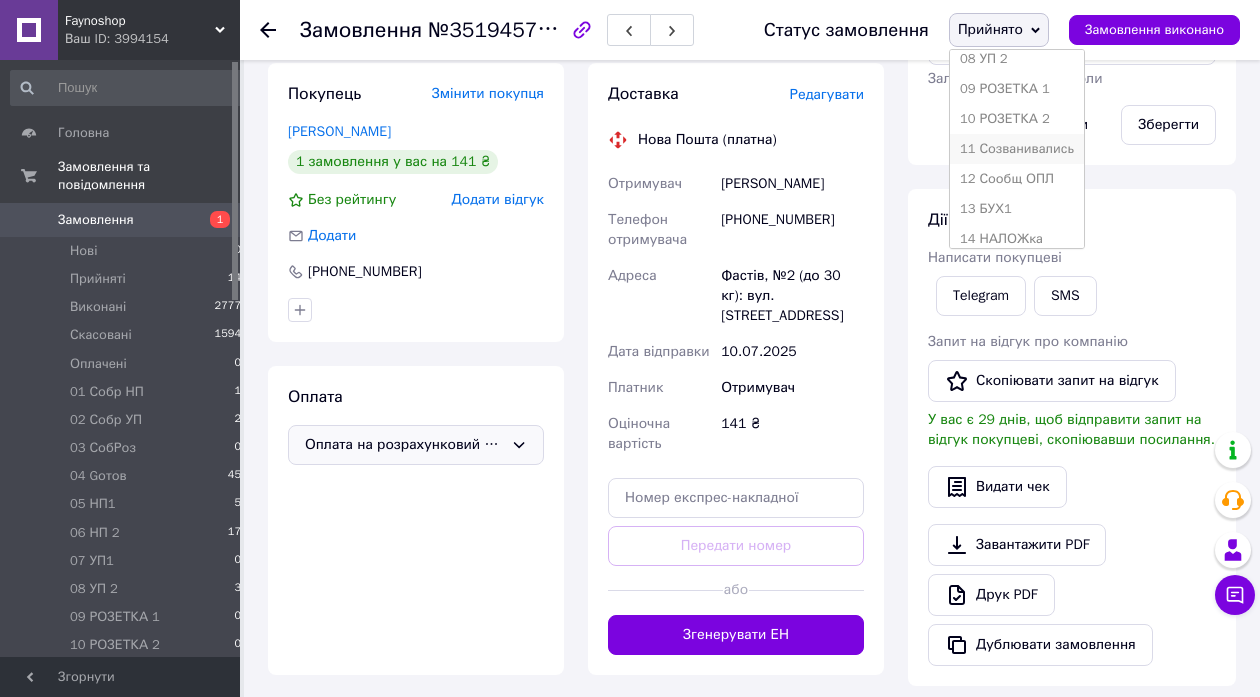 click on "11 Созванивались" at bounding box center [1017, 149] 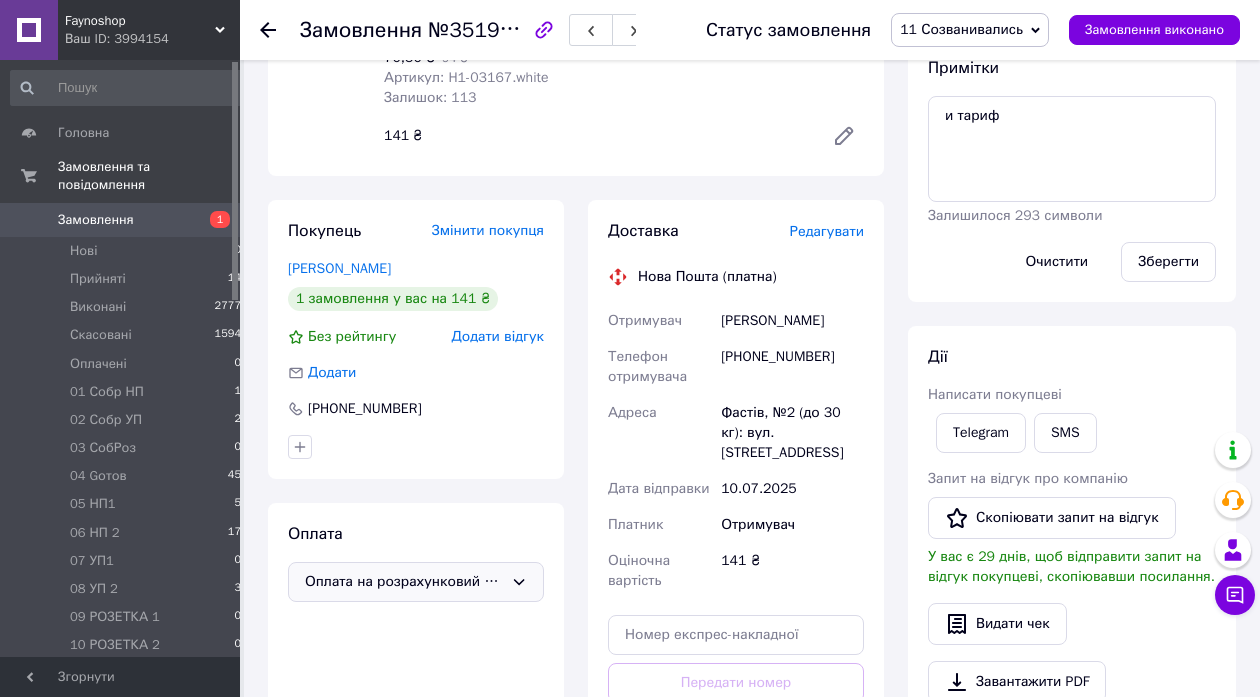 scroll, scrollTop: 0, scrollLeft: 0, axis: both 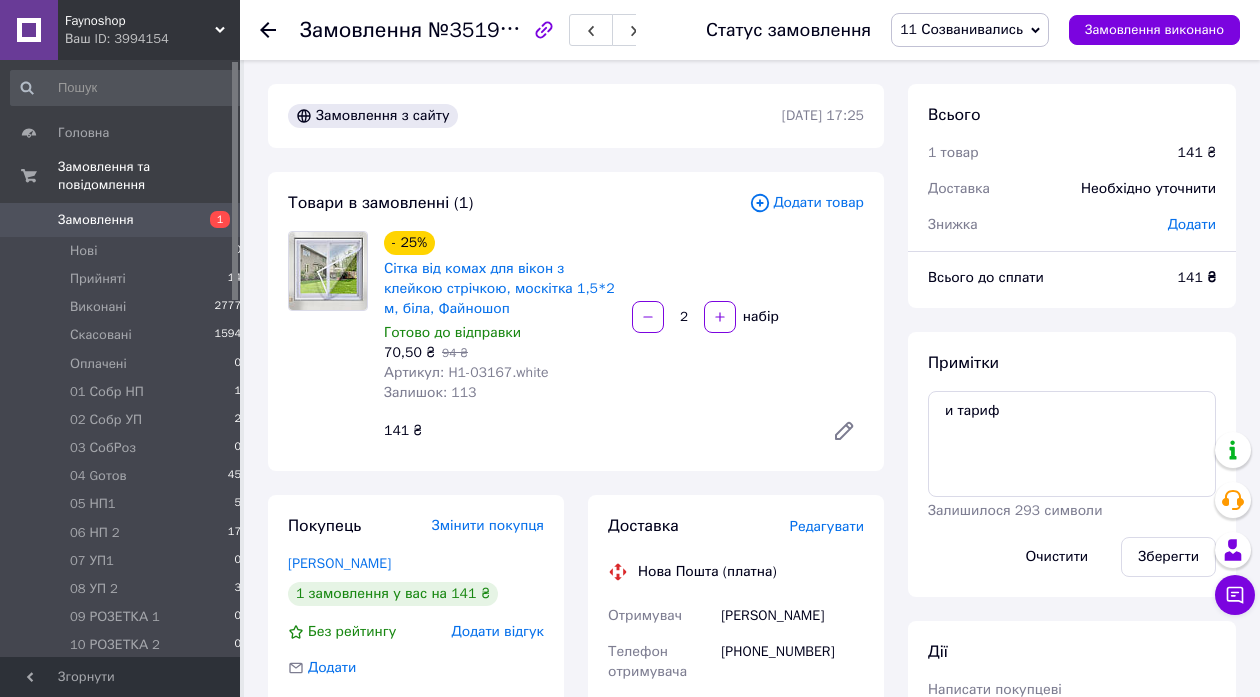 click 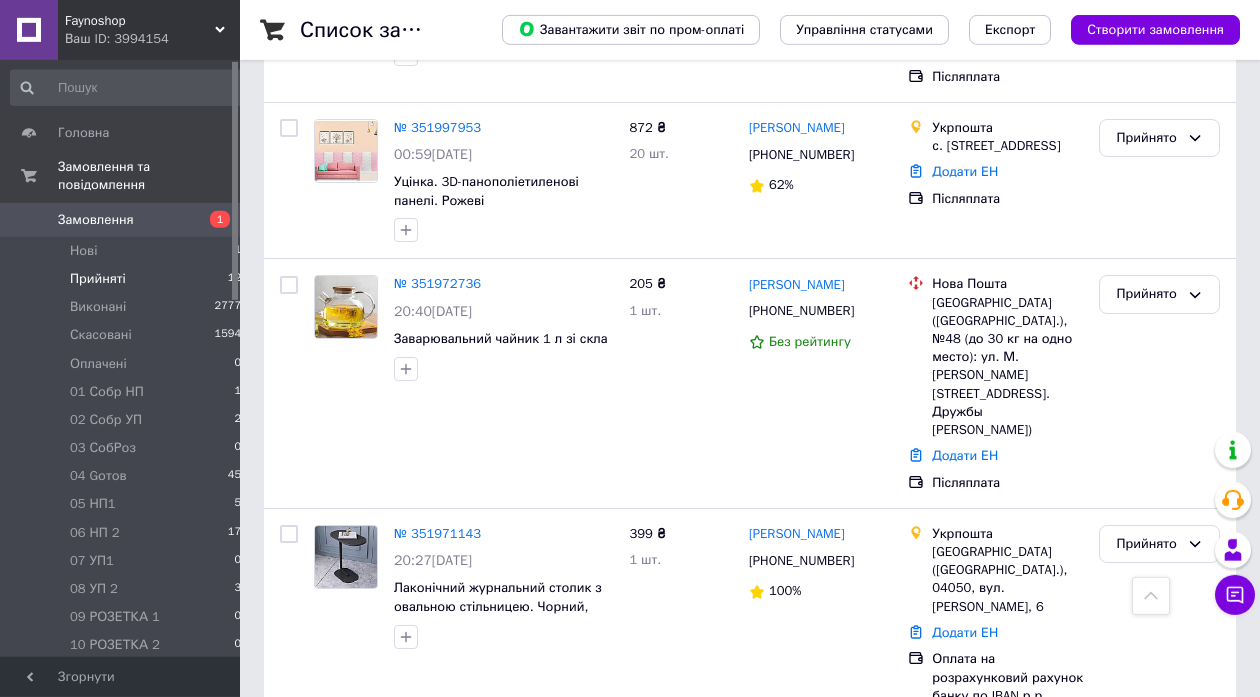 scroll, scrollTop: 1009, scrollLeft: 0, axis: vertical 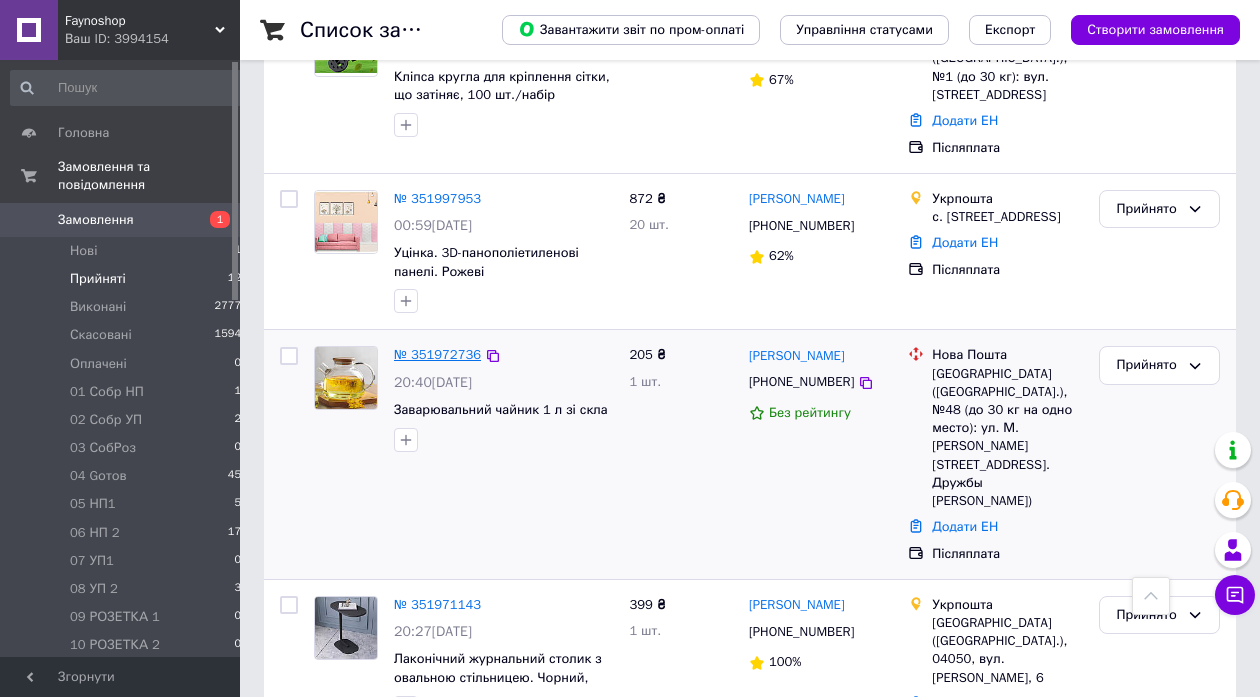 click on "№ 351972736" at bounding box center (437, 354) 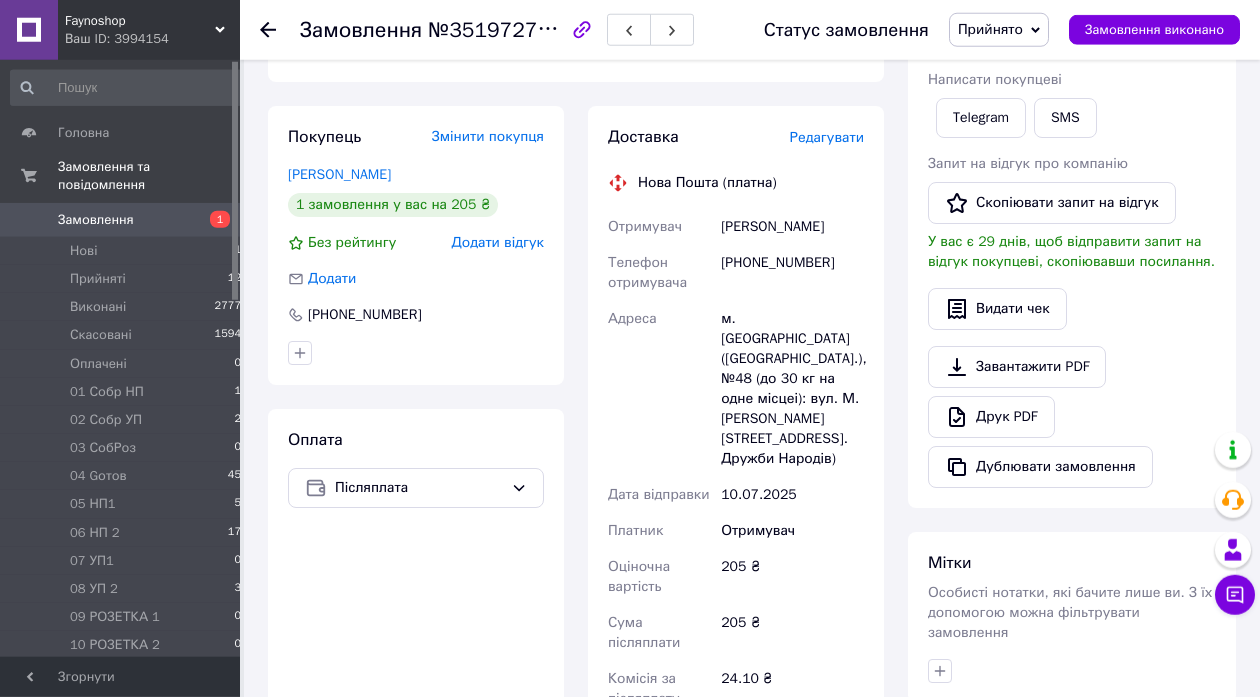 scroll, scrollTop: 540, scrollLeft: 0, axis: vertical 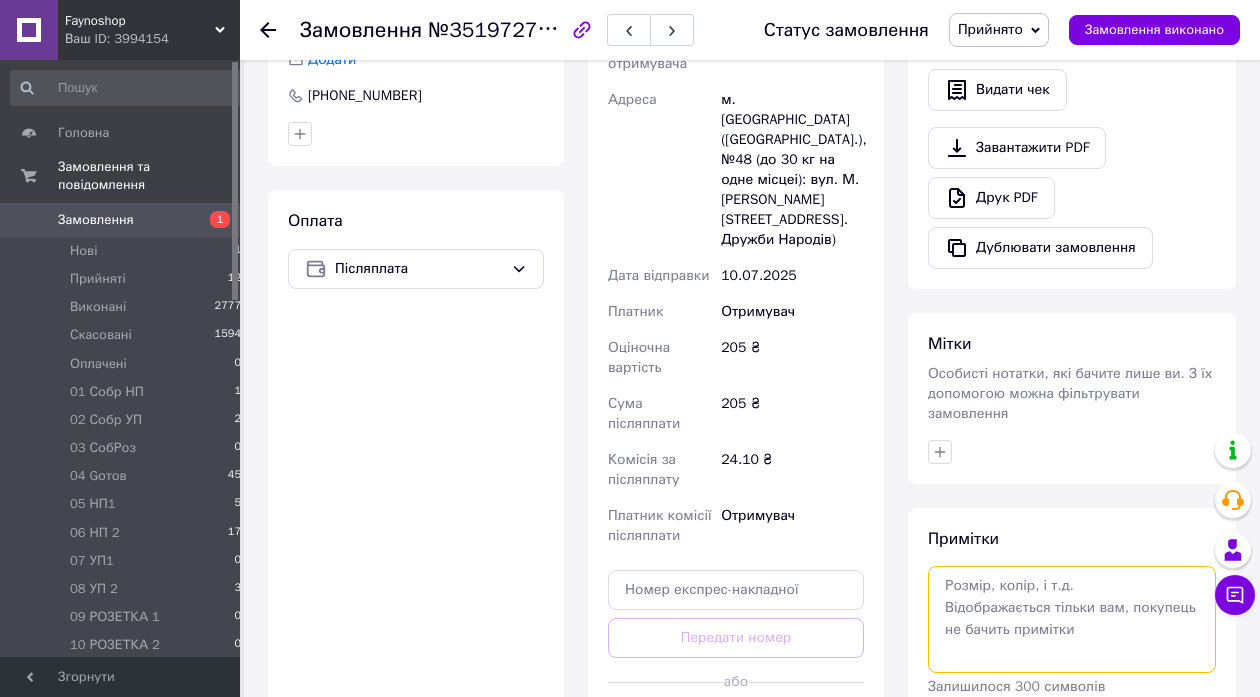 click at bounding box center (1072, 619) 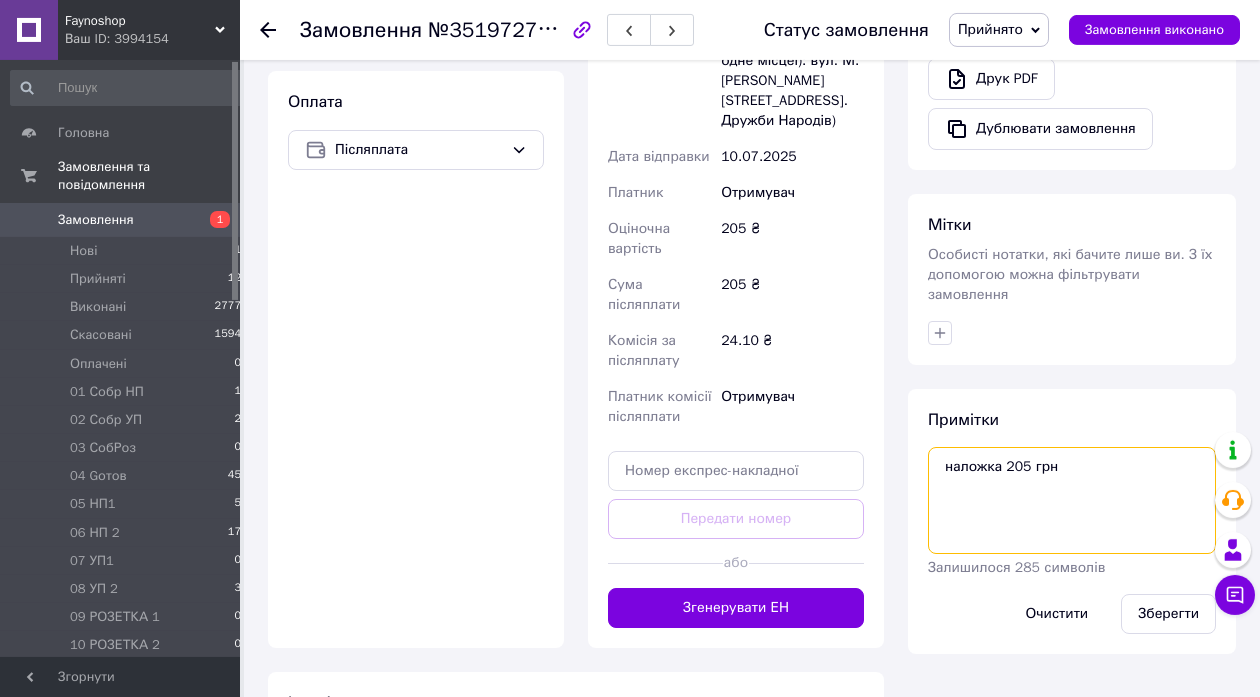 scroll, scrollTop: 743, scrollLeft: 0, axis: vertical 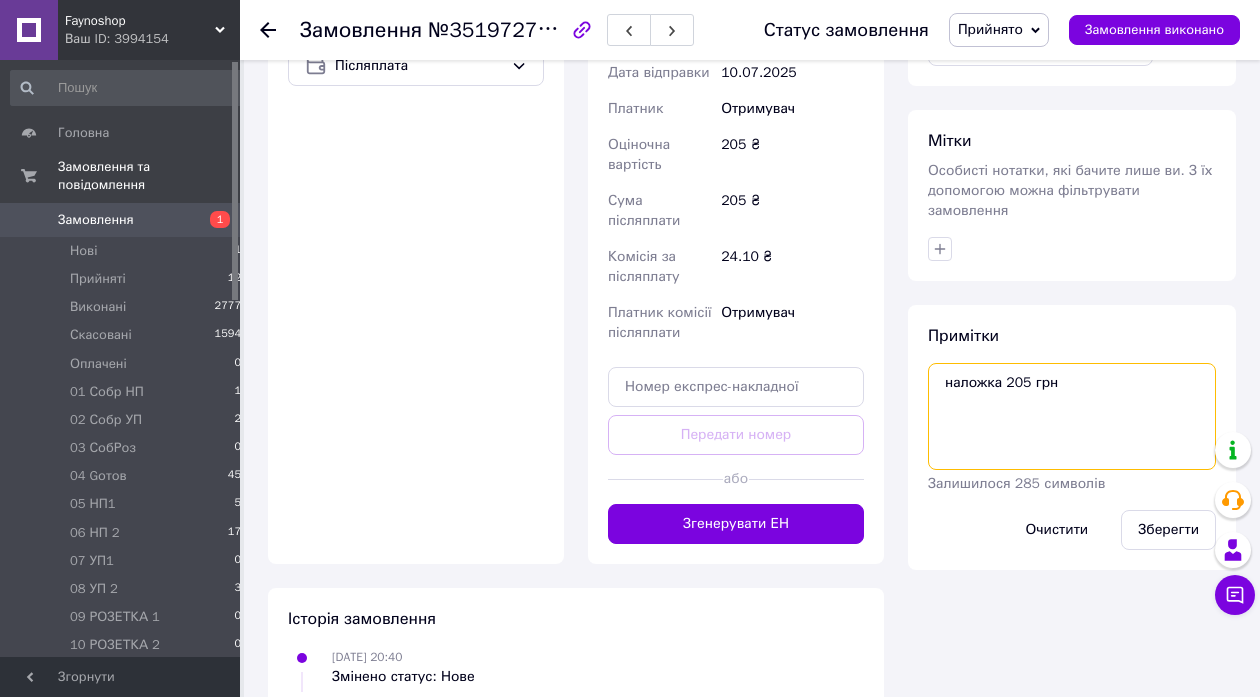 click on "наложка 205 грн" at bounding box center (1072, 416) 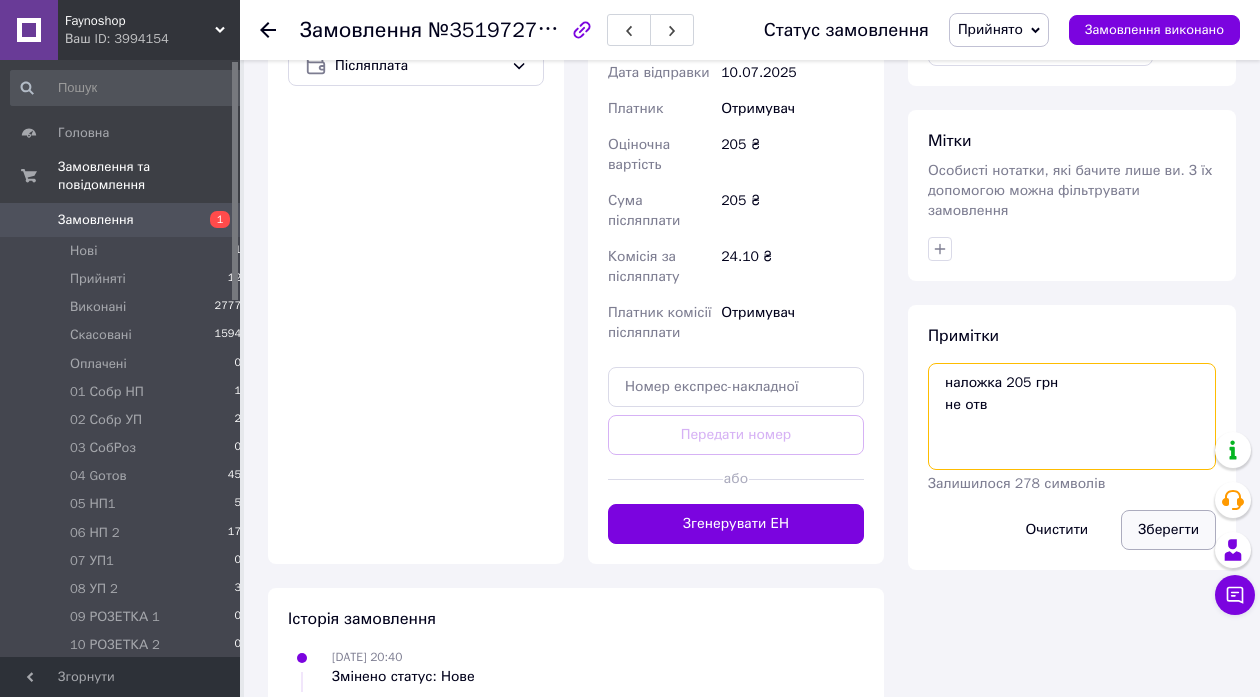 type on "наложка 205 грн
не отв" 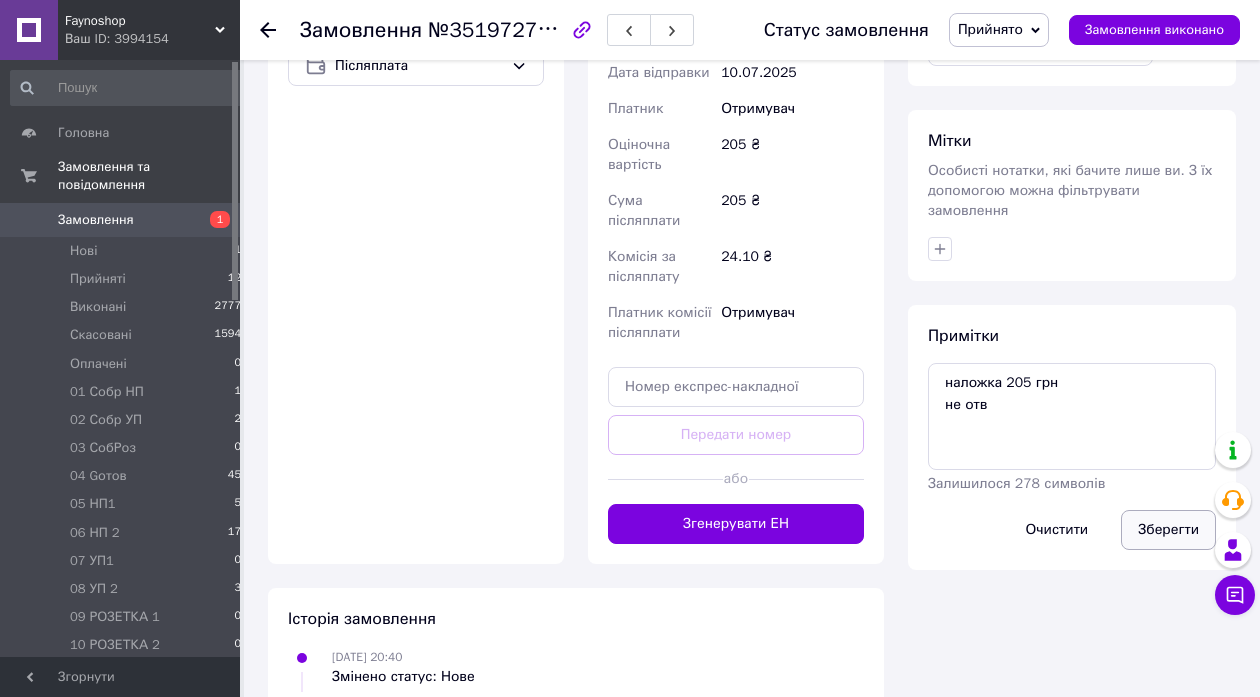 click on "Зберегти" at bounding box center (1168, 530) 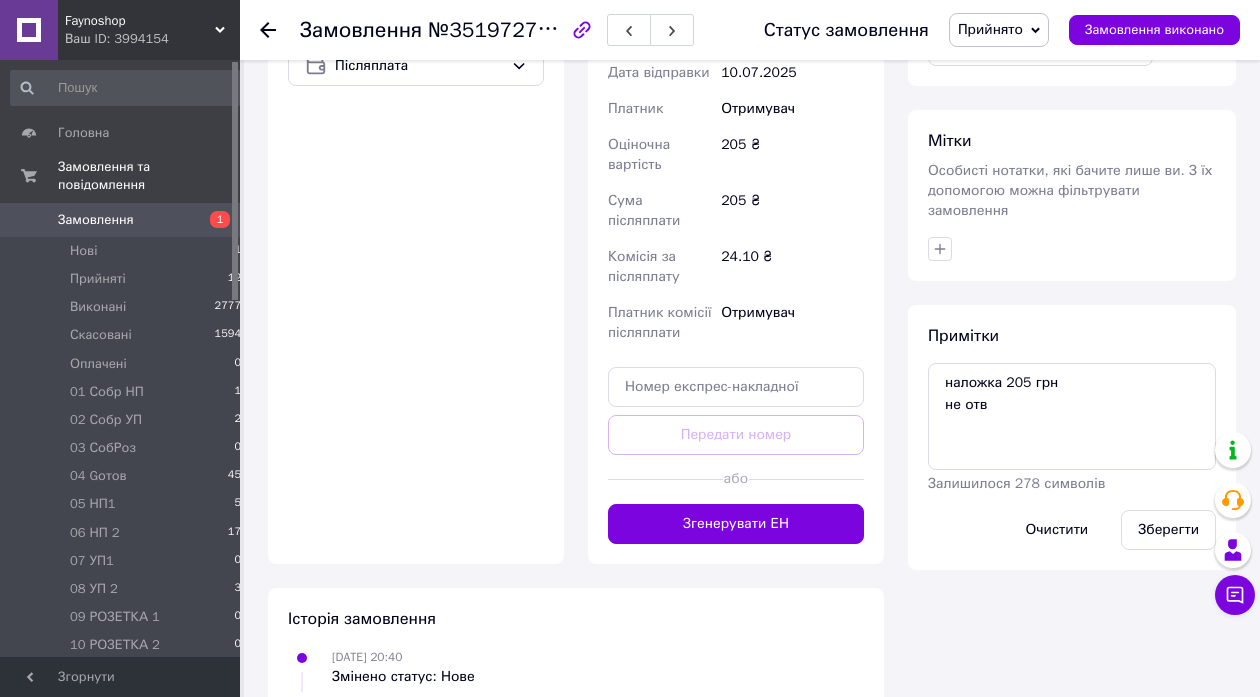 click 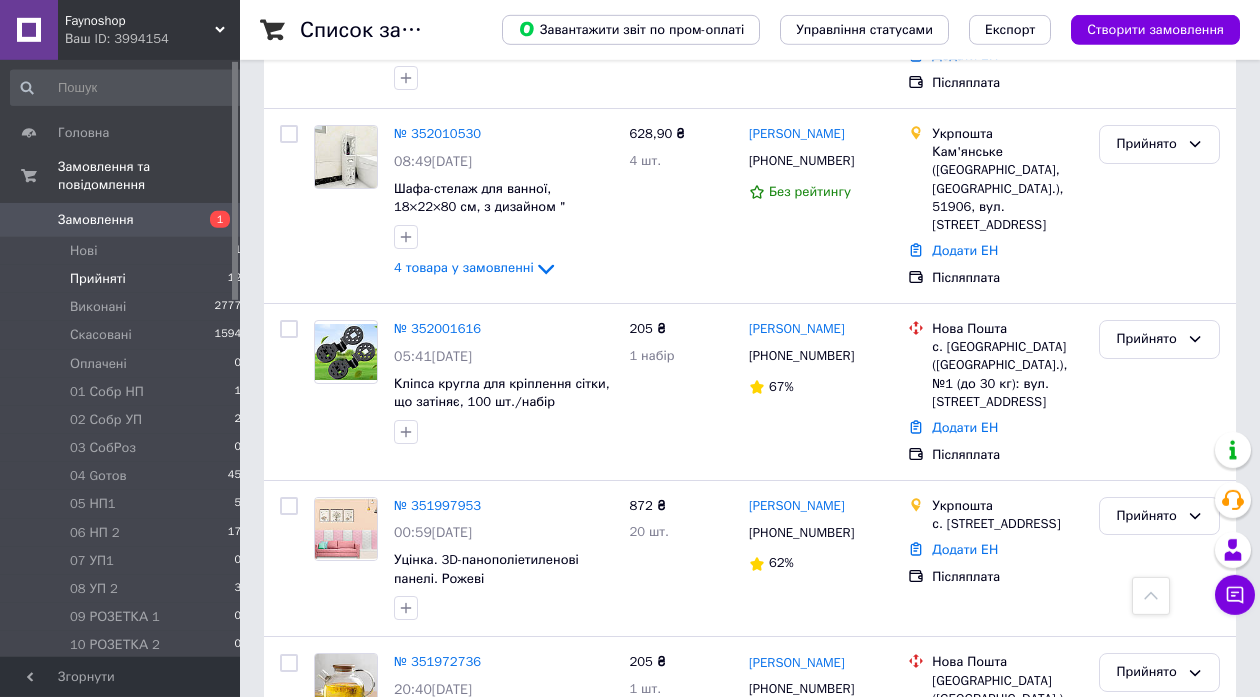 scroll, scrollTop: 648, scrollLeft: 0, axis: vertical 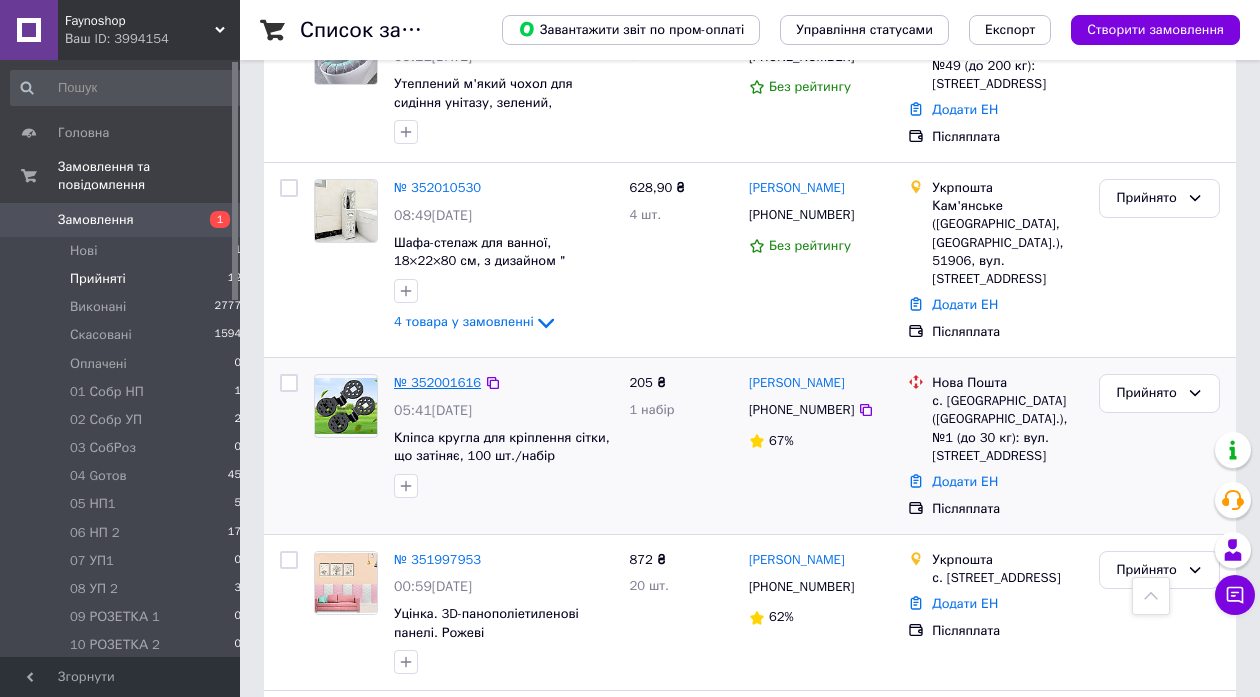 click on "№ 352001616" at bounding box center [437, 382] 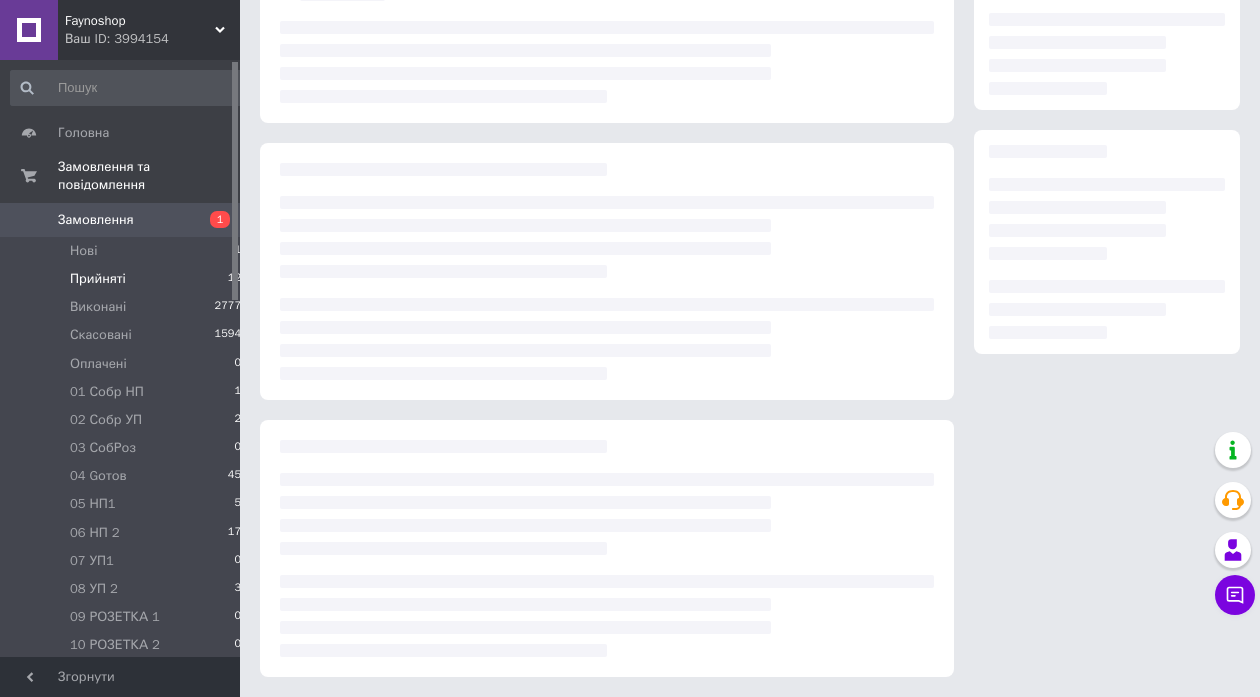 scroll, scrollTop: 217, scrollLeft: 0, axis: vertical 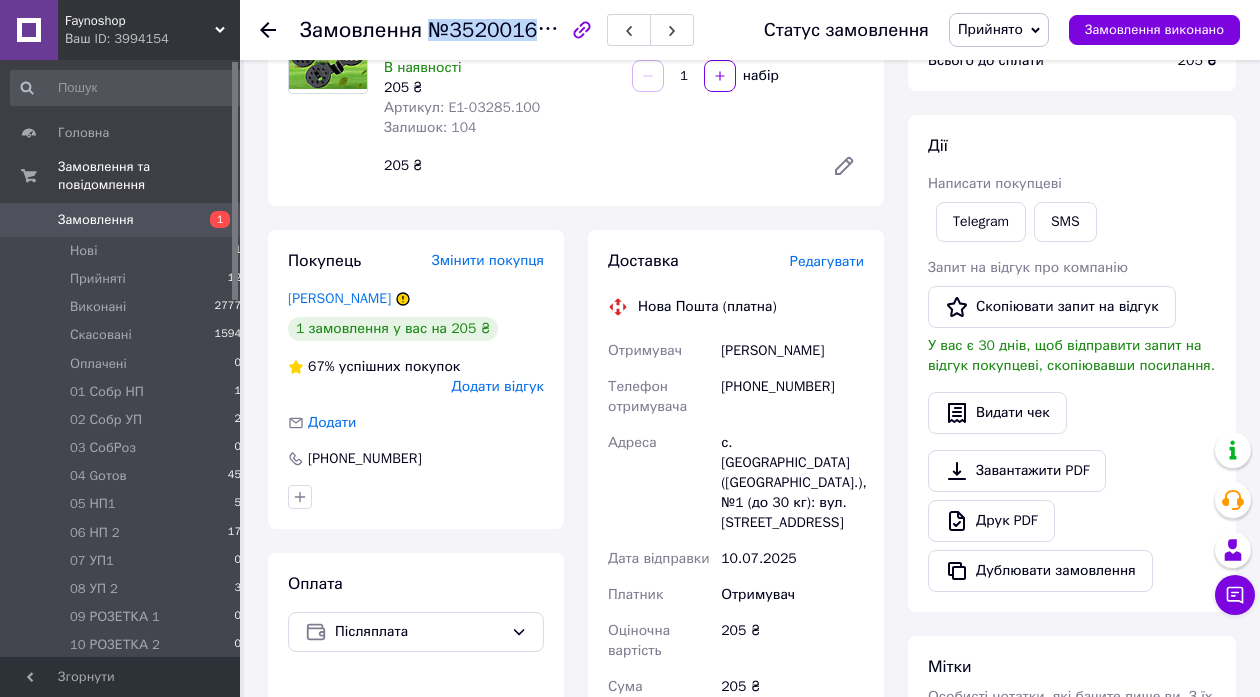 drag, startPoint x: 424, startPoint y: 32, endPoint x: 545, endPoint y: 42, distance: 121.41252 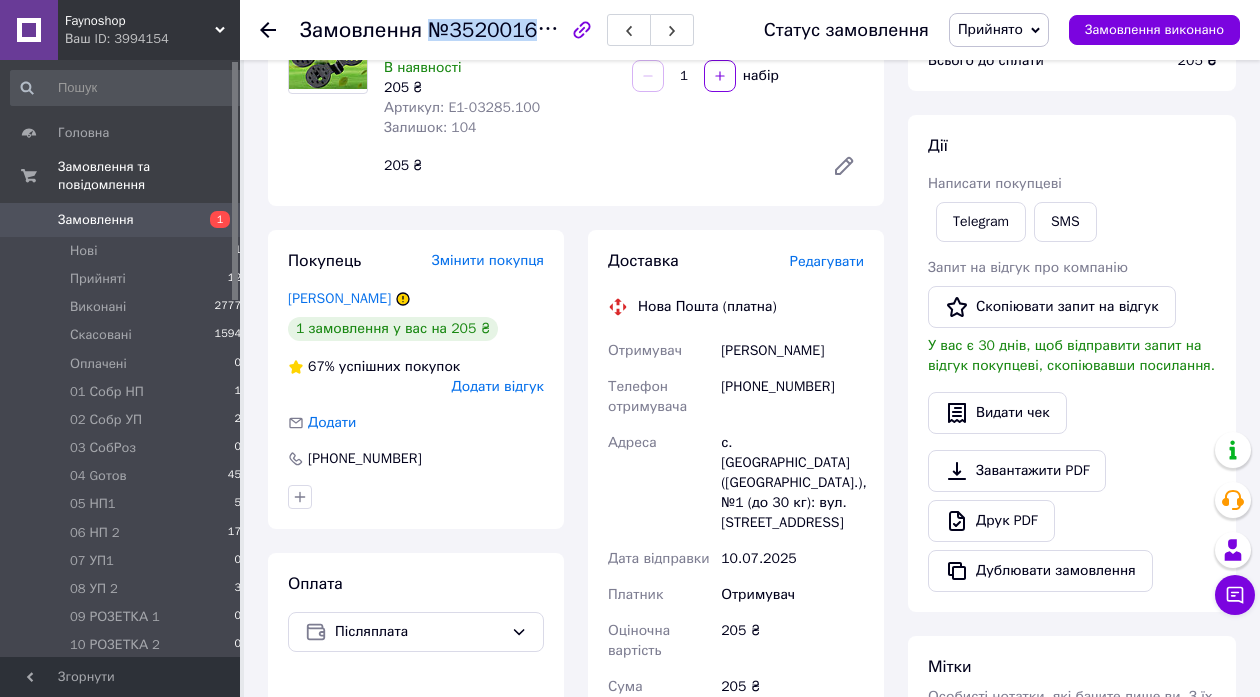 copy on "№352001616" 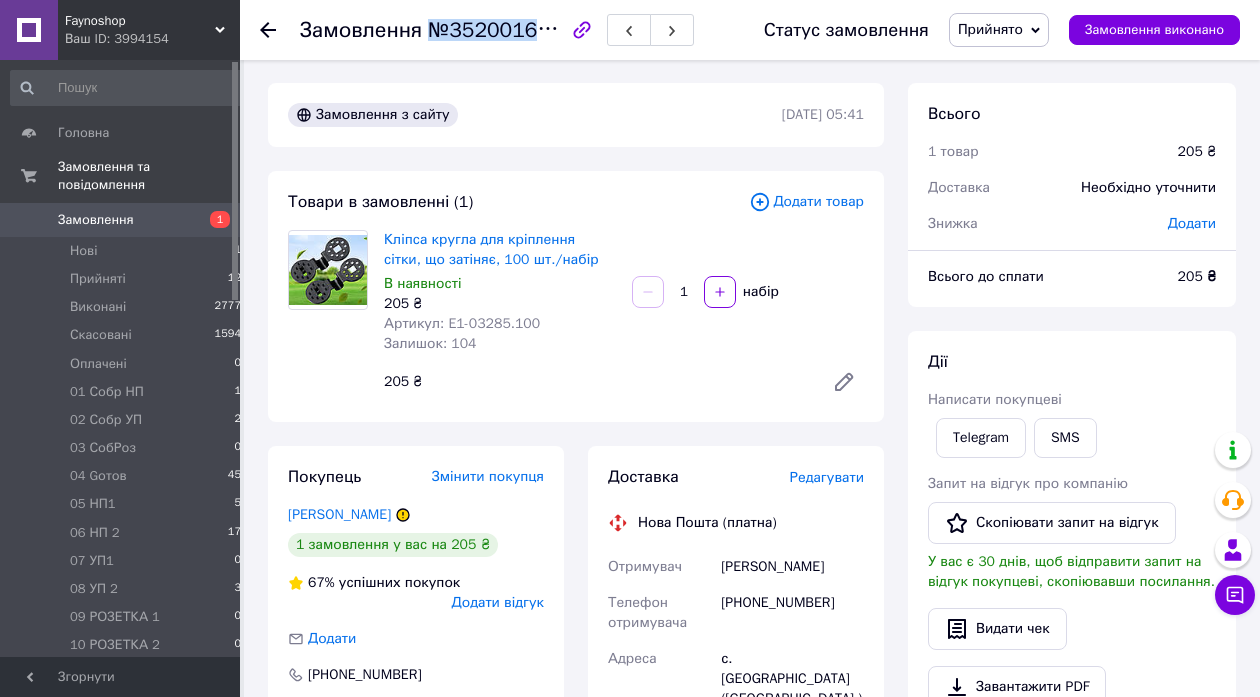scroll, scrollTop: 217, scrollLeft: 0, axis: vertical 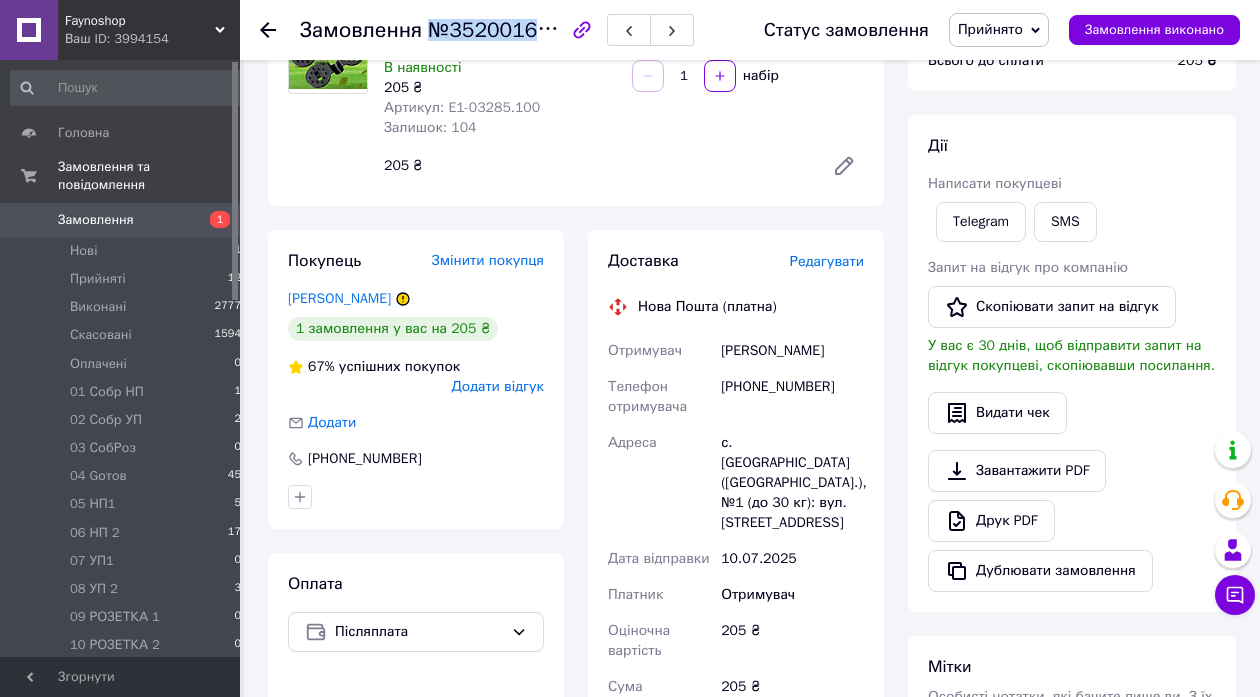 click on "Прийнято" at bounding box center [999, 30] 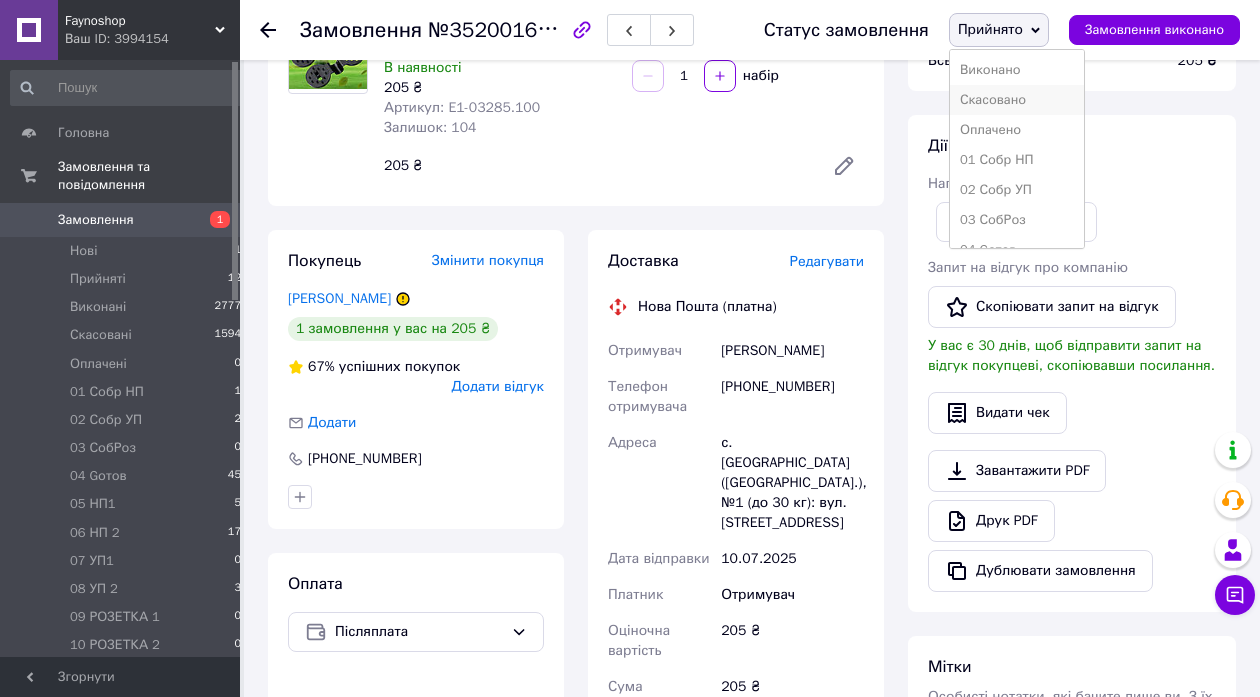 click on "Скасовано" at bounding box center [1017, 100] 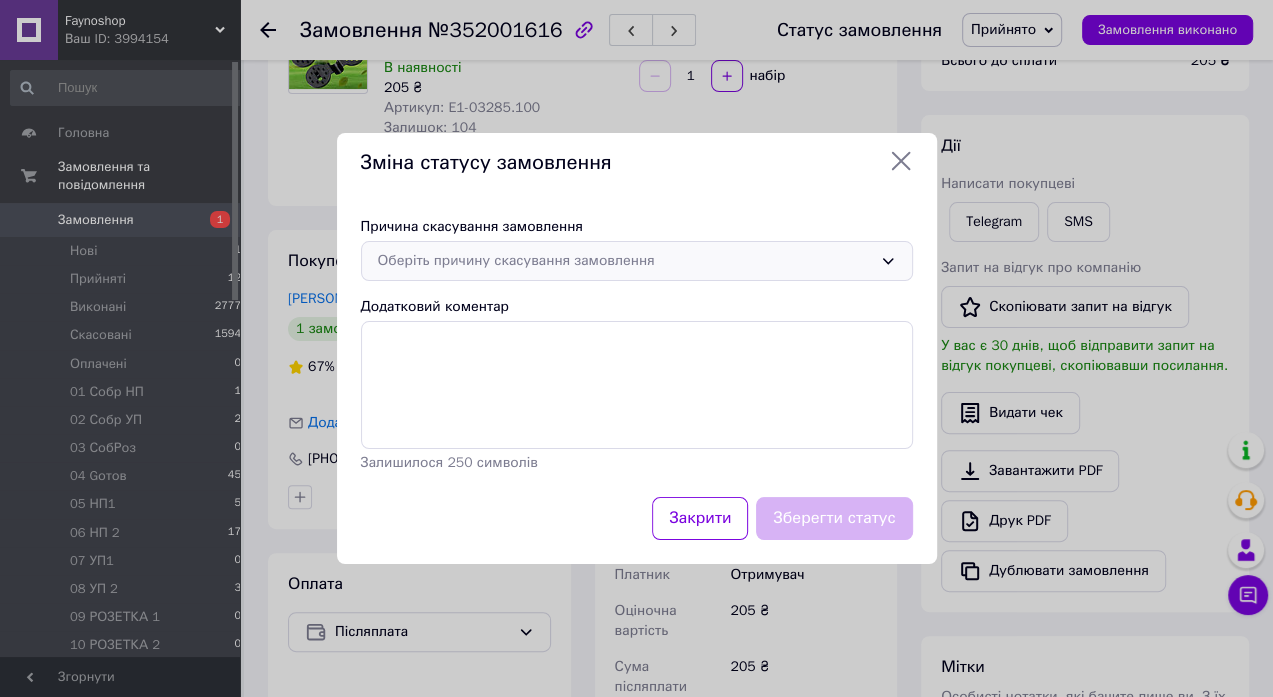 click 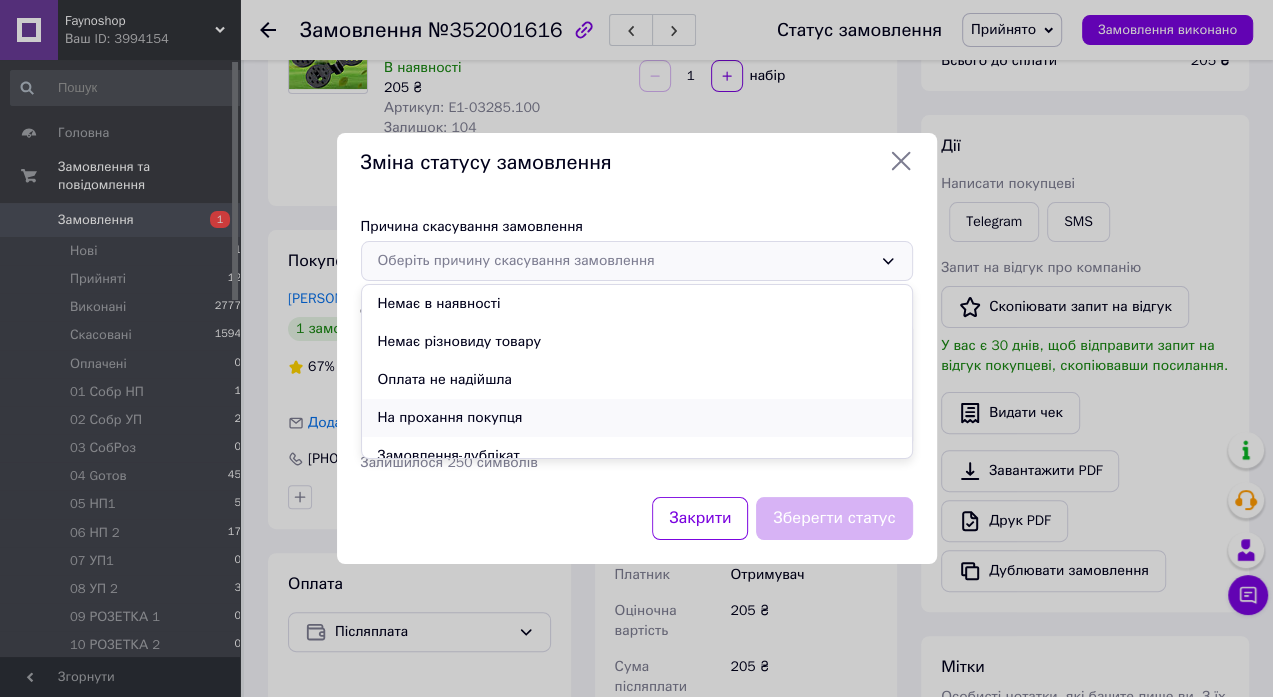 click on "На прохання покупця" at bounding box center [637, 418] 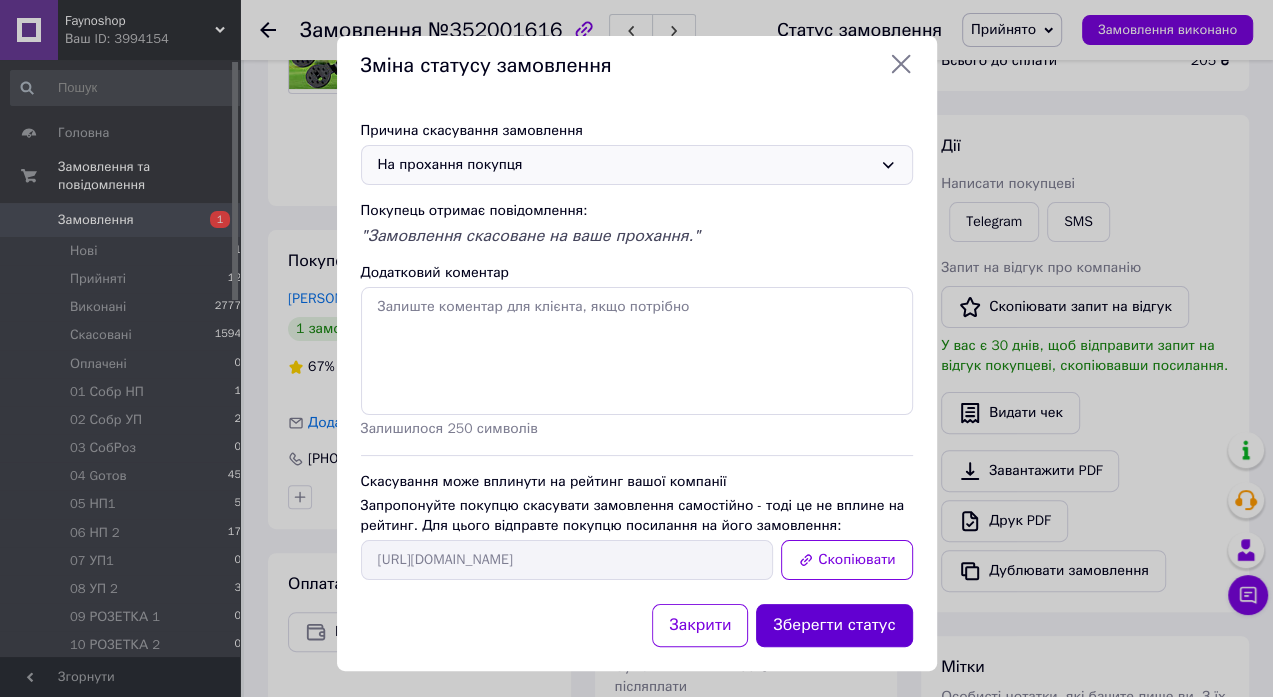 click on "Зберегти статус" at bounding box center [834, 625] 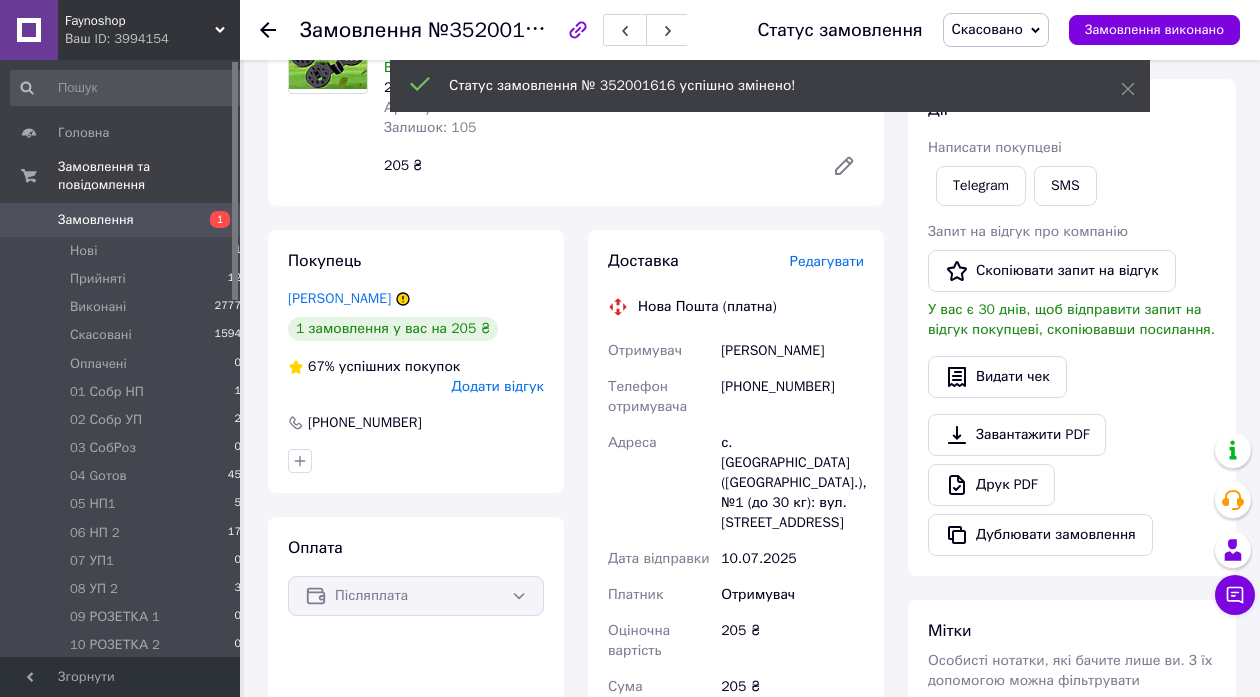 click 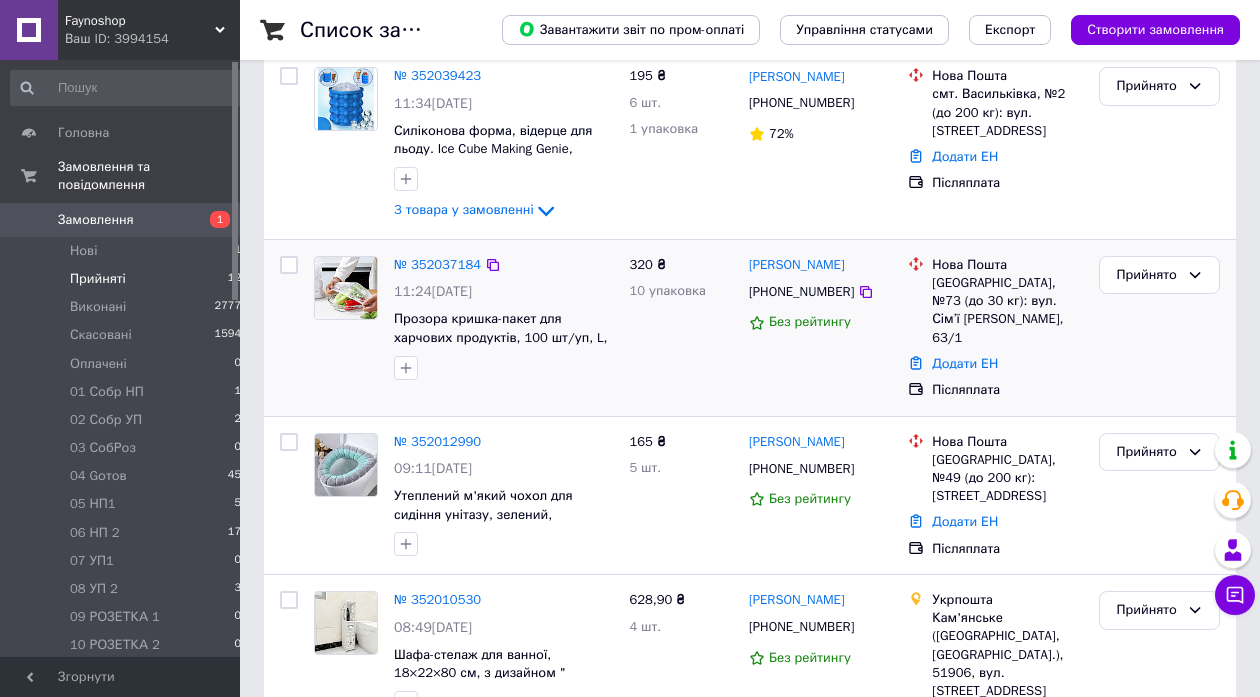 scroll, scrollTop: 540, scrollLeft: 0, axis: vertical 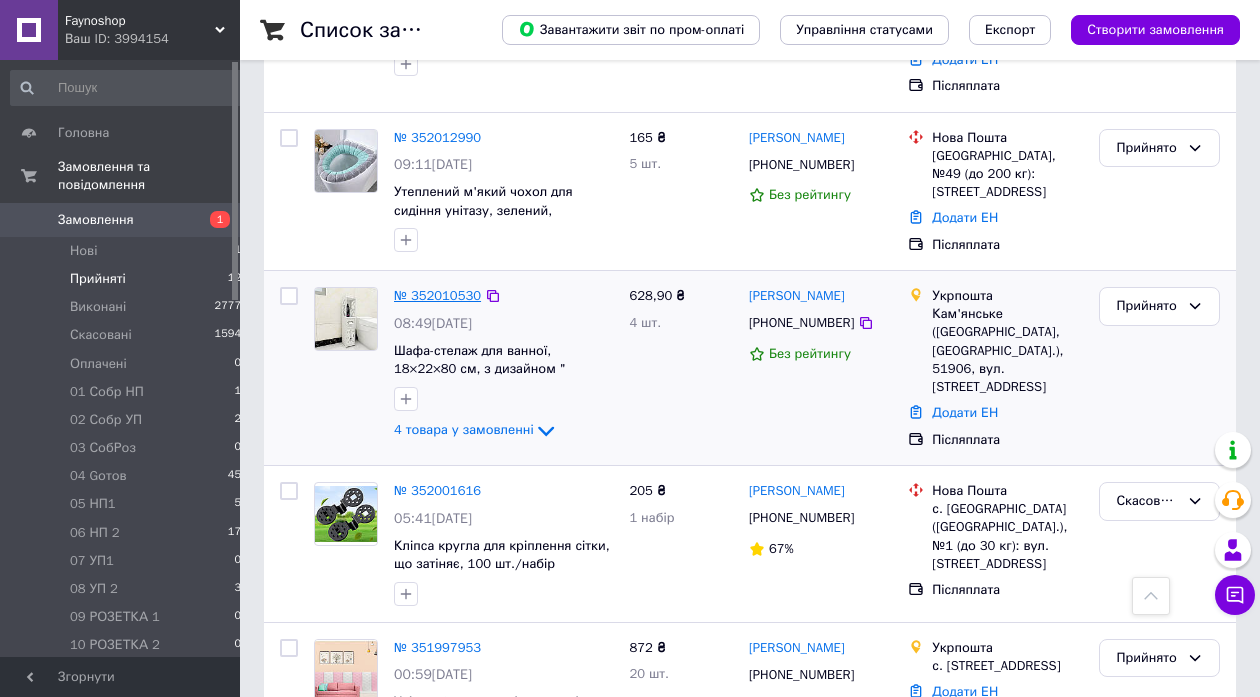 click on "№ 352010530" at bounding box center [437, 295] 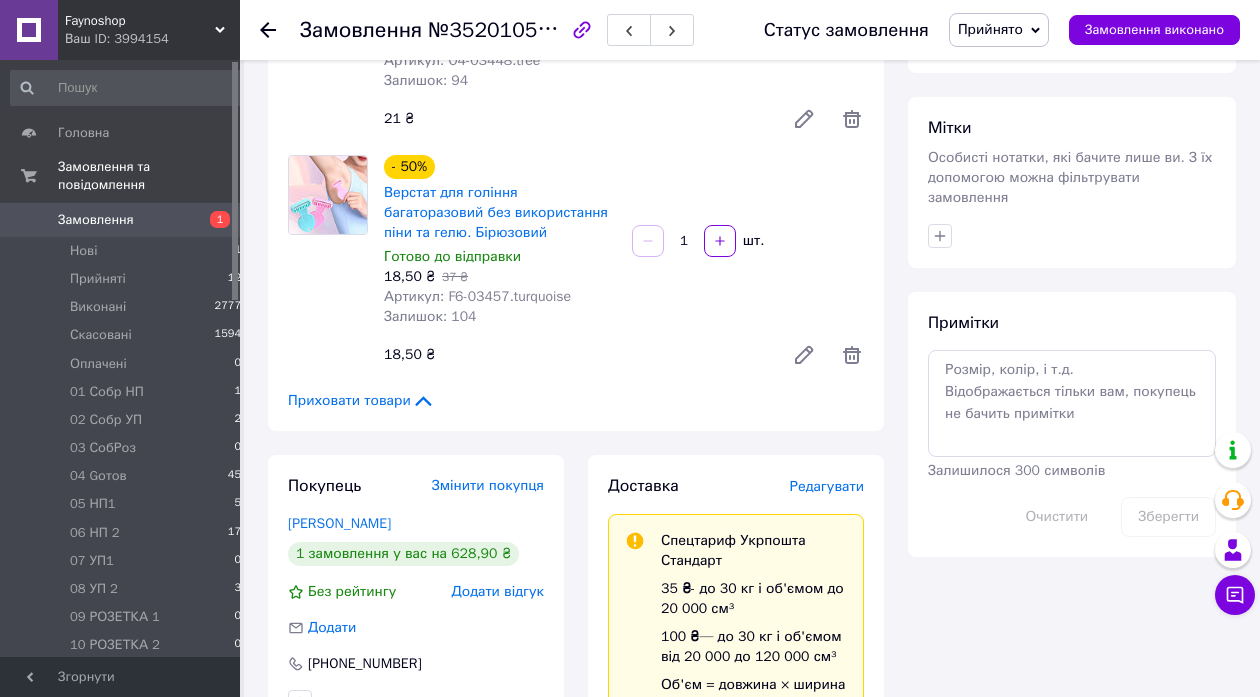 scroll, scrollTop: 1080, scrollLeft: 0, axis: vertical 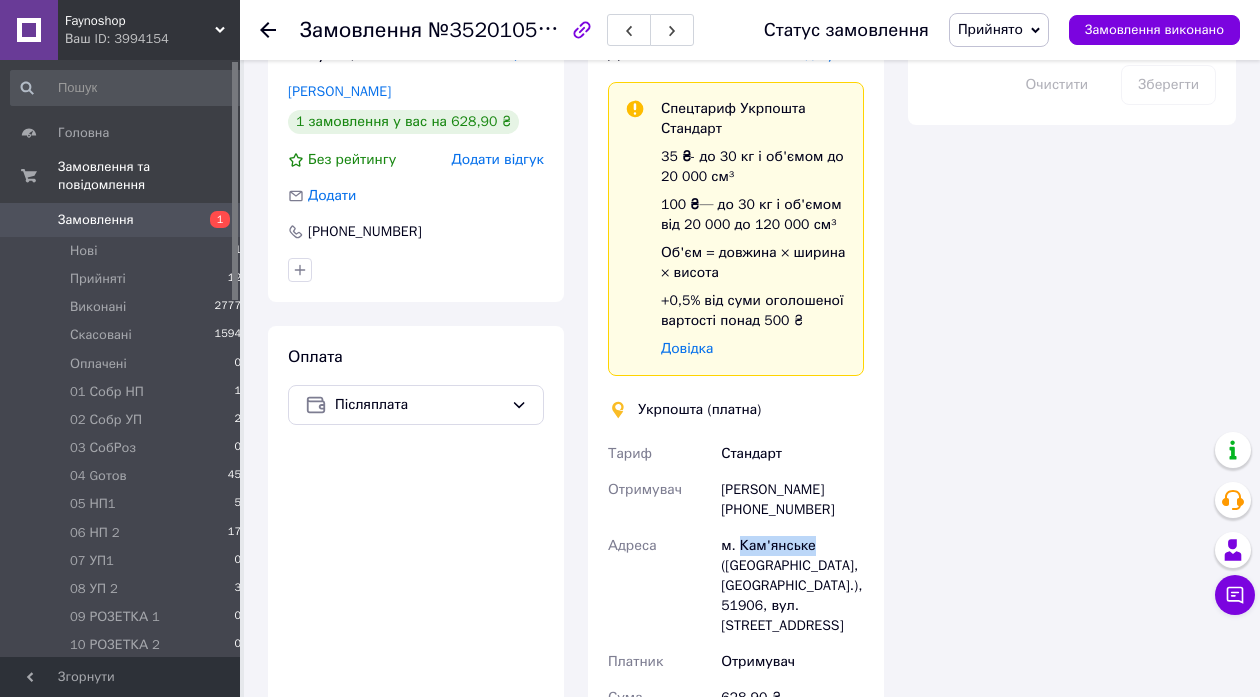 drag, startPoint x: 810, startPoint y: 485, endPoint x: 740, endPoint y: 493, distance: 70.45566 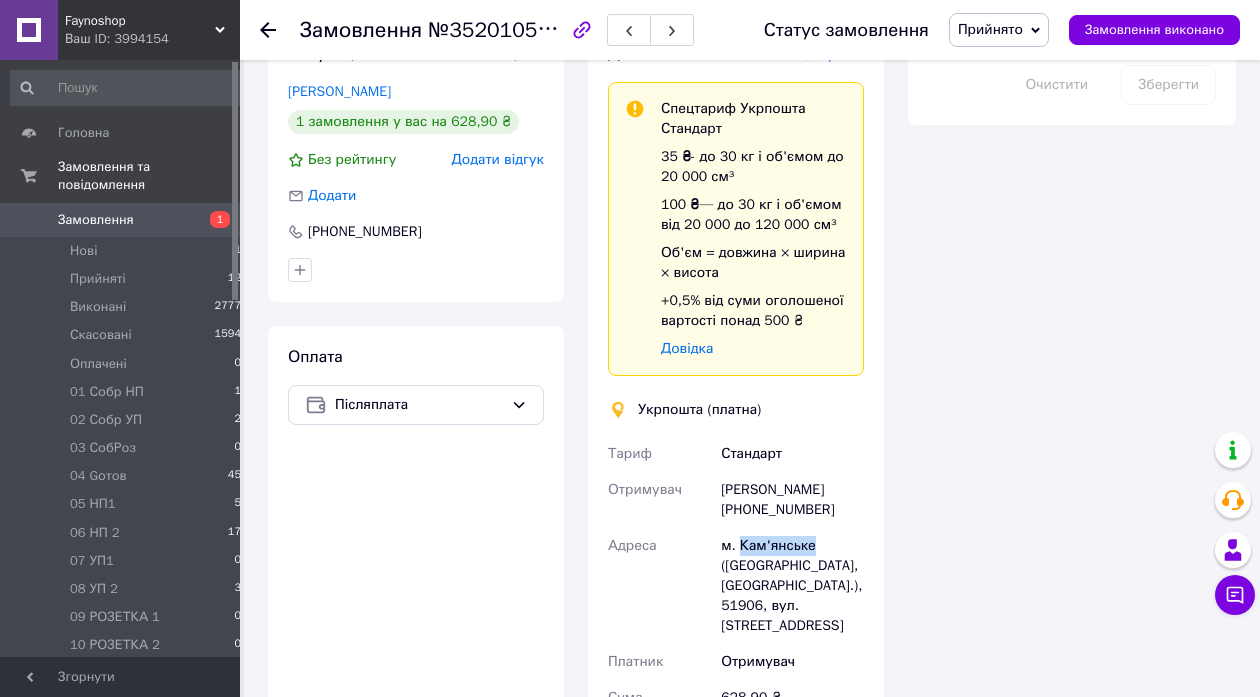 copy on "Кам'янське" 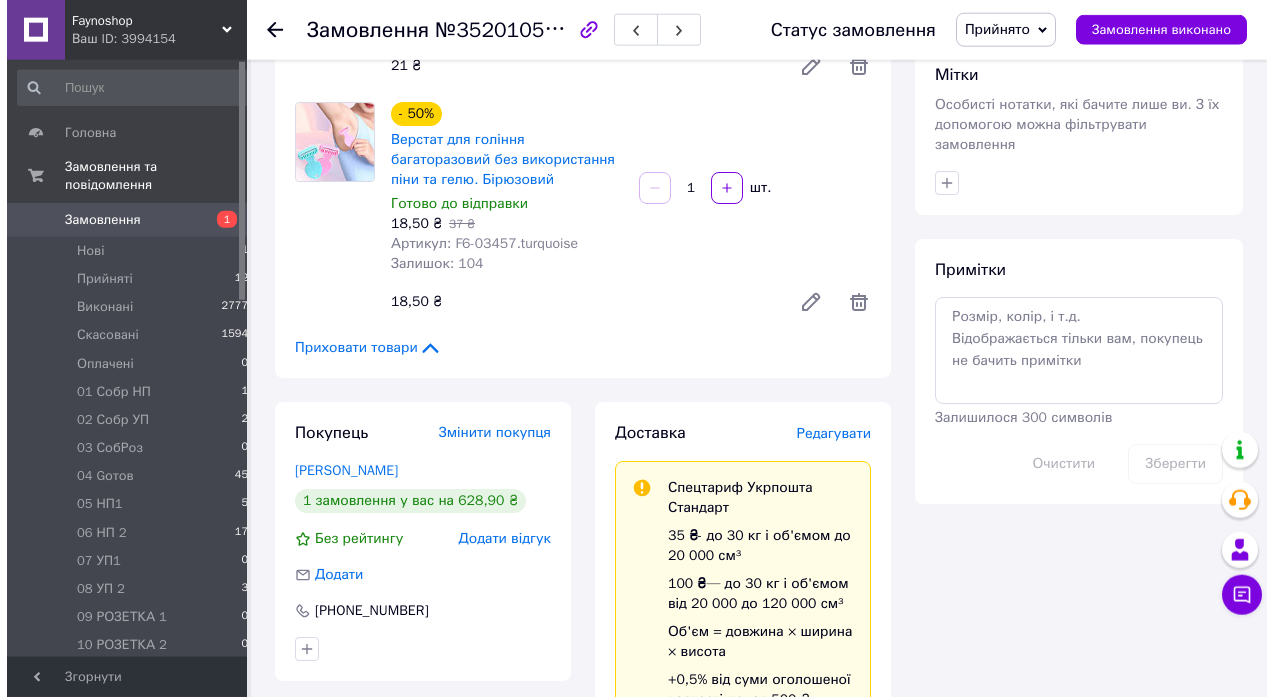 scroll, scrollTop: 648, scrollLeft: 0, axis: vertical 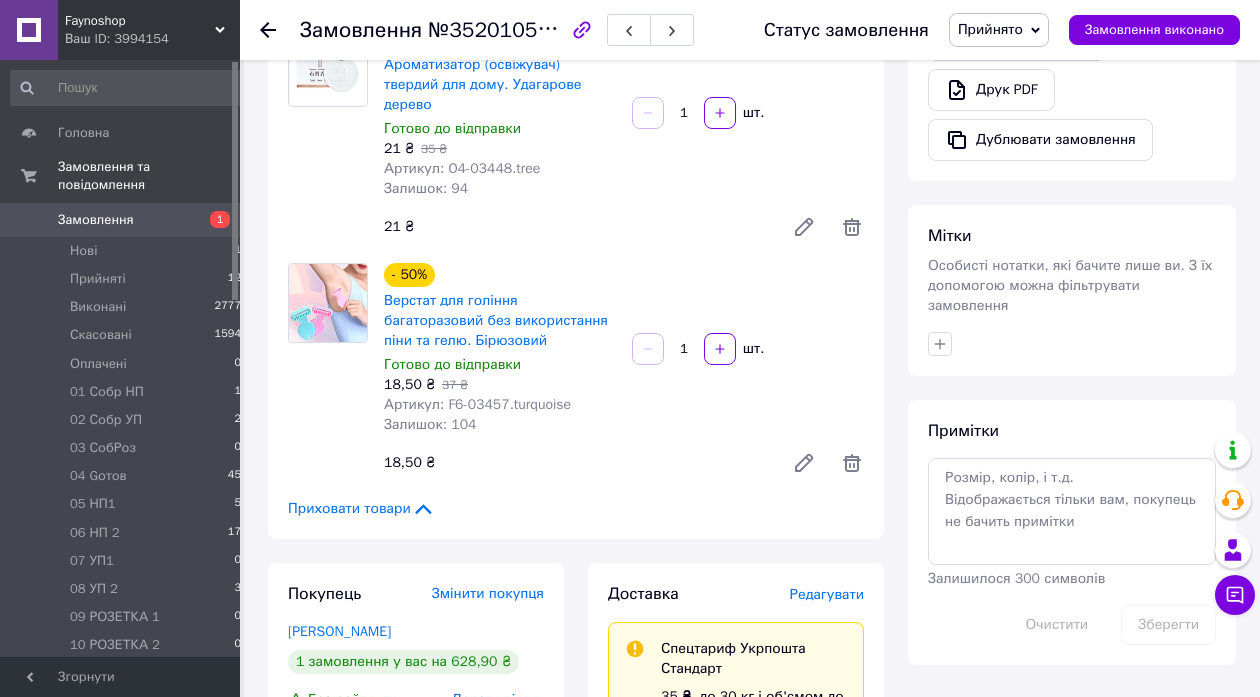 click on "Редагувати" at bounding box center (827, 594) 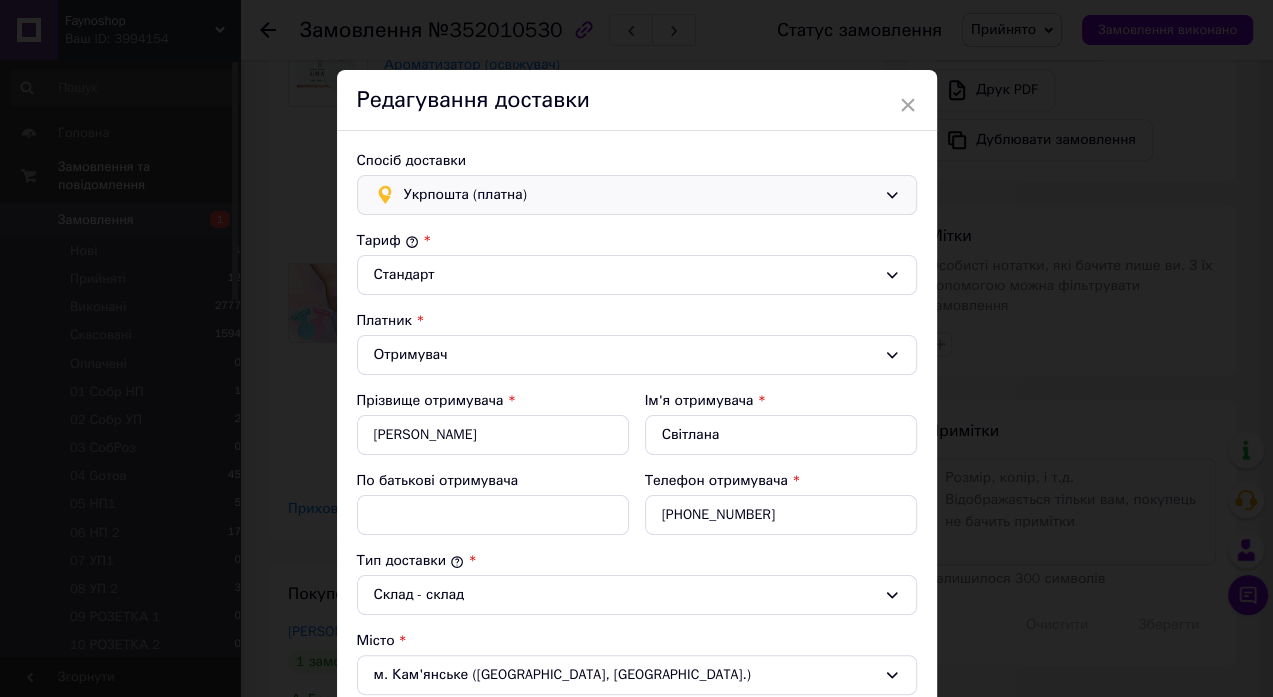 click 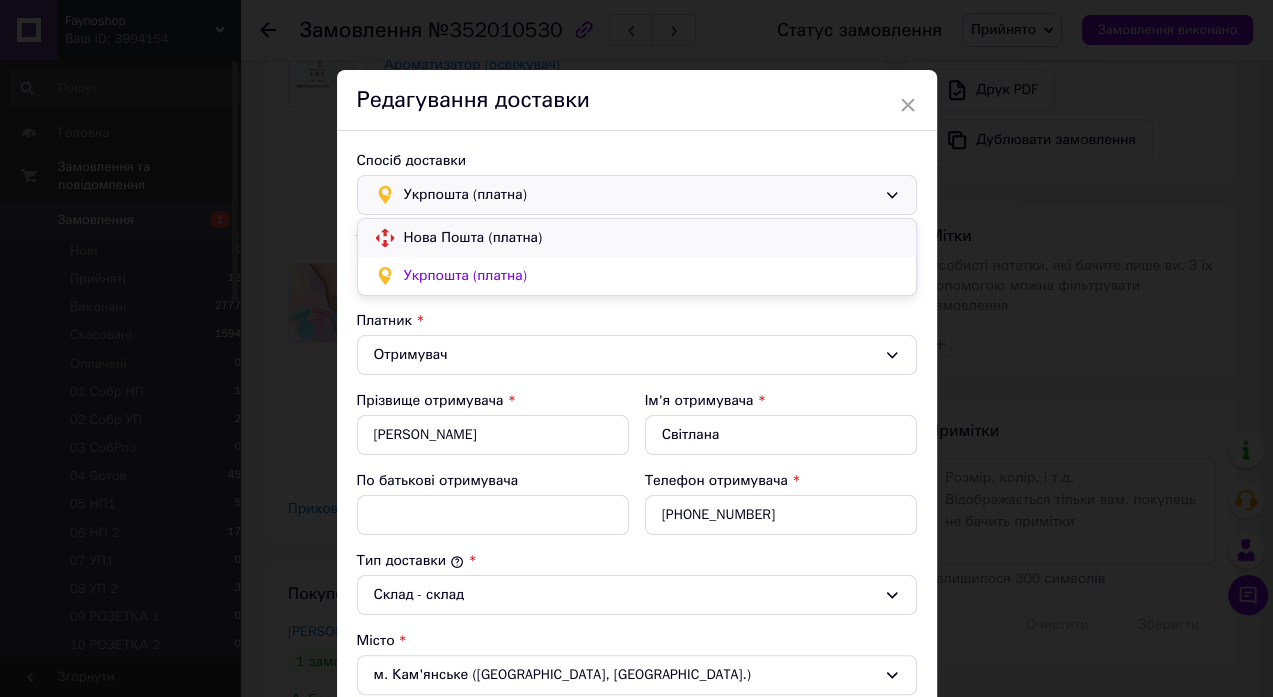 click on "Нова Пошта (платна)" at bounding box center [652, 238] 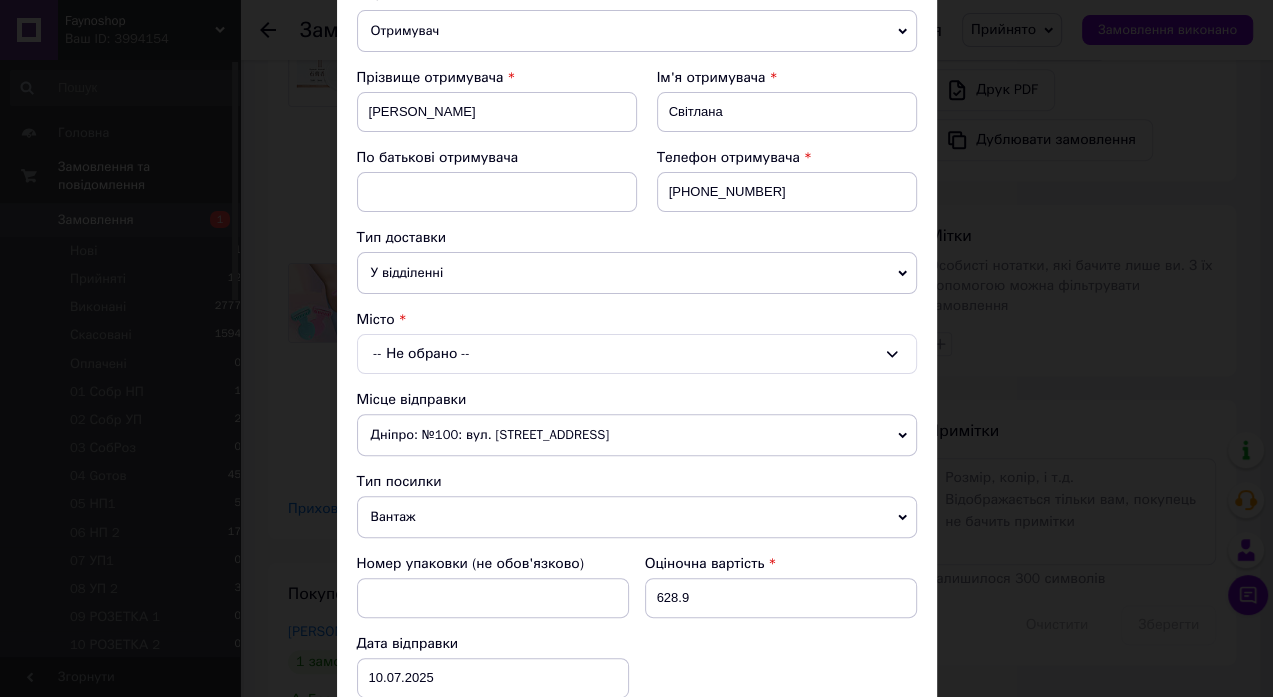 scroll, scrollTop: 338, scrollLeft: 0, axis: vertical 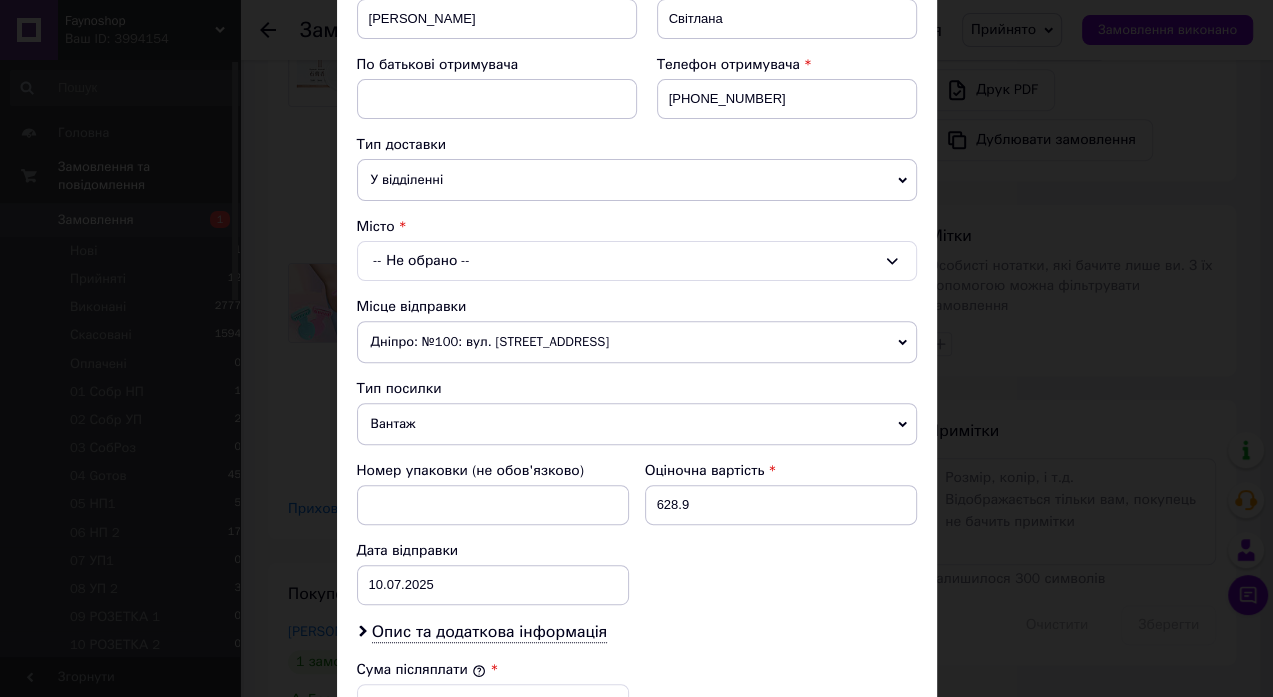 click on "-- Не обрано --" at bounding box center (637, 261) 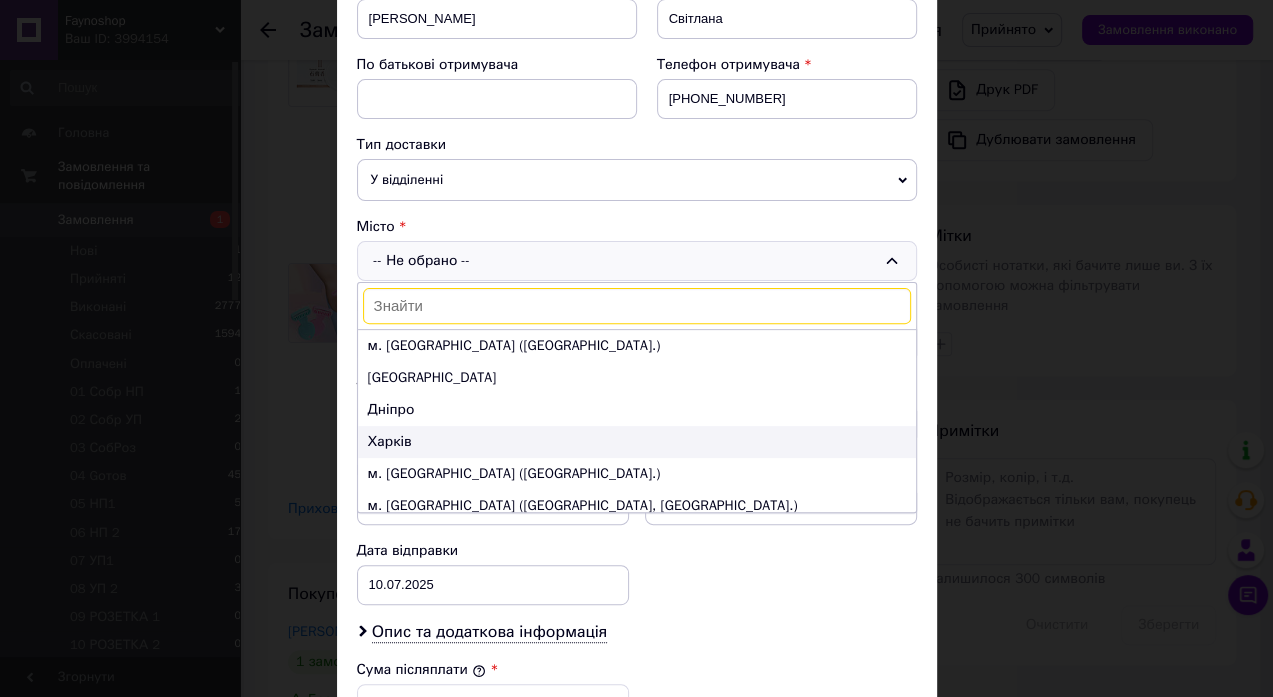 type on "Кам'янське" 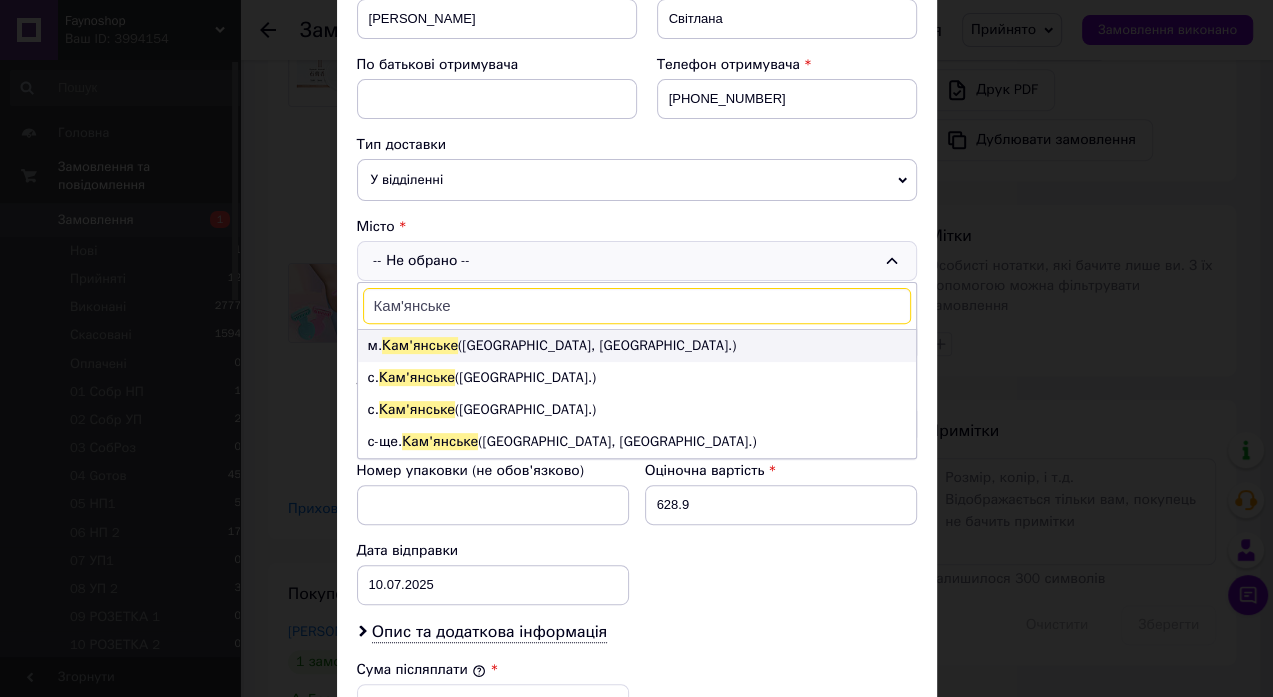 click on "м.  Кам'янське  ([GEOGRAPHIC_DATA], [GEOGRAPHIC_DATA].)" at bounding box center [637, 346] 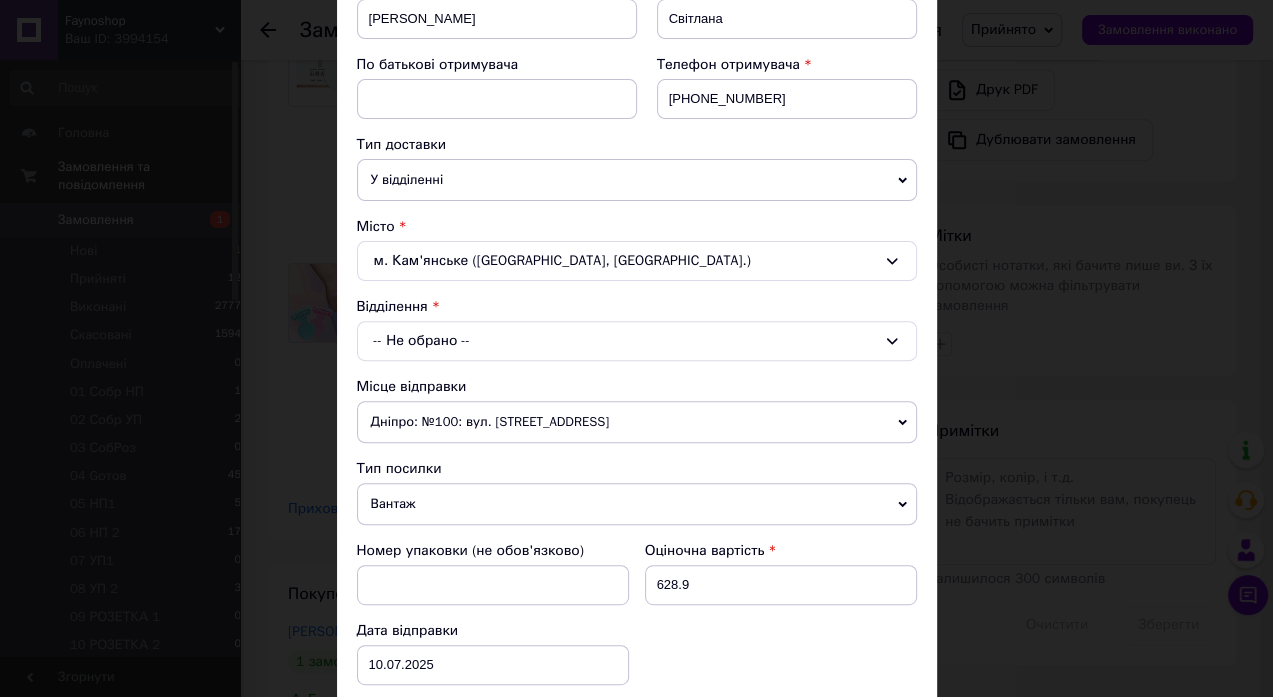 click 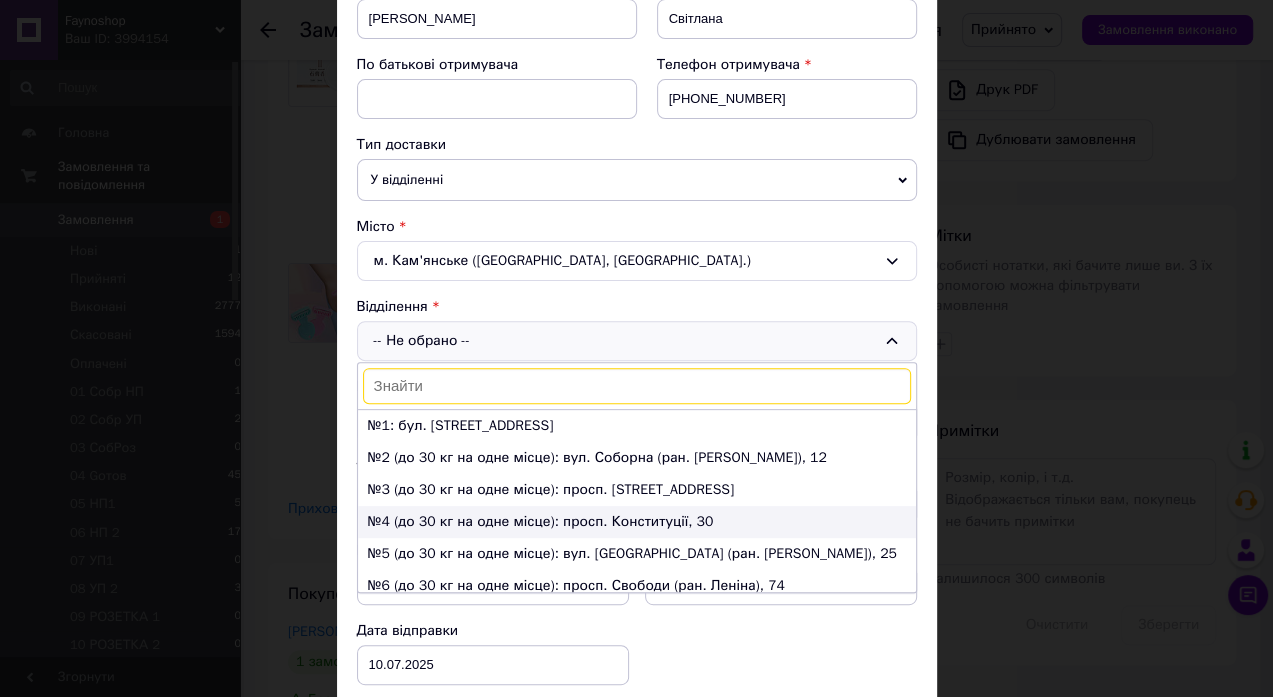 click on "№4 (до 30 кг на одне місце): просп. Конституції, 30" at bounding box center [637, 522] 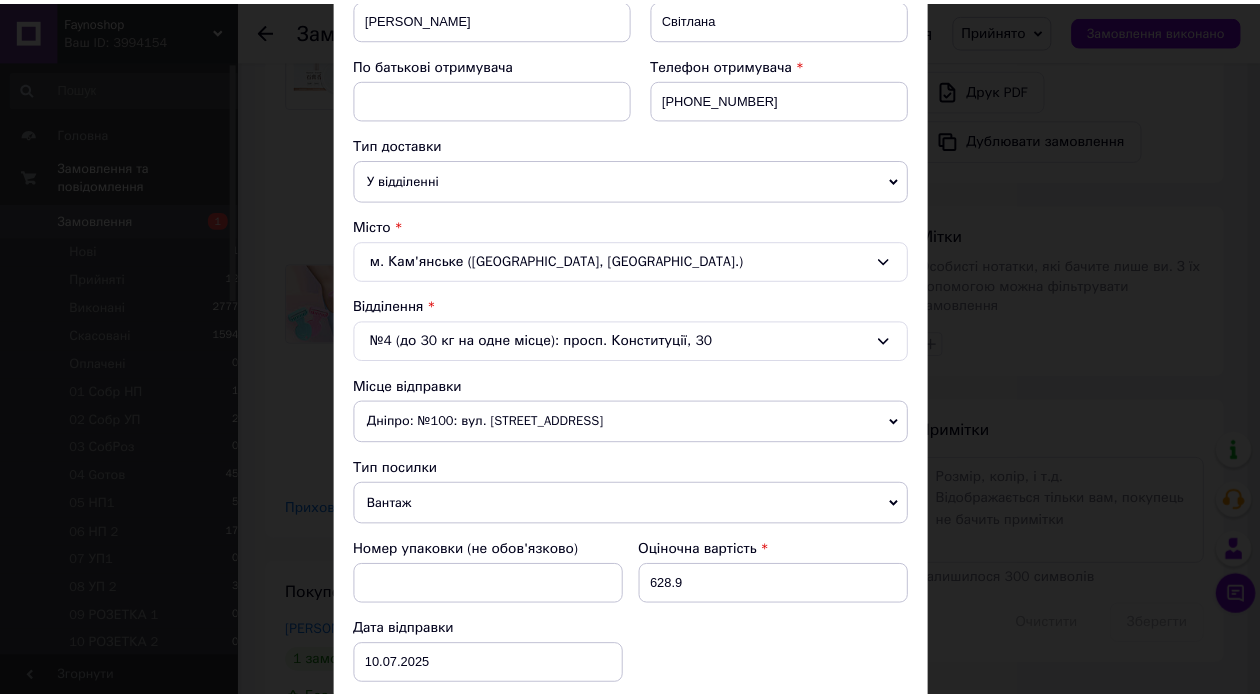 scroll, scrollTop: 821, scrollLeft: 0, axis: vertical 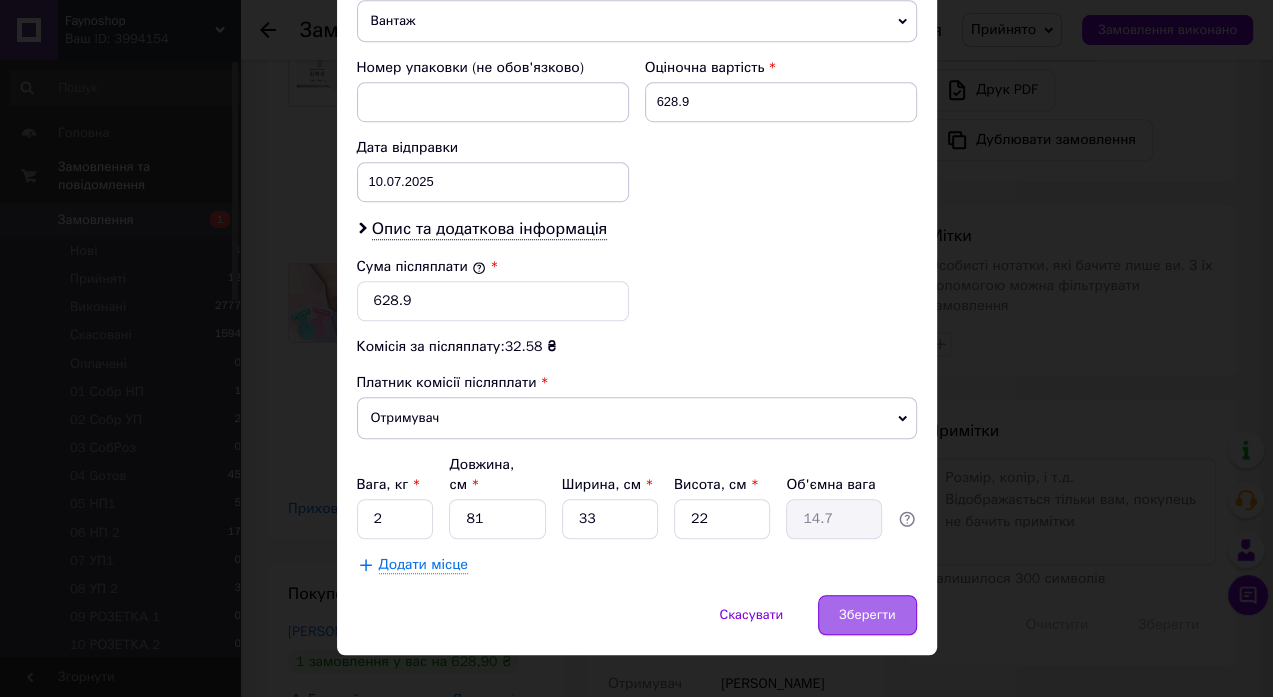 click on "Зберегти" at bounding box center (867, 615) 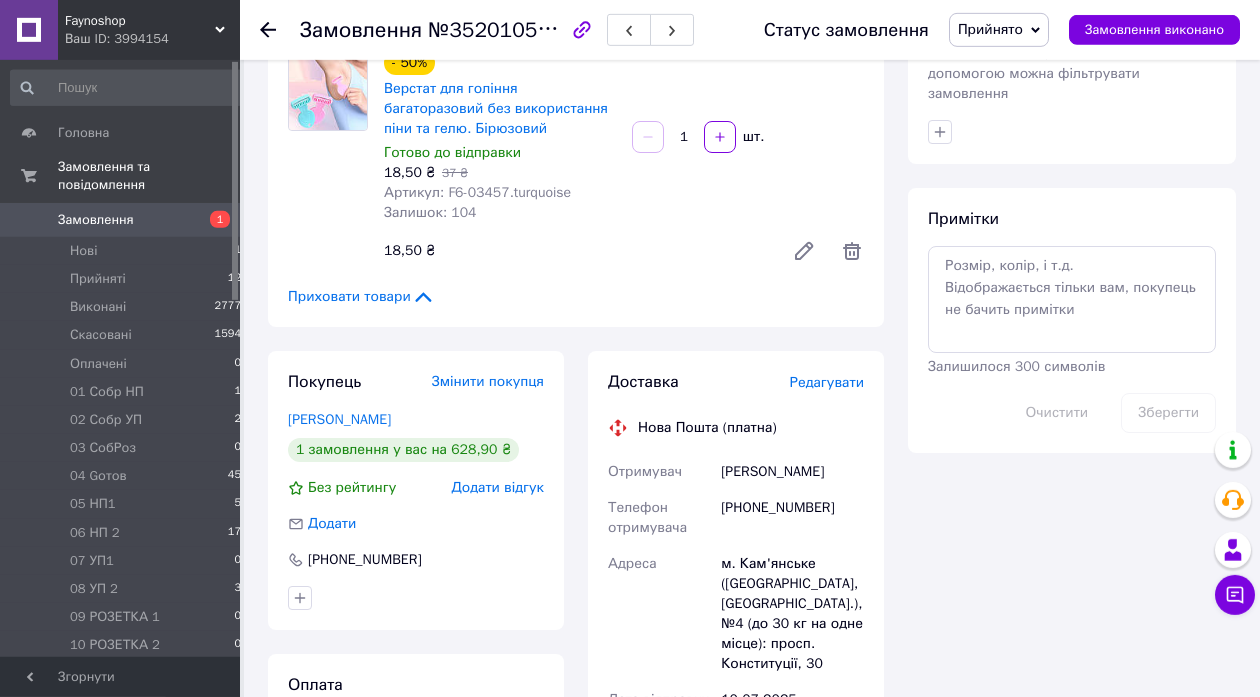 scroll, scrollTop: 864, scrollLeft: 0, axis: vertical 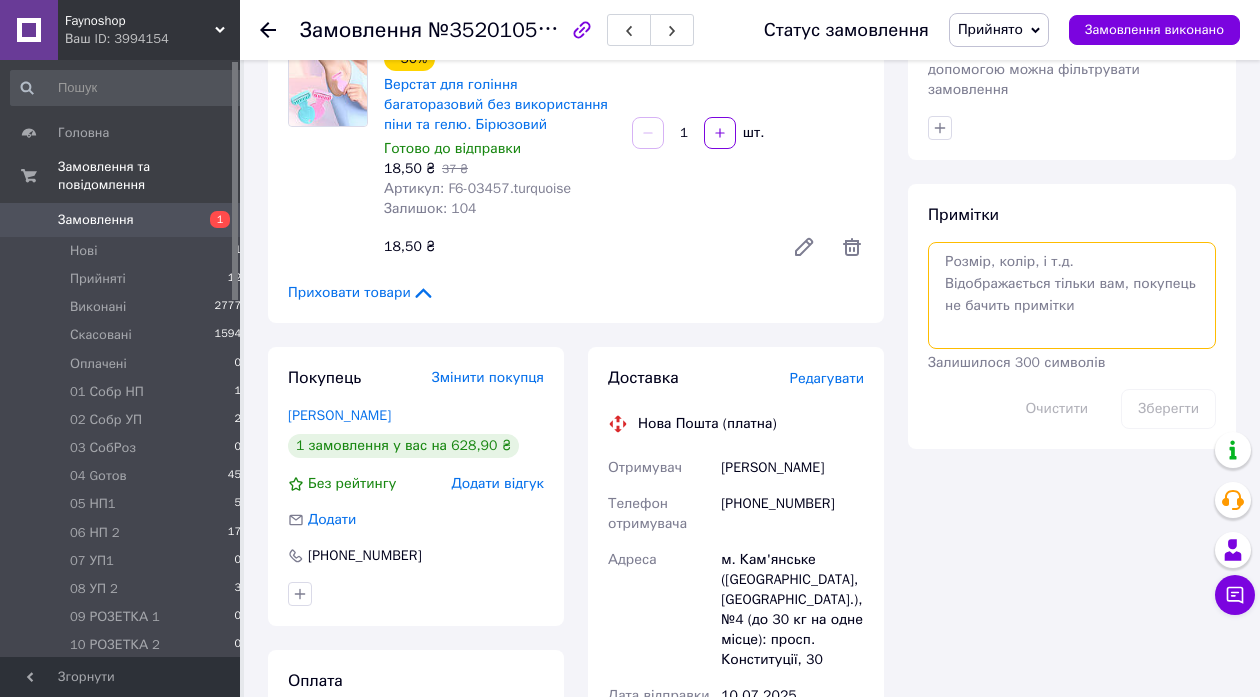 click at bounding box center (1072, 295) 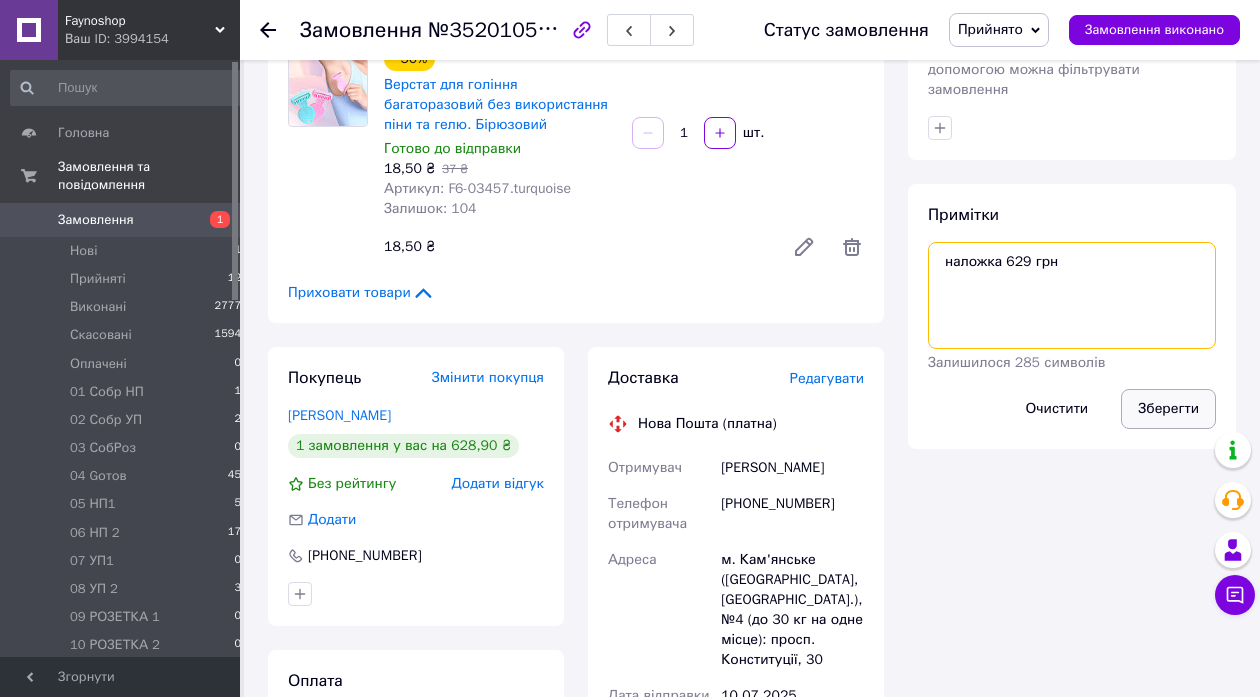 type on "наложка 629 грн" 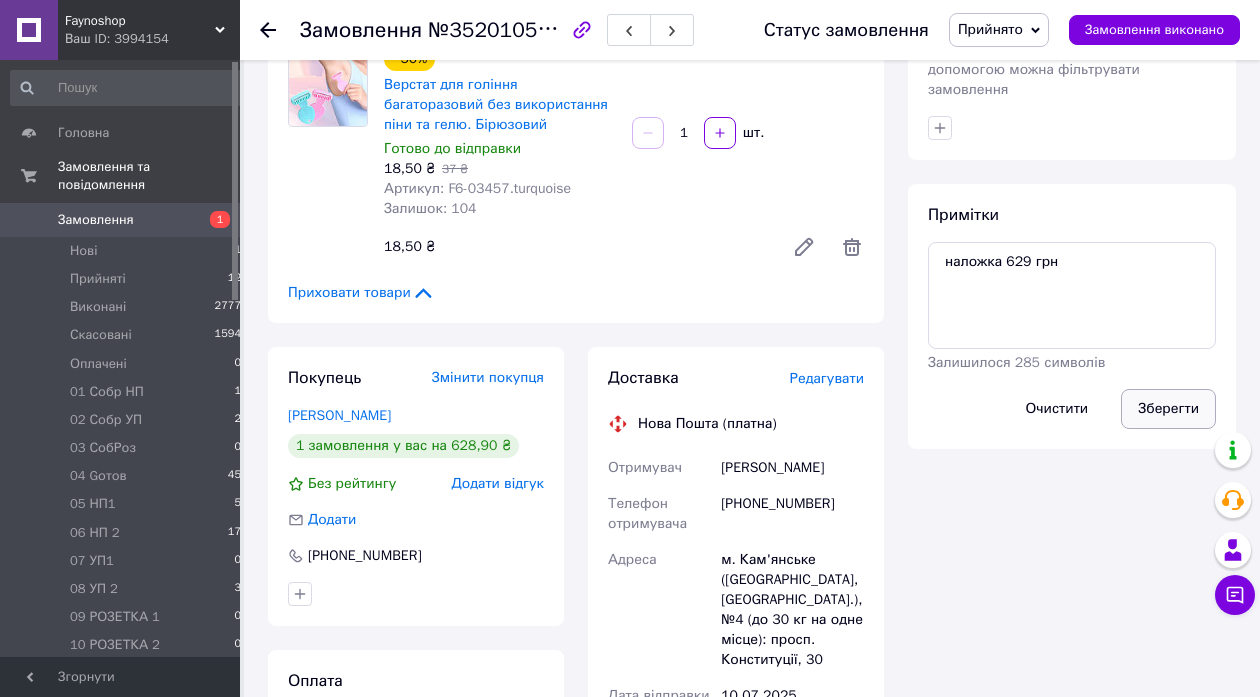 click on "Зберегти" at bounding box center [1168, 409] 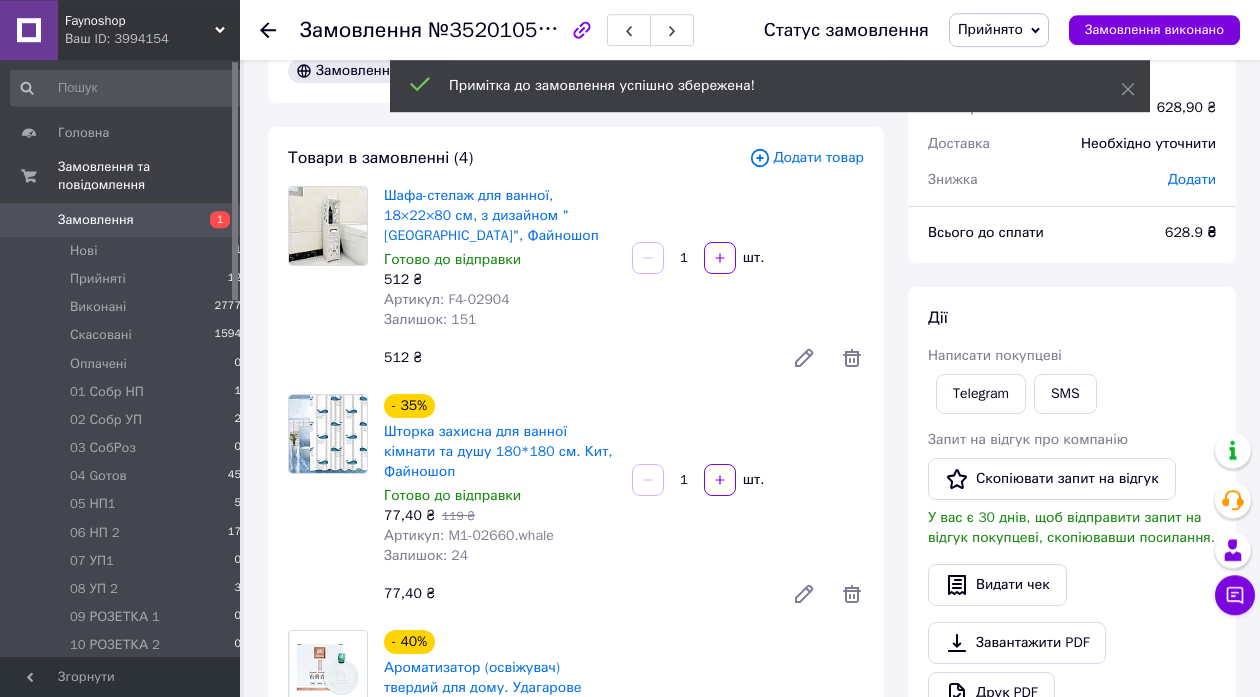 scroll, scrollTop: 0, scrollLeft: 0, axis: both 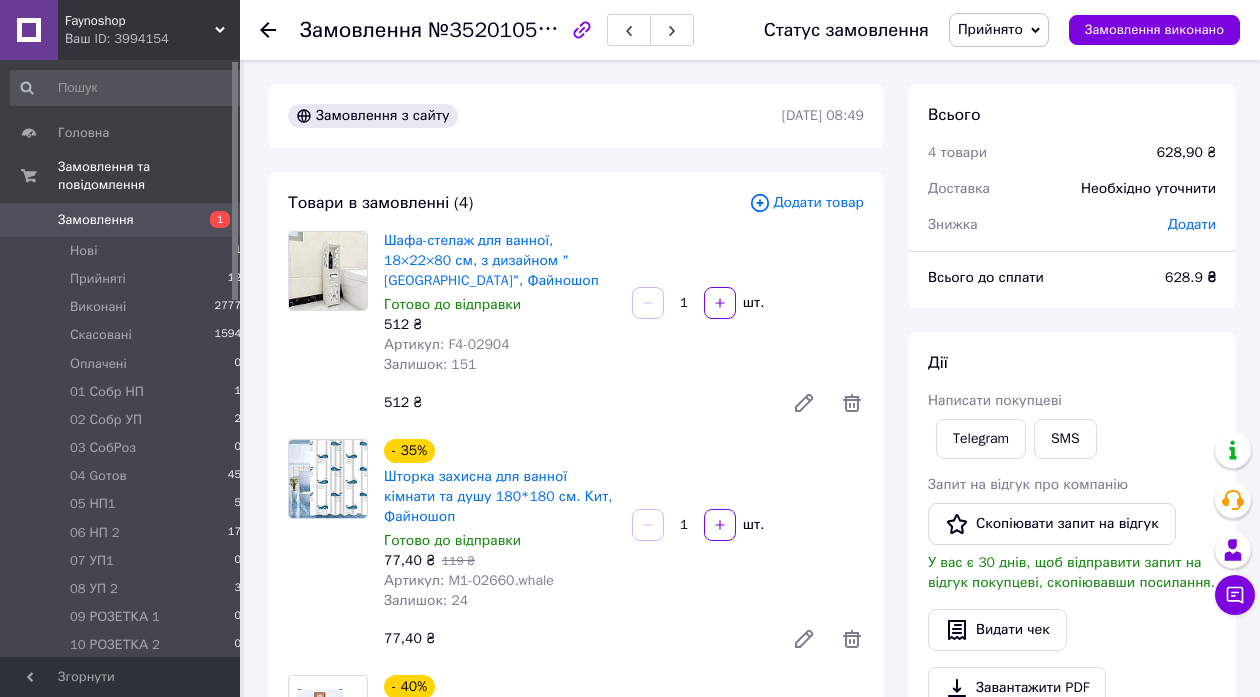 click on "Прийнято" at bounding box center (999, 30) 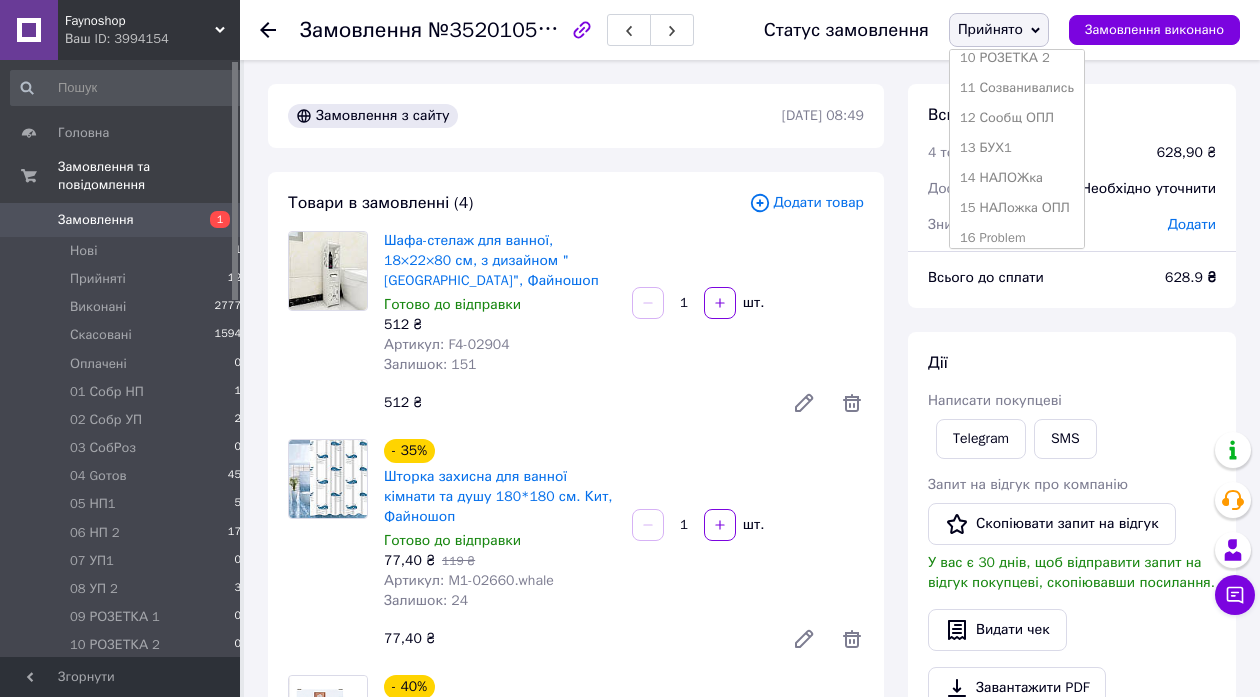 scroll, scrollTop: 414, scrollLeft: 0, axis: vertical 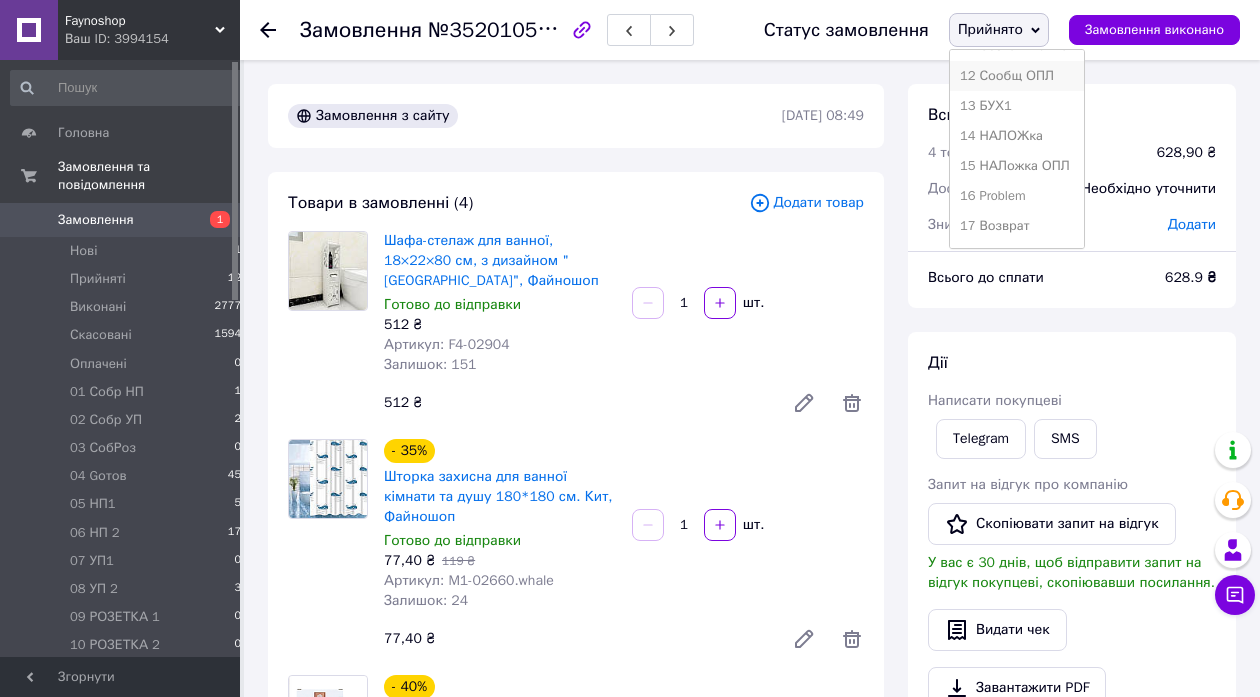 click on "12 Сообщ ОПЛ" at bounding box center (1017, 76) 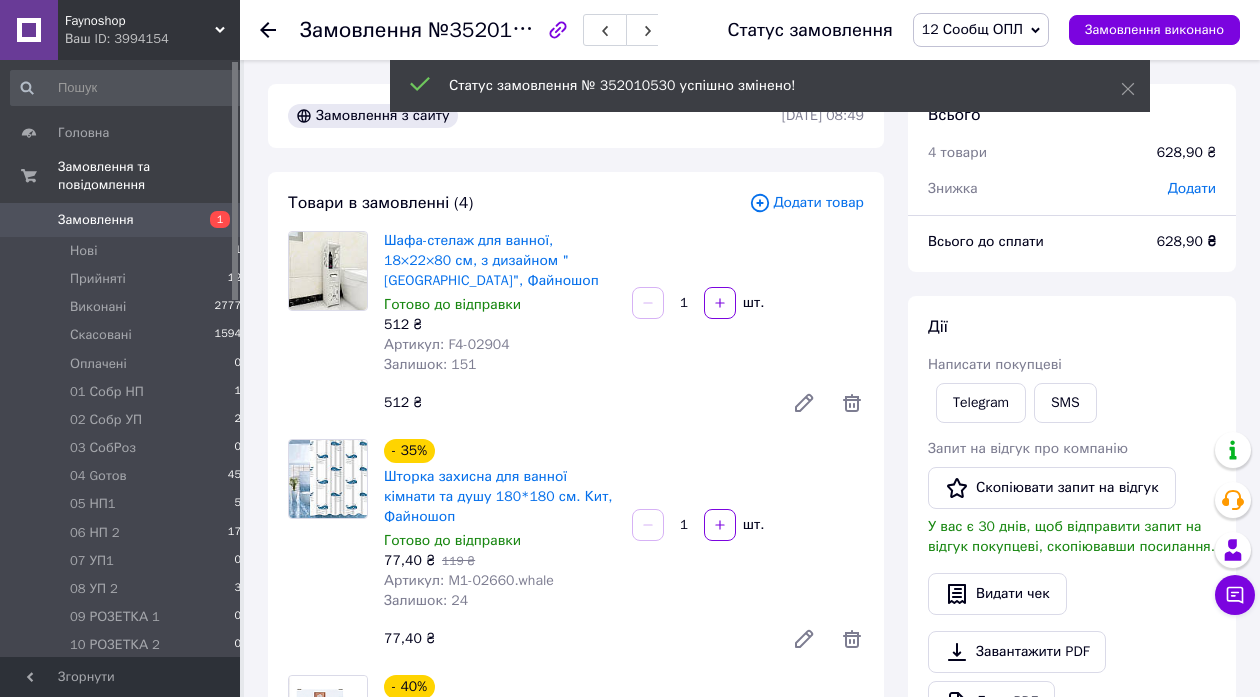 click 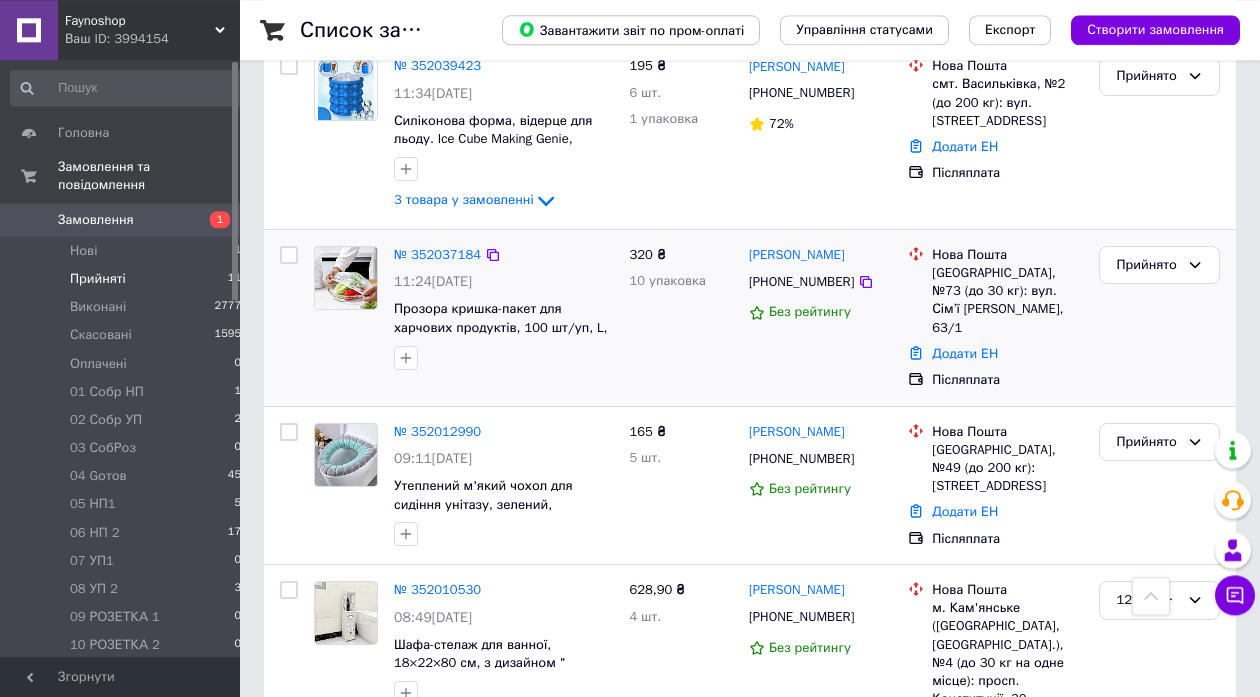 scroll, scrollTop: 216, scrollLeft: 0, axis: vertical 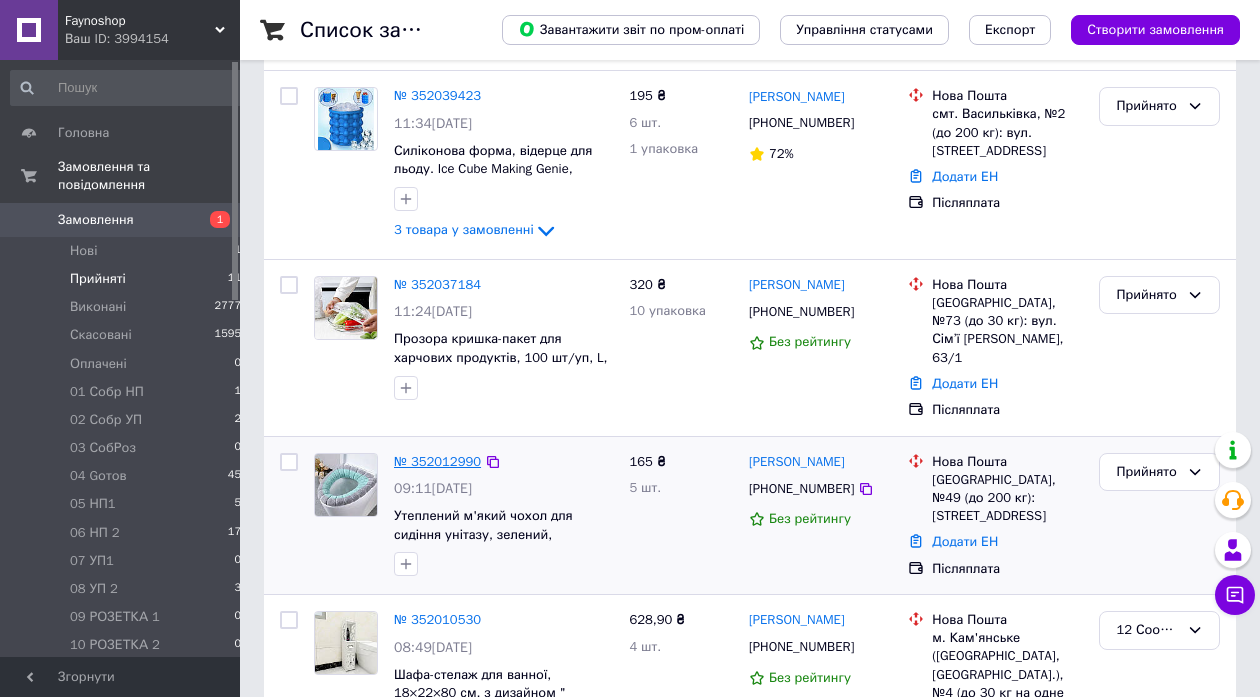 click on "№ 352012990" at bounding box center (437, 461) 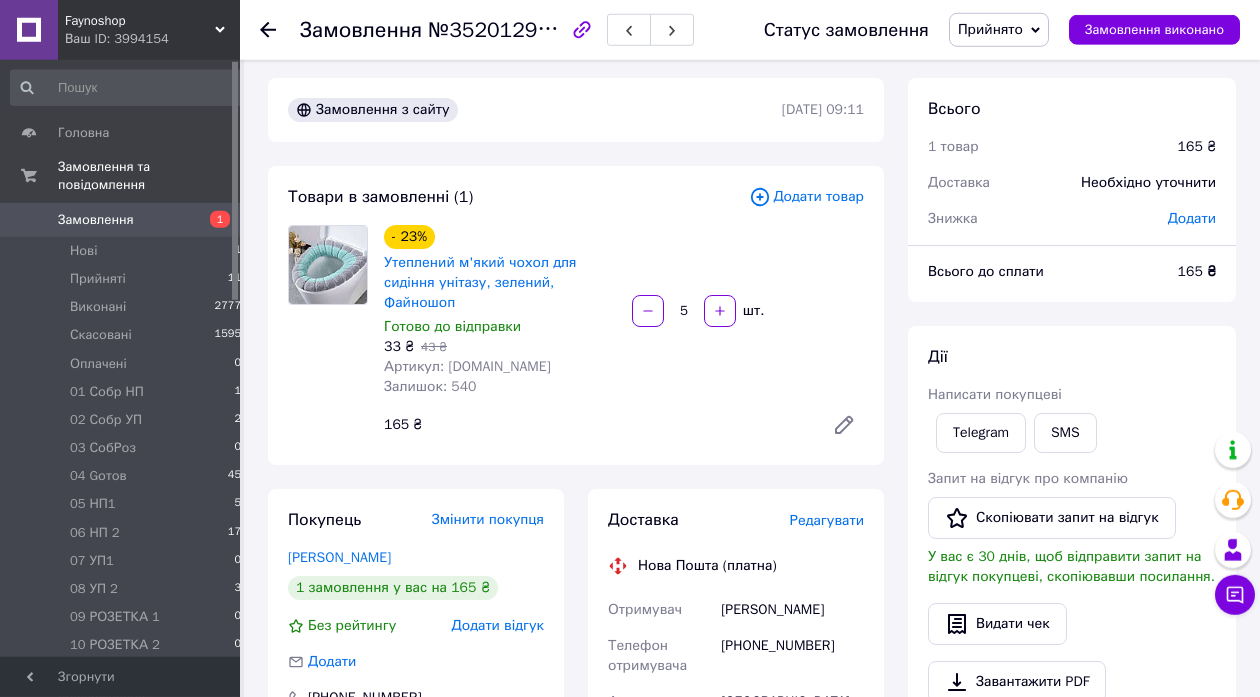 scroll, scrollTop: 0, scrollLeft: 0, axis: both 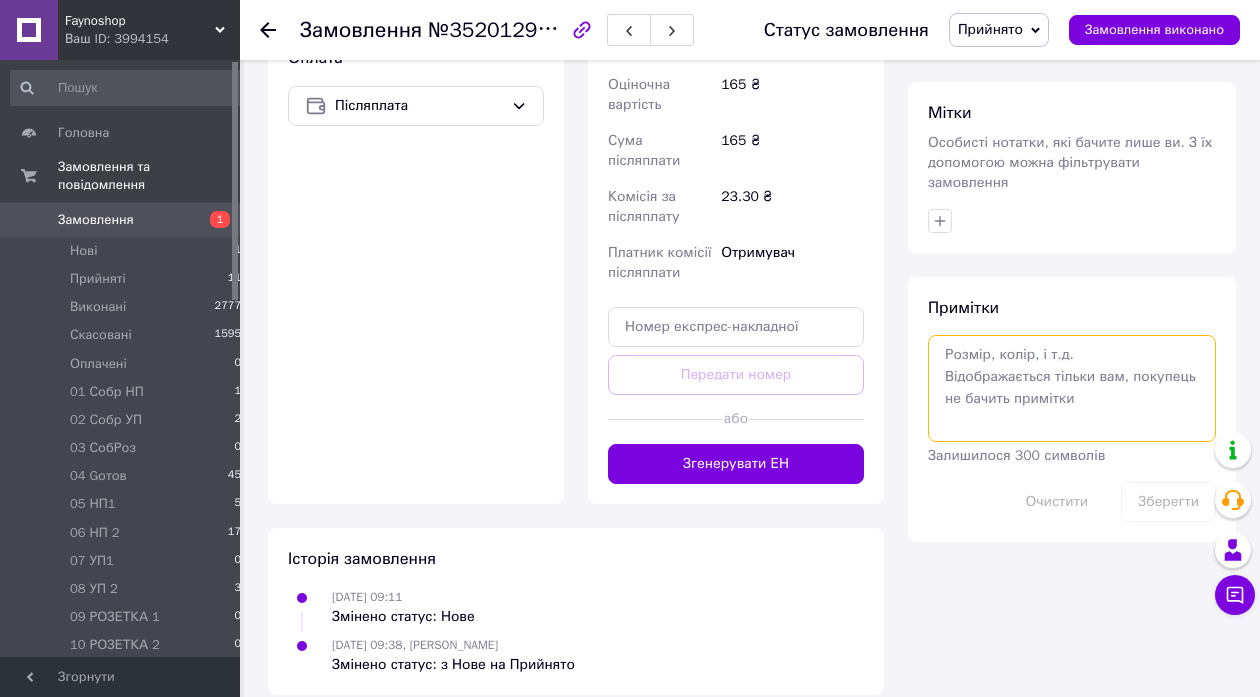 click at bounding box center (1072, 388) 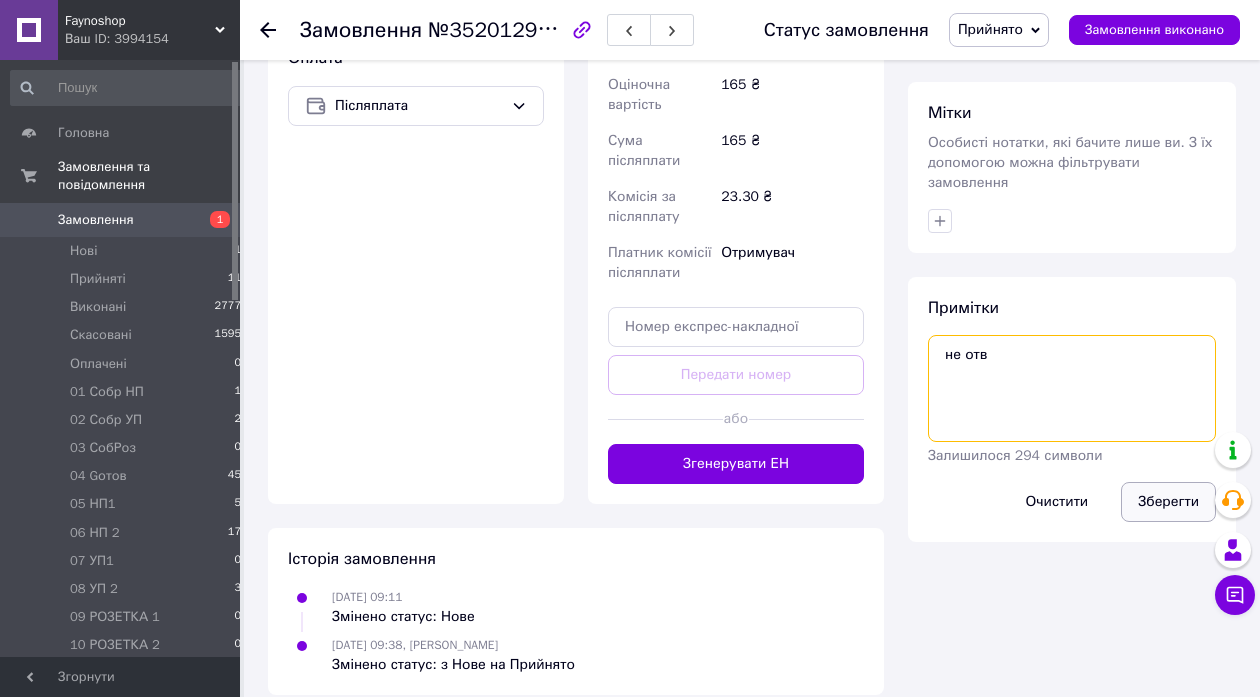 type on "не отв" 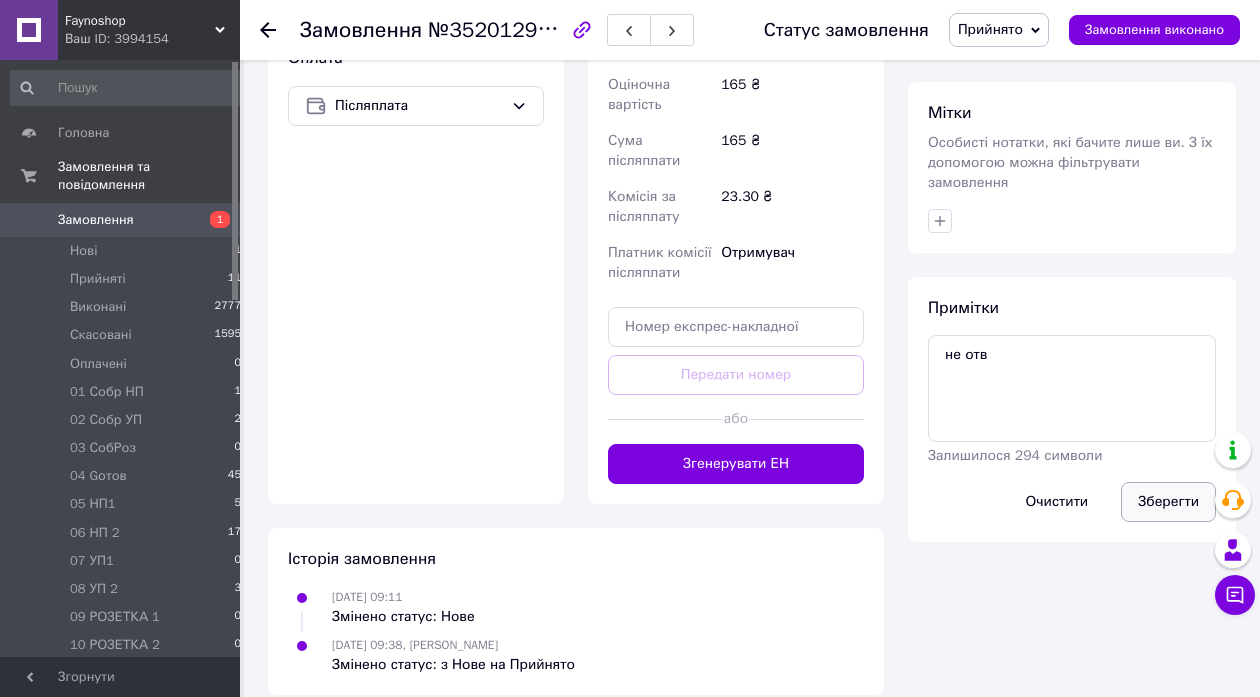 click on "Зберегти" at bounding box center [1168, 502] 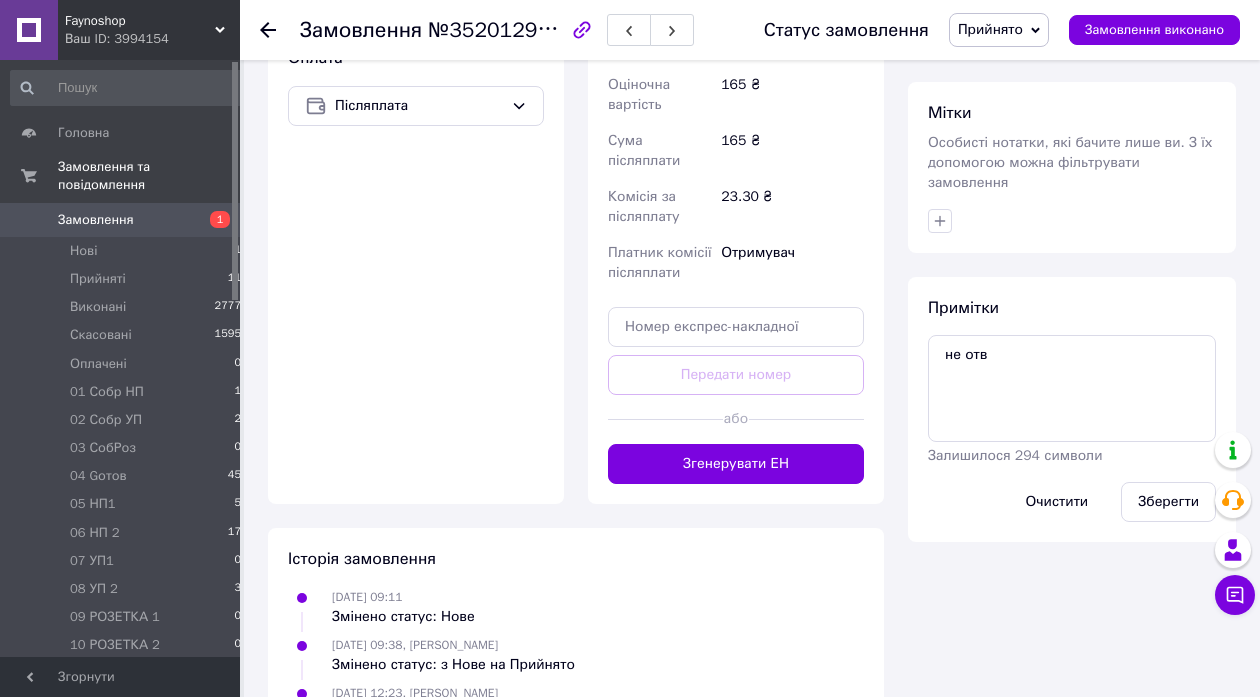 click 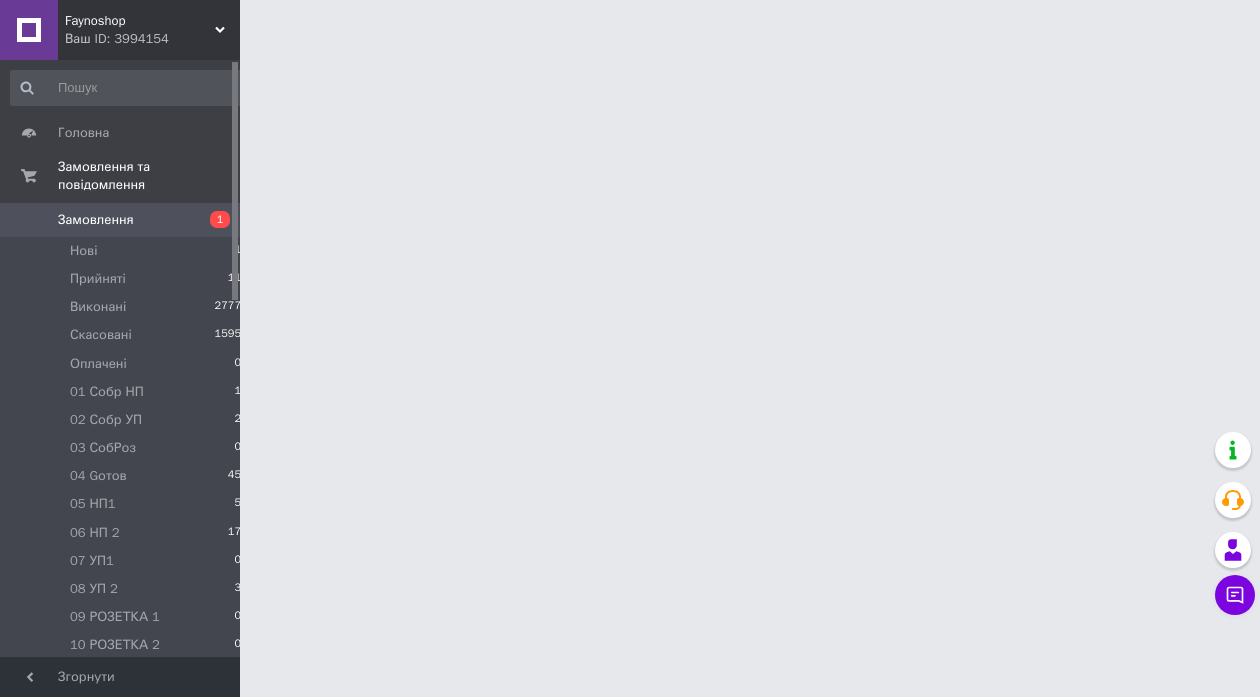 scroll, scrollTop: 0, scrollLeft: 0, axis: both 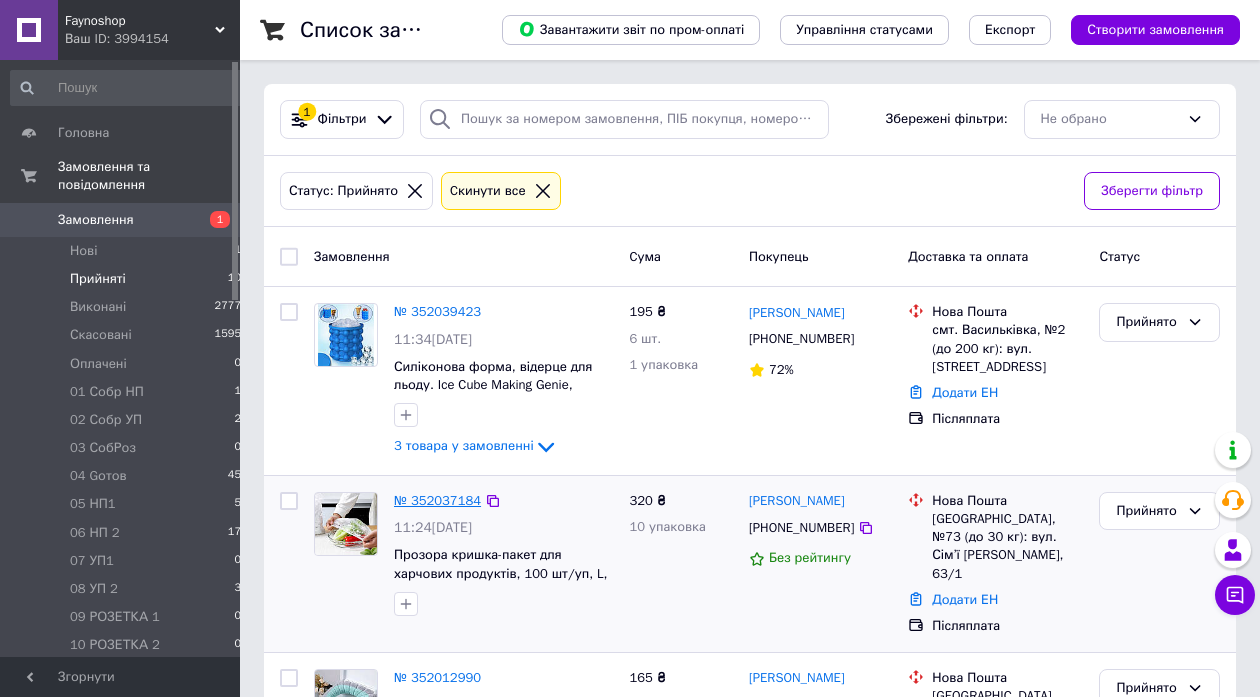 click on "№ 352037184" at bounding box center (437, 500) 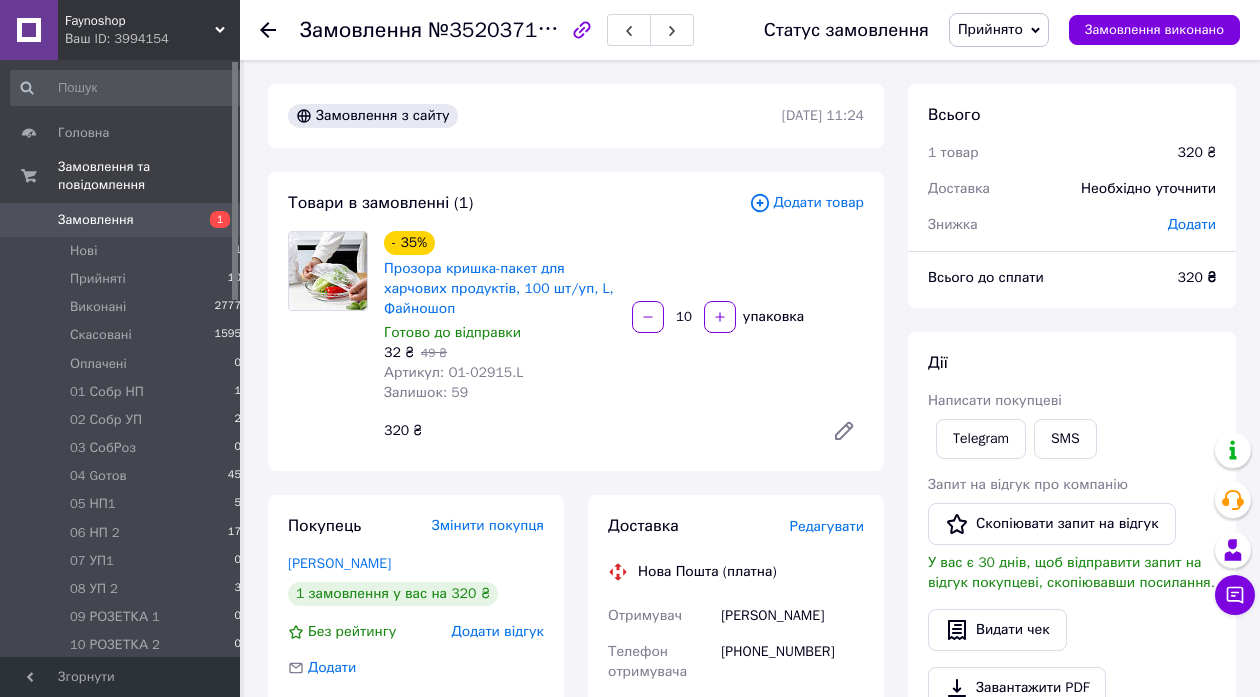 scroll, scrollTop: 756, scrollLeft: 0, axis: vertical 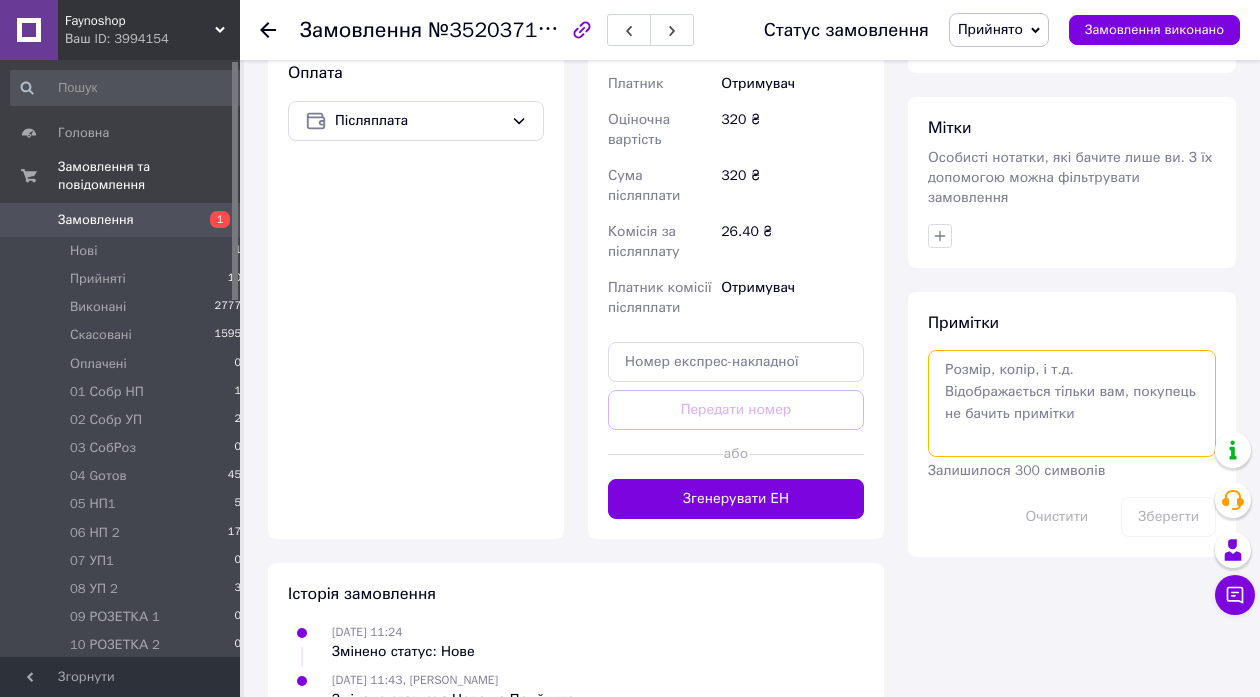 click at bounding box center (1072, 403) 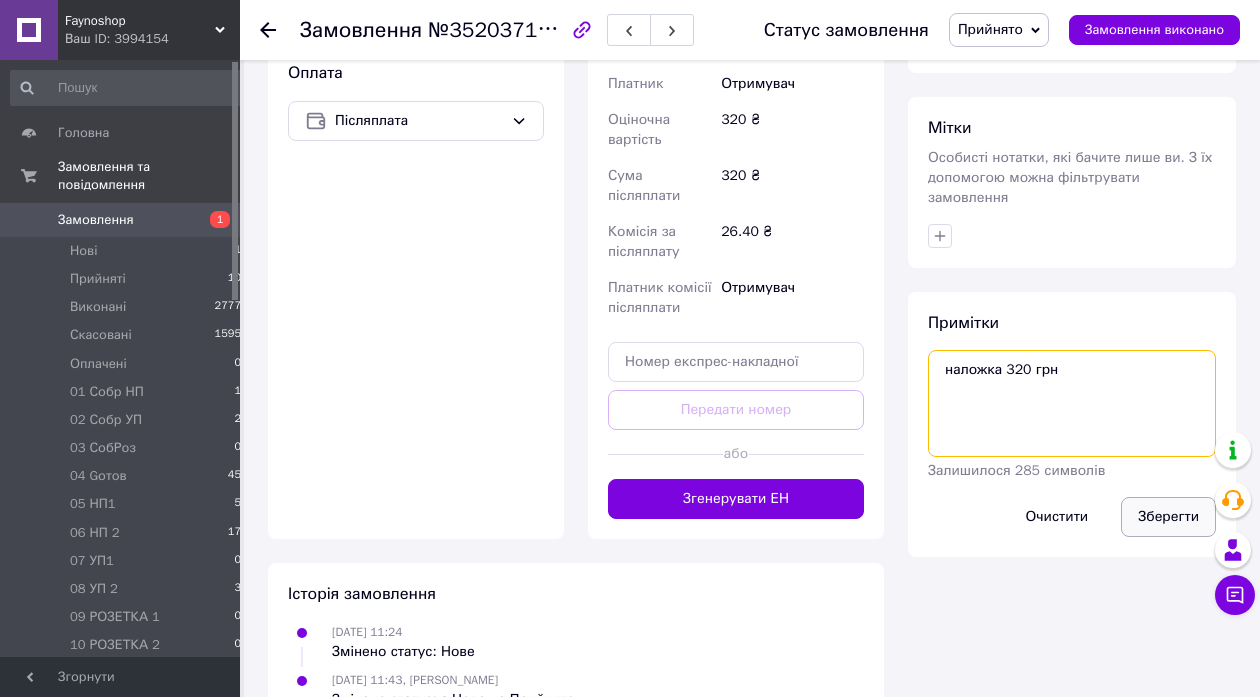 type on "наложка 320 грн" 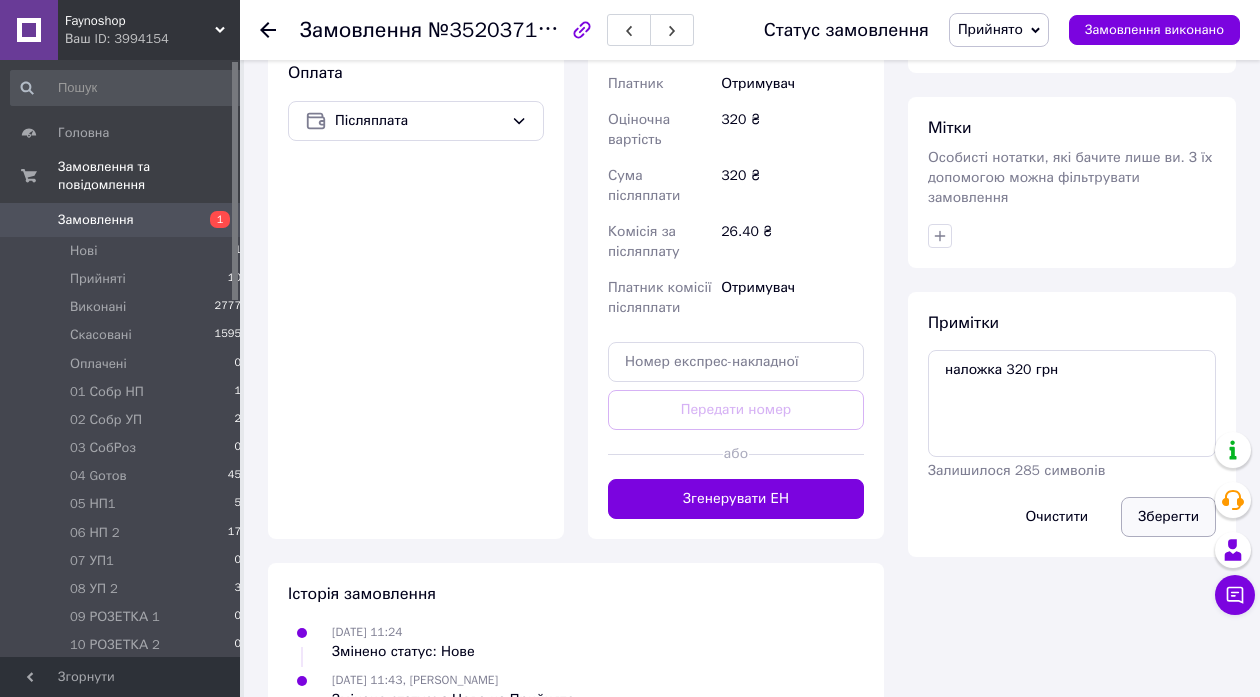 click on "Зберегти" at bounding box center (1168, 517) 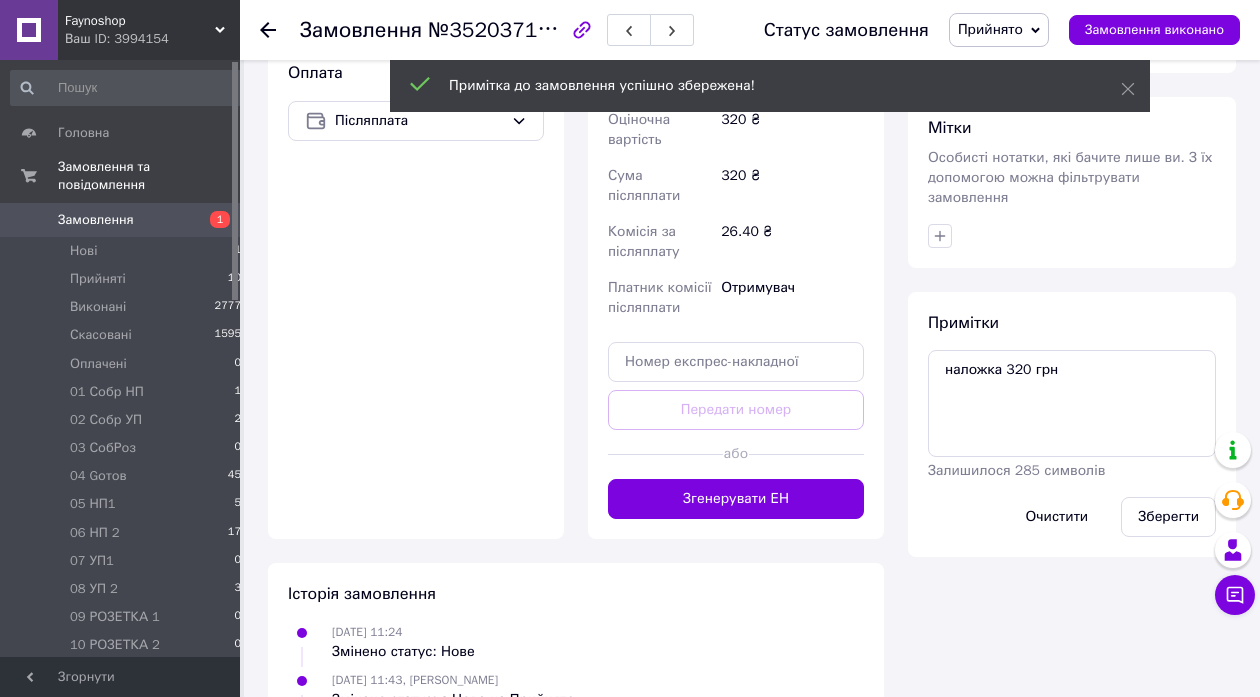 click 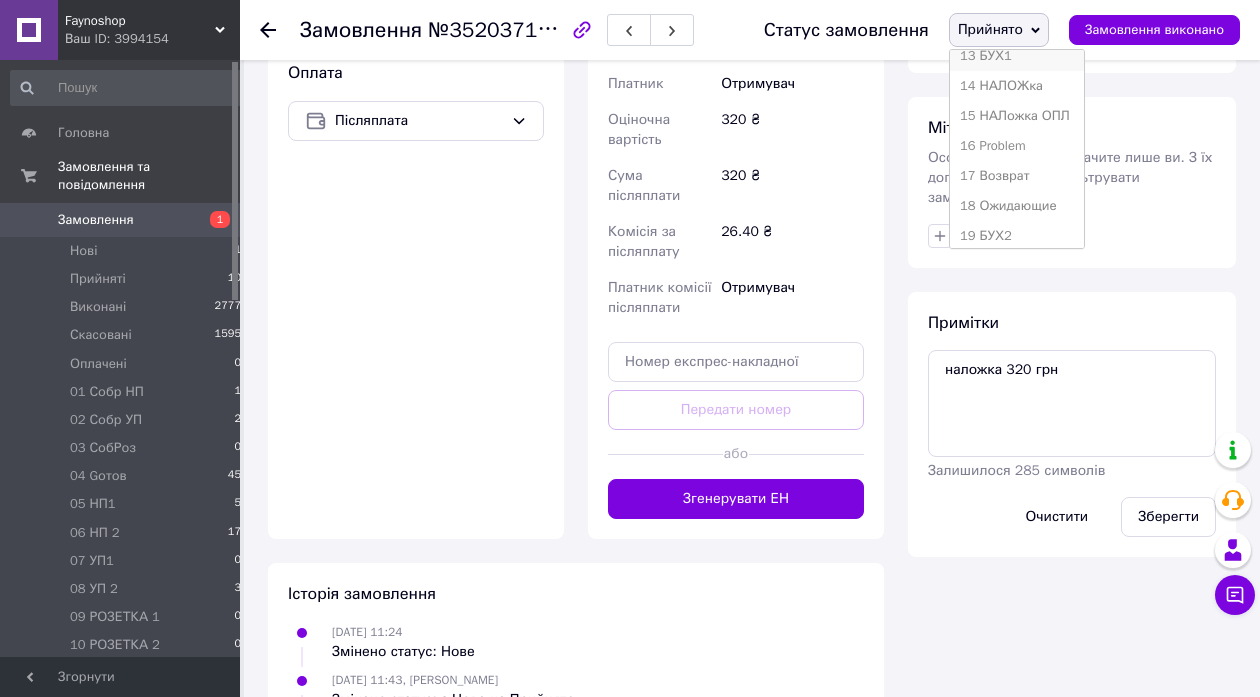 scroll, scrollTop: 414, scrollLeft: 0, axis: vertical 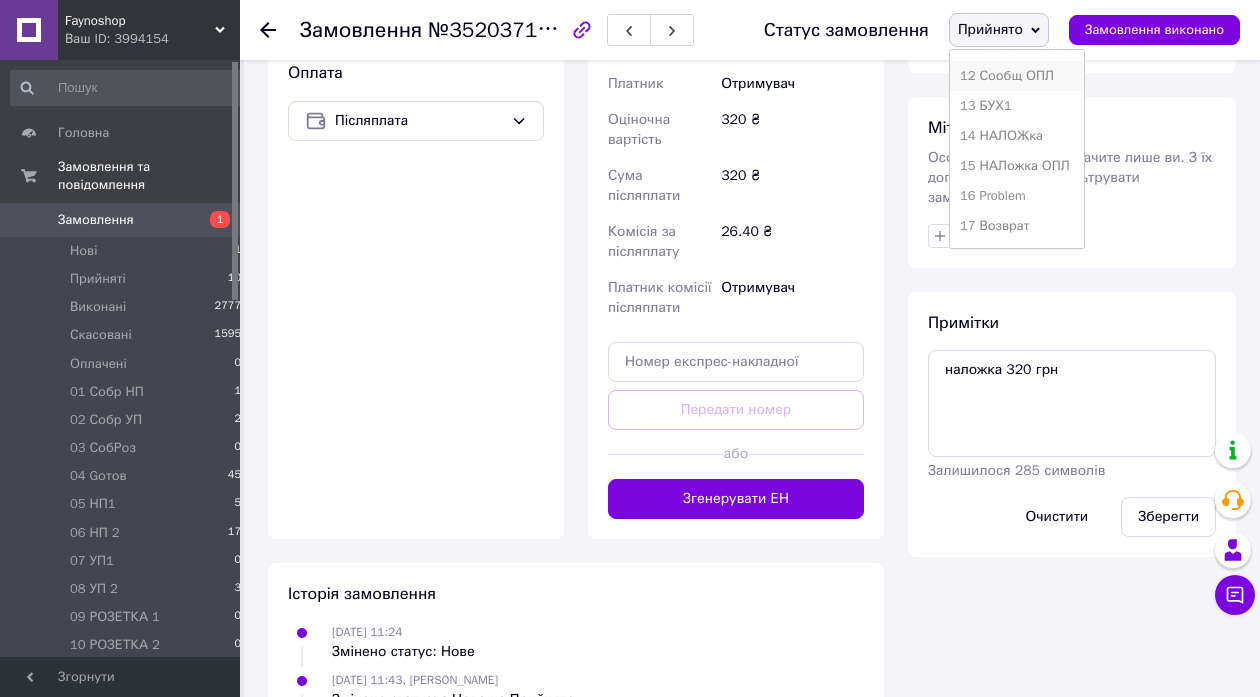 click on "12 Сообщ ОПЛ" at bounding box center (1017, 76) 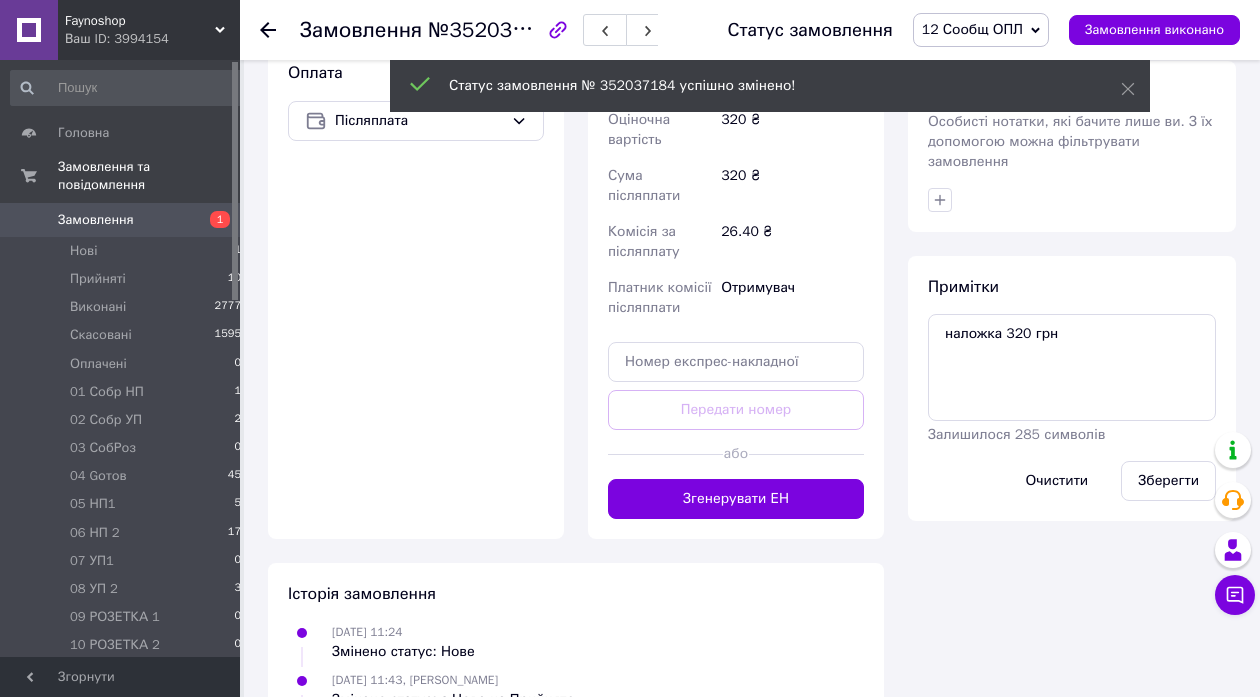 click 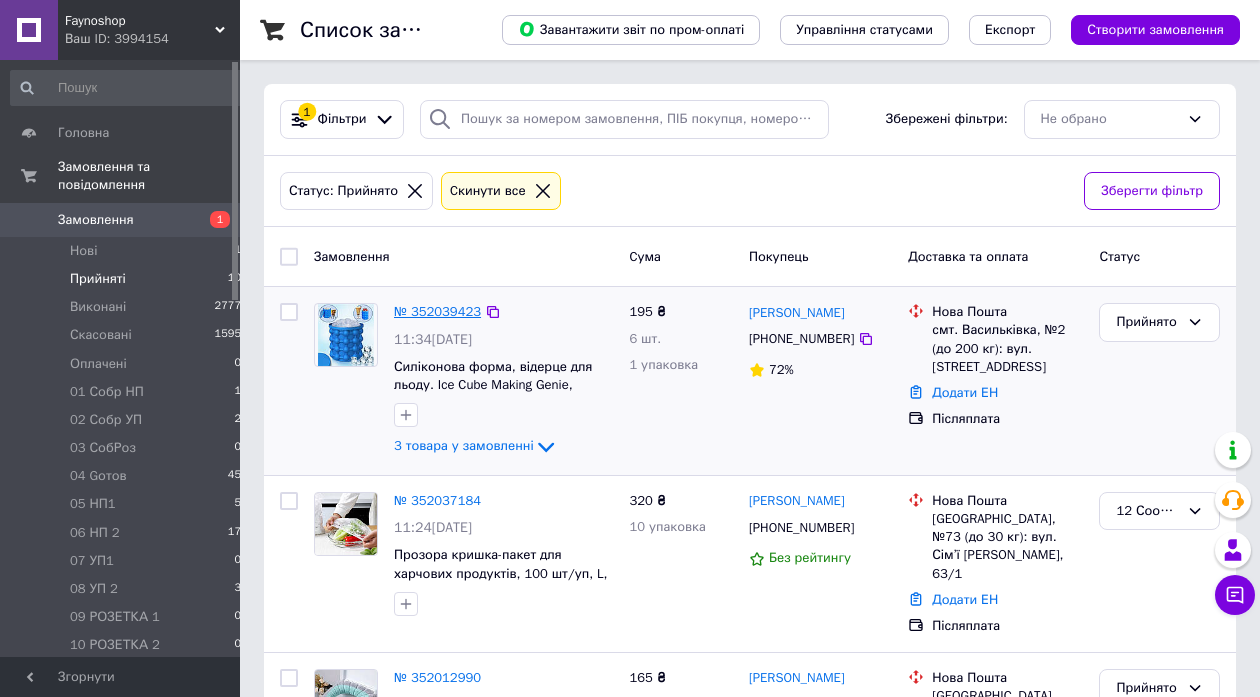 click on "№ 352039423" at bounding box center [437, 311] 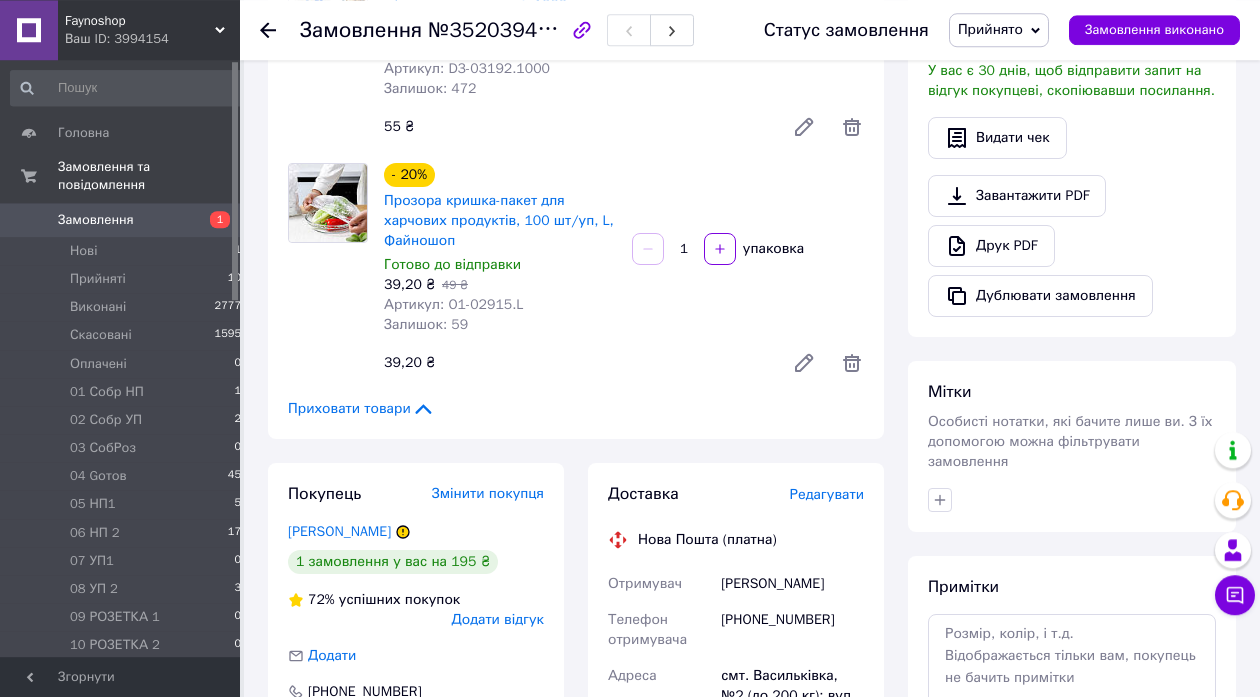scroll, scrollTop: 756, scrollLeft: 0, axis: vertical 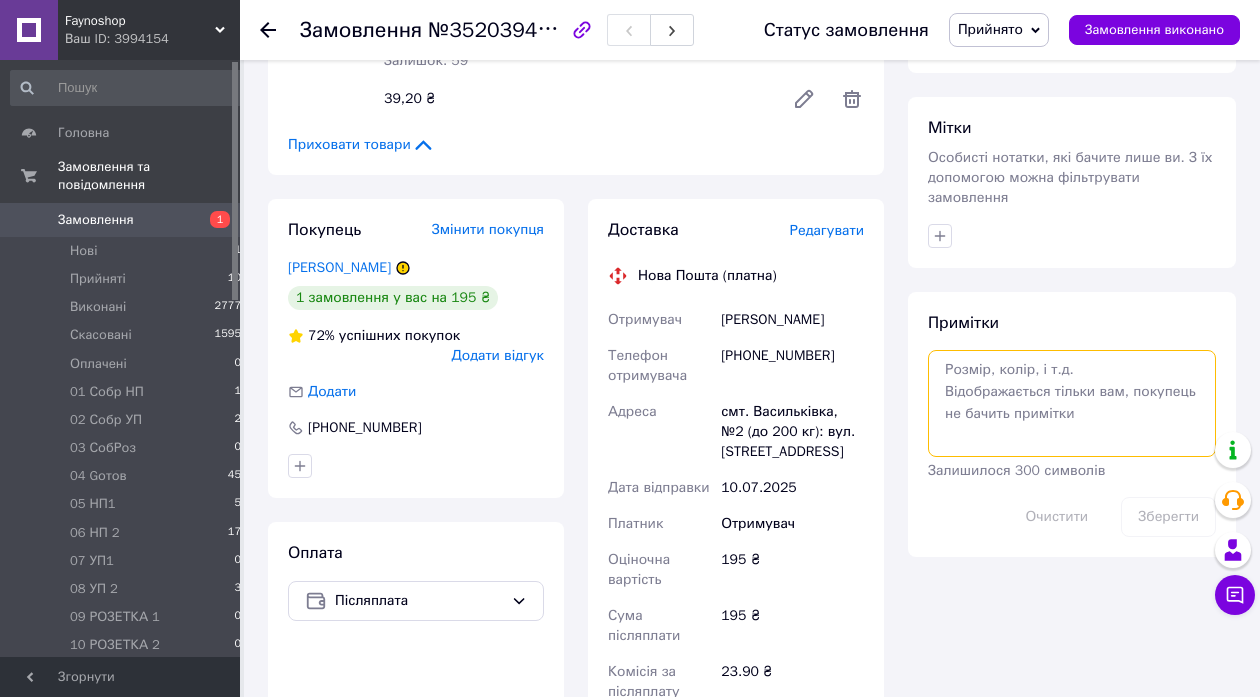 click at bounding box center (1072, 403) 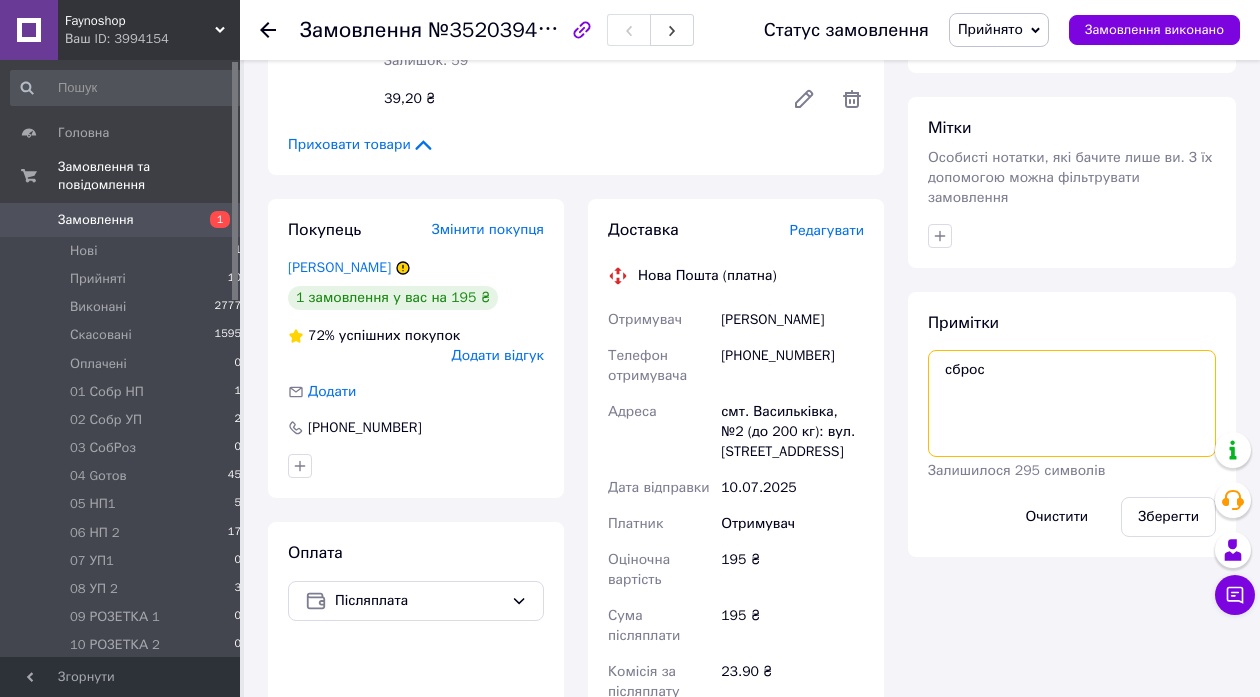 scroll, scrollTop: 648, scrollLeft: 0, axis: vertical 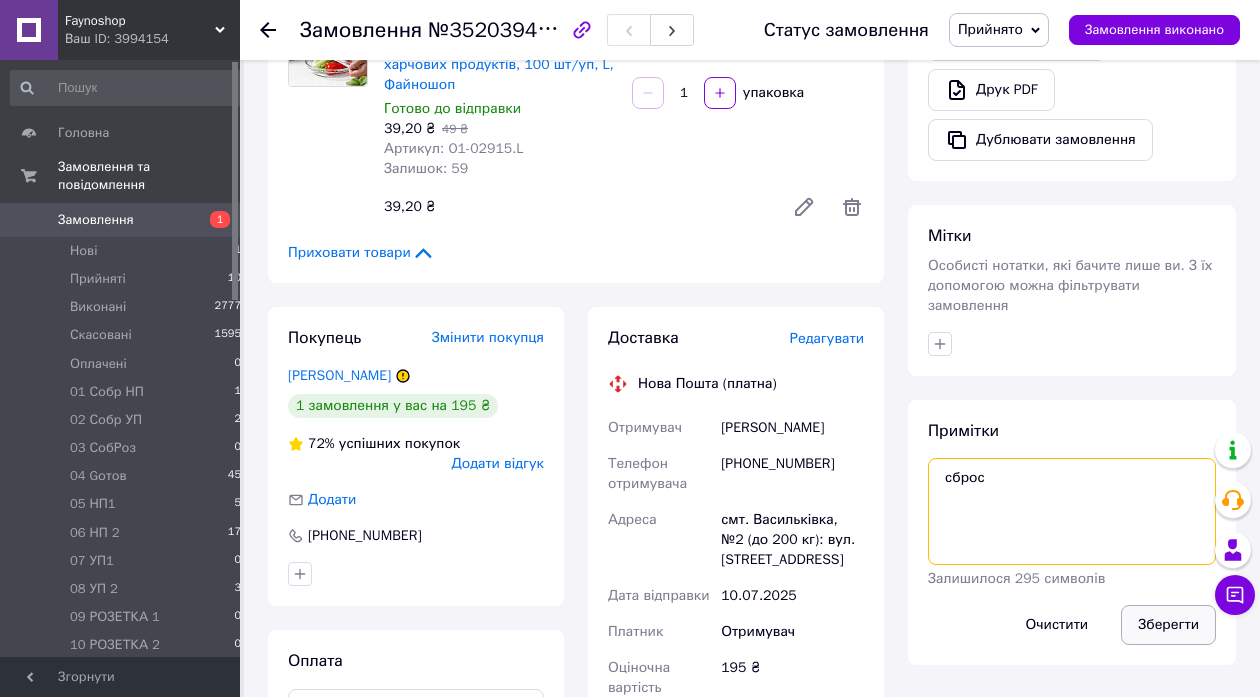 type on "сброс" 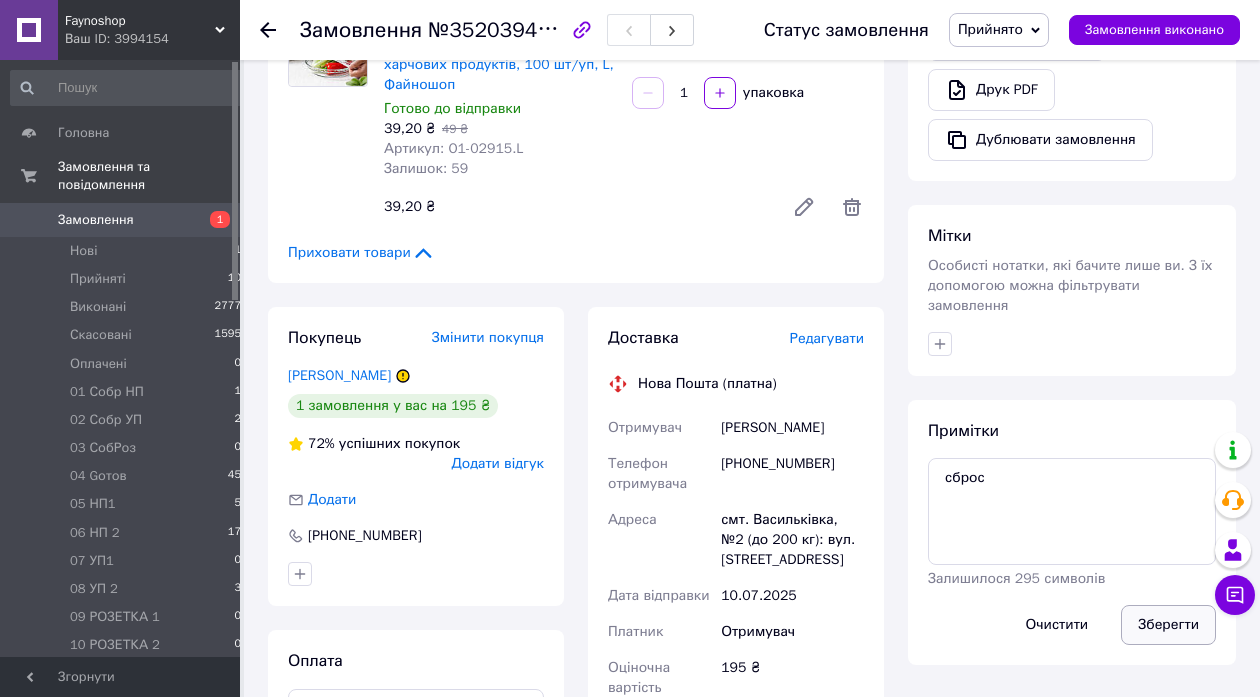 click on "Зберегти" at bounding box center [1168, 625] 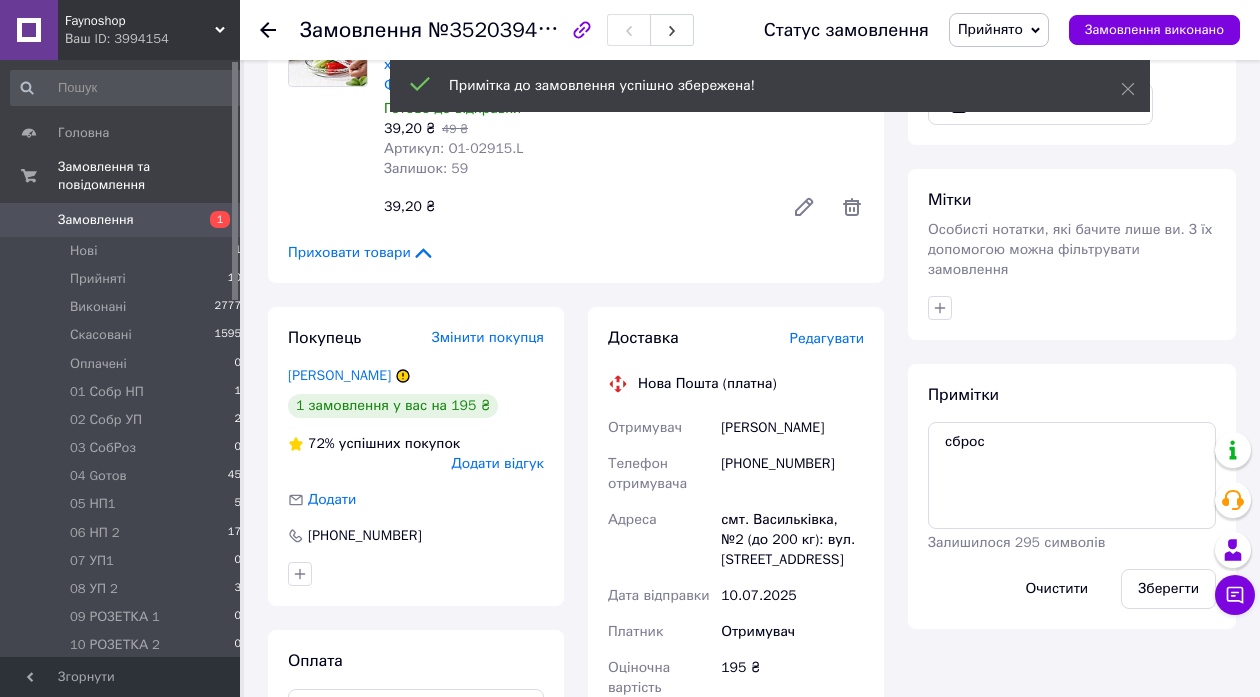 click 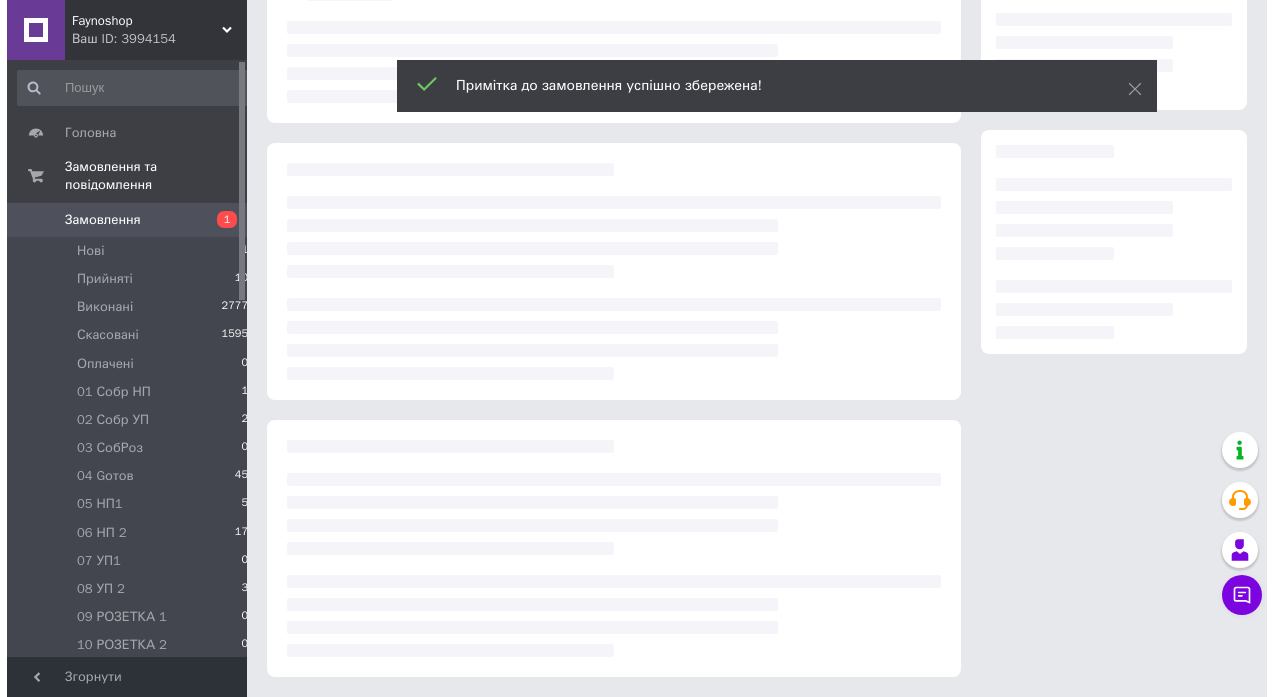 scroll, scrollTop: 0, scrollLeft: 0, axis: both 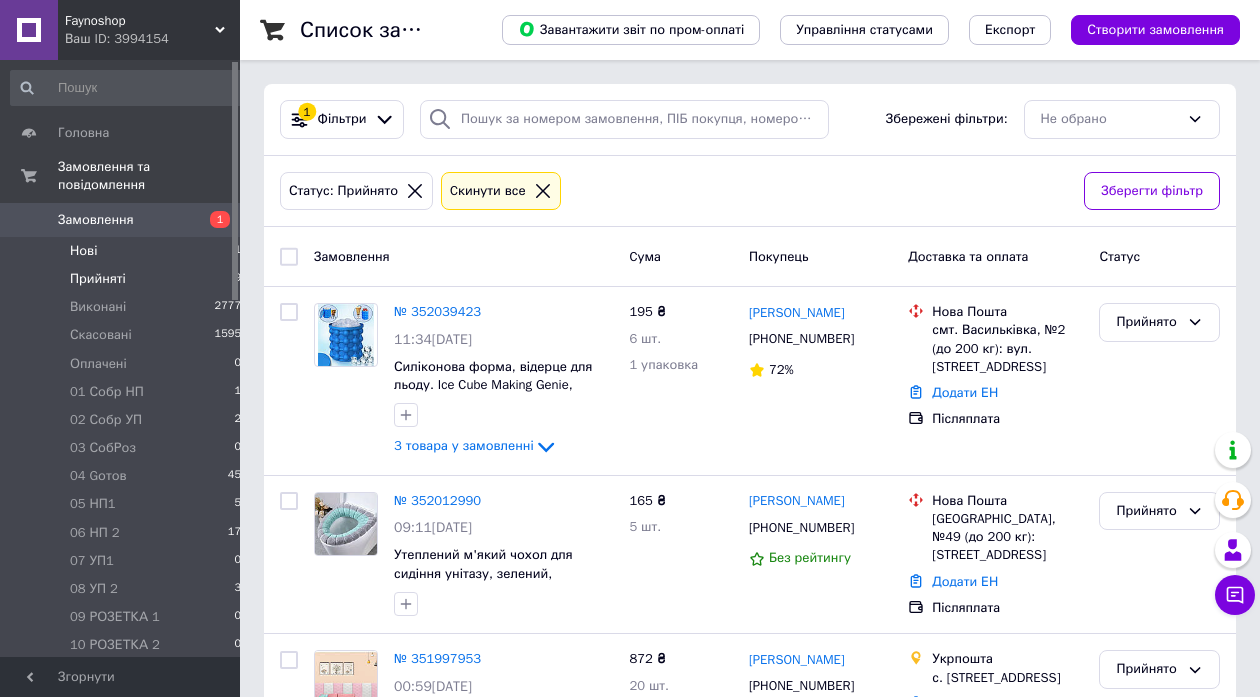 click on "Нові" at bounding box center (83, 251) 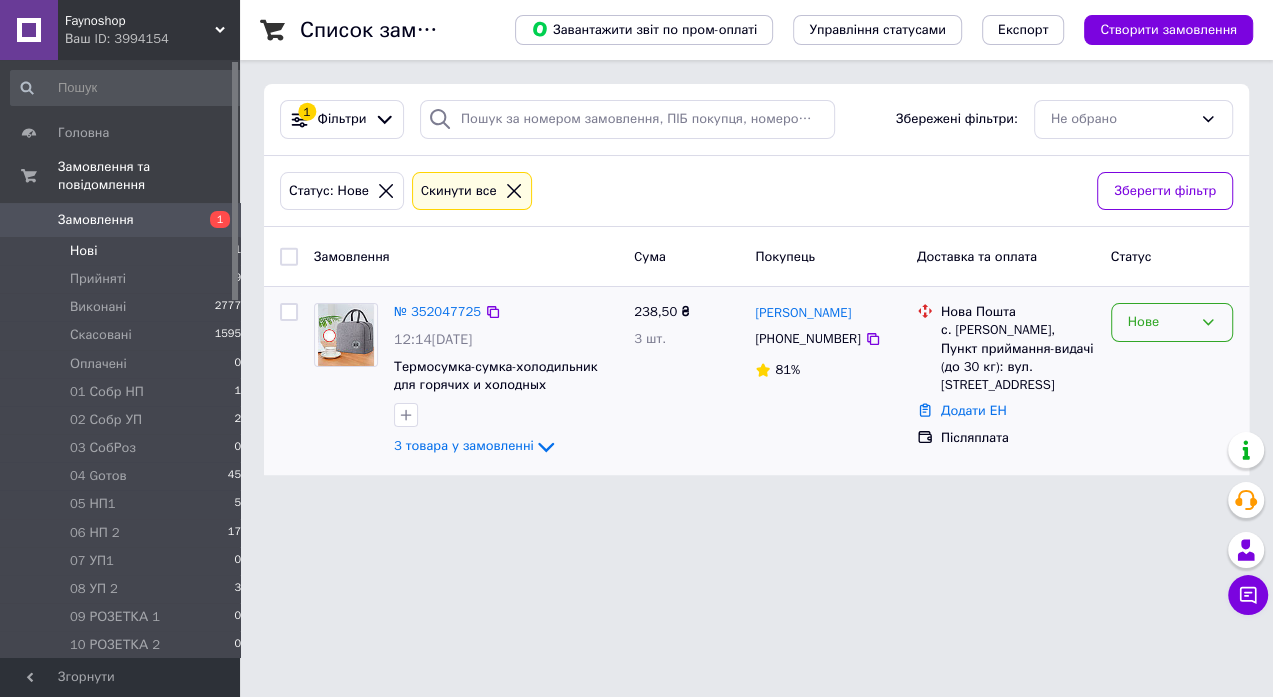 click 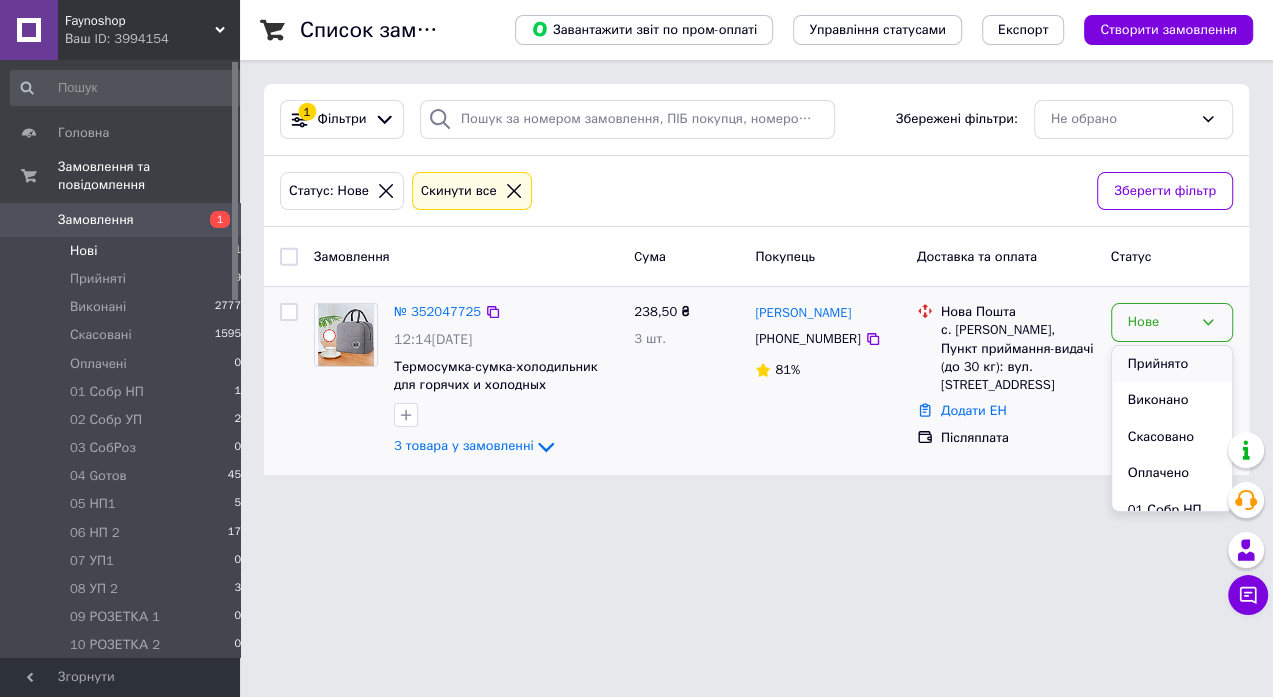 click on "Прийнято" at bounding box center [1172, 364] 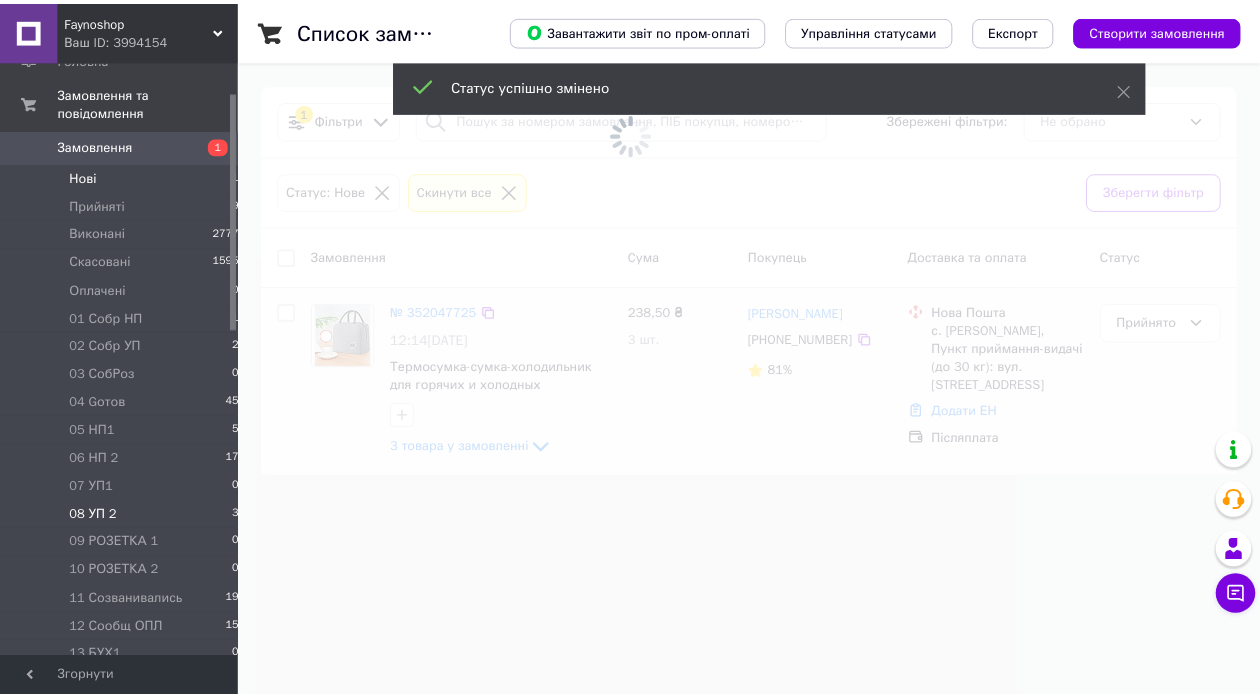 scroll, scrollTop: 207, scrollLeft: 0, axis: vertical 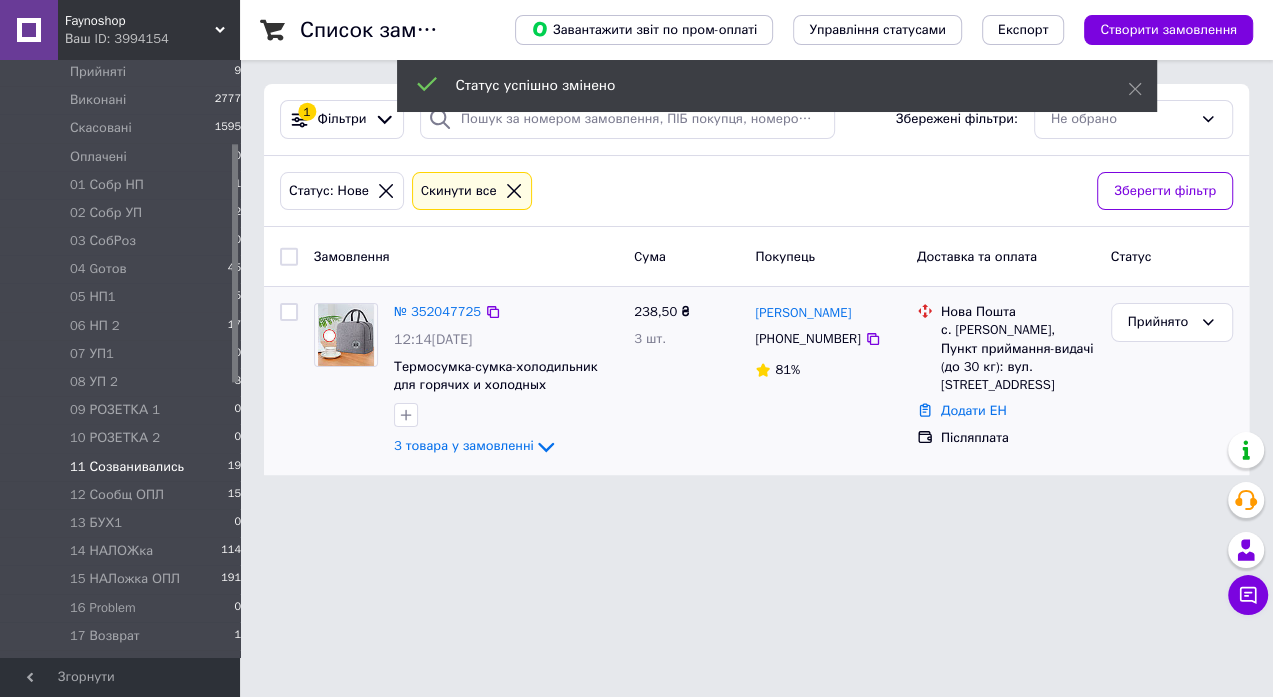 click on "11 Созванивались" at bounding box center (127, 467) 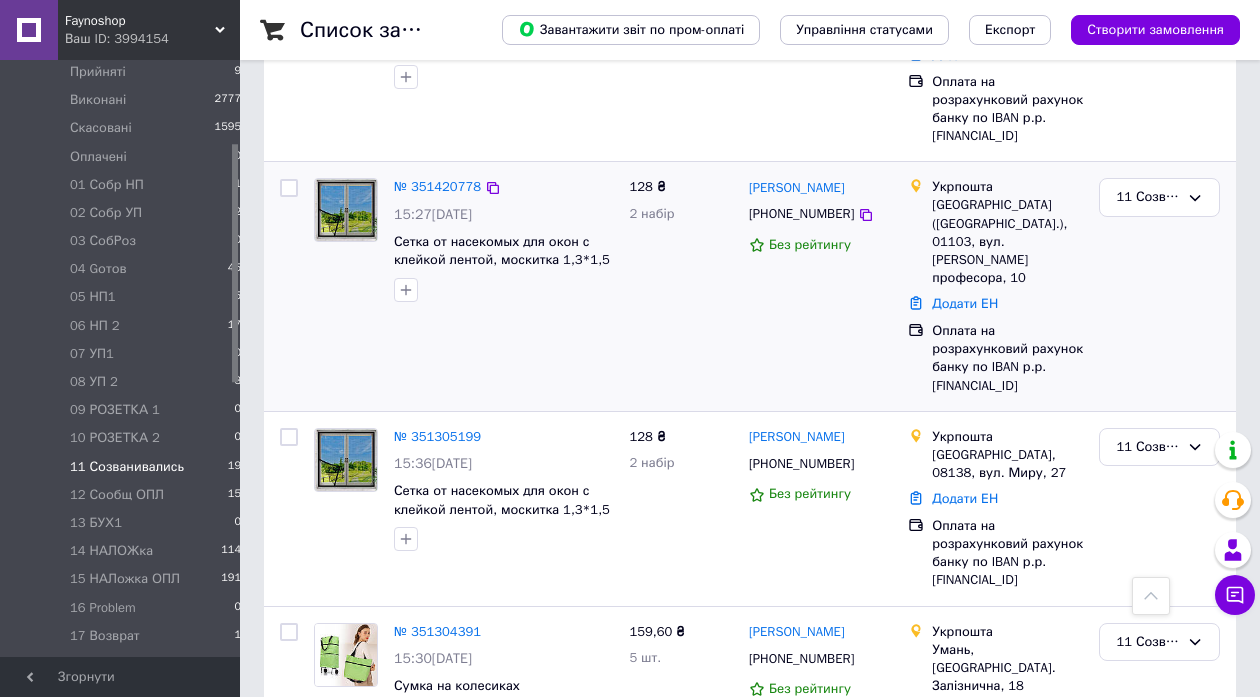 scroll, scrollTop: 3356, scrollLeft: 0, axis: vertical 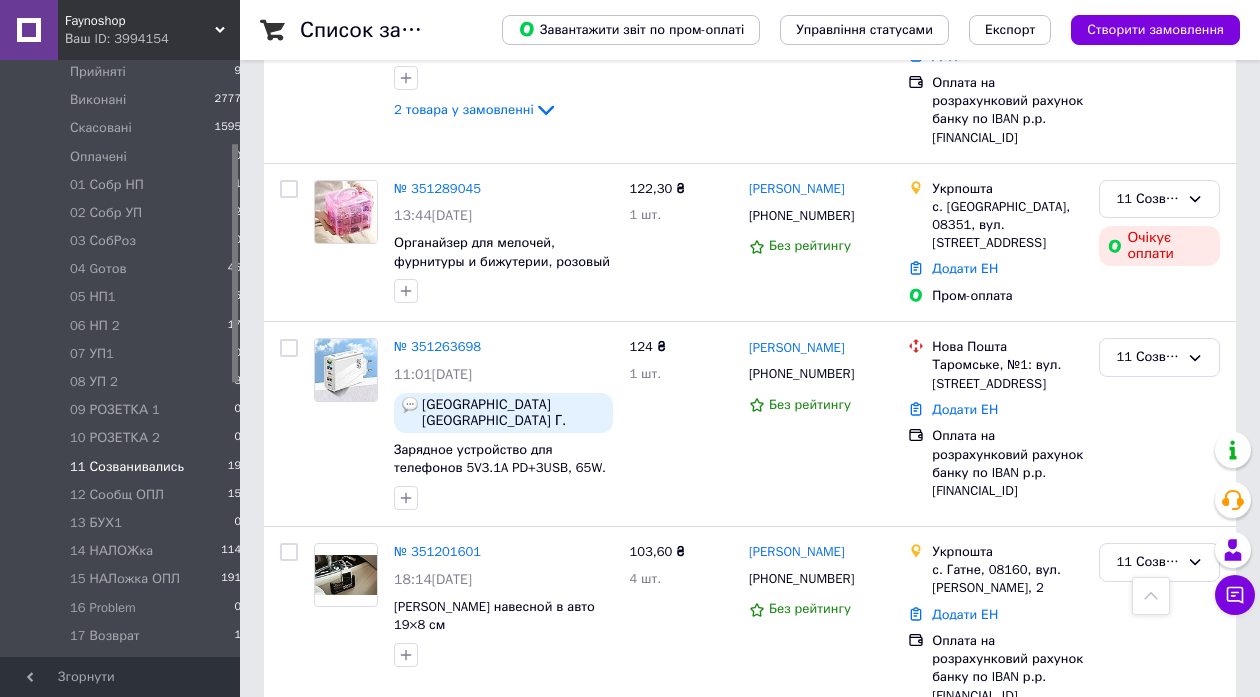 click on "№ 351101365" at bounding box center (437, 746) 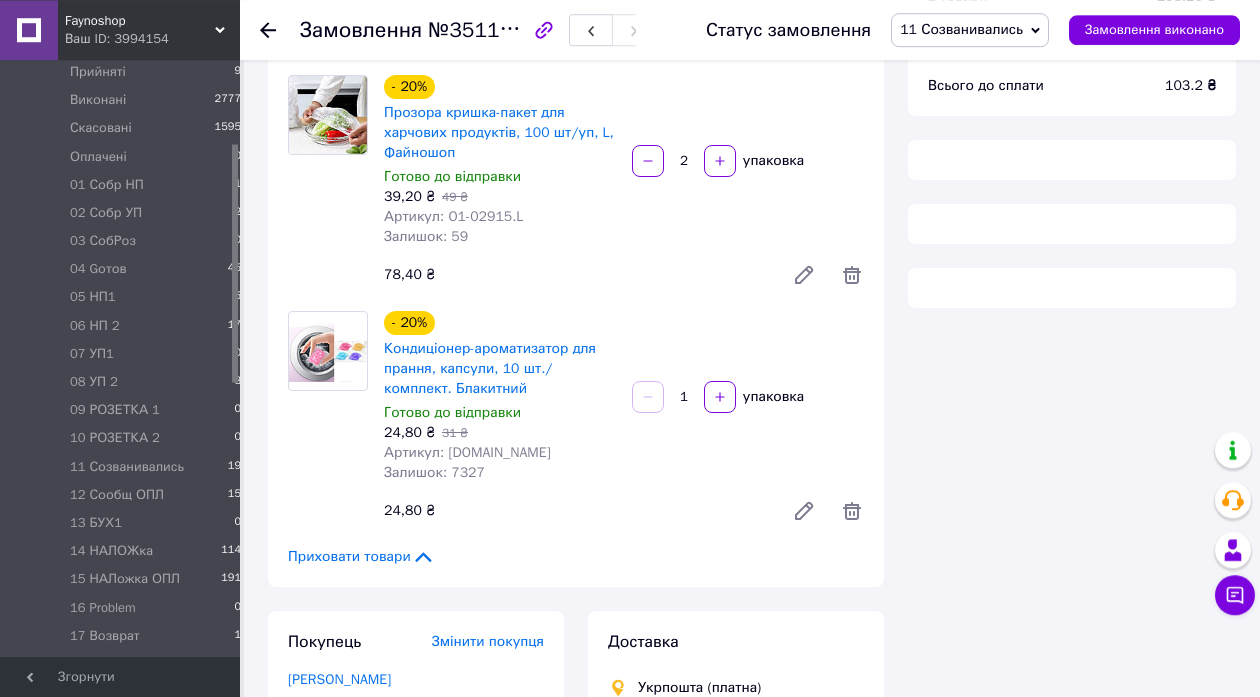 scroll, scrollTop: 0, scrollLeft: 0, axis: both 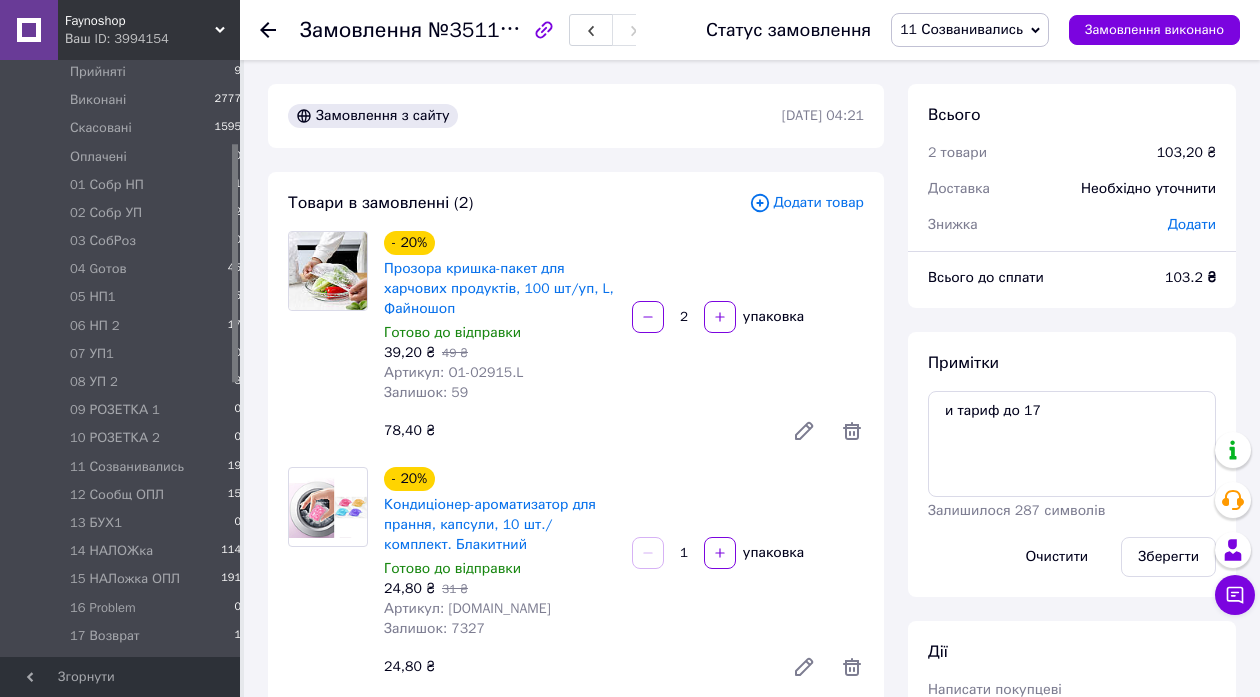click 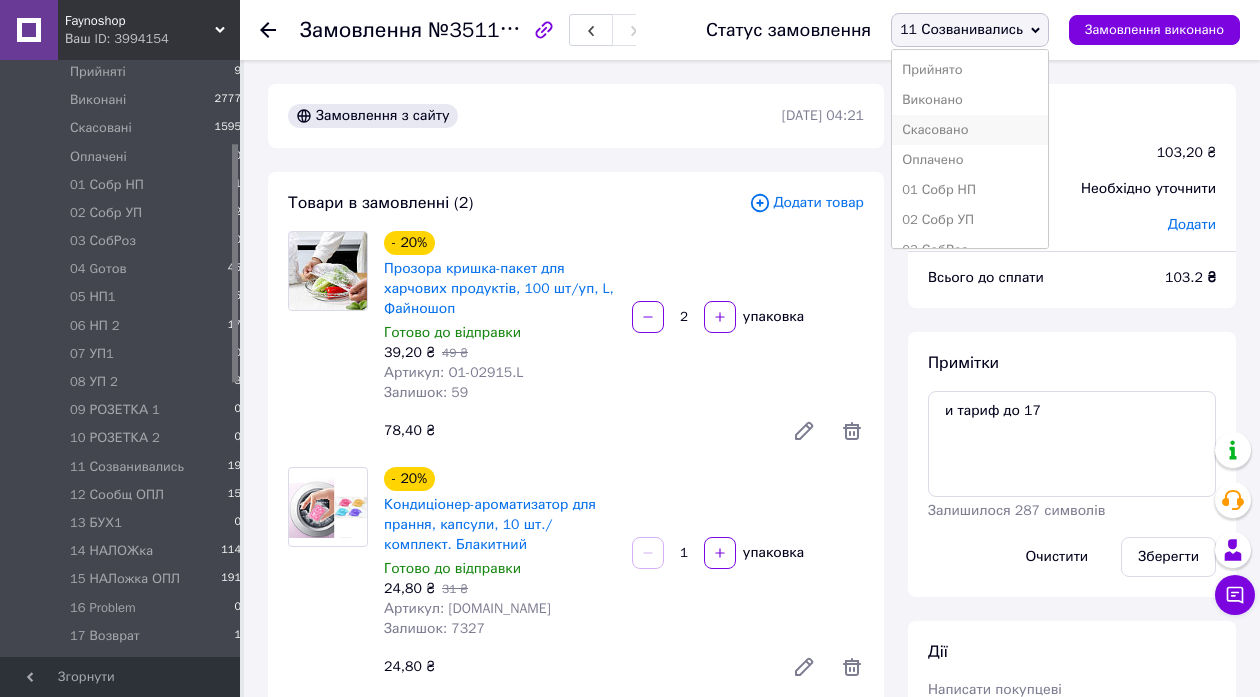 click on "Скасовано" at bounding box center (970, 130) 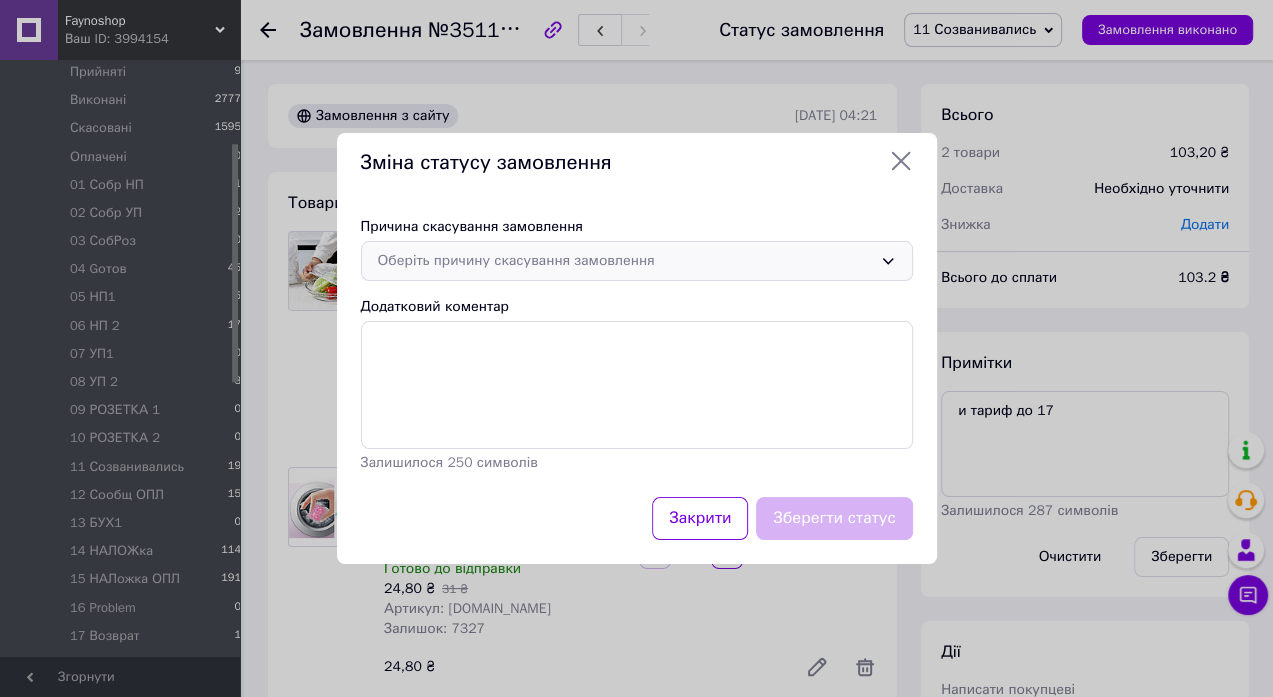 click 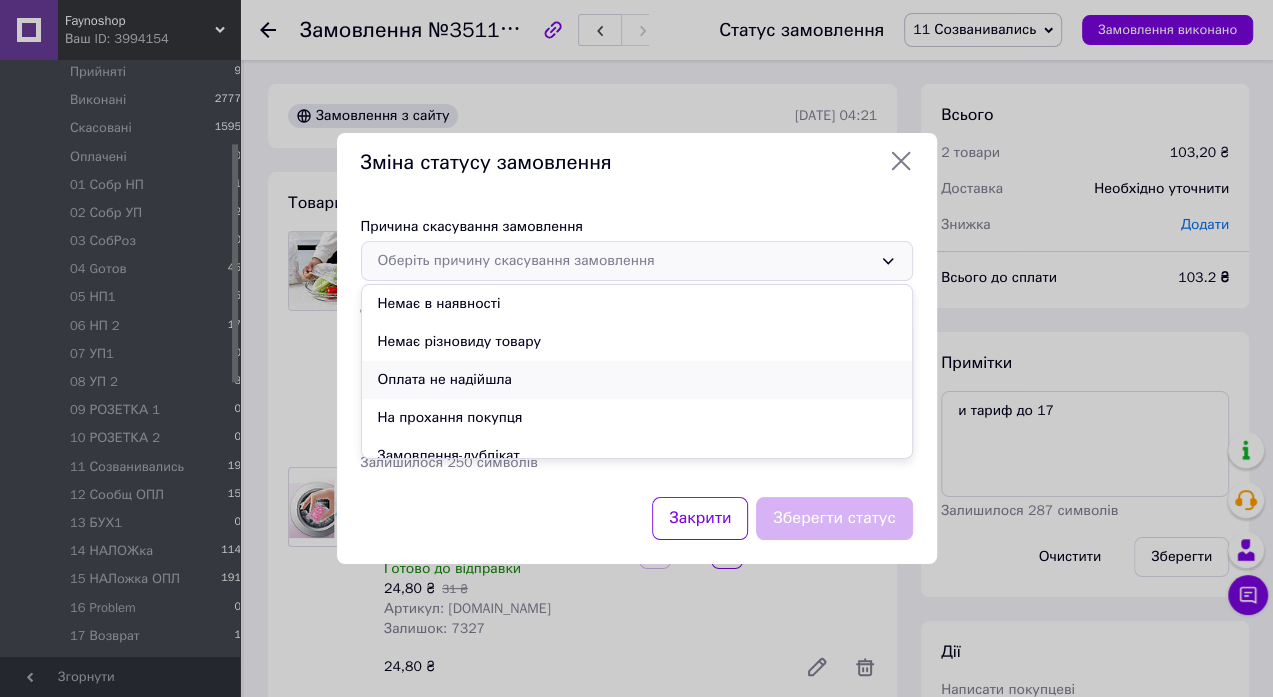 click on "Оплата не надійшла" at bounding box center [637, 380] 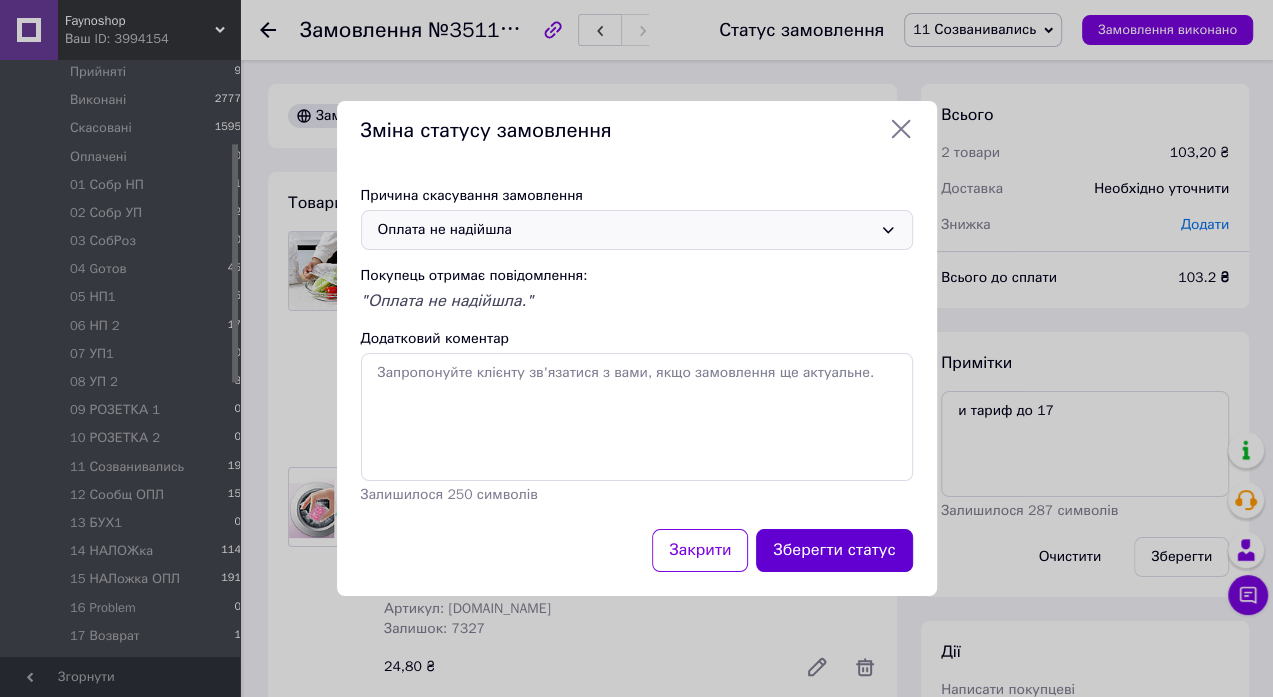 click on "Зберегти статус" at bounding box center (834, 550) 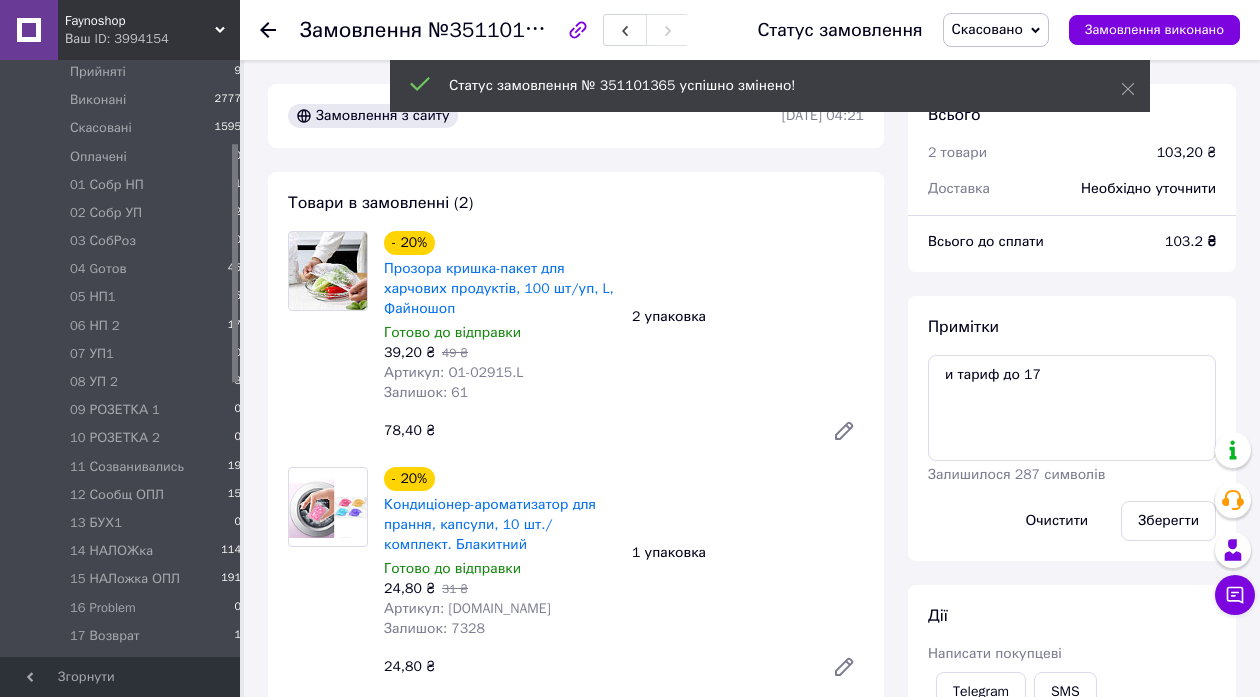click 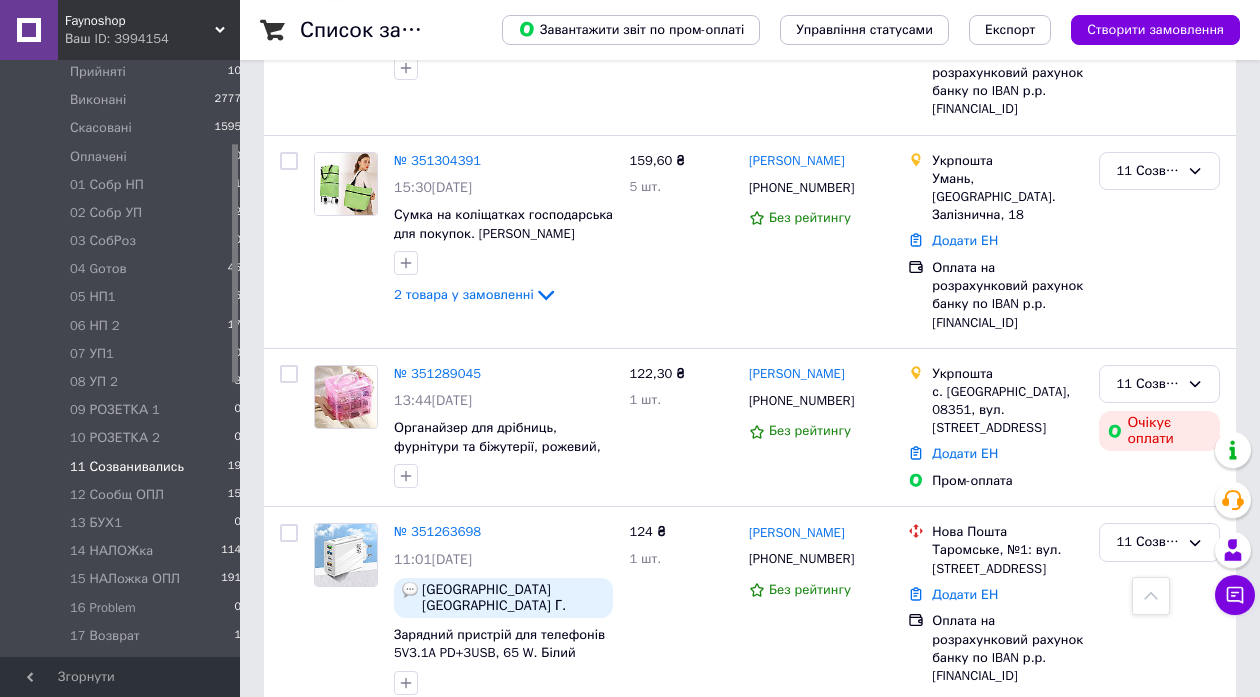 scroll, scrollTop: 3134, scrollLeft: 0, axis: vertical 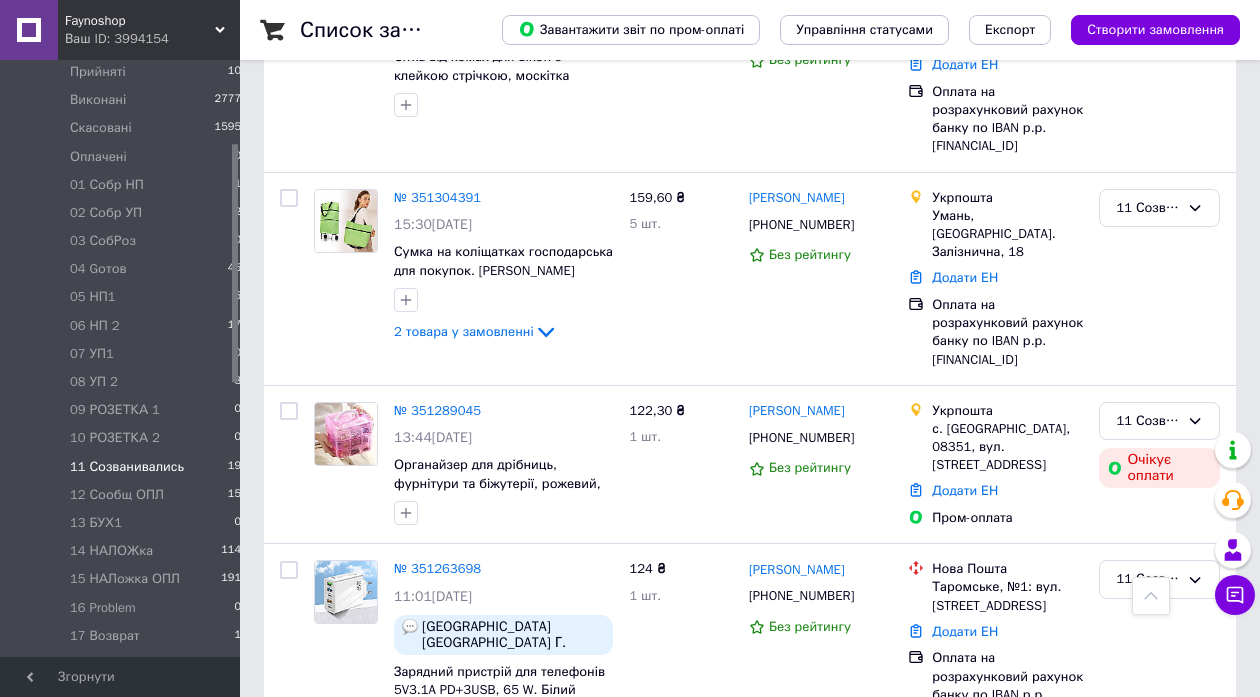 click on "№ 351201601" at bounding box center [437, 773] 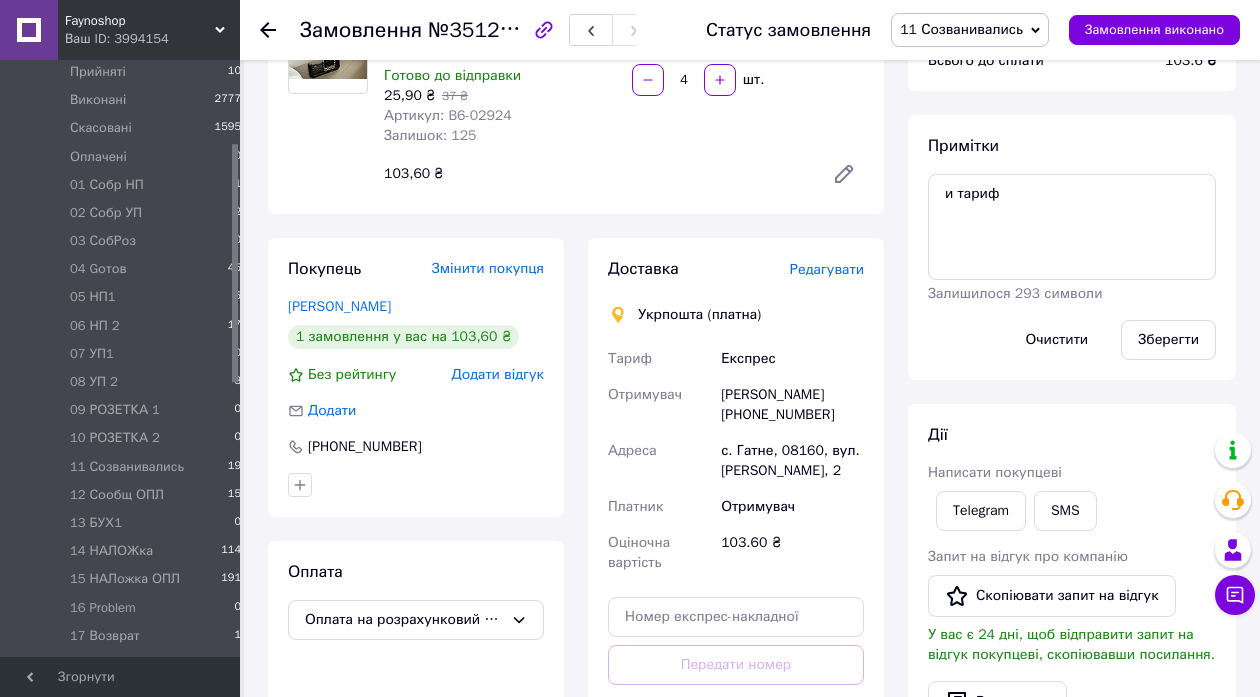 scroll, scrollTop: 0, scrollLeft: 0, axis: both 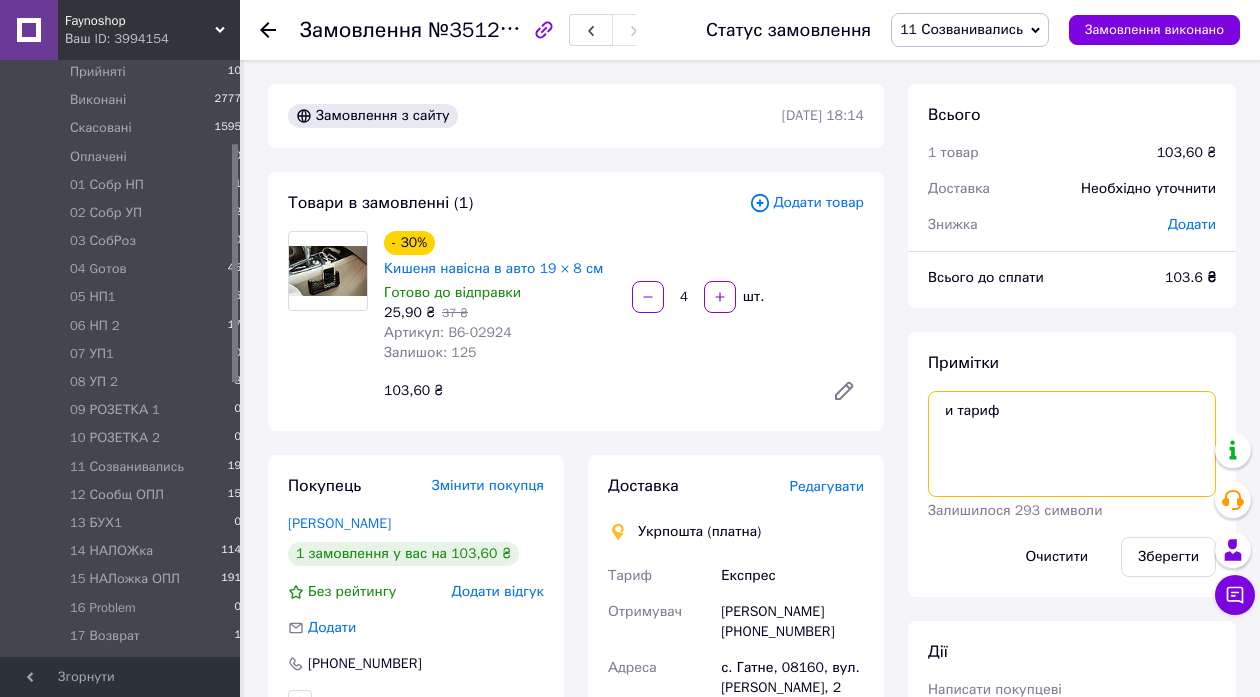 click on "и тариф" at bounding box center (1072, 444) 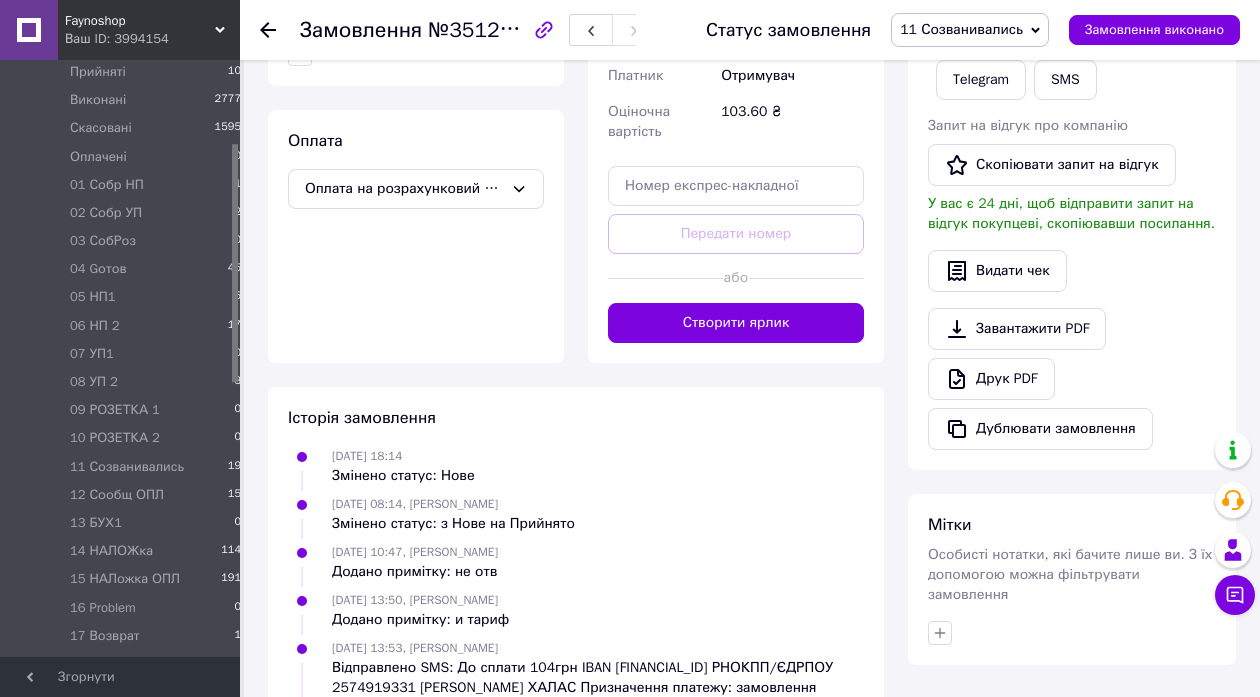 scroll, scrollTop: 827, scrollLeft: 0, axis: vertical 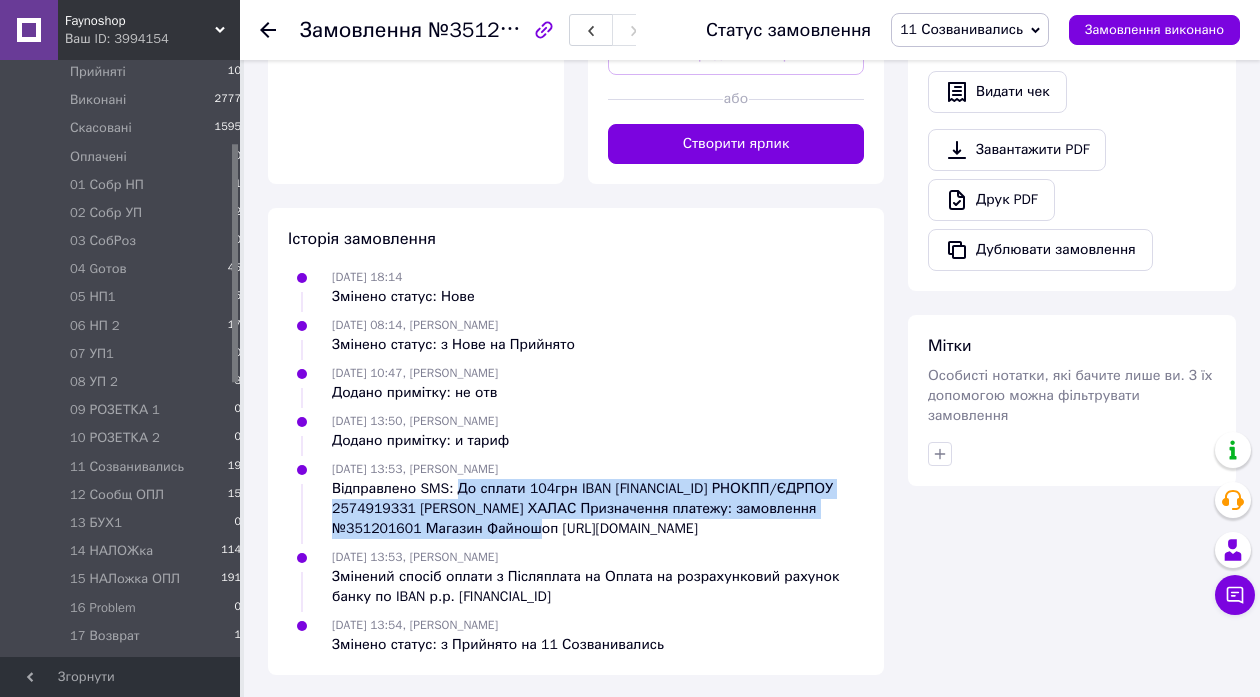 drag, startPoint x: 451, startPoint y: 487, endPoint x: 496, endPoint y: 532, distance: 63.63961 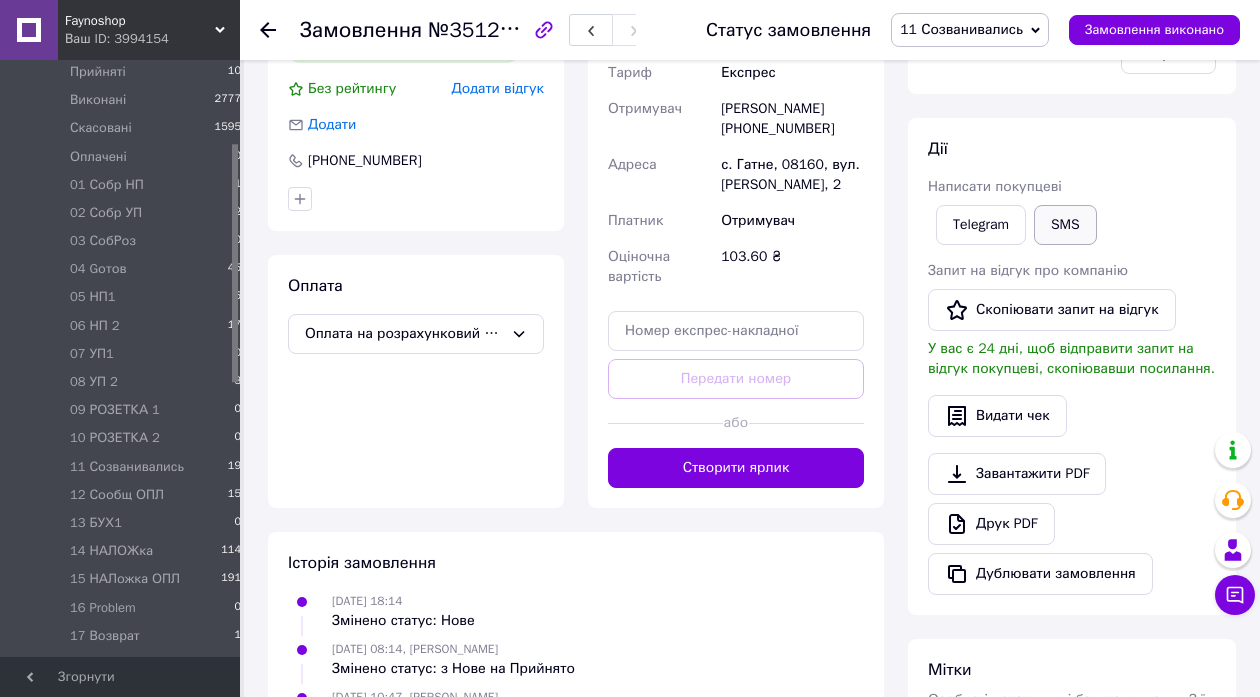click on "SMS" at bounding box center (1065, 225) 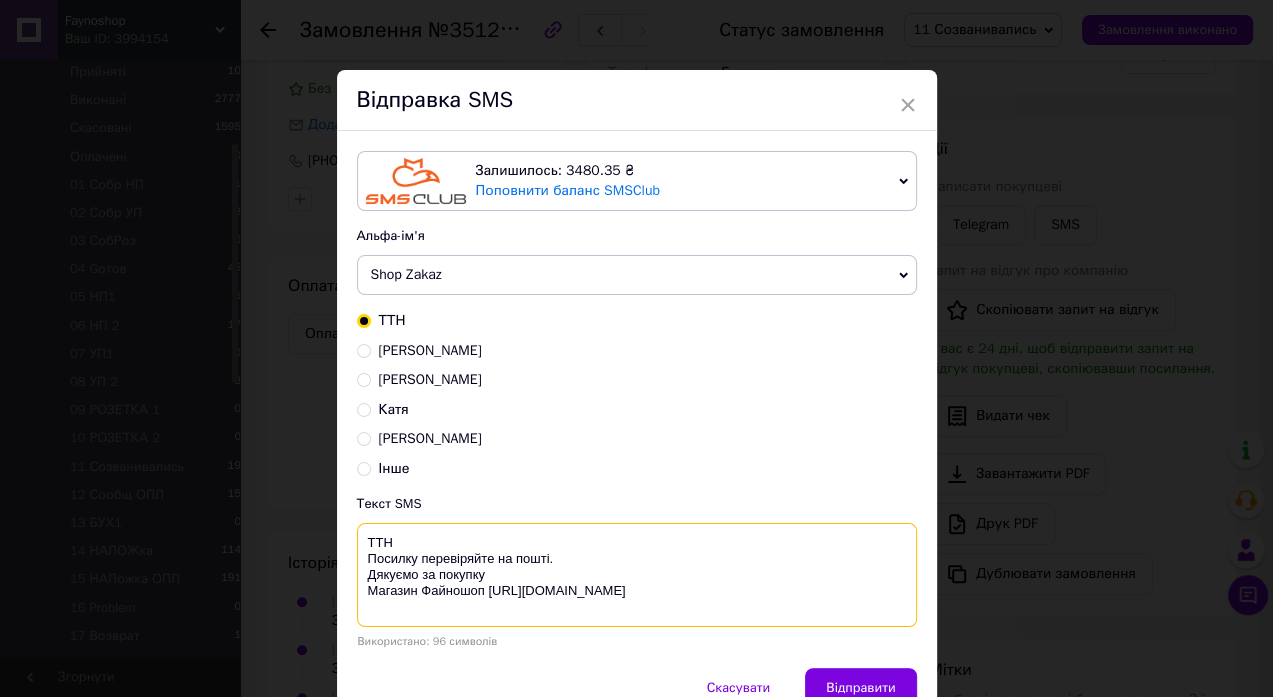 drag, startPoint x: 488, startPoint y: 567, endPoint x: 357, endPoint y: 542, distance: 133.36417 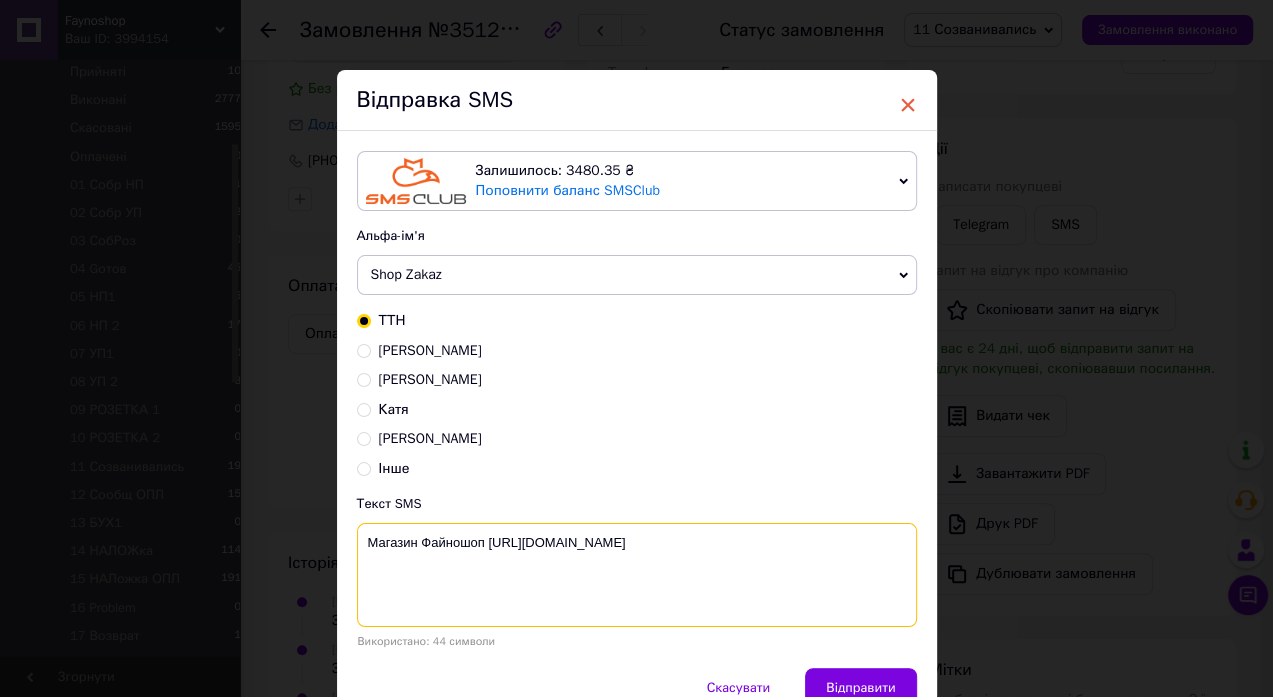 type on "Магазин Файношоп [URL][DOMAIN_NAME]" 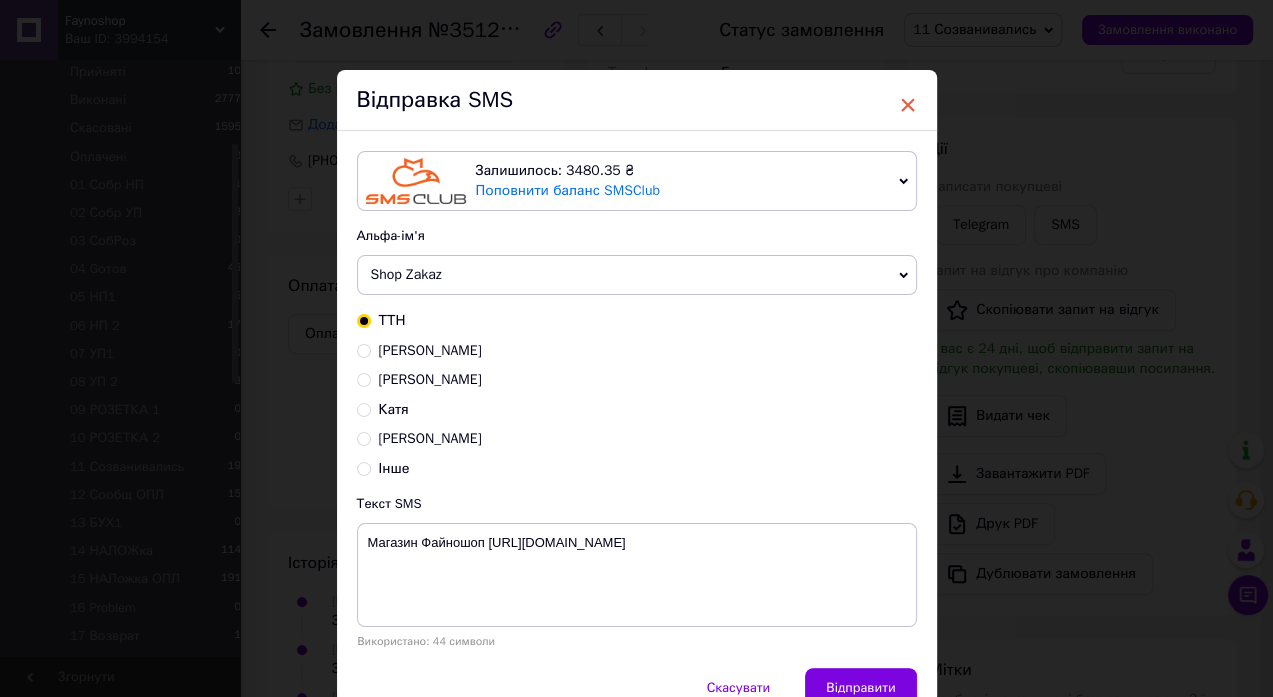 click on "×" at bounding box center (908, 105) 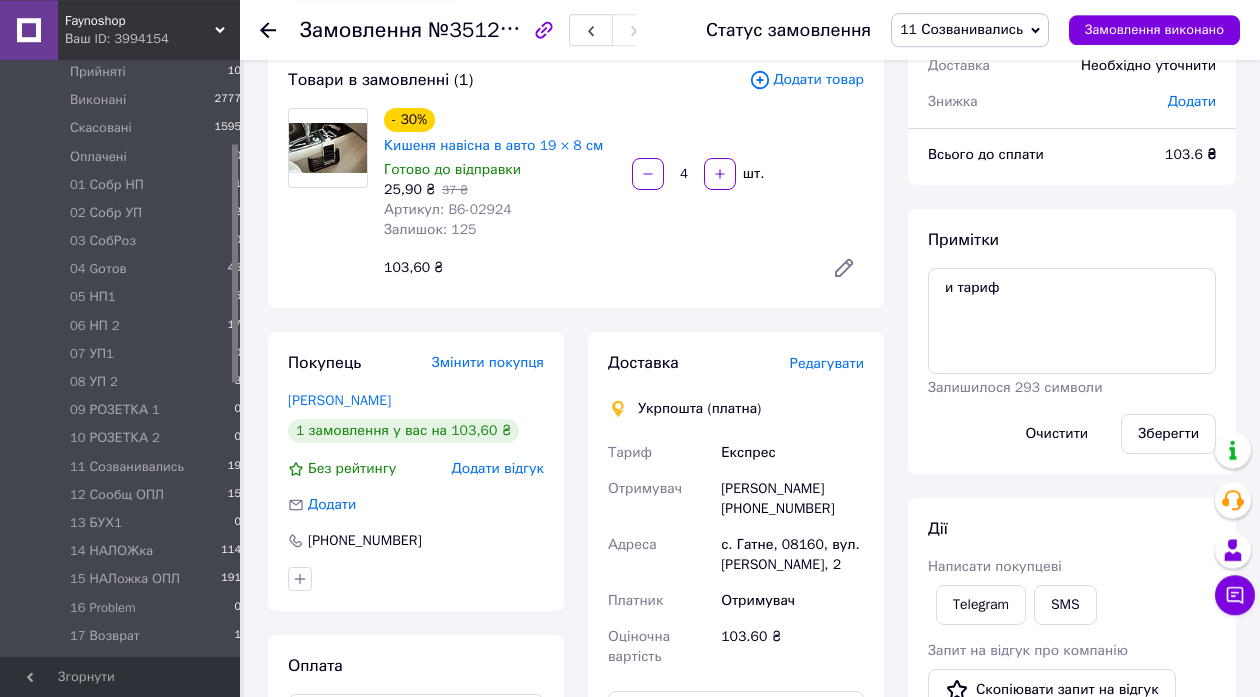 scroll, scrollTop: 0, scrollLeft: 0, axis: both 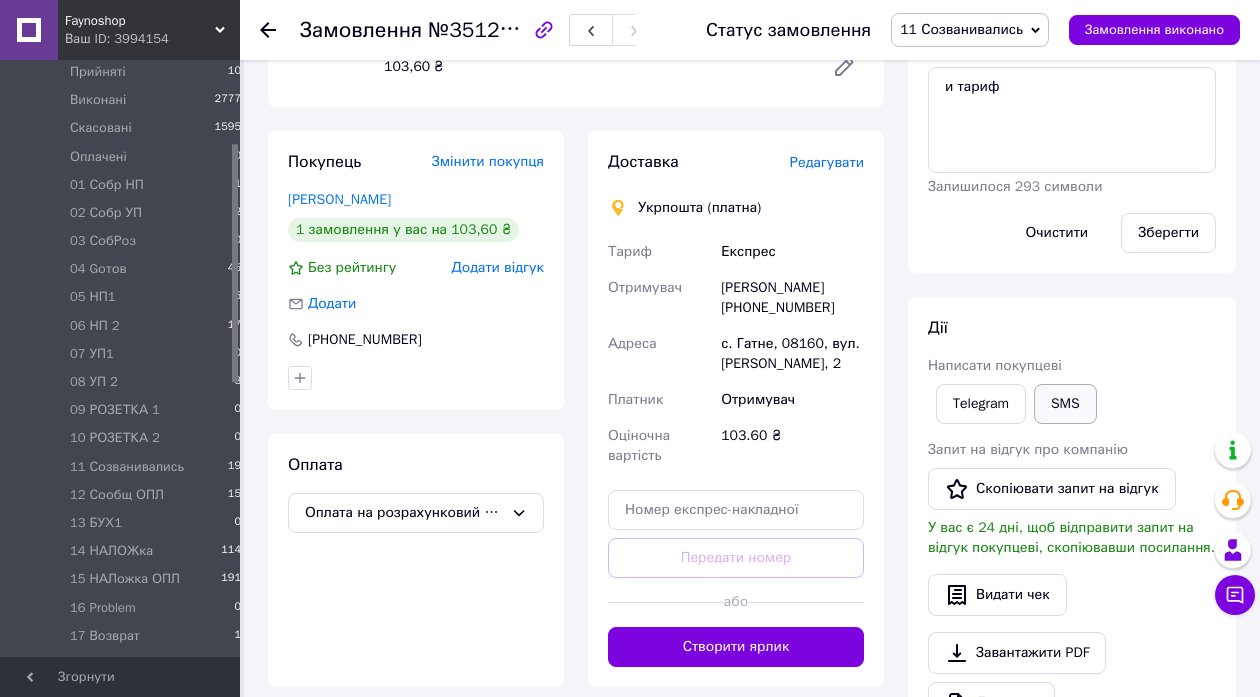 click on "SMS" at bounding box center [1065, 404] 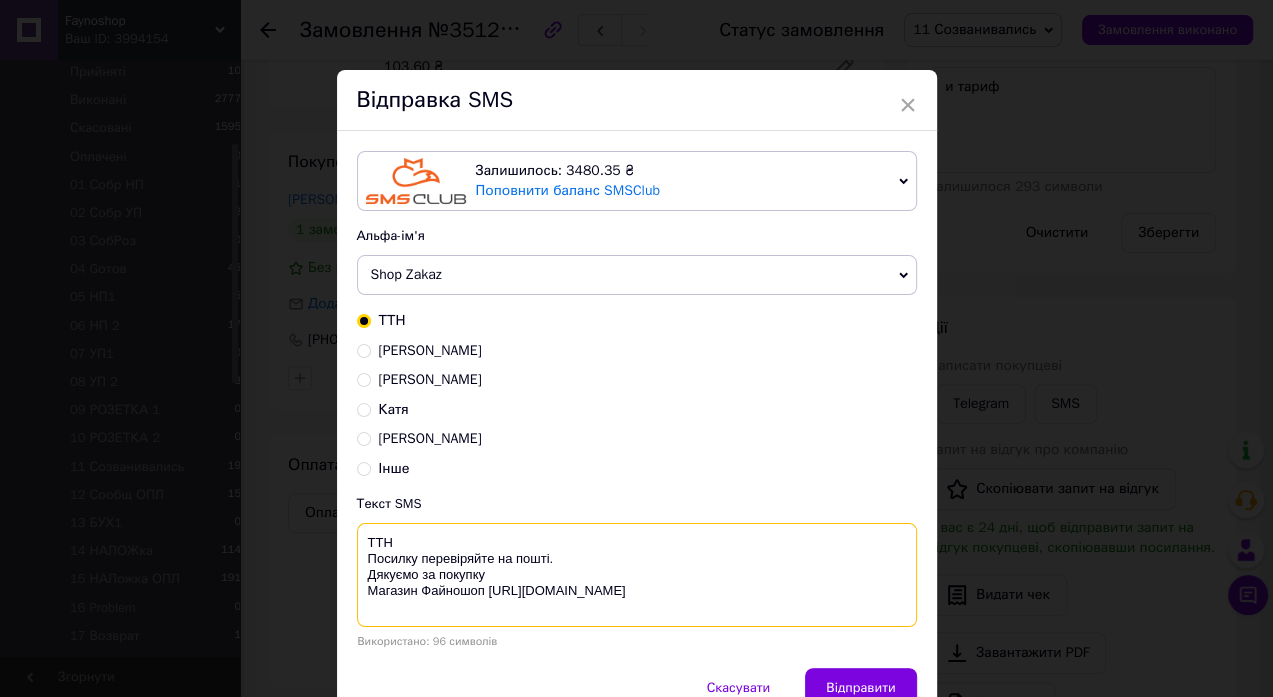 drag, startPoint x: 486, startPoint y: 570, endPoint x: 306, endPoint y: 512, distance: 189.11372 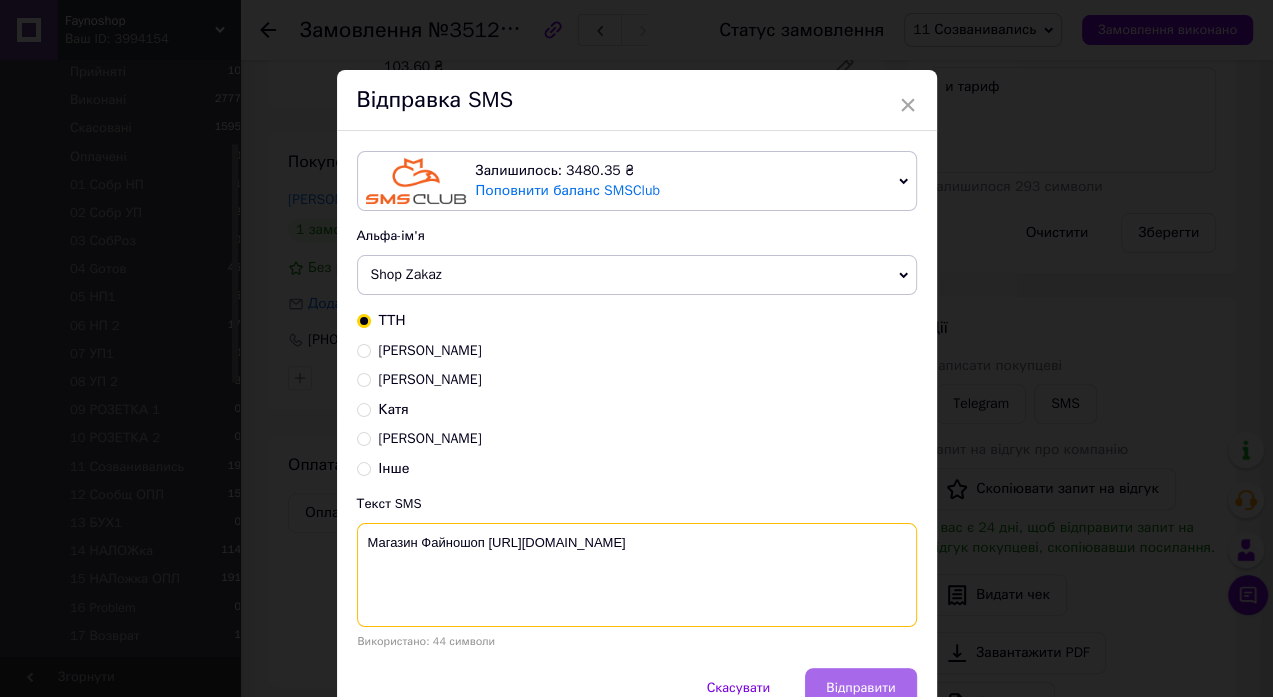 type on "Магазин Файношоп [URL][DOMAIN_NAME]" 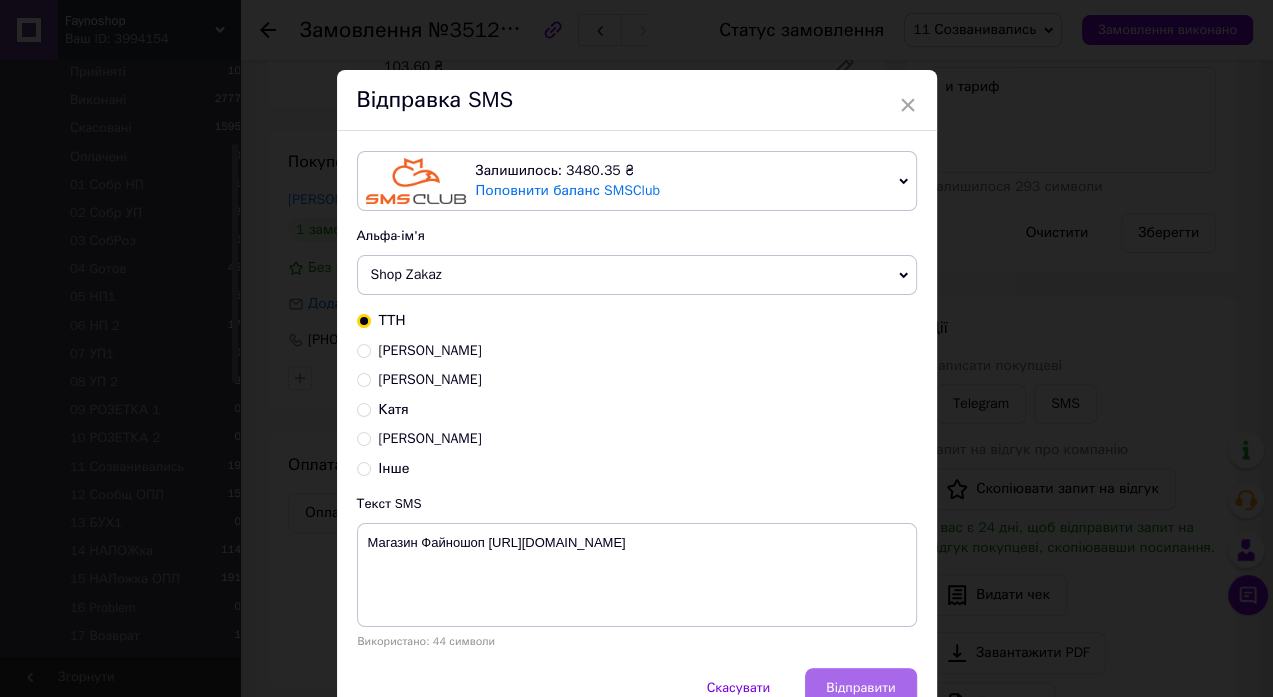 click on "Відправити" at bounding box center (860, 688) 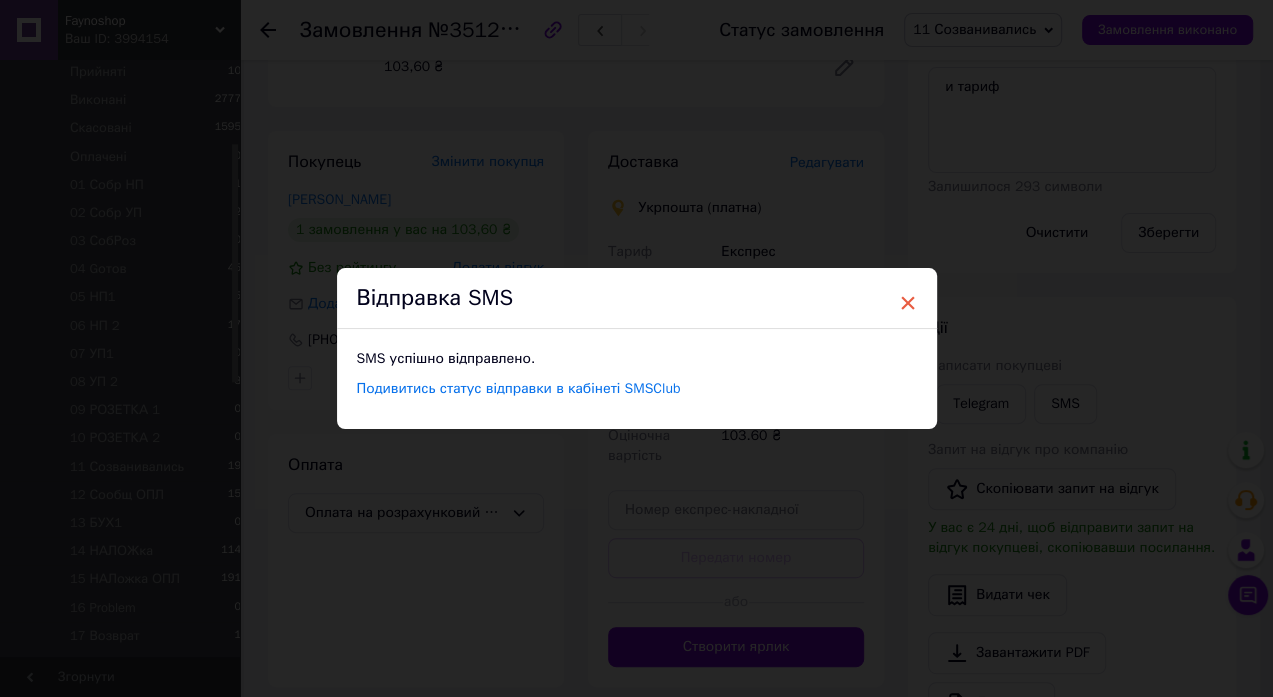 click on "×" at bounding box center [908, 303] 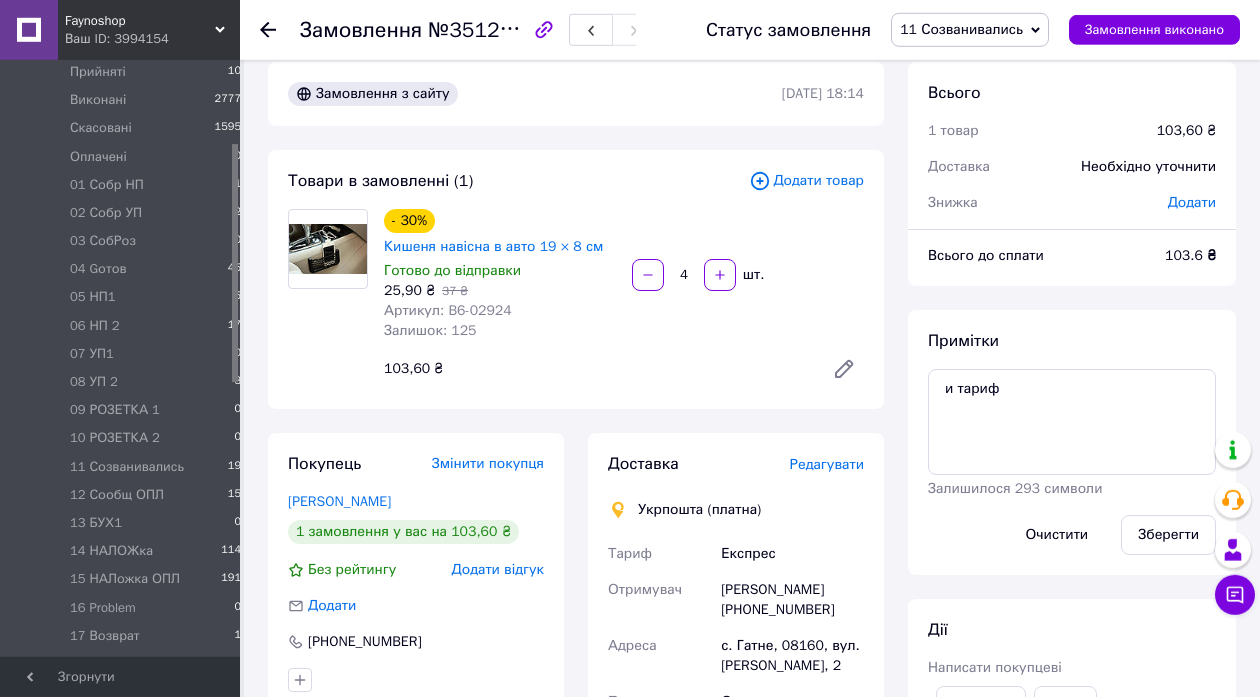 scroll, scrollTop: 0, scrollLeft: 0, axis: both 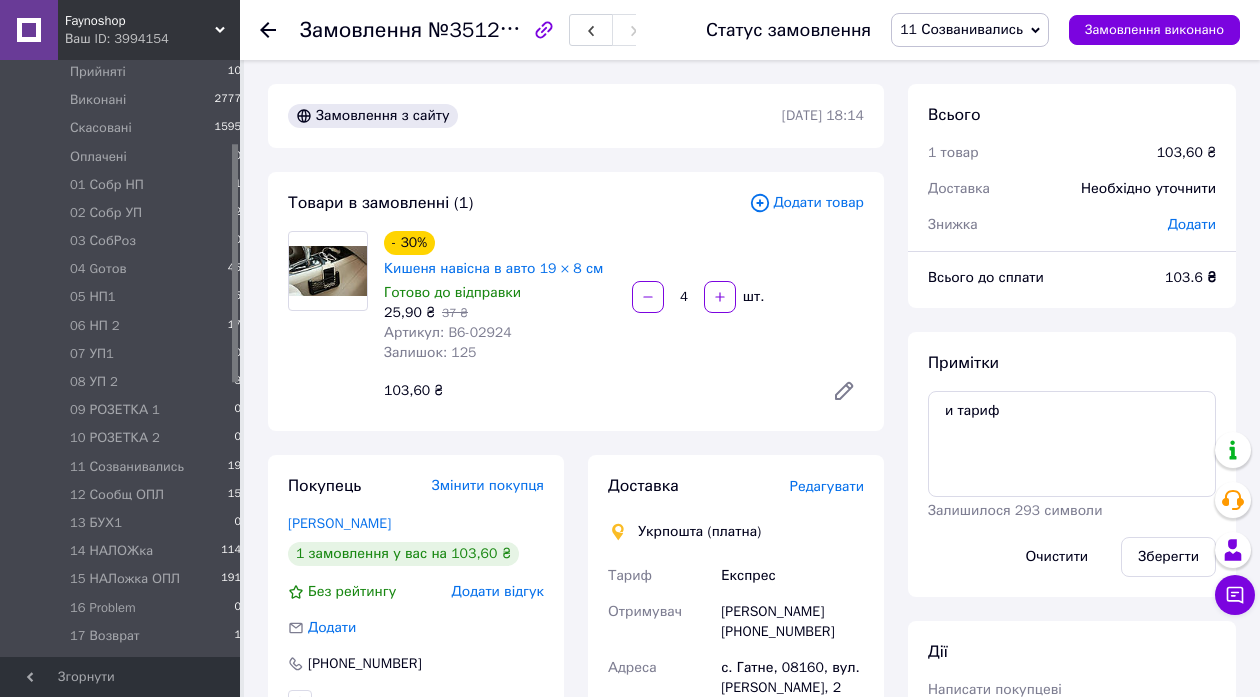 click 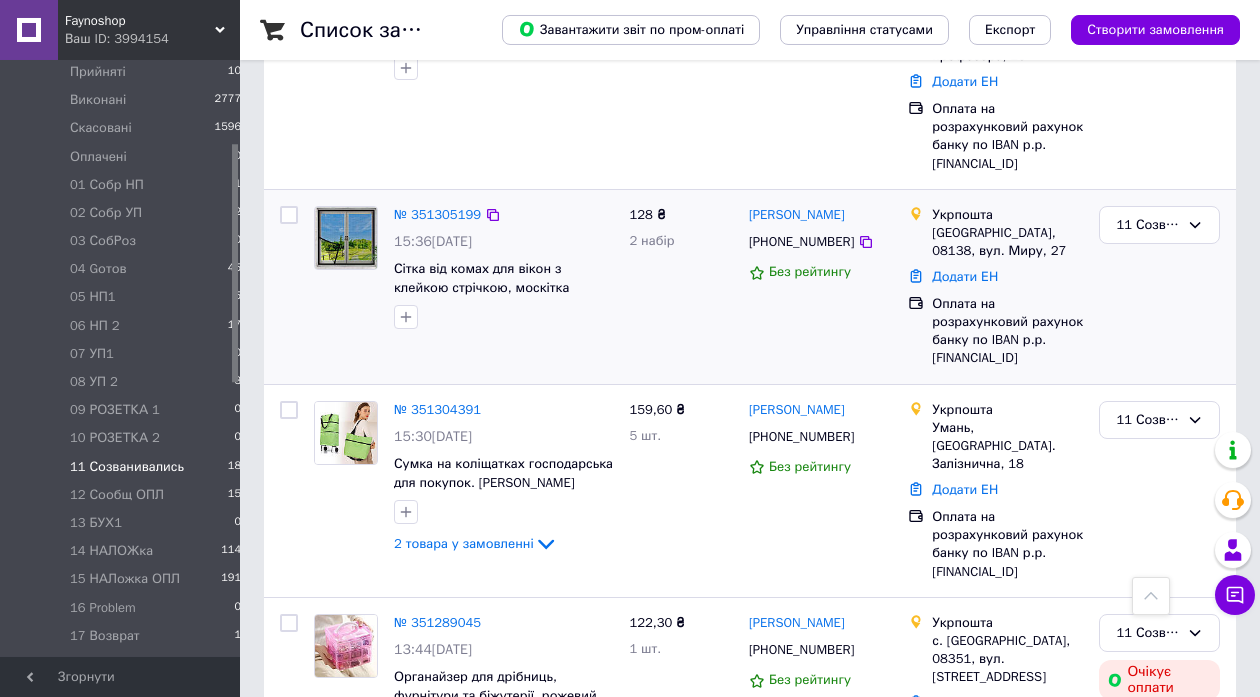 scroll, scrollTop: 2946, scrollLeft: 0, axis: vertical 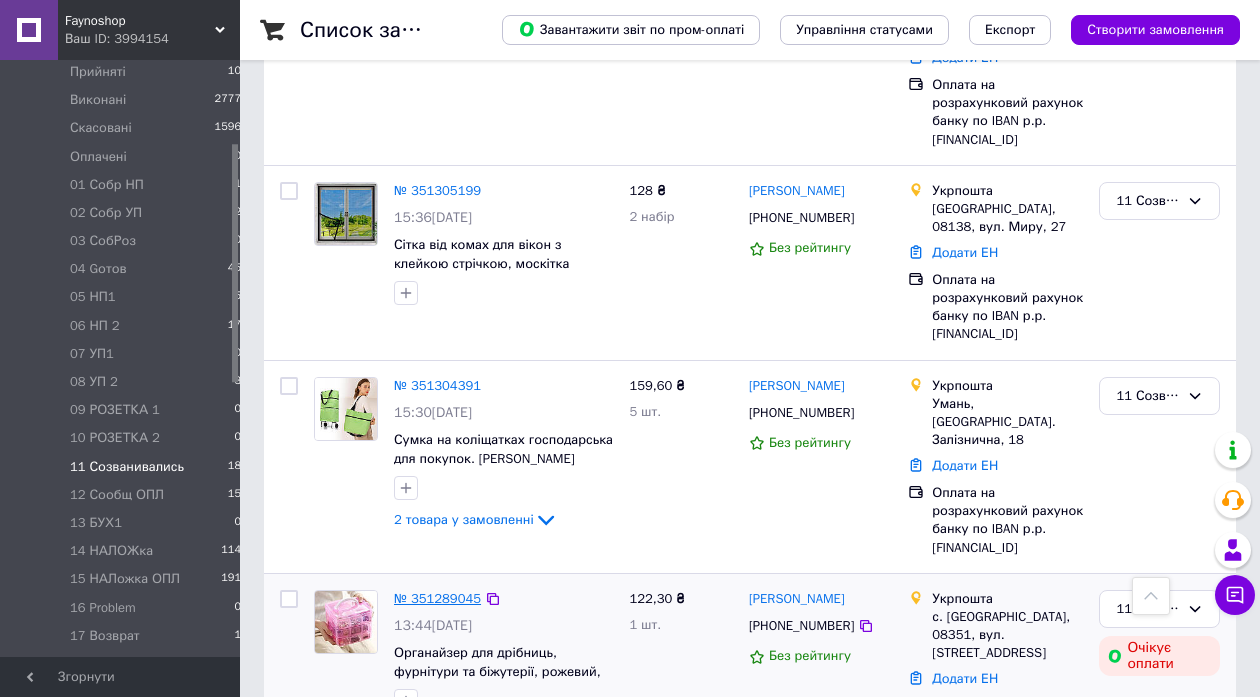click on "№ 351289045" at bounding box center (437, 598) 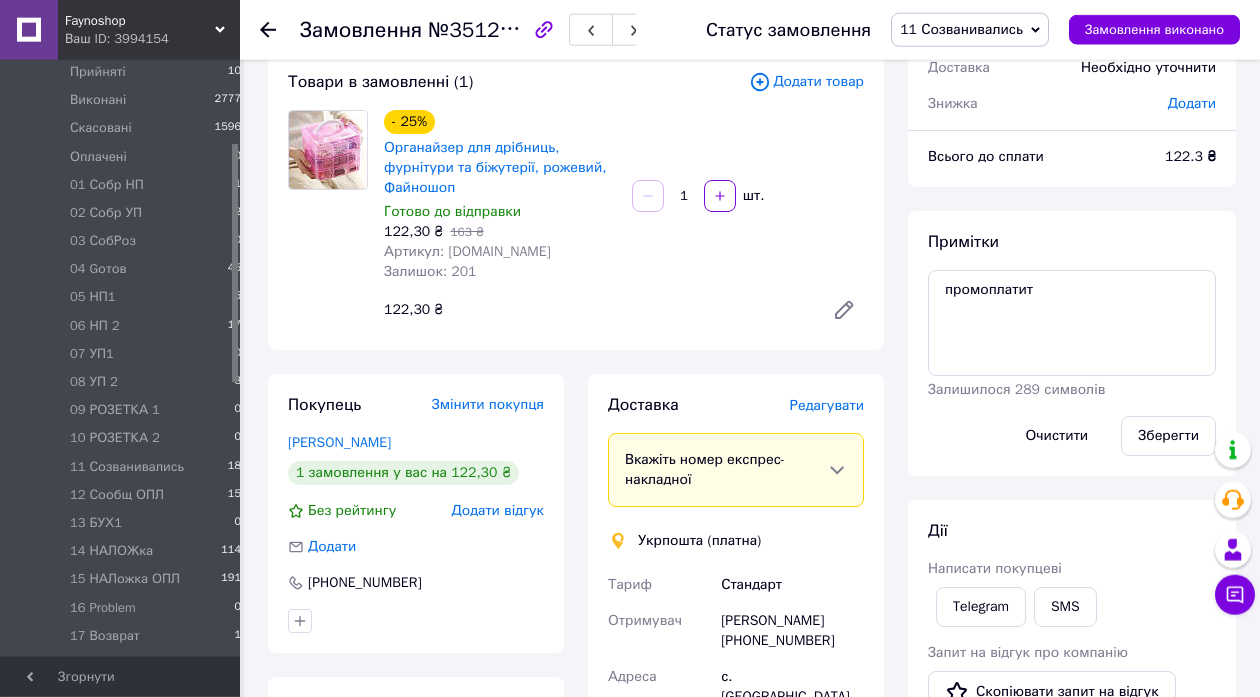 scroll, scrollTop: 1, scrollLeft: 0, axis: vertical 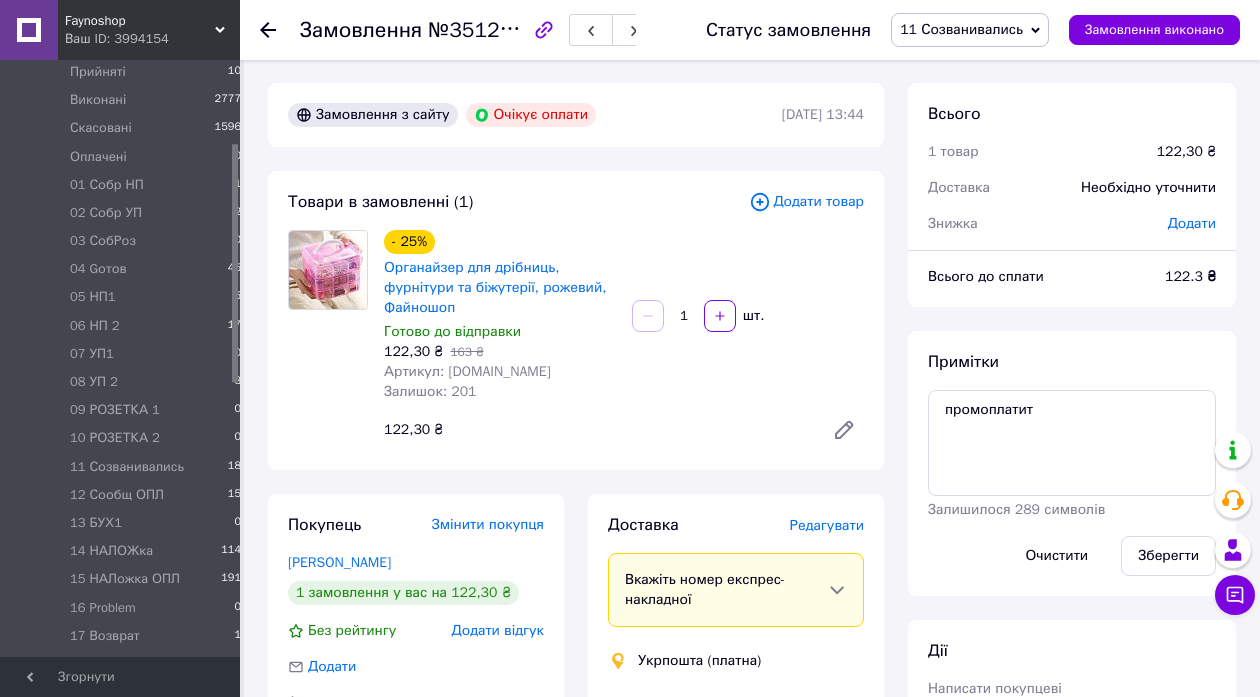 click 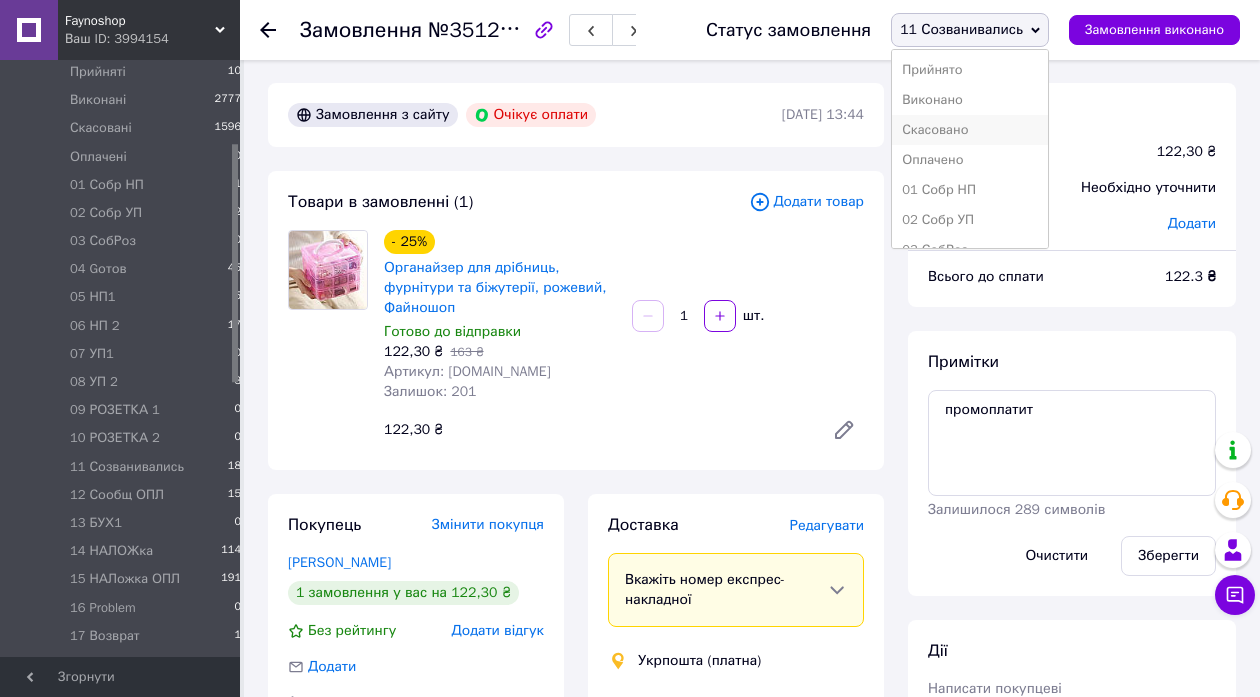 click on "Скасовано" at bounding box center [970, 130] 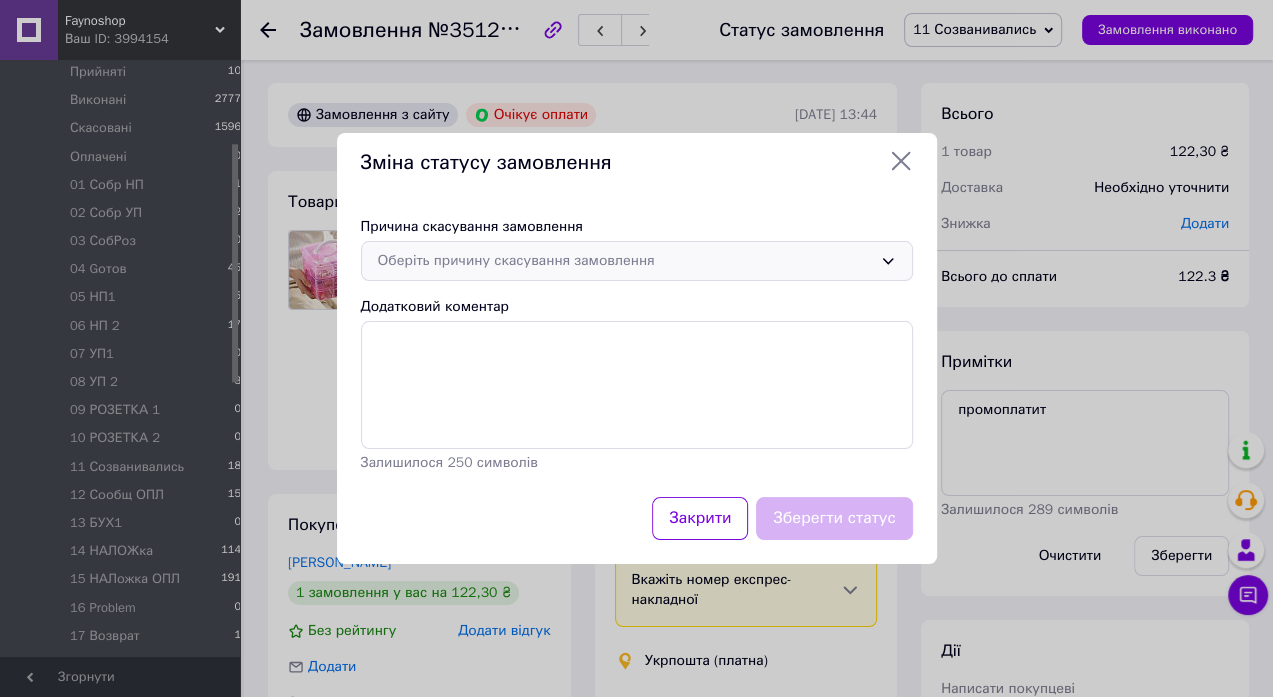 click on "Оберіть причину скасування замовлення" at bounding box center (637, 261) 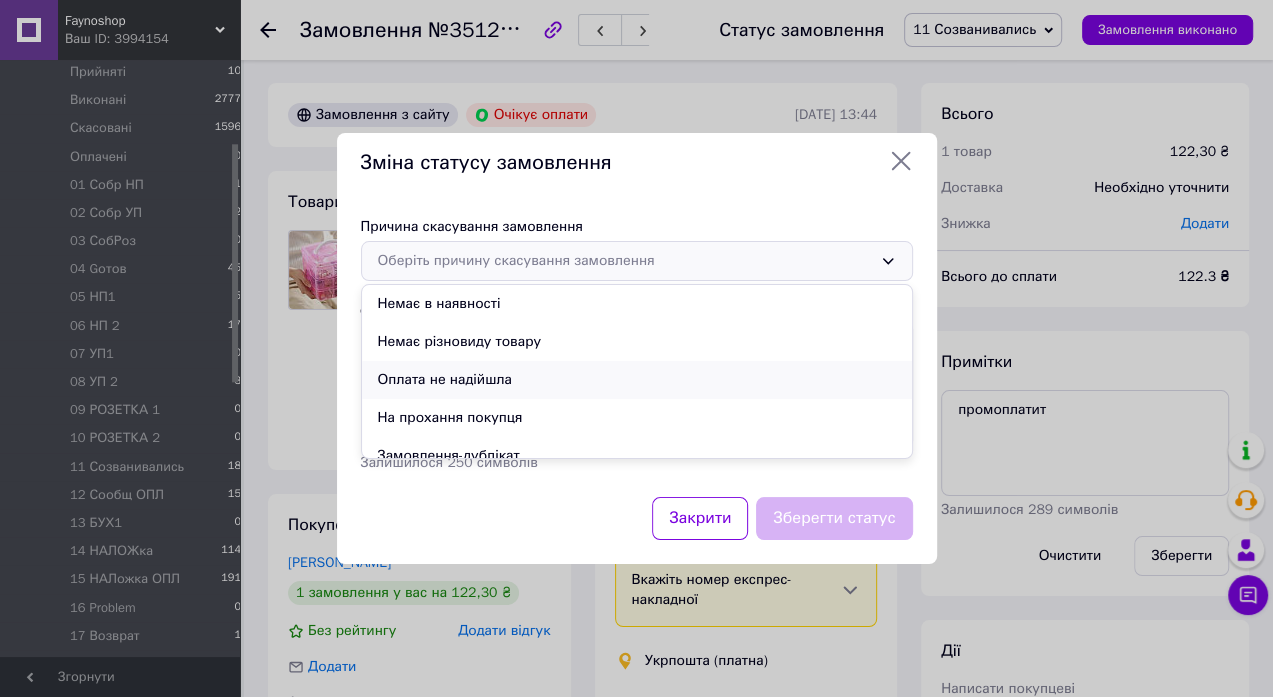 click on "Оплата не надійшла" at bounding box center (637, 380) 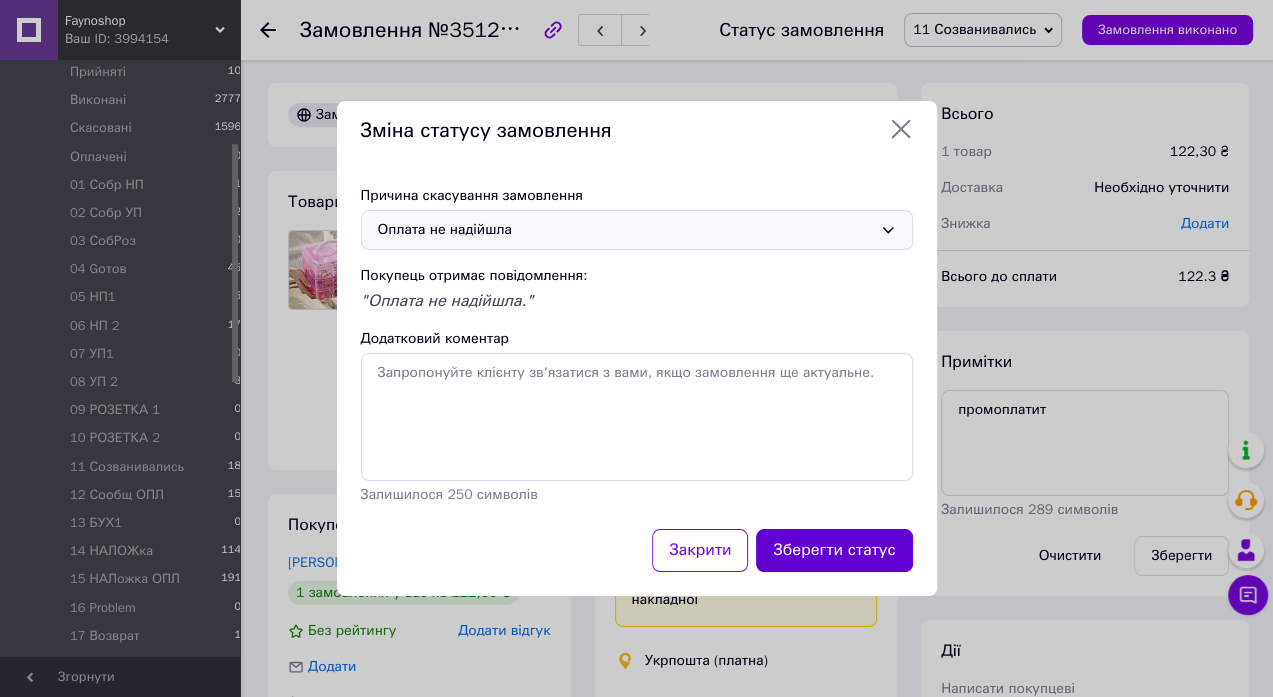 click on "Зберегти статус" at bounding box center [834, 550] 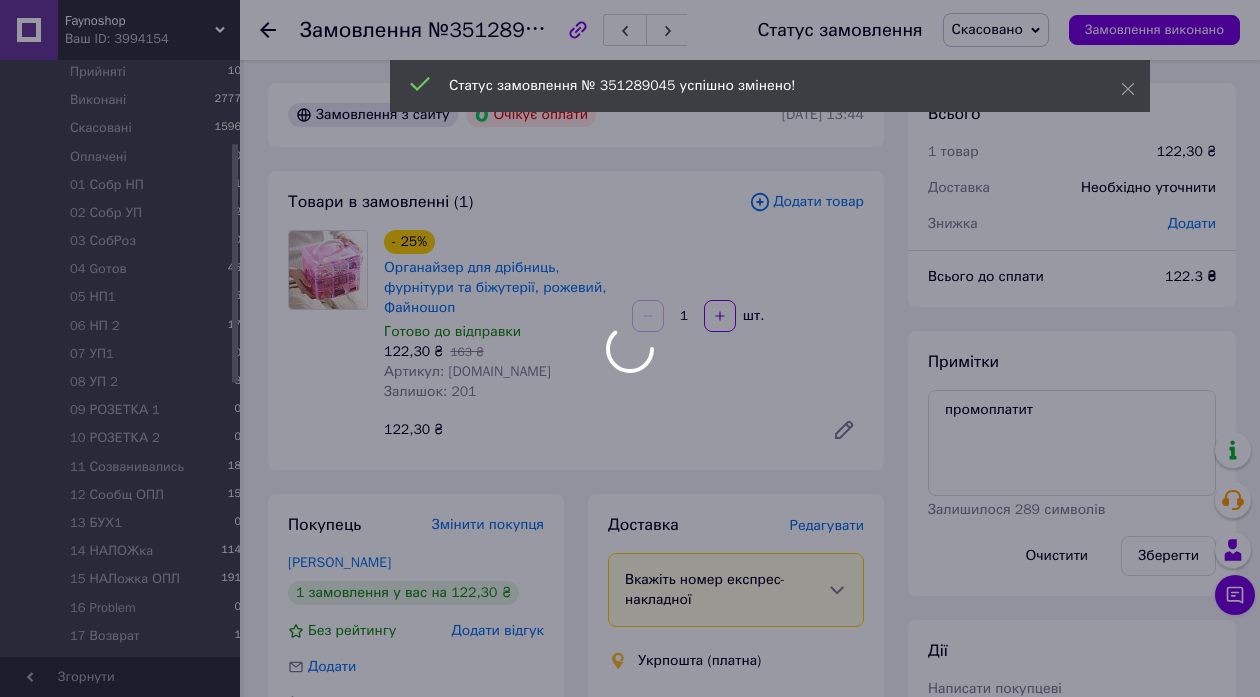 click at bounding box center (630, 348) 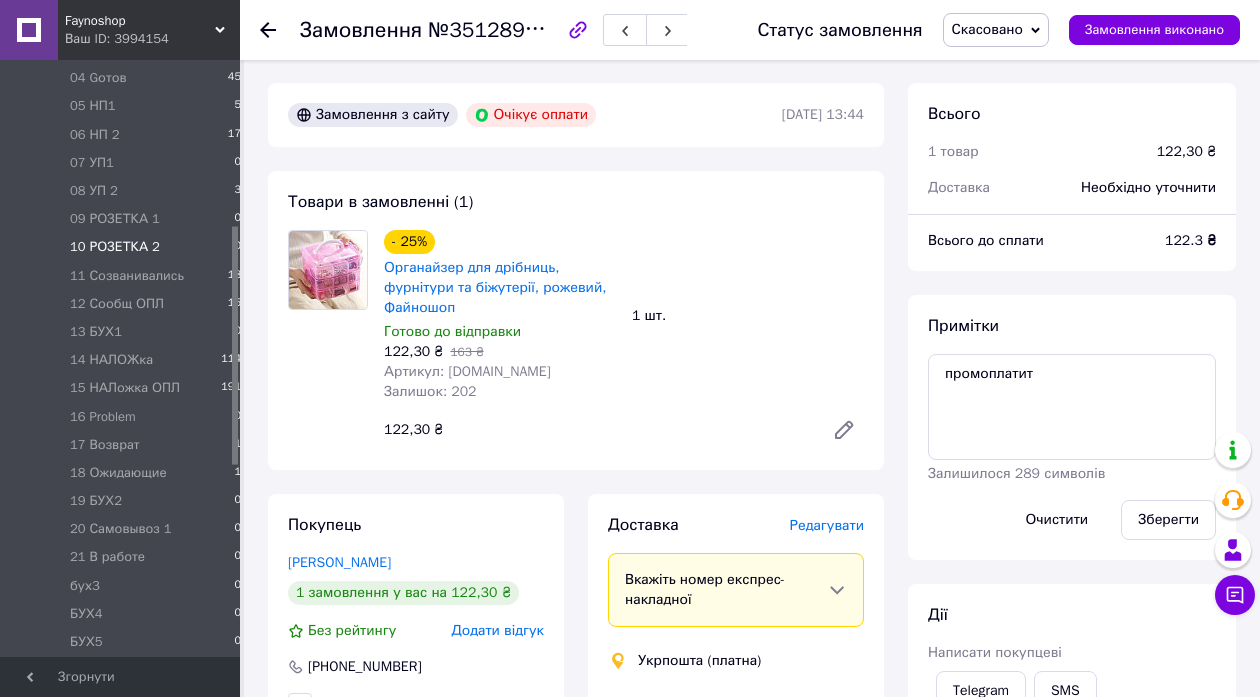 scroll, scrollTop: 414, scrollLeft: 0, axis: vertical 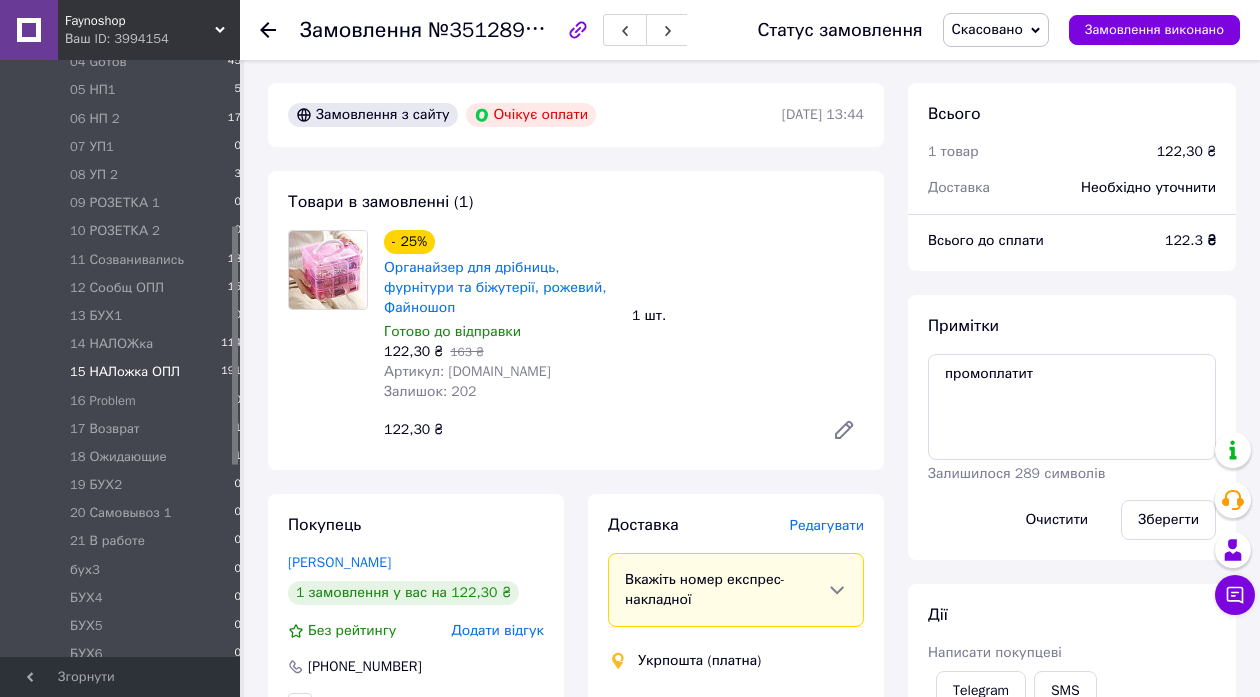 click on "15 НАЛожка ОПЛ" at bounding box center (125, 372) 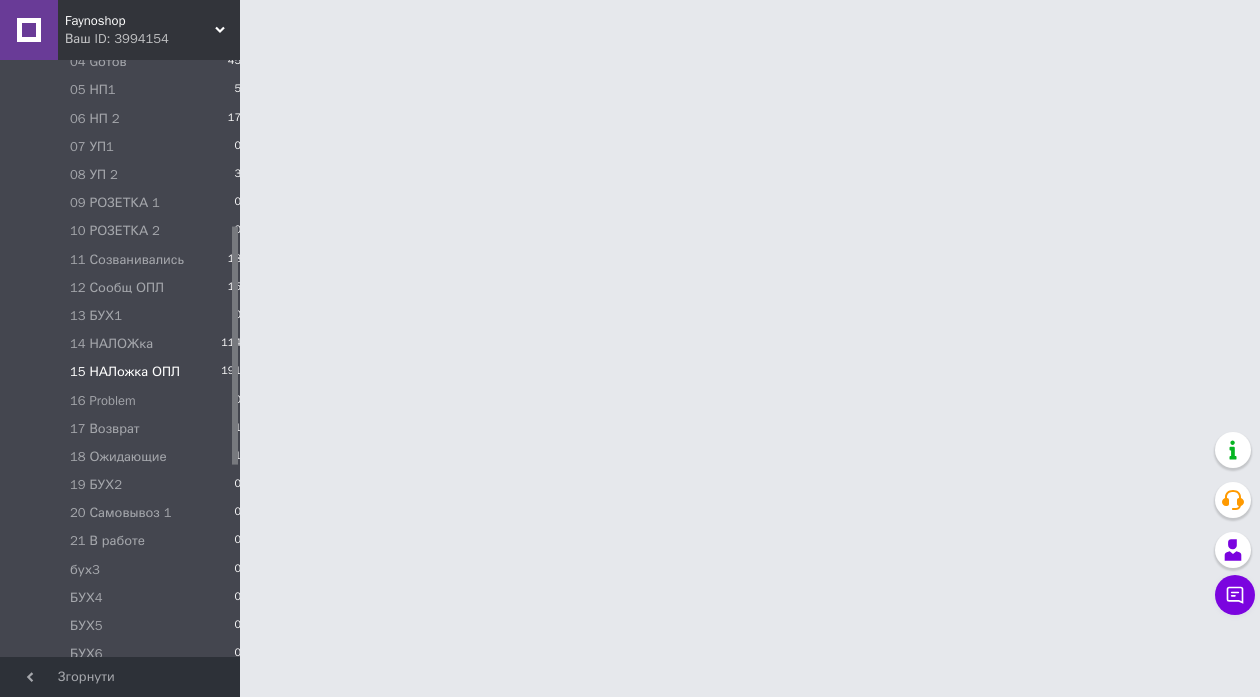 scroll, scrollTop: 0, scrollLeft: 0, axis: both 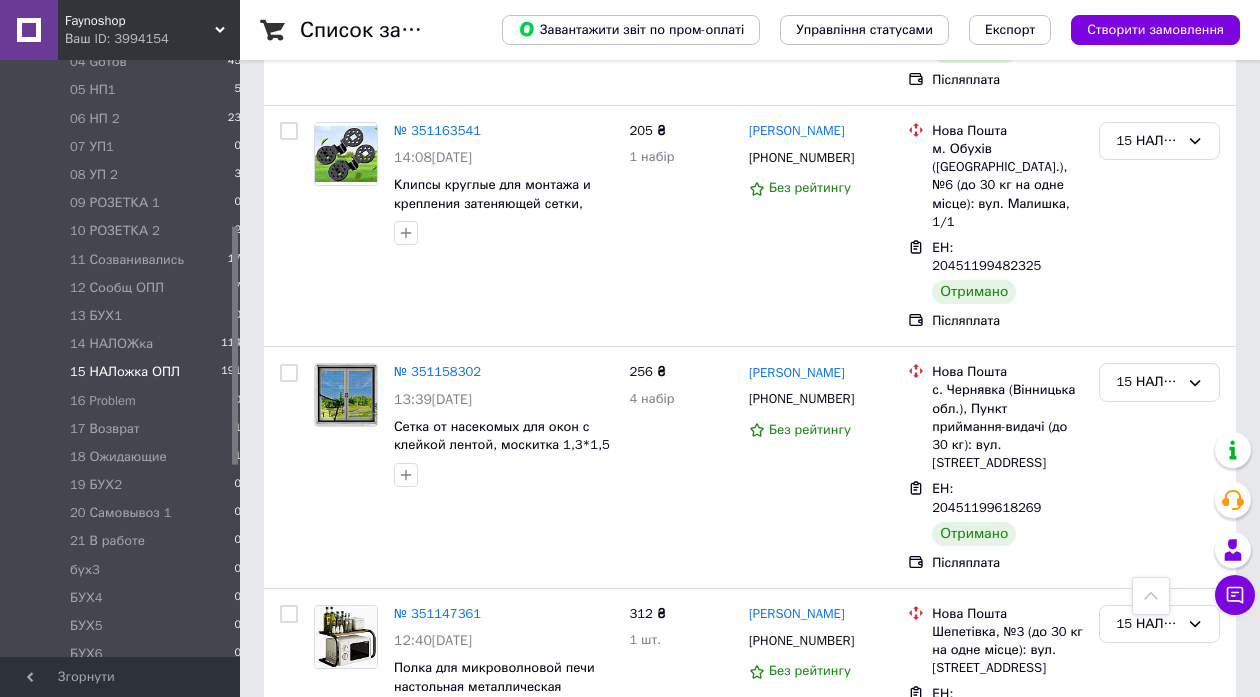 click on "10" at bounding box center (461, 1284) 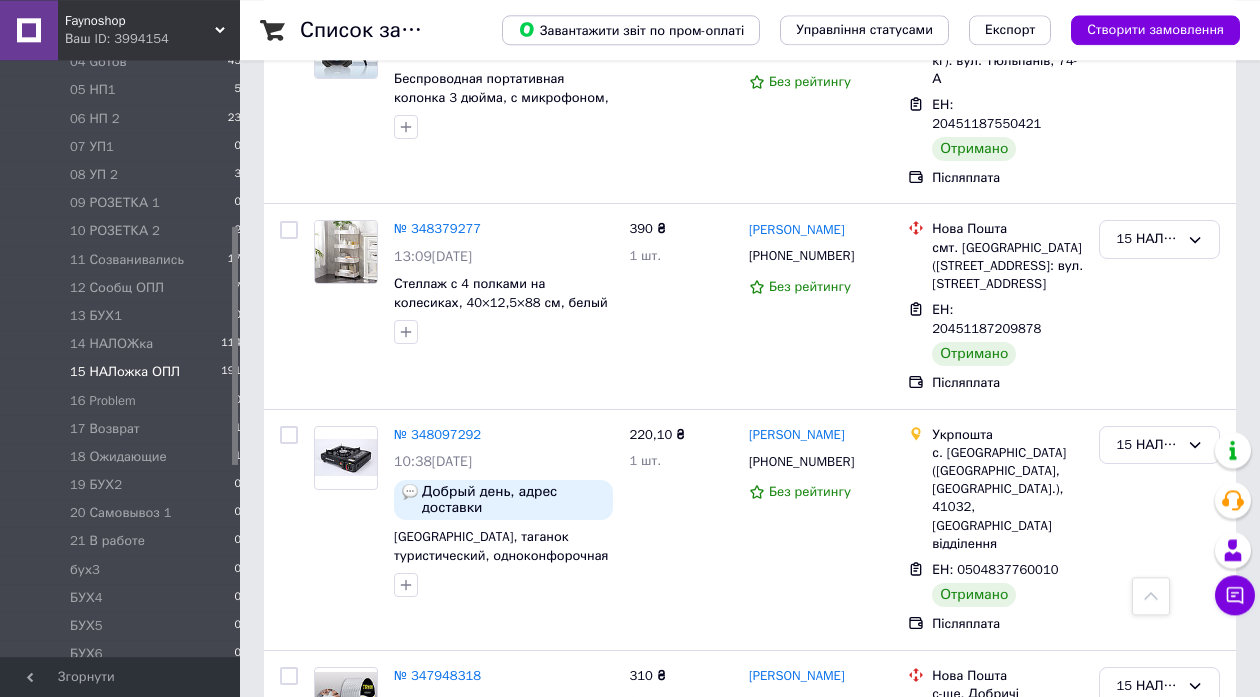 scroll, scrollTop: 1856, scrollLeft: 0, axis: vertical 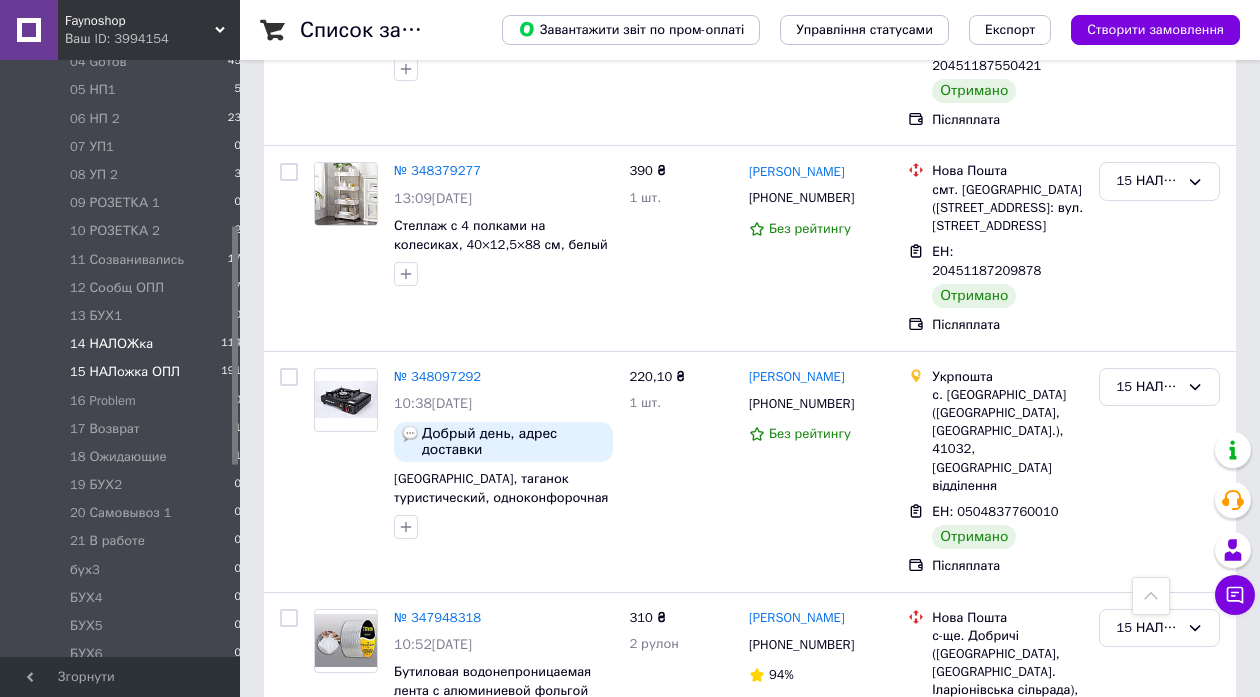 click on "14 НАЛОЖка" at bounding box center [111, 344] 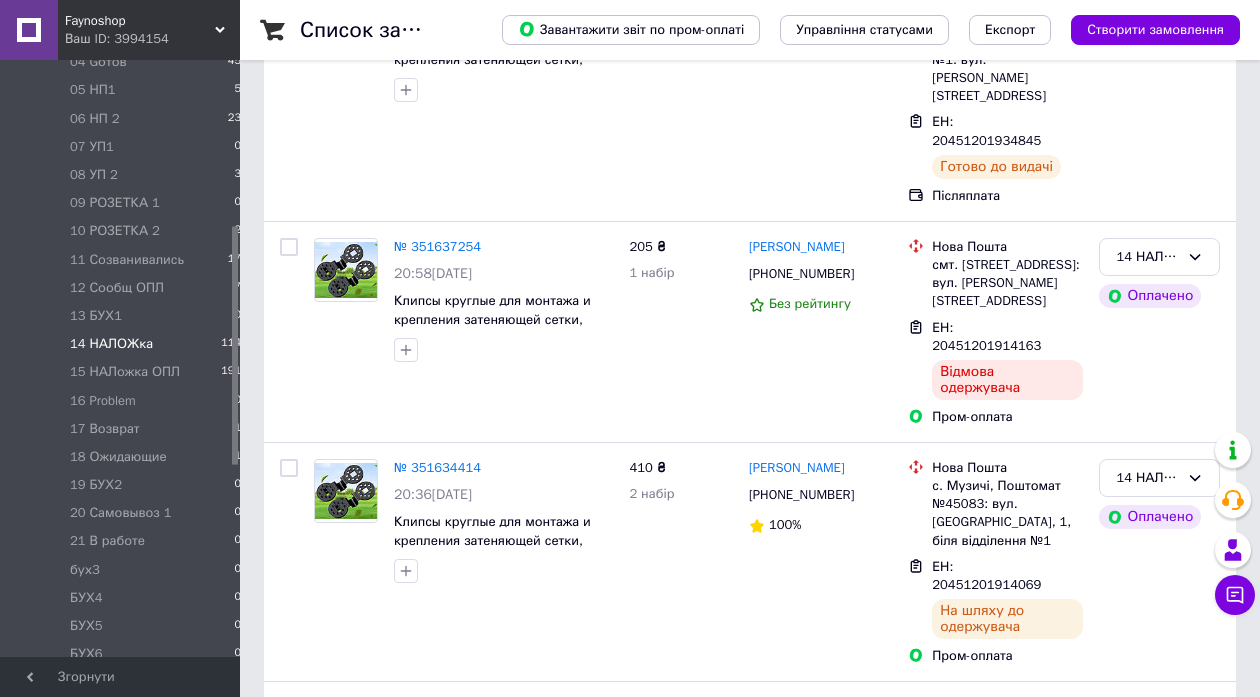 scroll, scrollTop: 0, scrollLeft: 0, axis: both 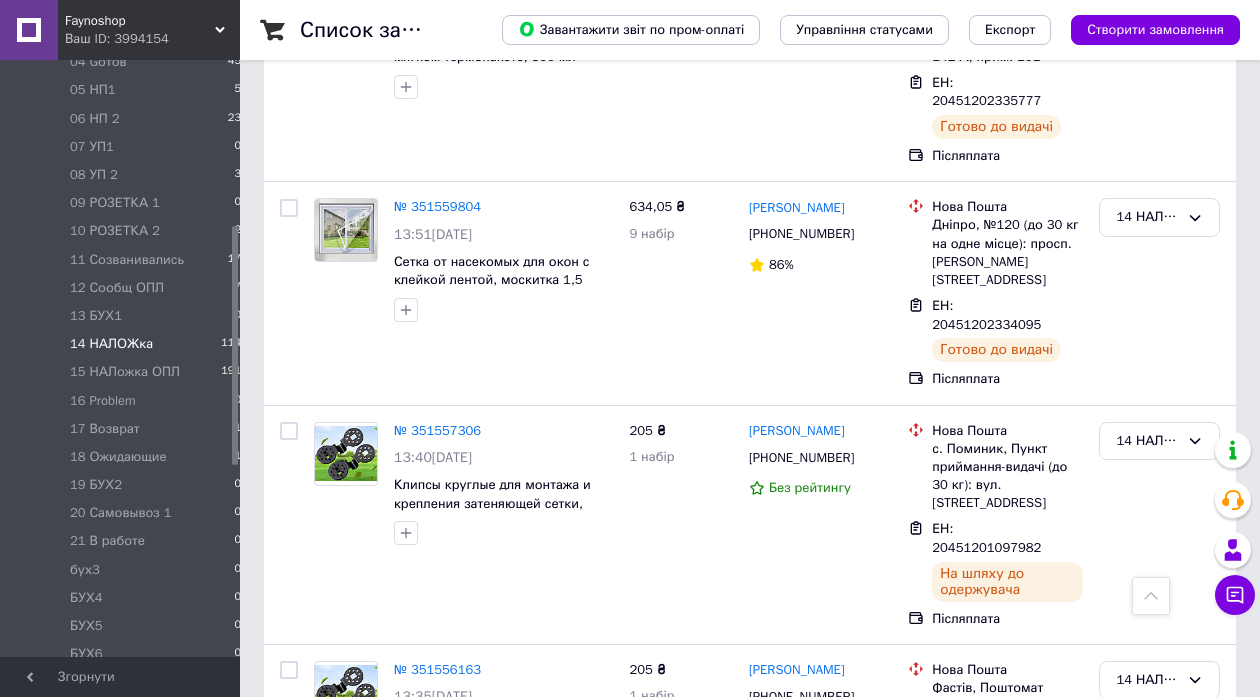 click on "6" at bounding box center (461, 1409) 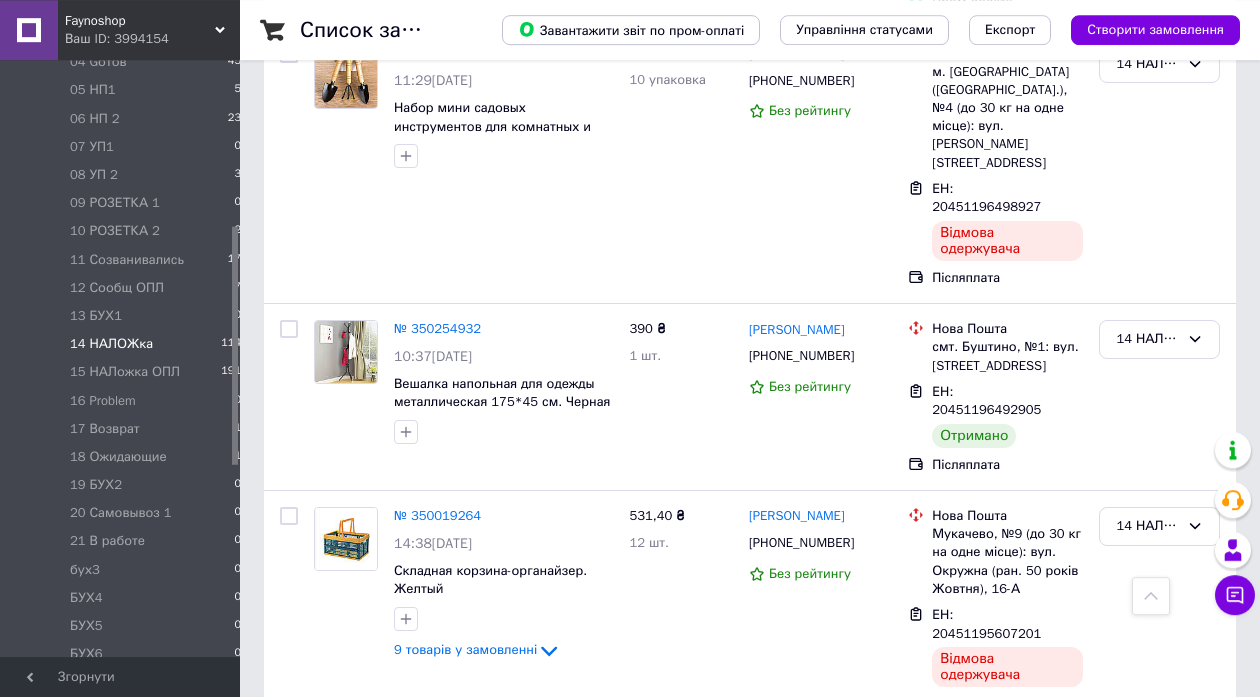 scroll, scrollTop: 2461, scrollLeft: 0, axis: vertical 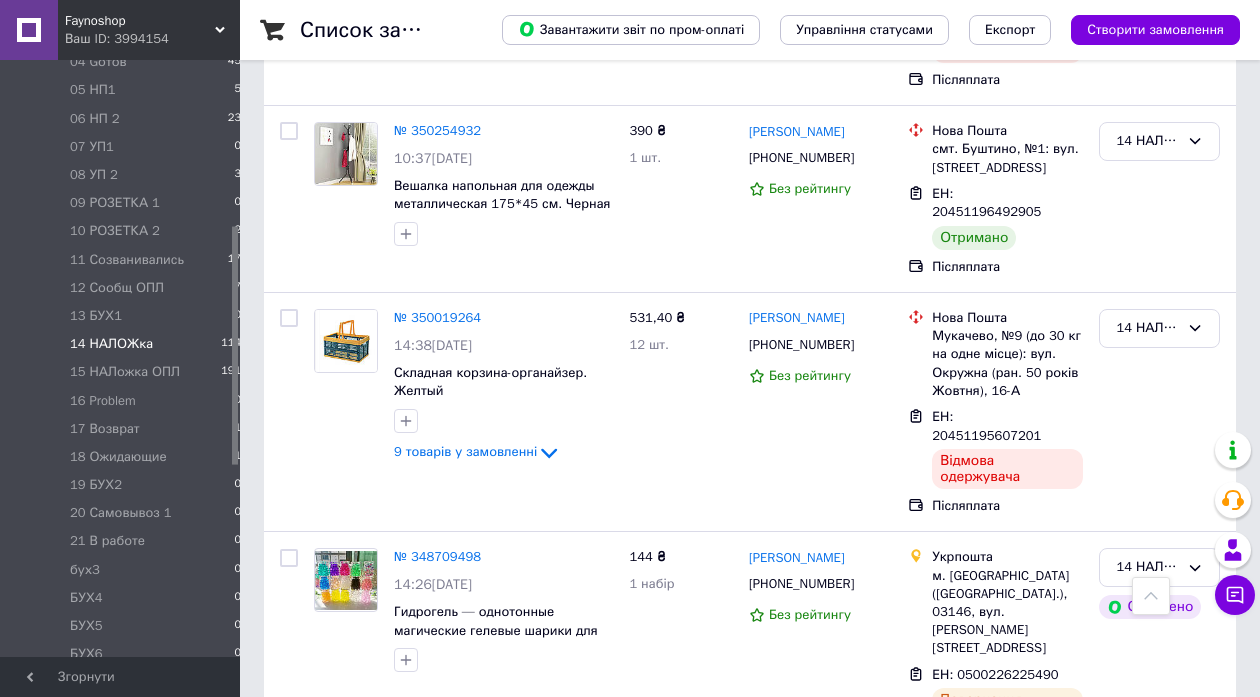 click on "4" at bounding box center (494, 1089) 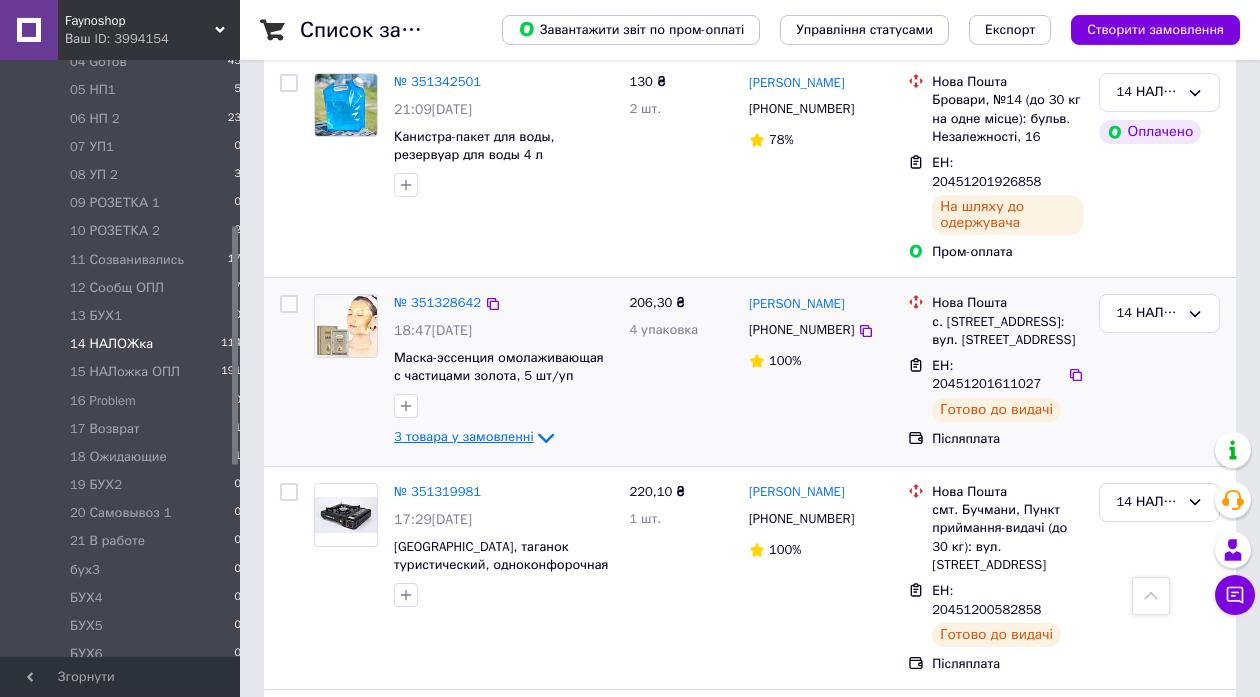 scroll, scrollTop: 3324, scrollLeft: 0, axis: vertical 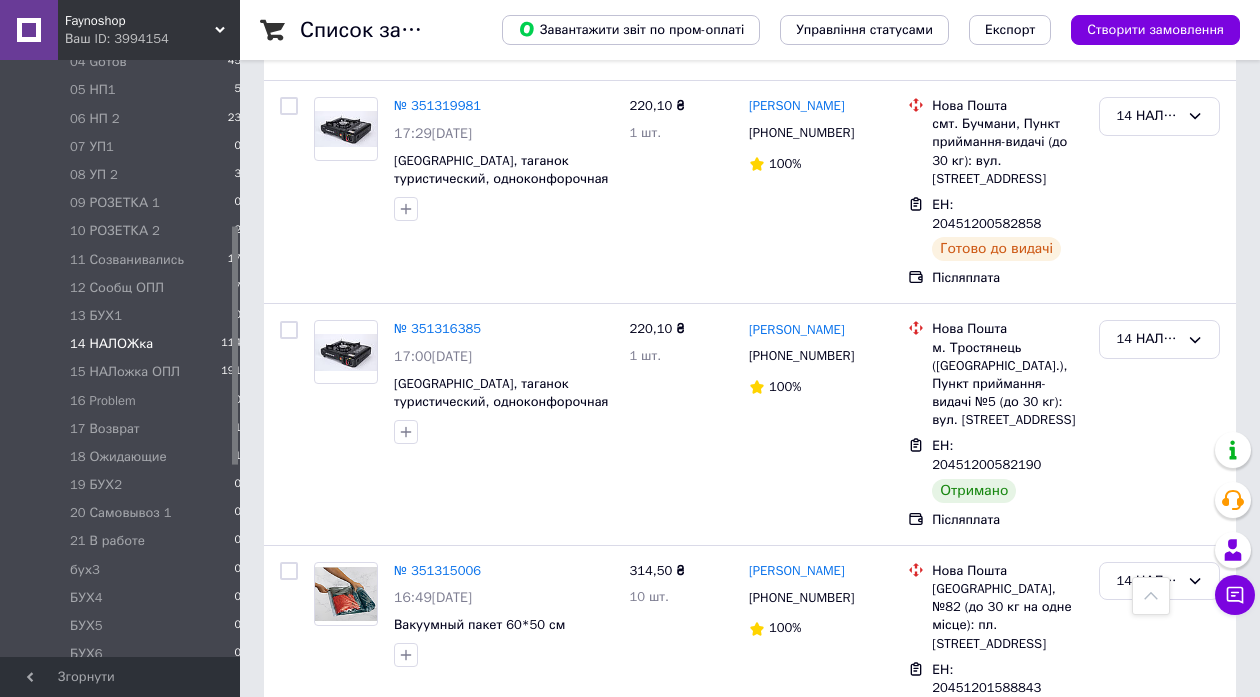 click on "5" at bounding box center [584, 1278] 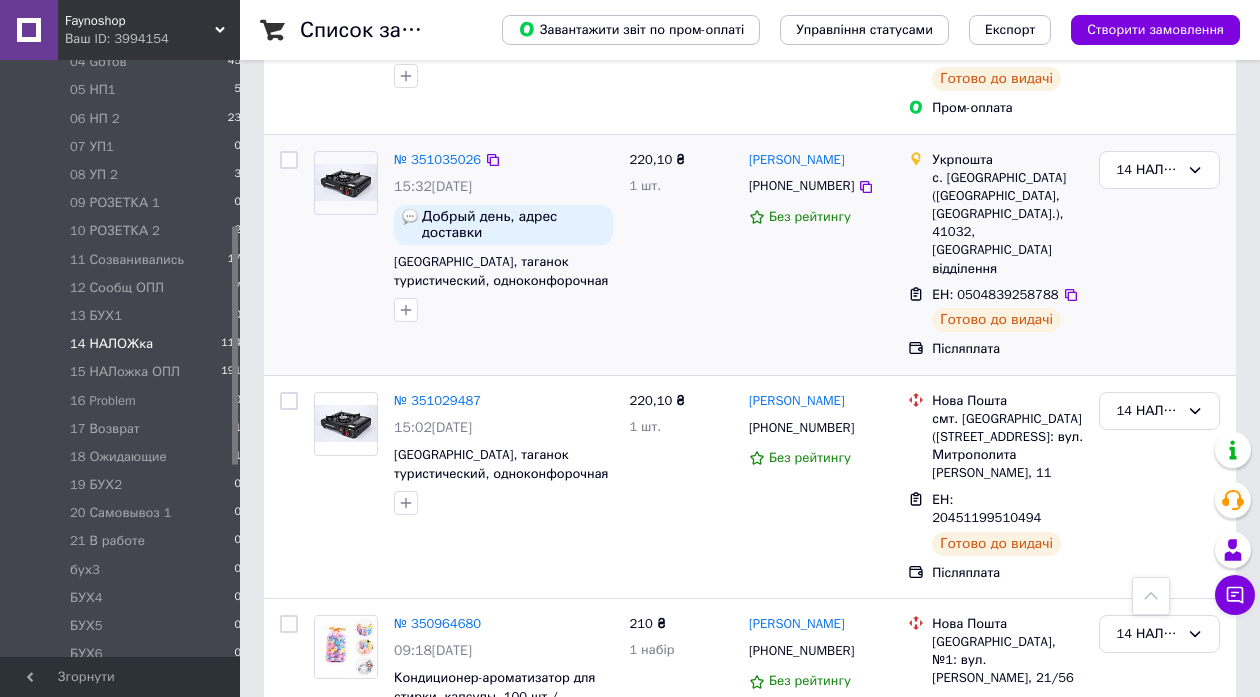 scroll, scrollTop: 3240, scrollLeft: 0, axis: vertical 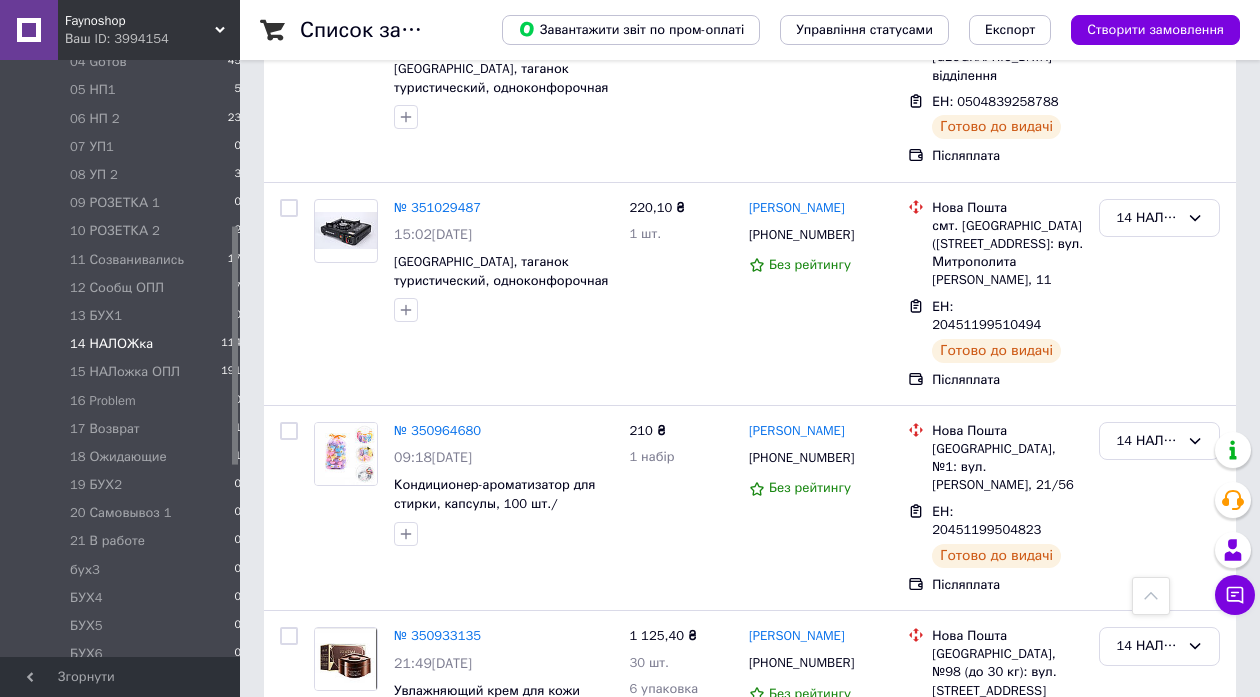 click on "6" at bounding box center (629, 1102) 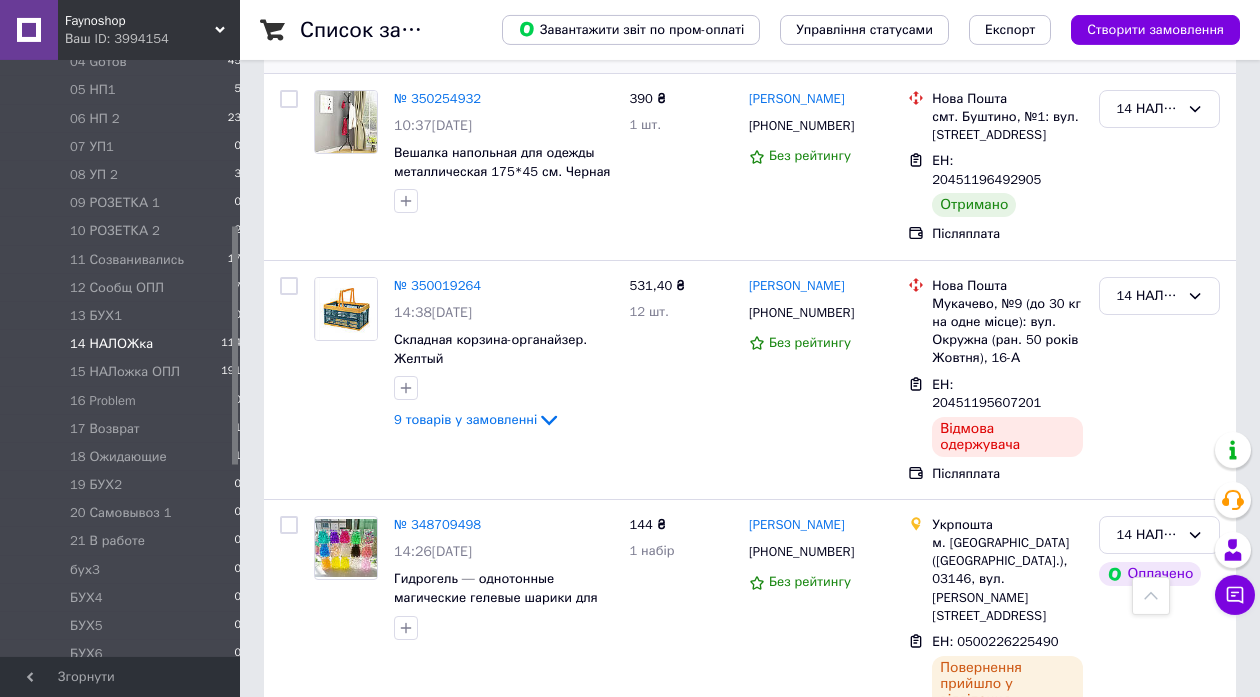 scroll, scrollTop: 2256, scrollLeft: 0, axis: vertical 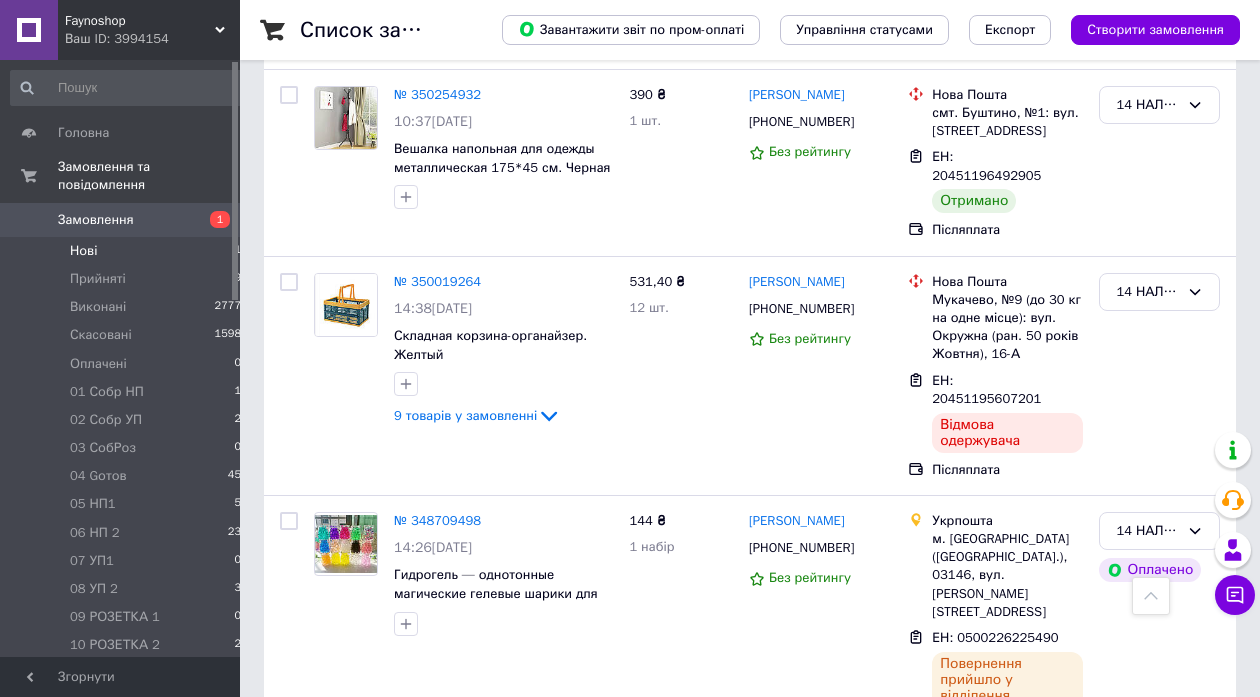 click on "Нові" at bounding box center (83, 251) 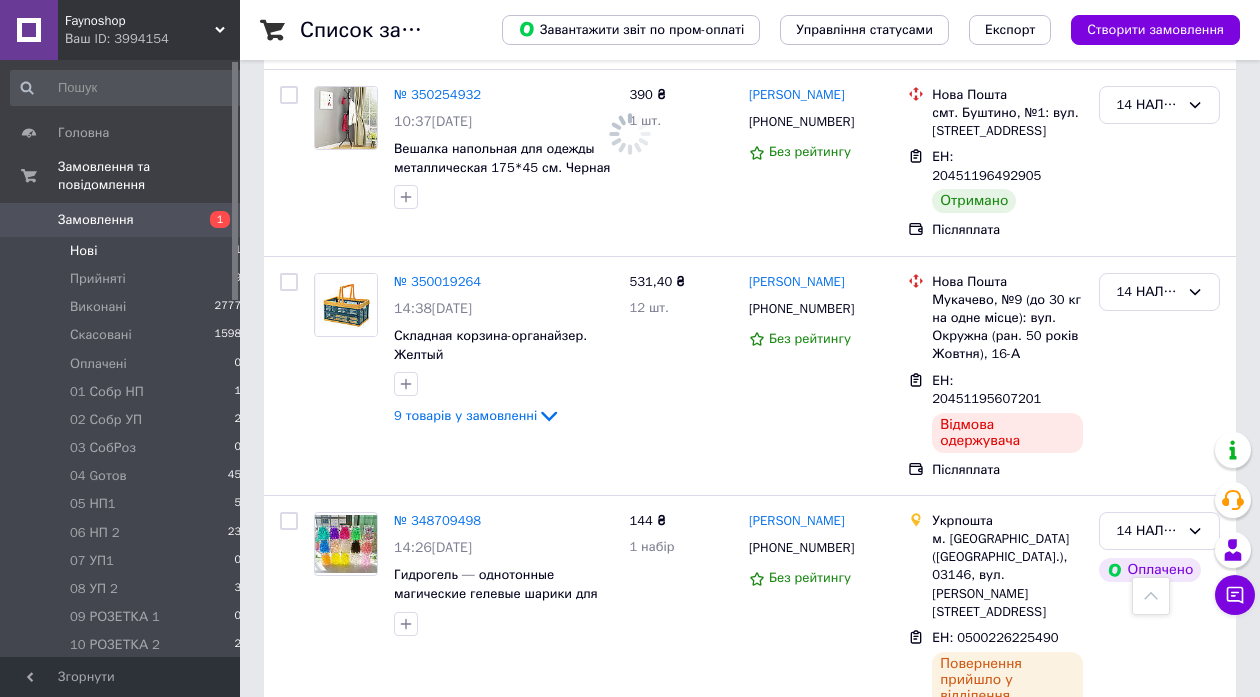 scroll, scrollTop: 0, scrollLeft: 0, axis: both 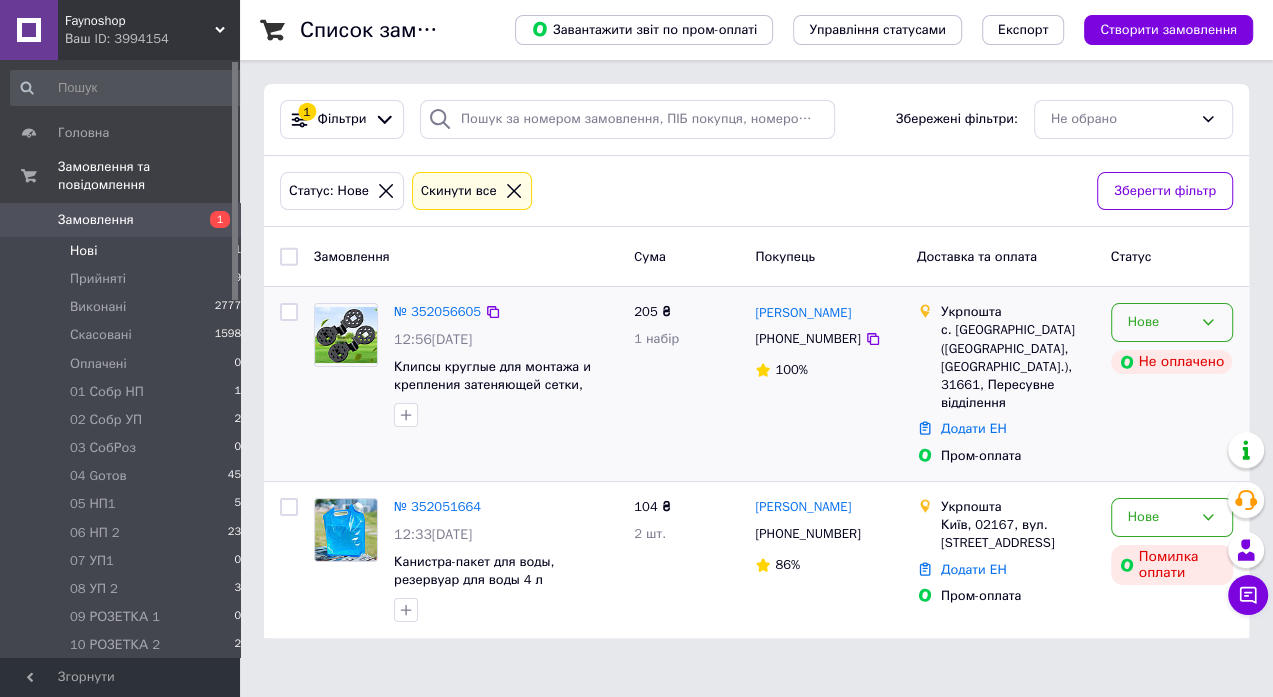 click 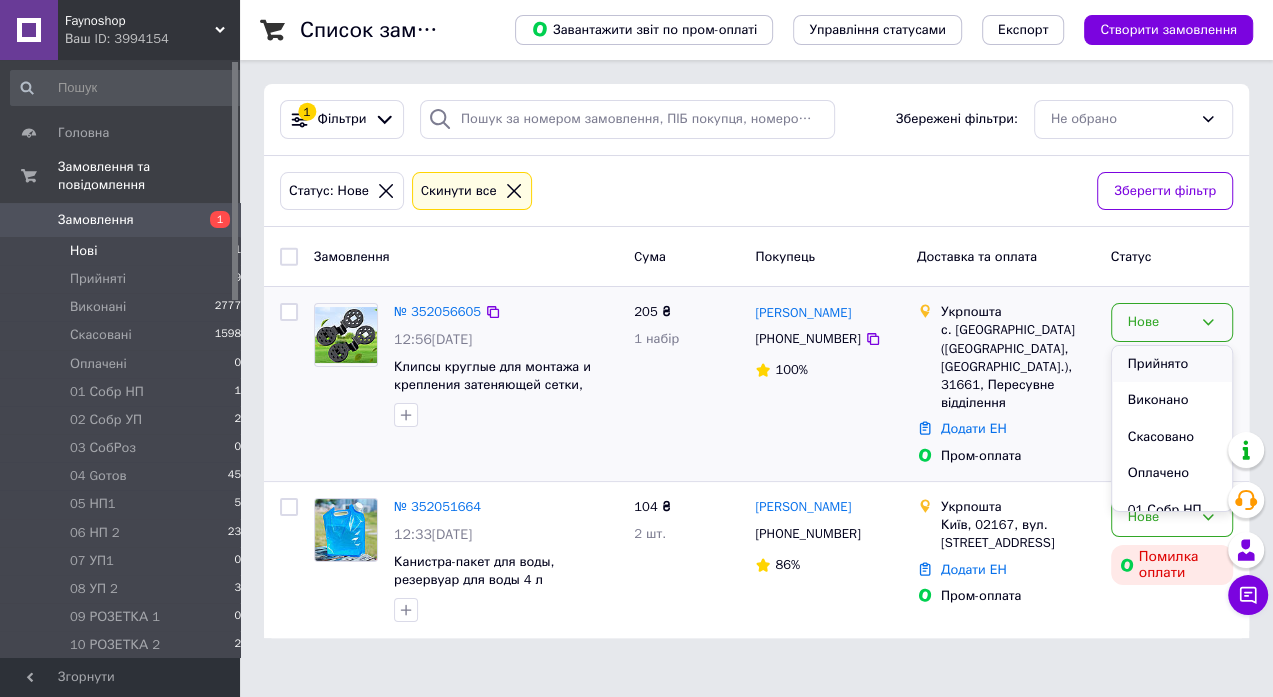 click on "Прийнято" at bounding box center (1172, 364) 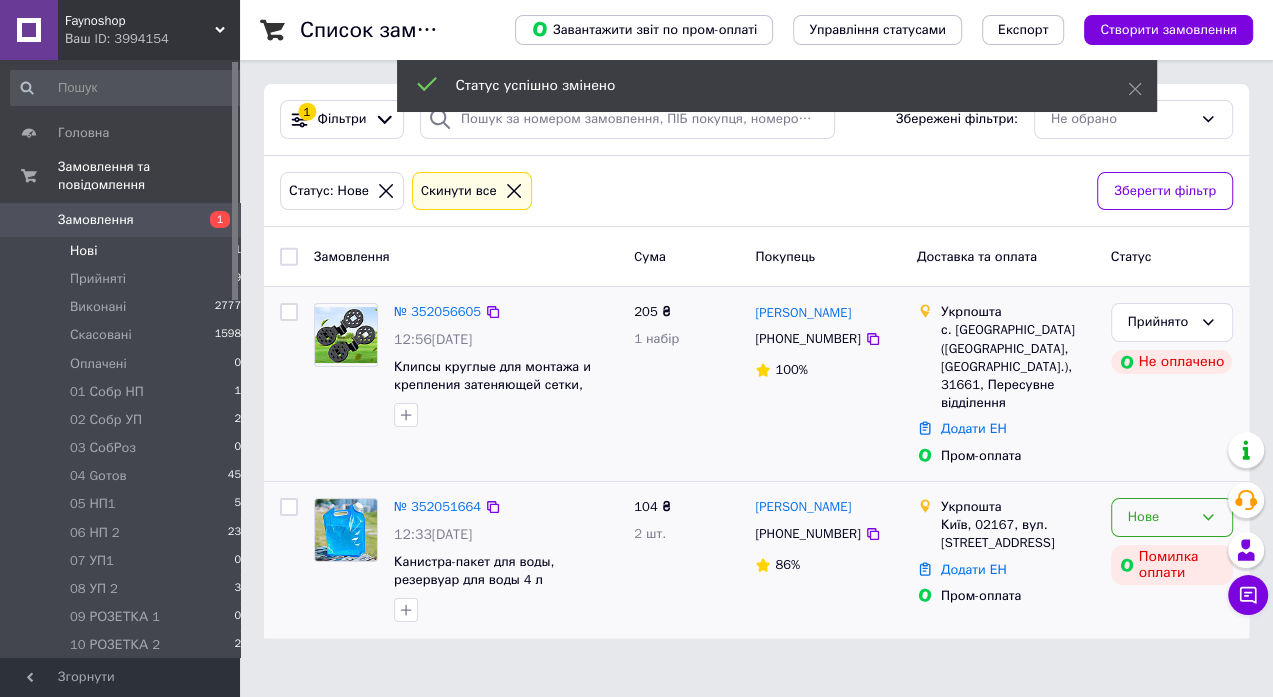 click 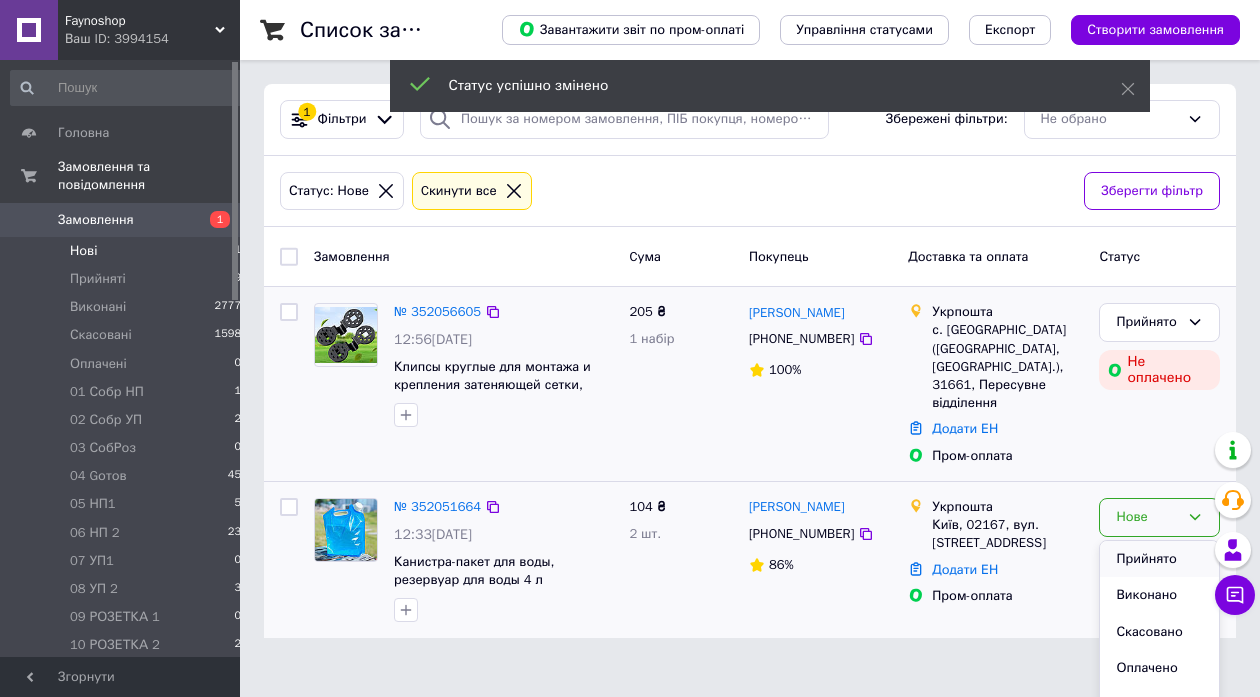 click on "Прийнято" at bounding box center [1159, 559] 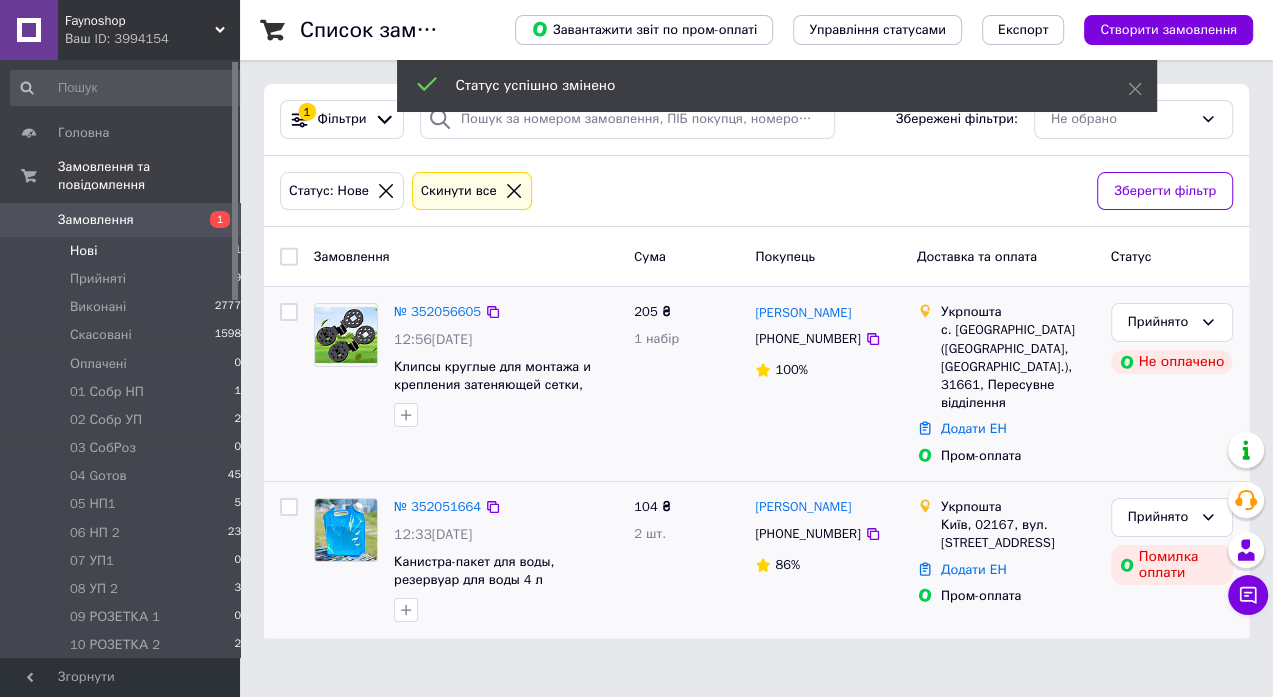 click on "№ 352051664" at bounding box center [437, 506] 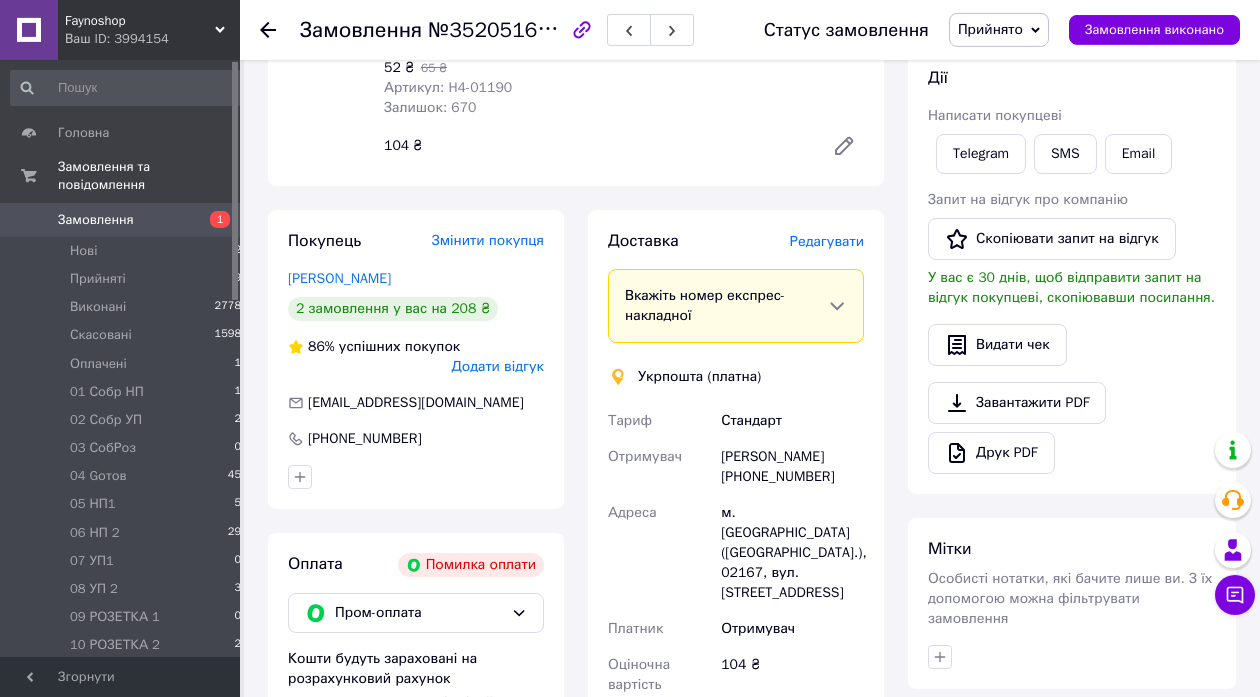 scroll, scrollTop: 648, scrollLeft: 0, axis: vertical 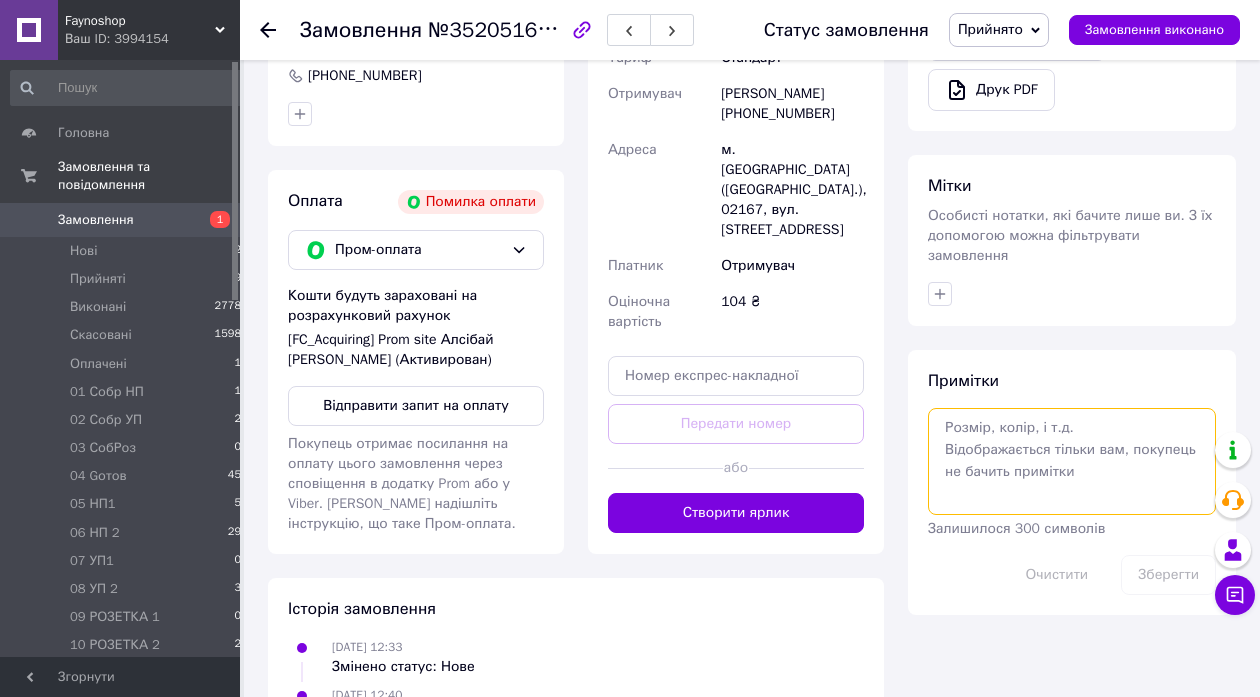 click at bounding box center [1072, 461] 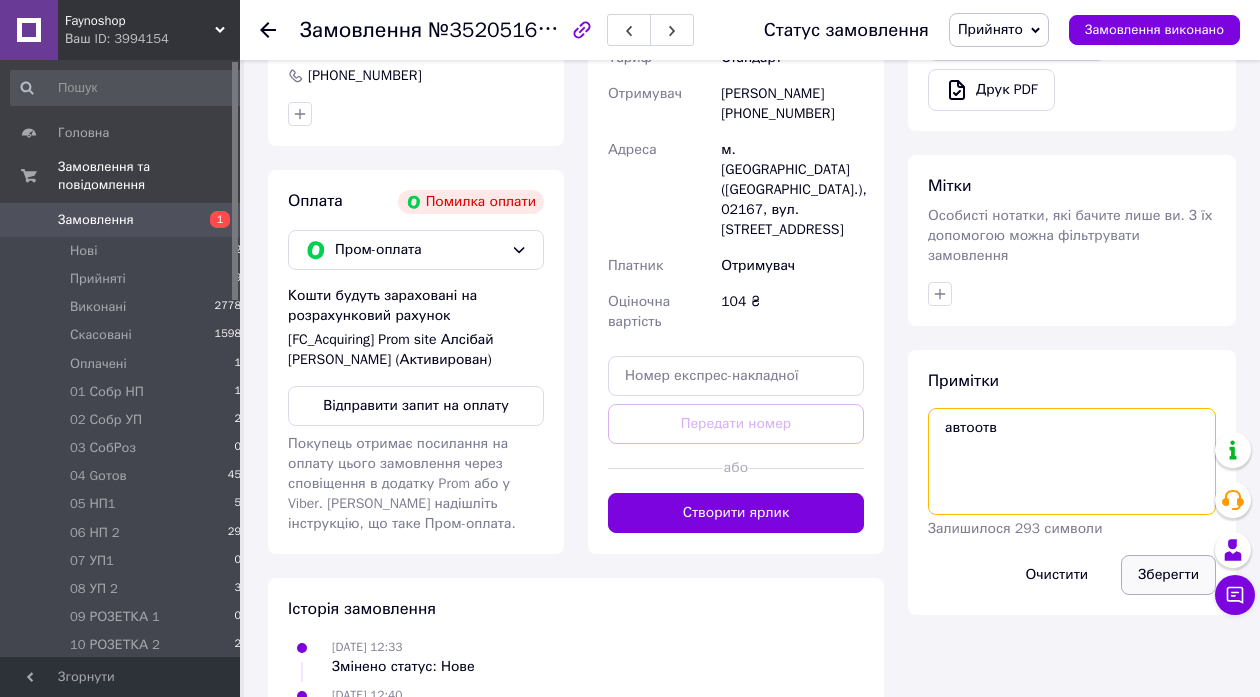 type on "автоотв" 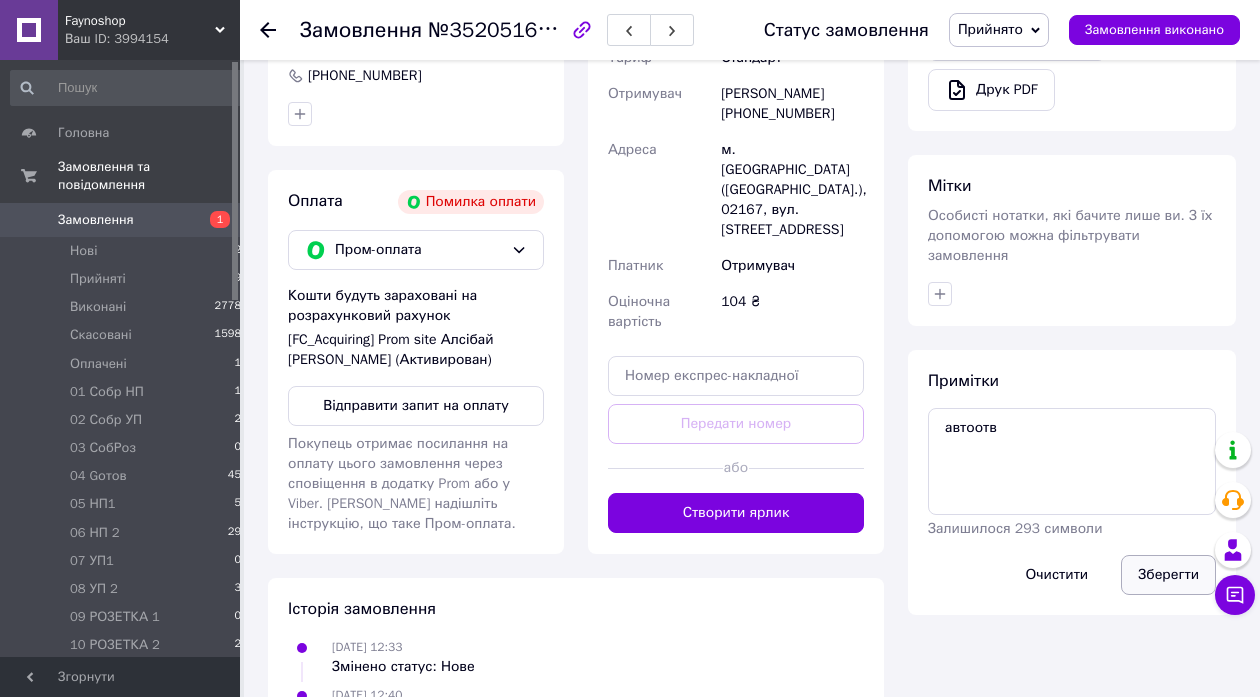 click on "Зберегти" at bounding box center (1168, 575) 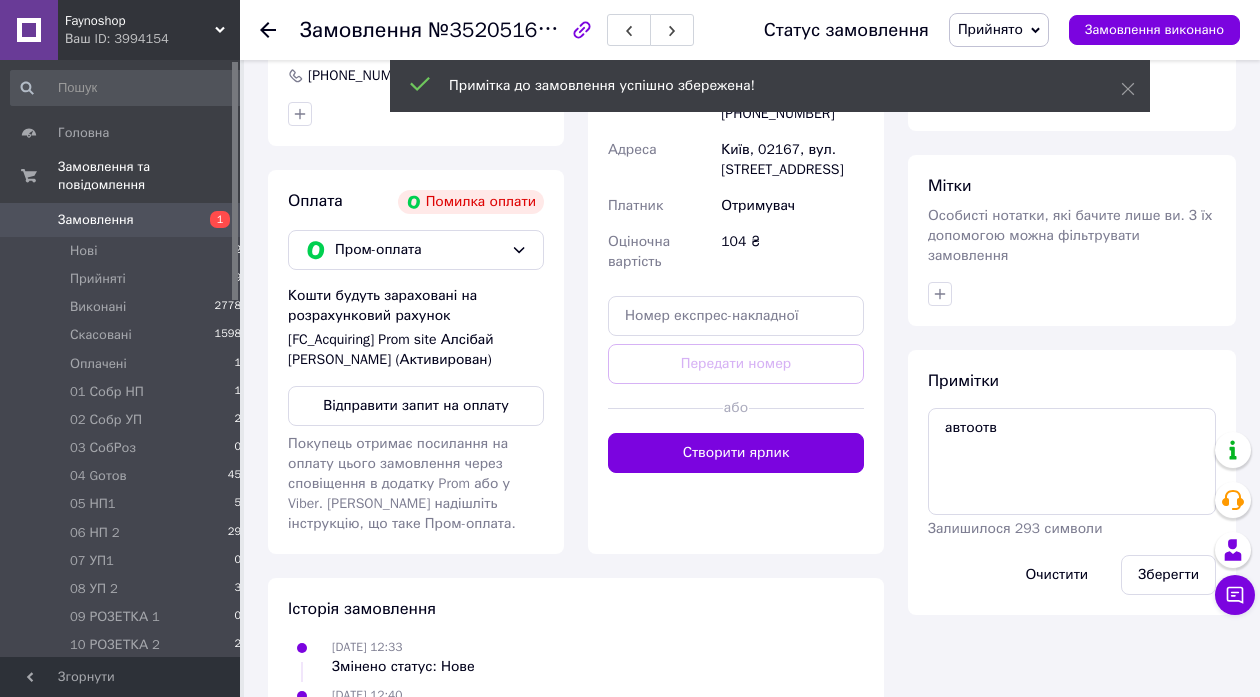 click 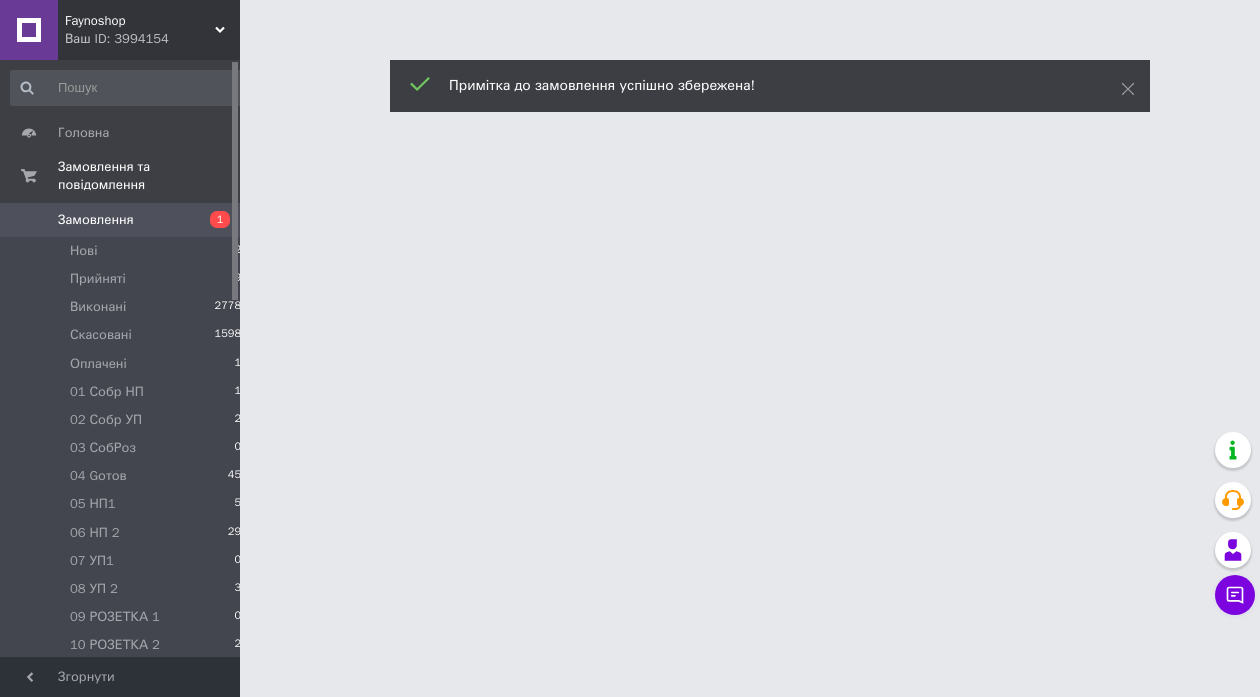 scroll, scrollTop: 0, scrollLeft: 0, axis: both 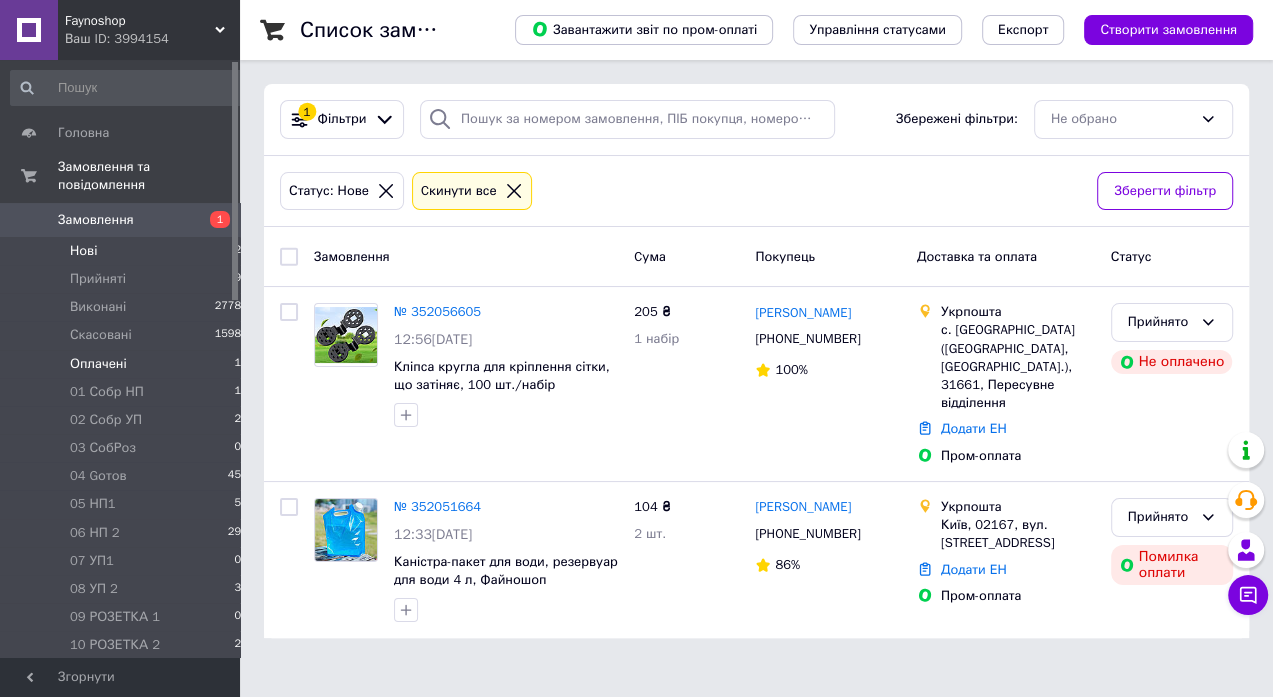 click on "Оплачені" at bounding box center (98, 364) 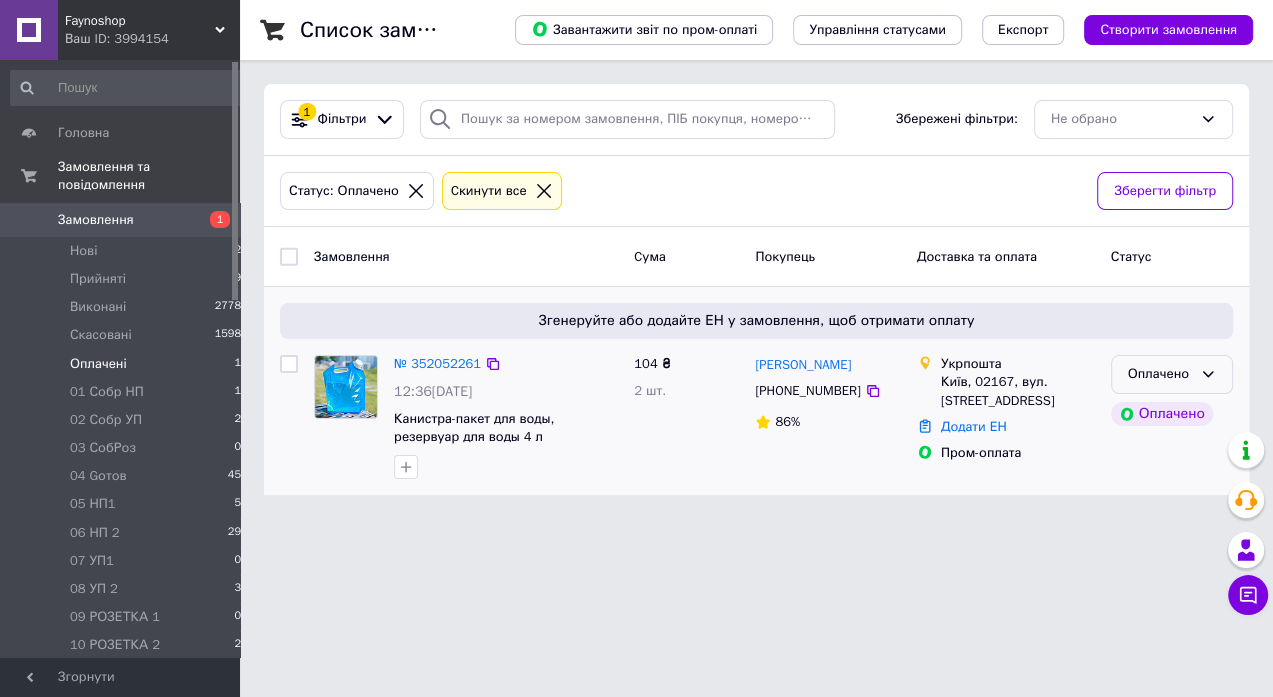 click 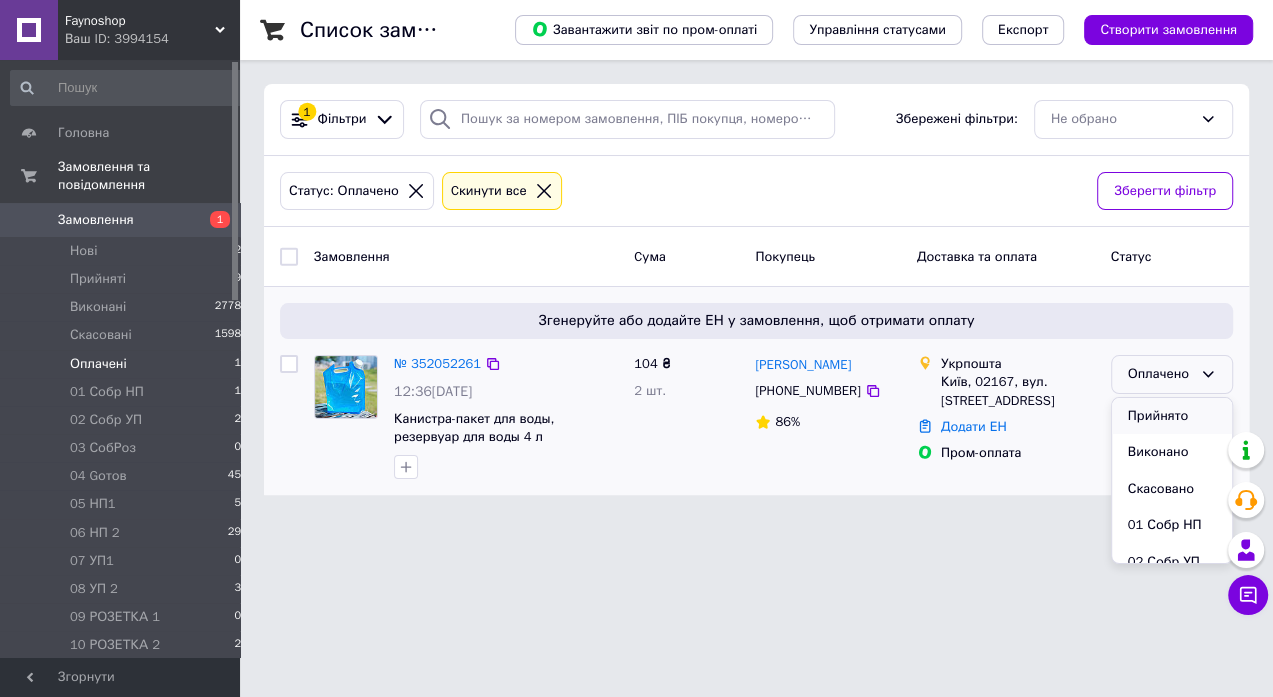 click on "Прийнято" at bounding box center [1172, 416] 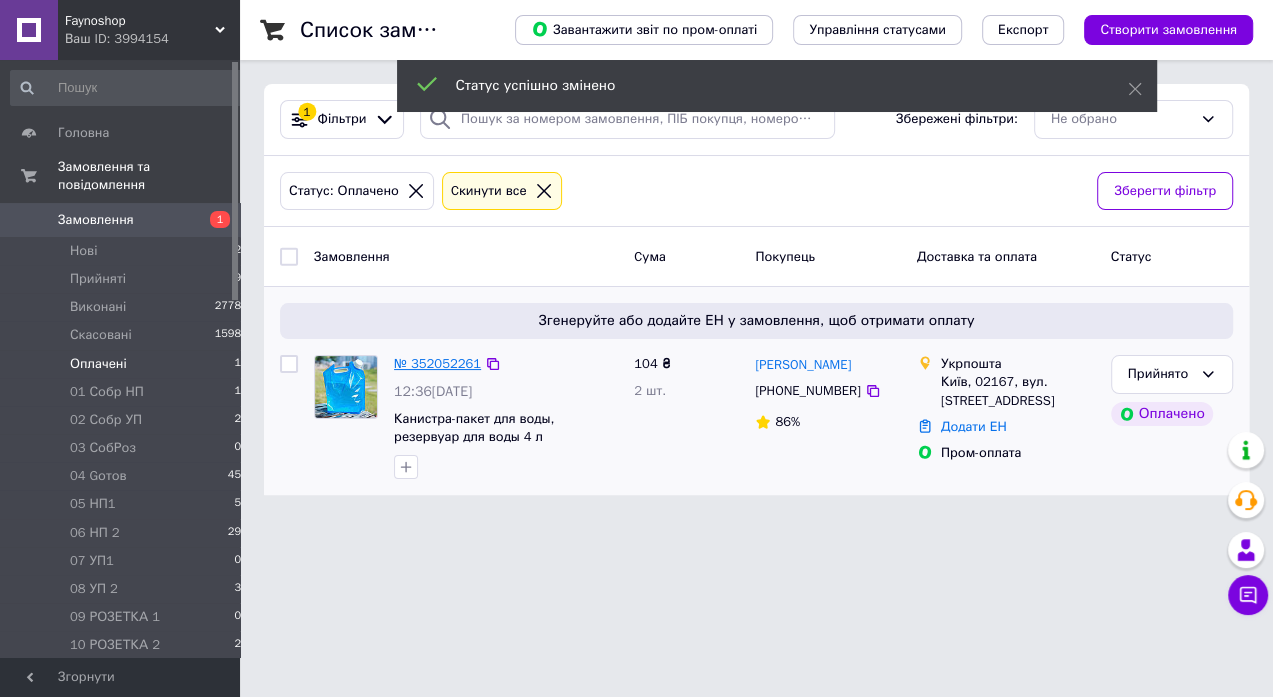 click on "№ 352052261" at bounding box center [437, 363] 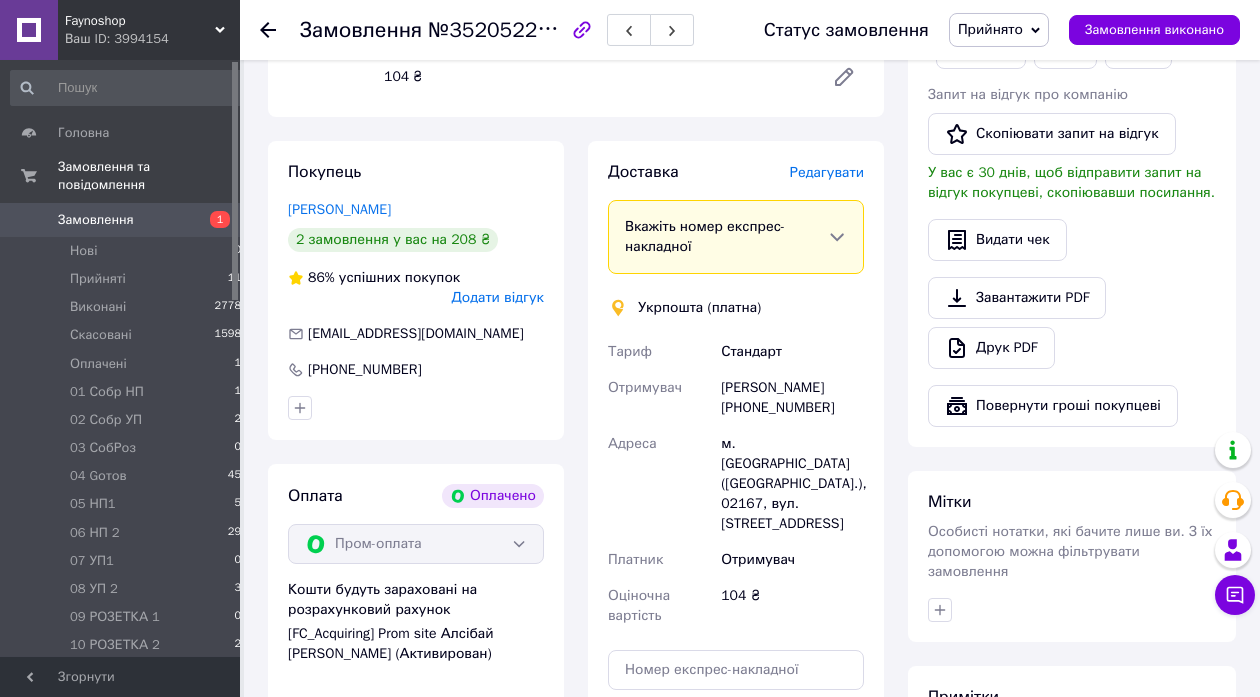 scroll, scrollTop: 1080, scrollLeft: 0, axis: vertical 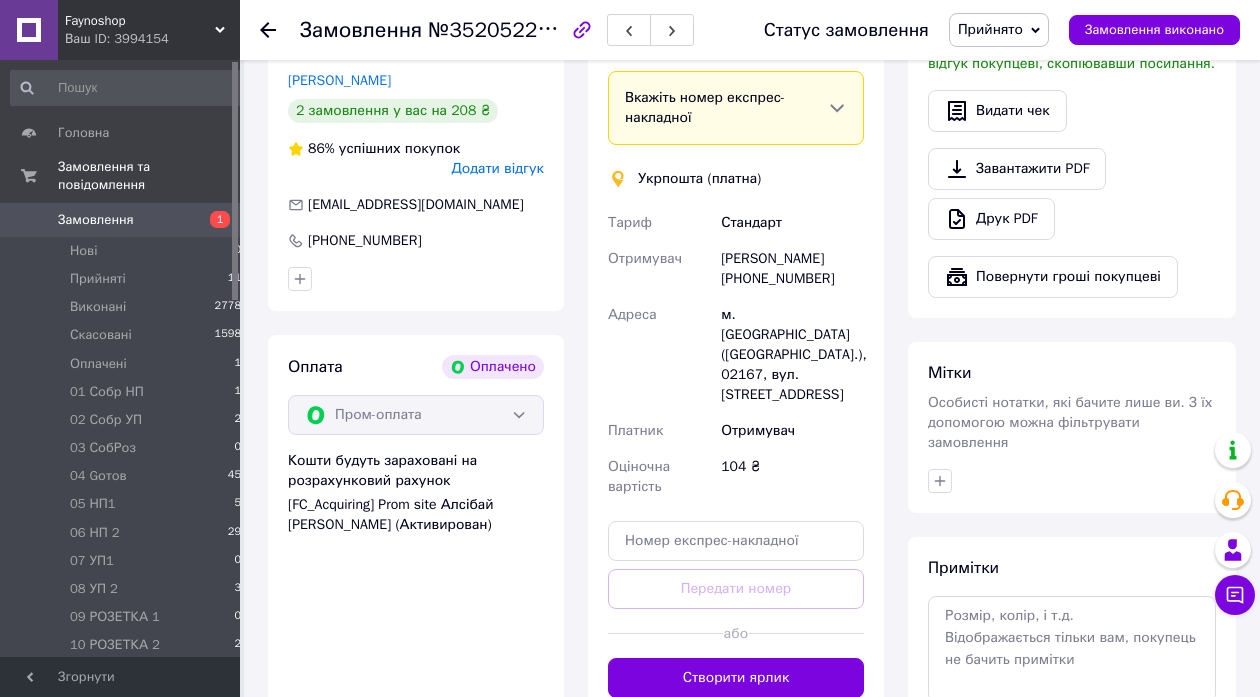 click 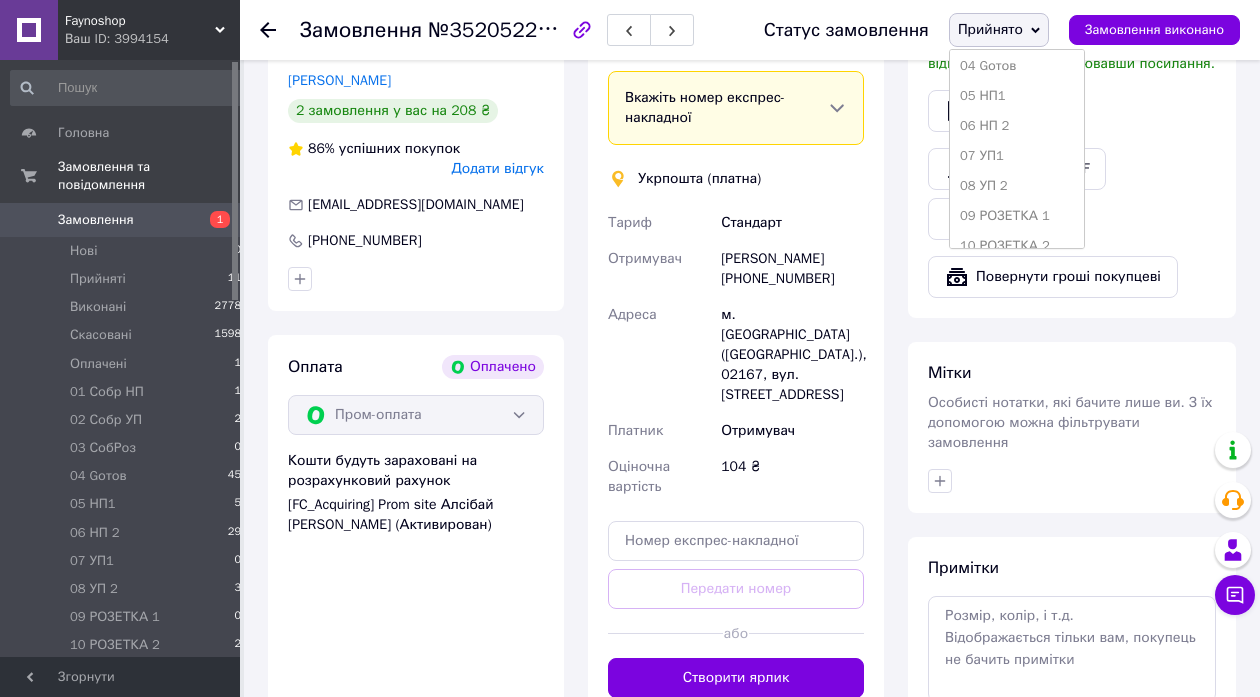 scroll, scrollTop: 414, scrollLeft: 0, axis: vertical 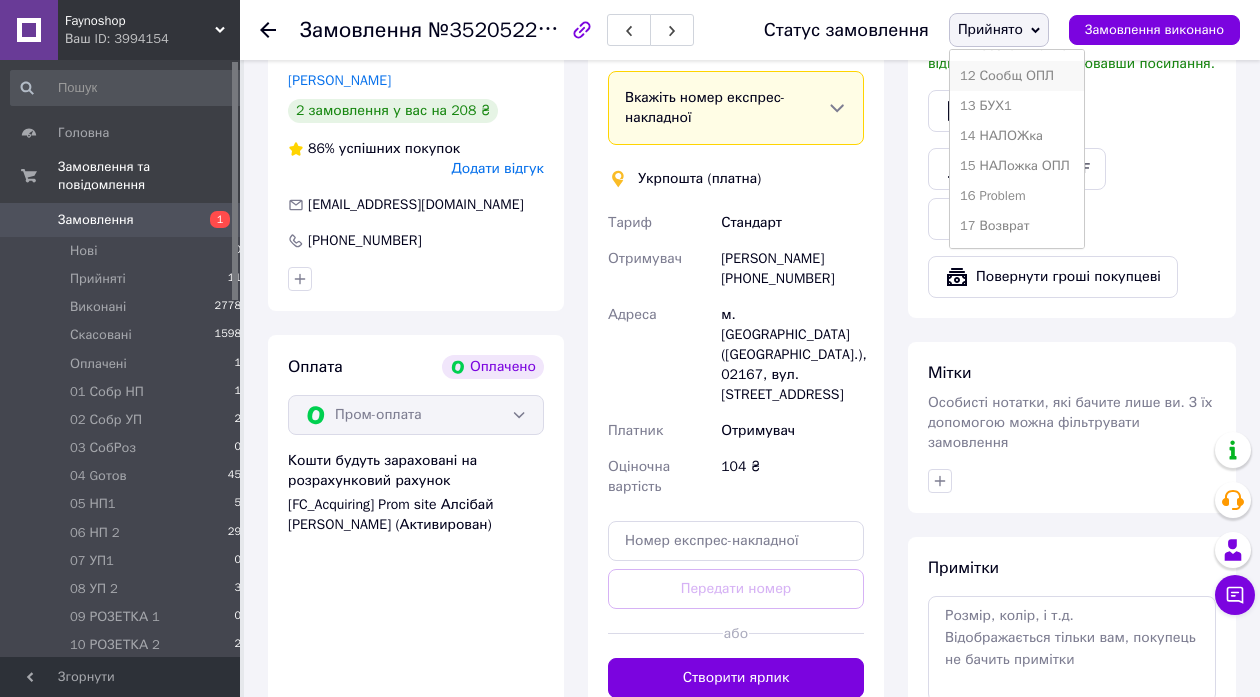 click on "12 Сообщ ОПЛ" at bounding box center (1017, 76) 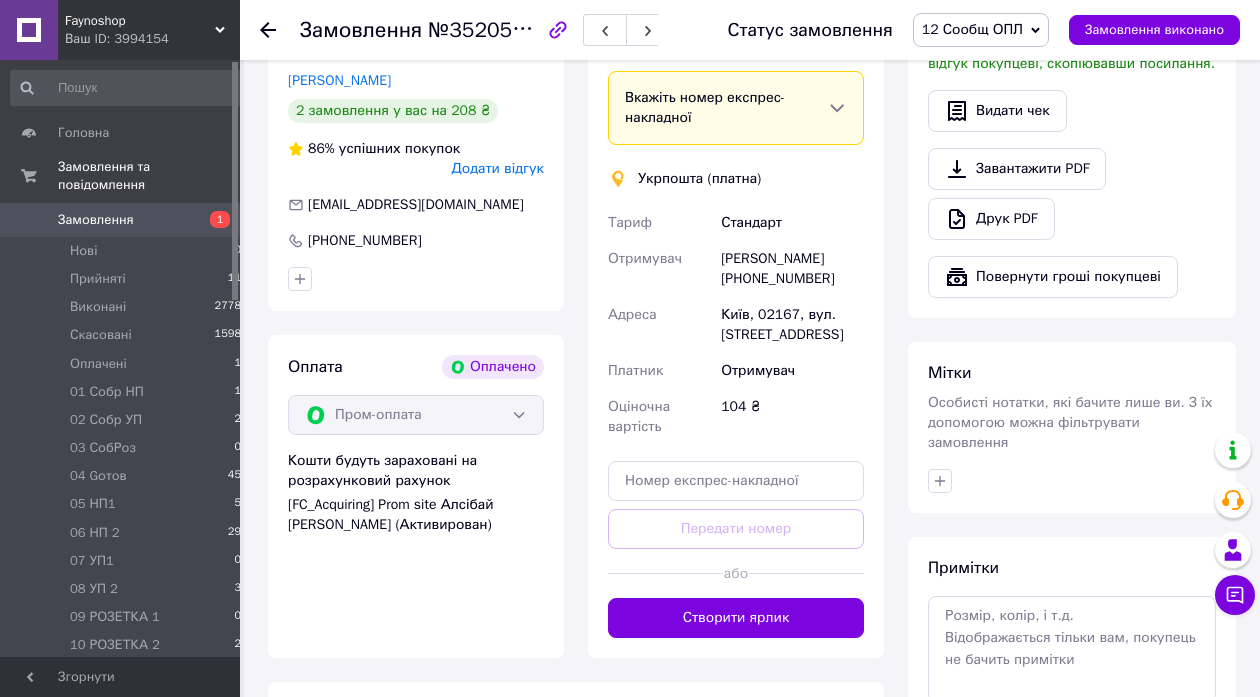 click 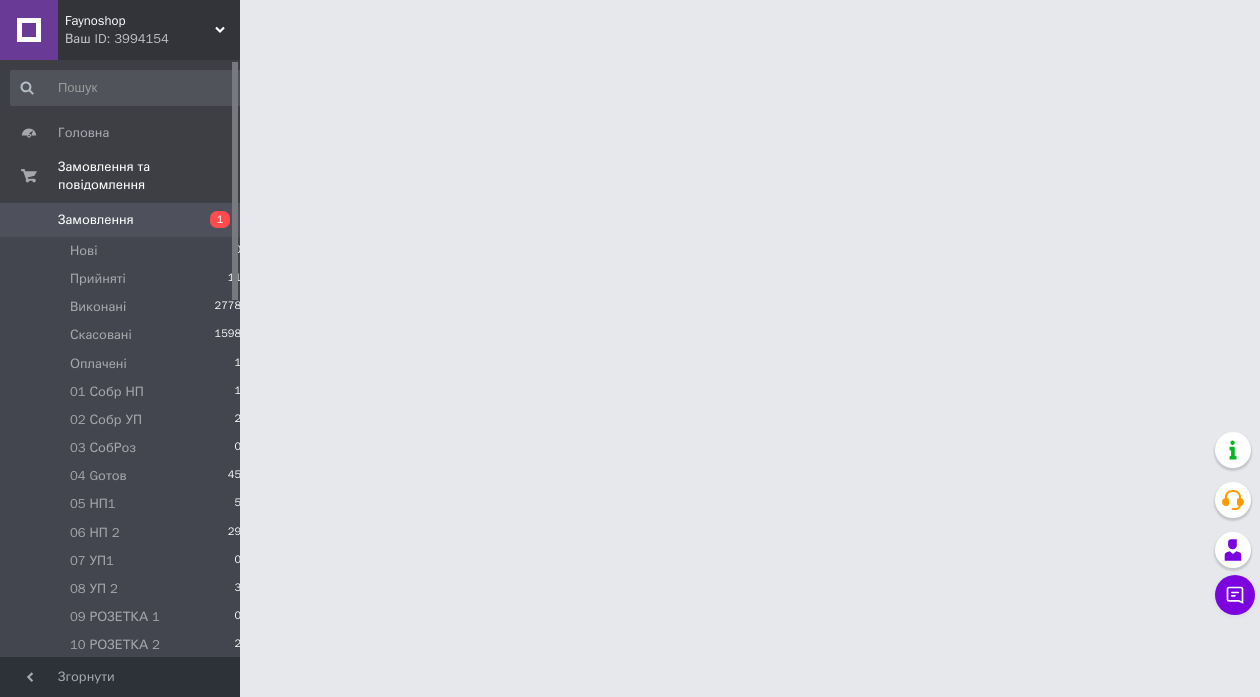 scroll, scrollTop: 0, scrollLeft: 0, axis: both 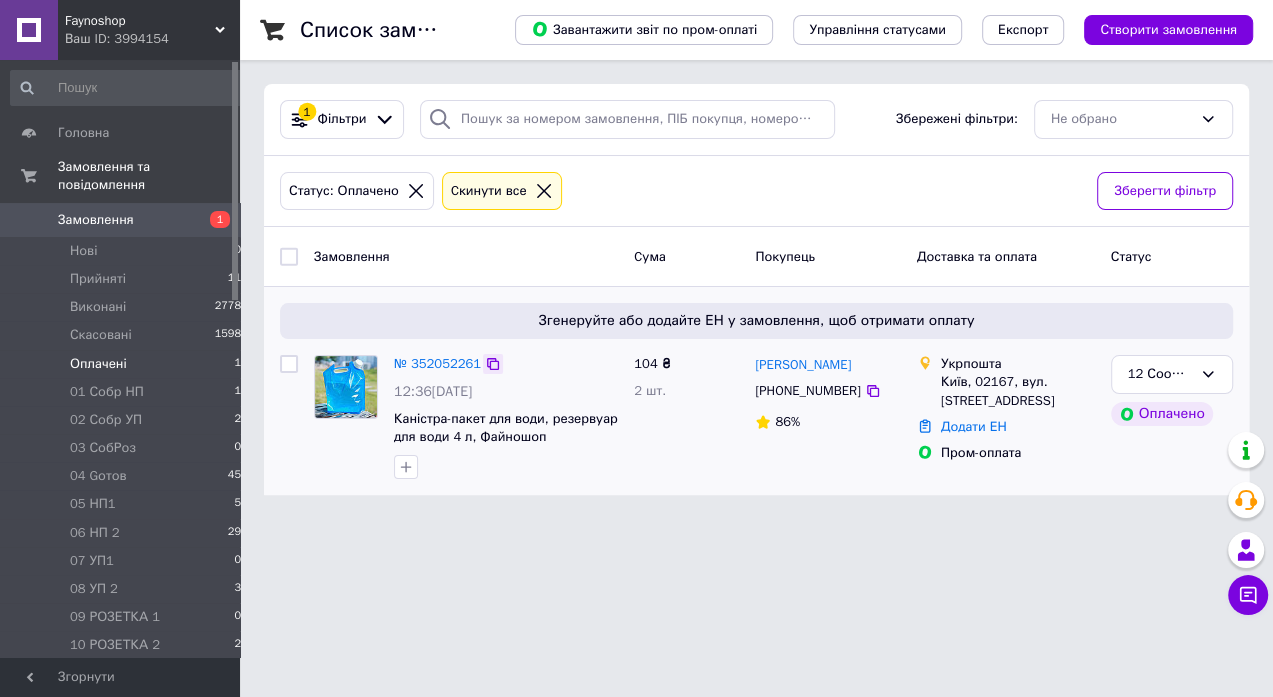 click 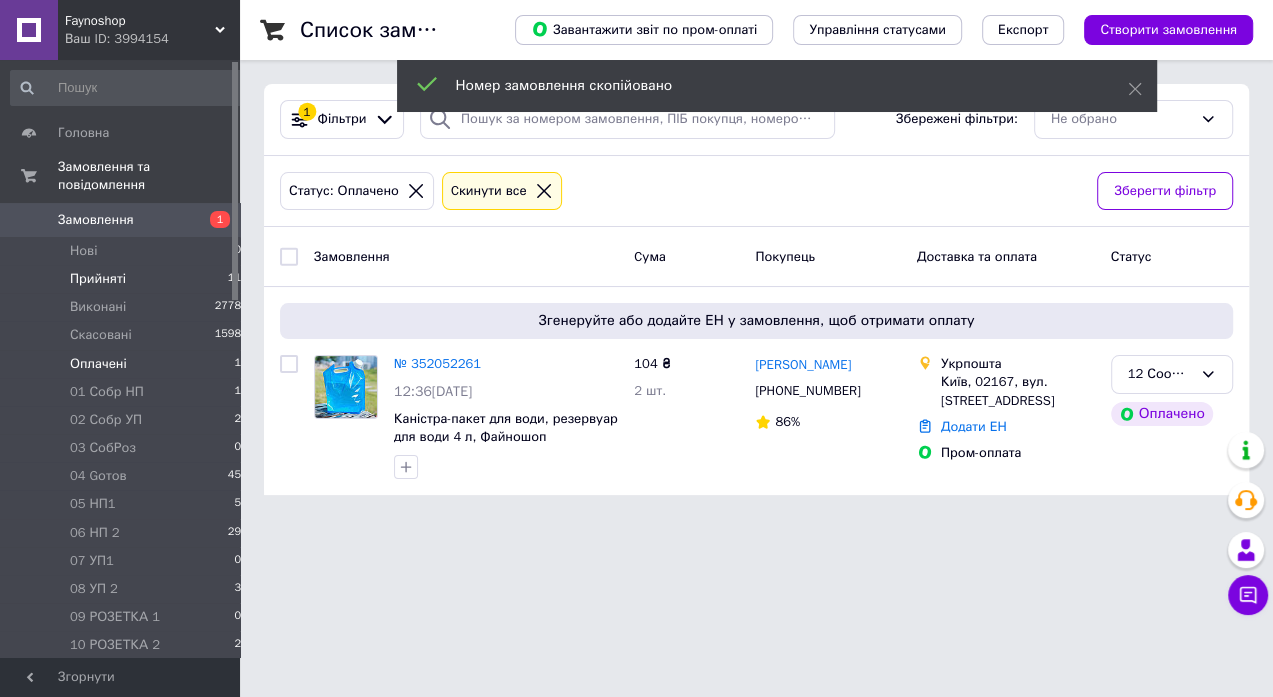 click on "Прийняті" at bounding box center (98, 279) 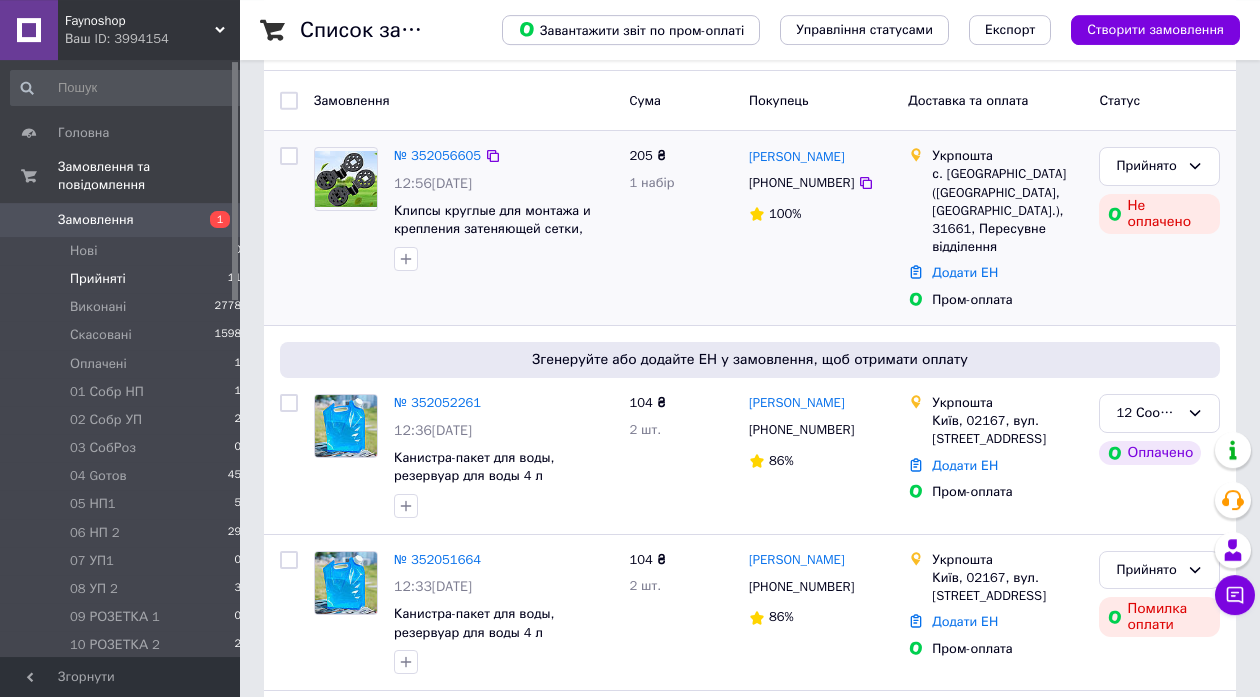 scroll, scrollTop: 216, scrollLeft: 0, axis: vertical 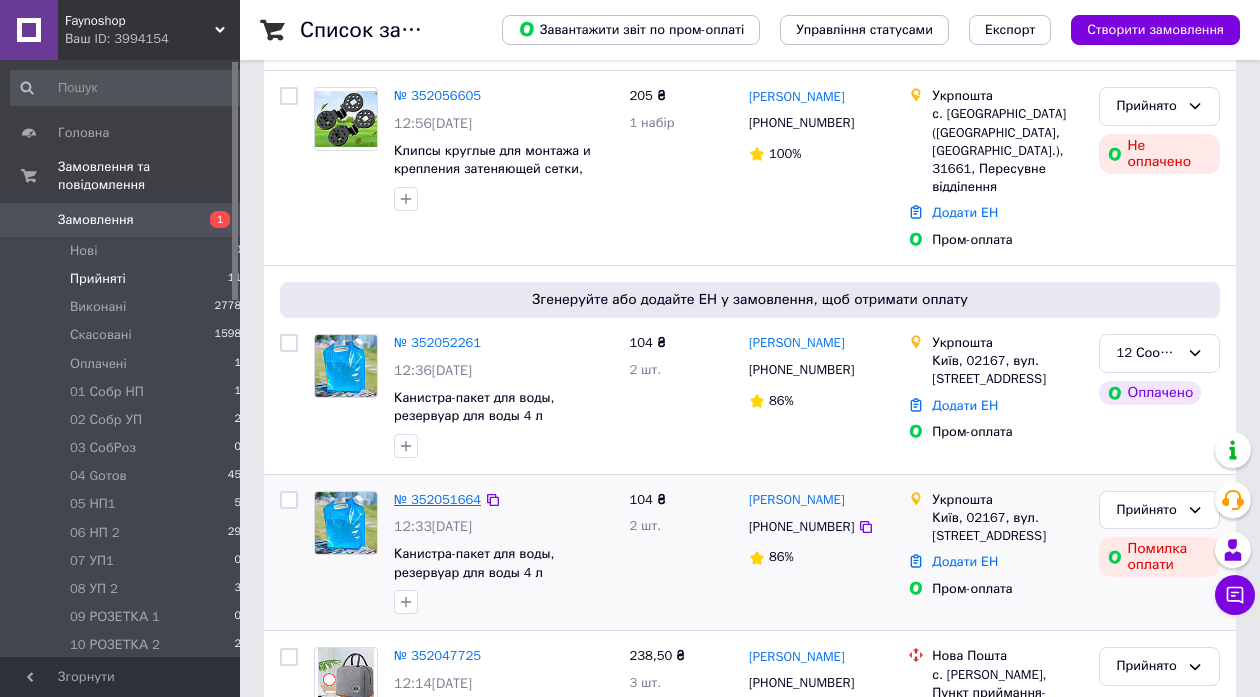 click on "№ 352051664" at bounding box center (437, 499) 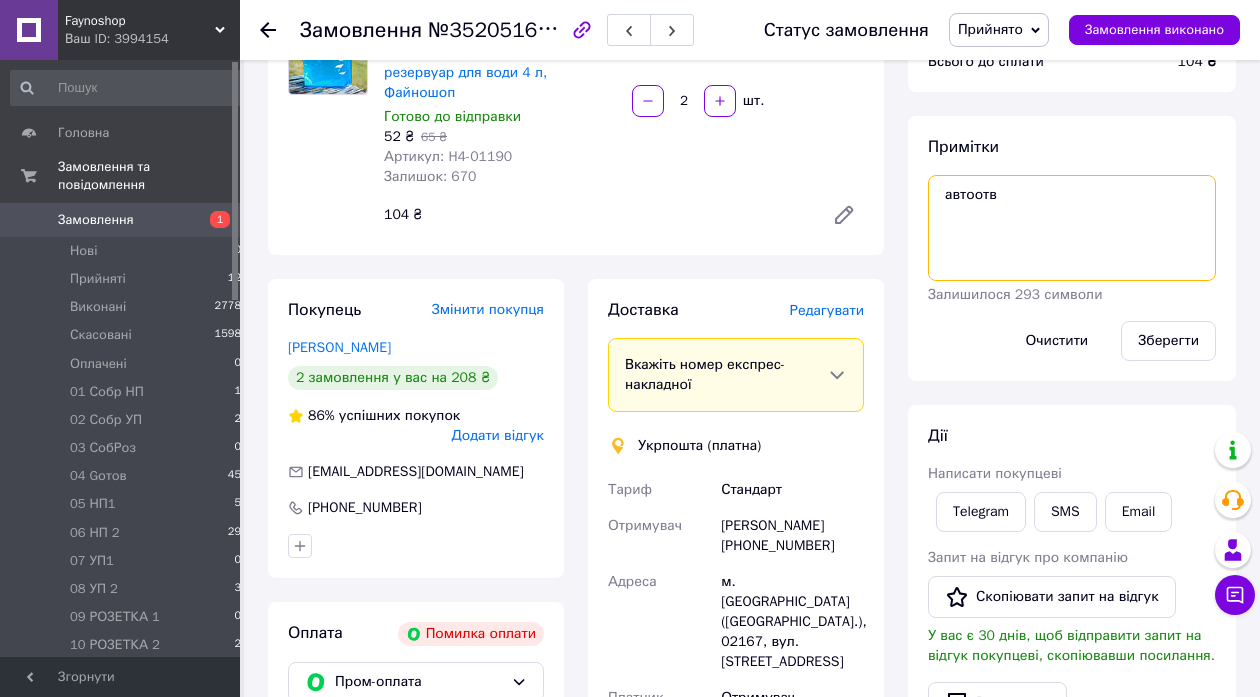 drag, startPoint x: 1004, startPoint y: 201, endPoint x: 901, endPoint y: 191, distance: 103.4843 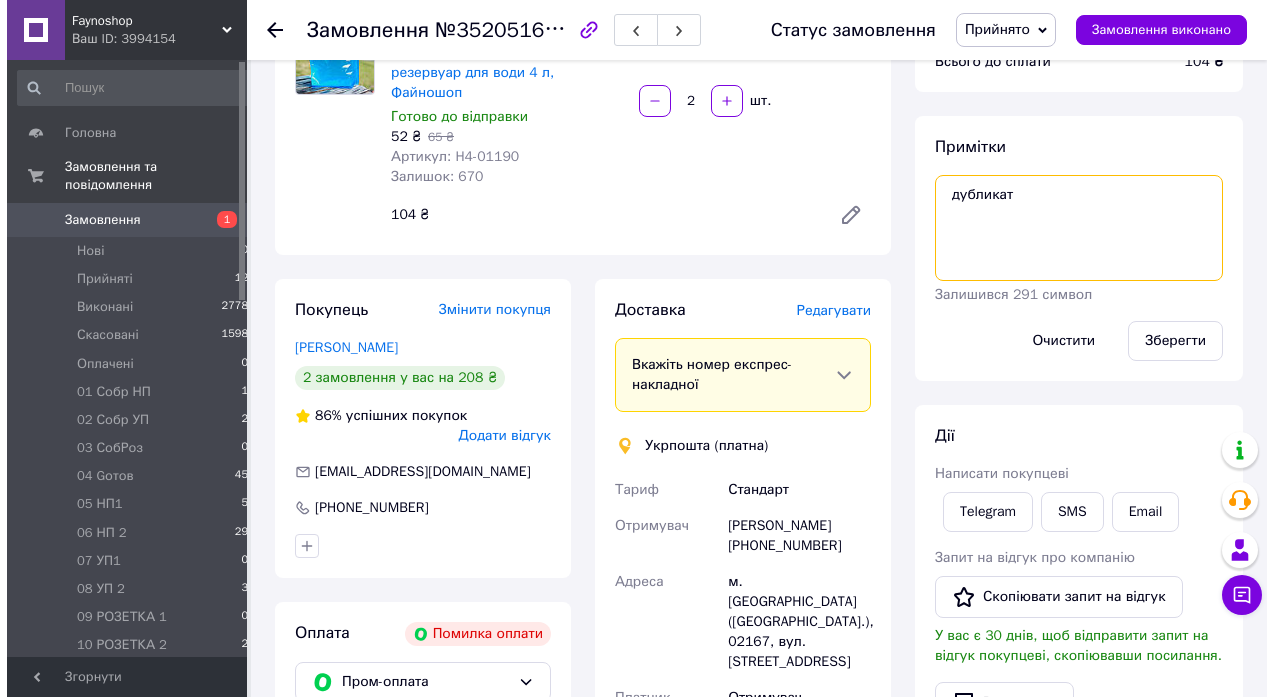 scroll, scrollTop: 108, scrollLeft: 0, axis: vertical 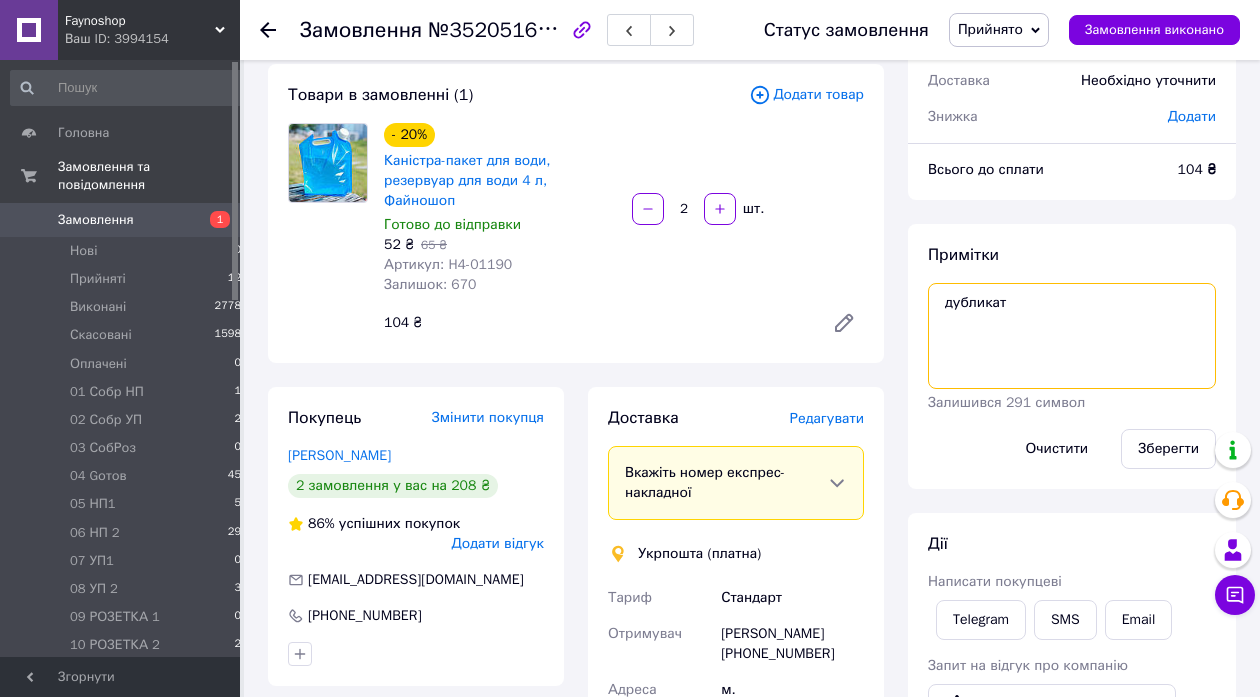 paste on "352052261" 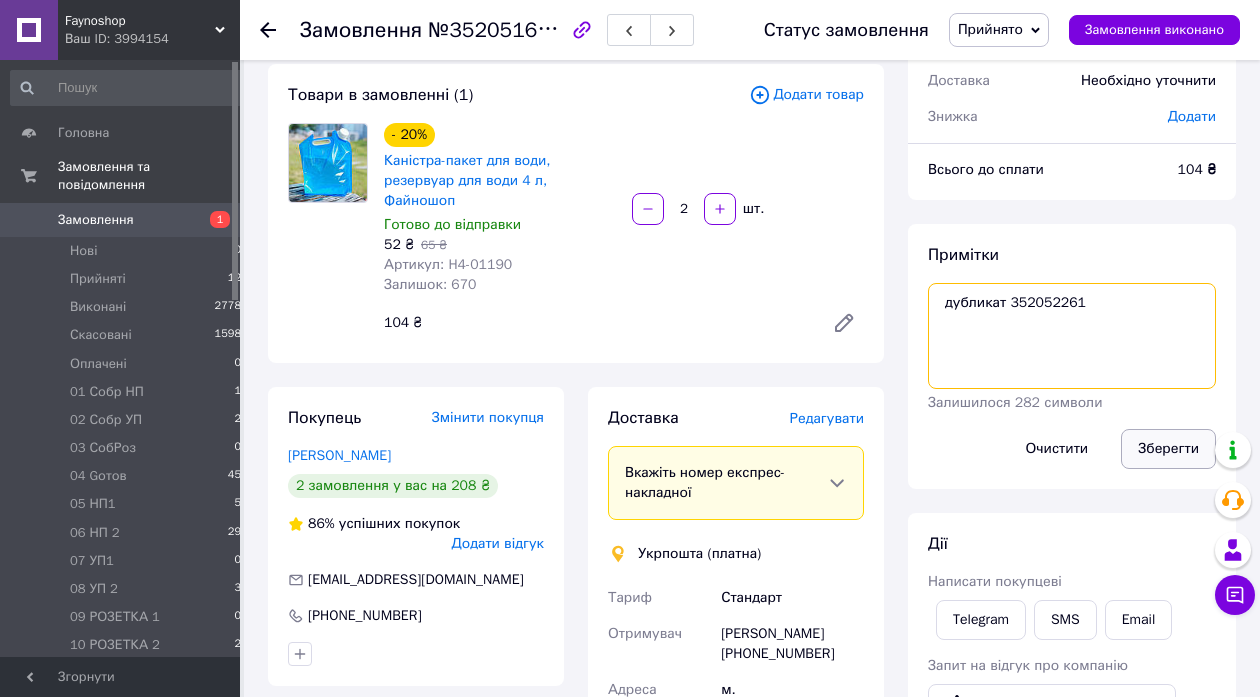 type on "дубликат 352052261" 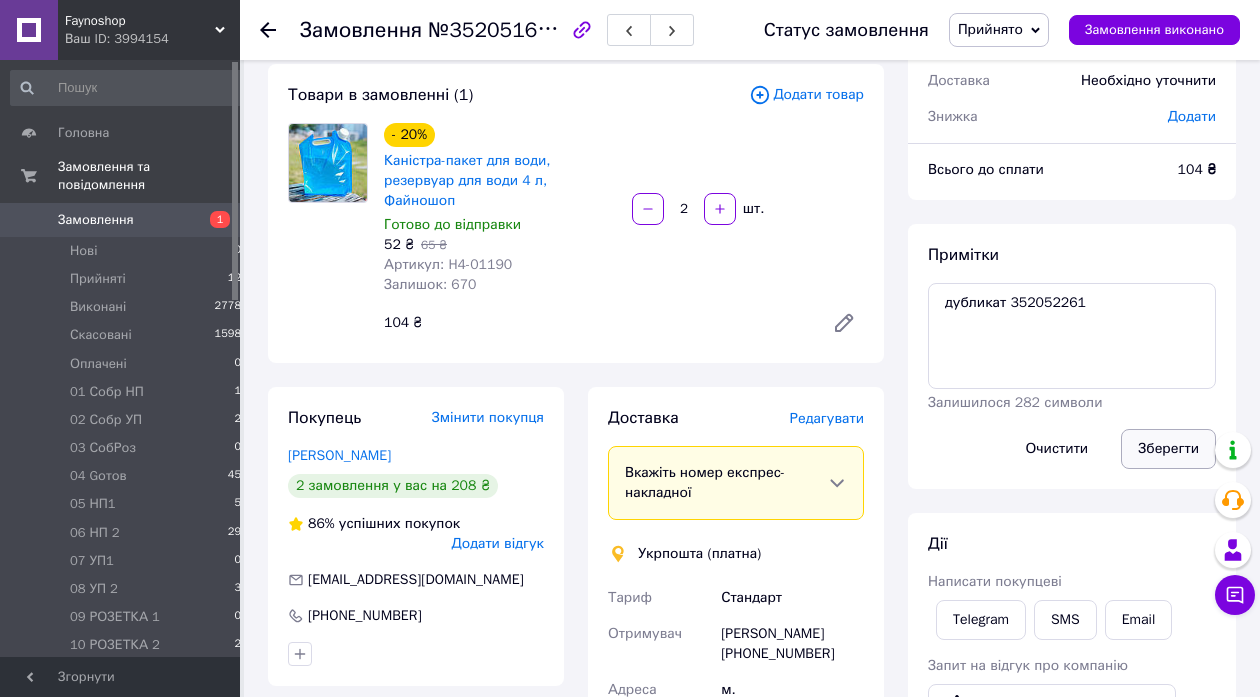 click on "Зберегти" at bounding box center (1168, 449) 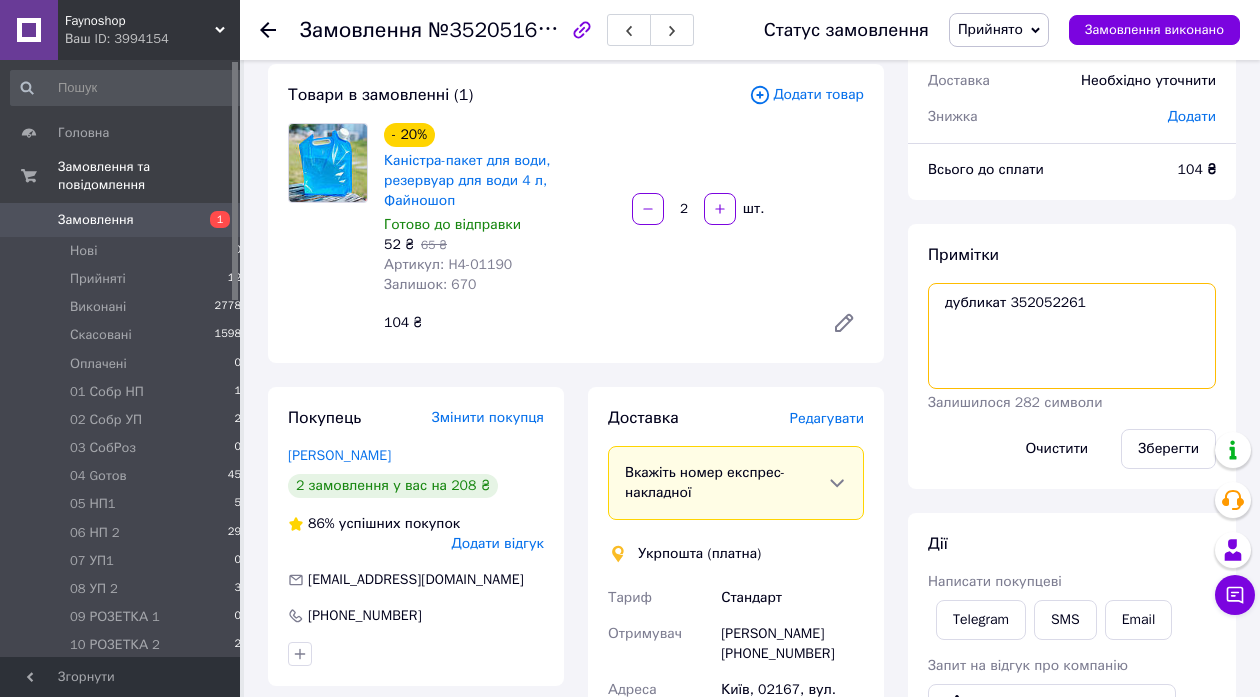 drag, startPoint x: 1097, startPoint y: 296, endPoint x: 940, endPoint y: 300, distance: 157.05095 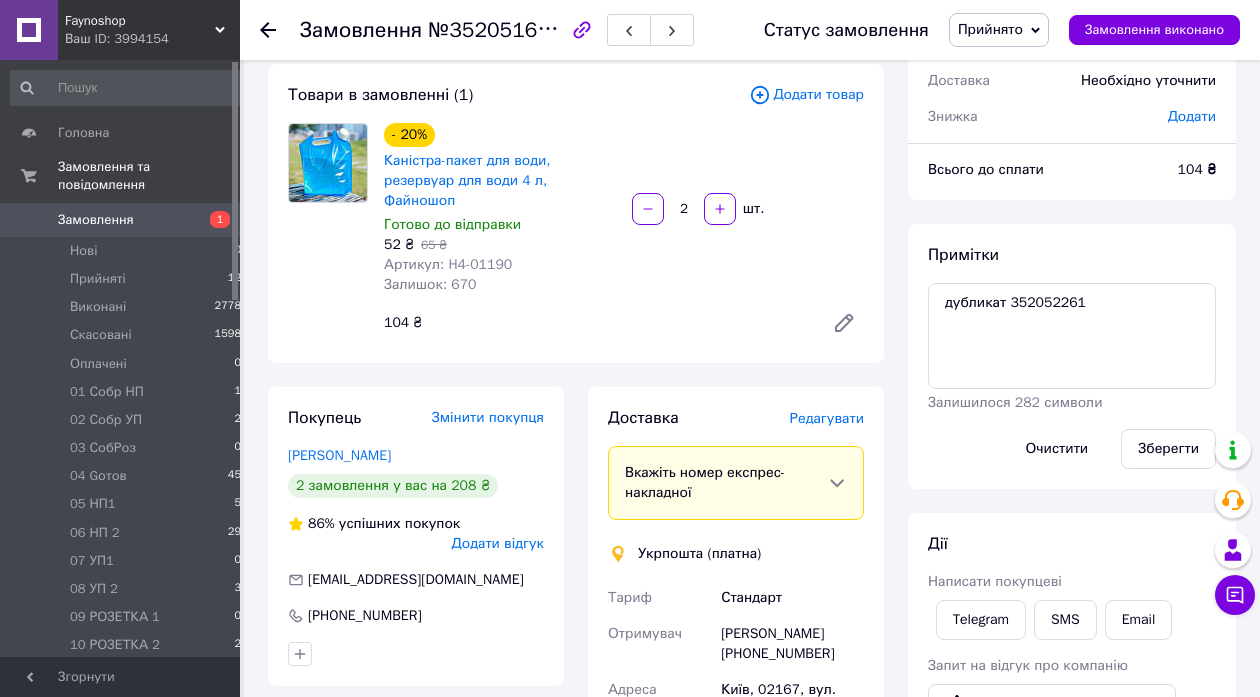 click on "Прийнято" at bounding box center (999, 30) 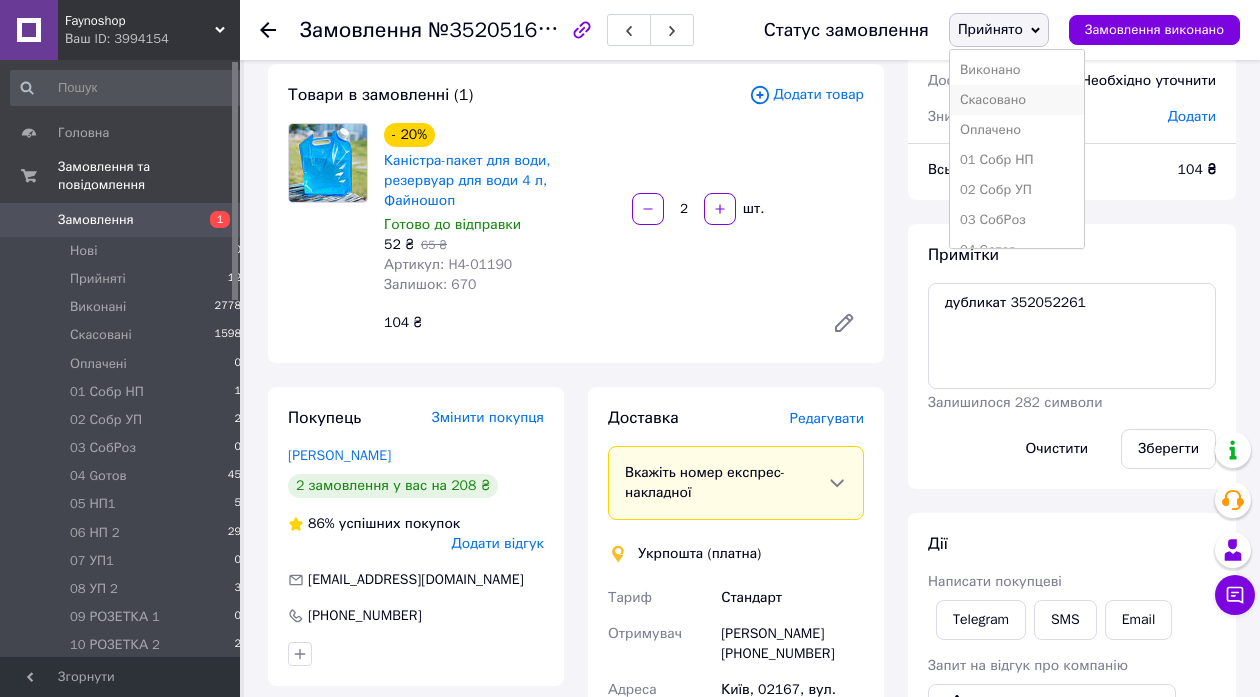 click on "Скасовано" at bounding box center [1017, 100] 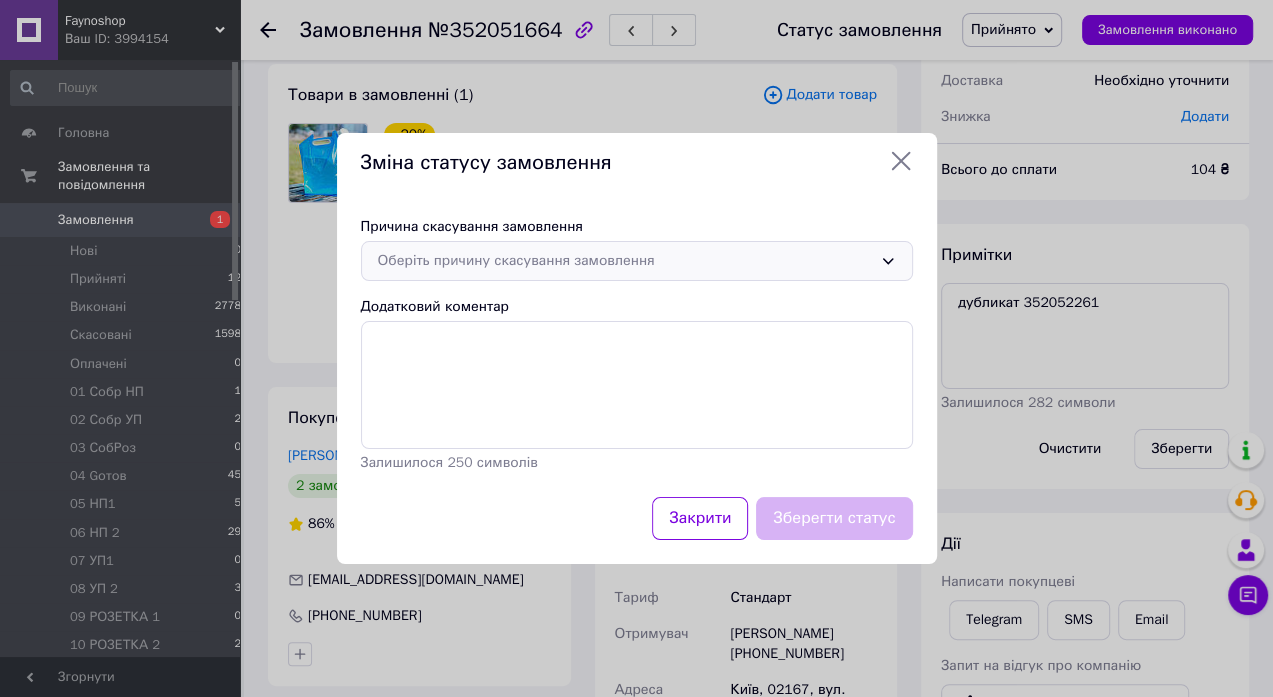 click 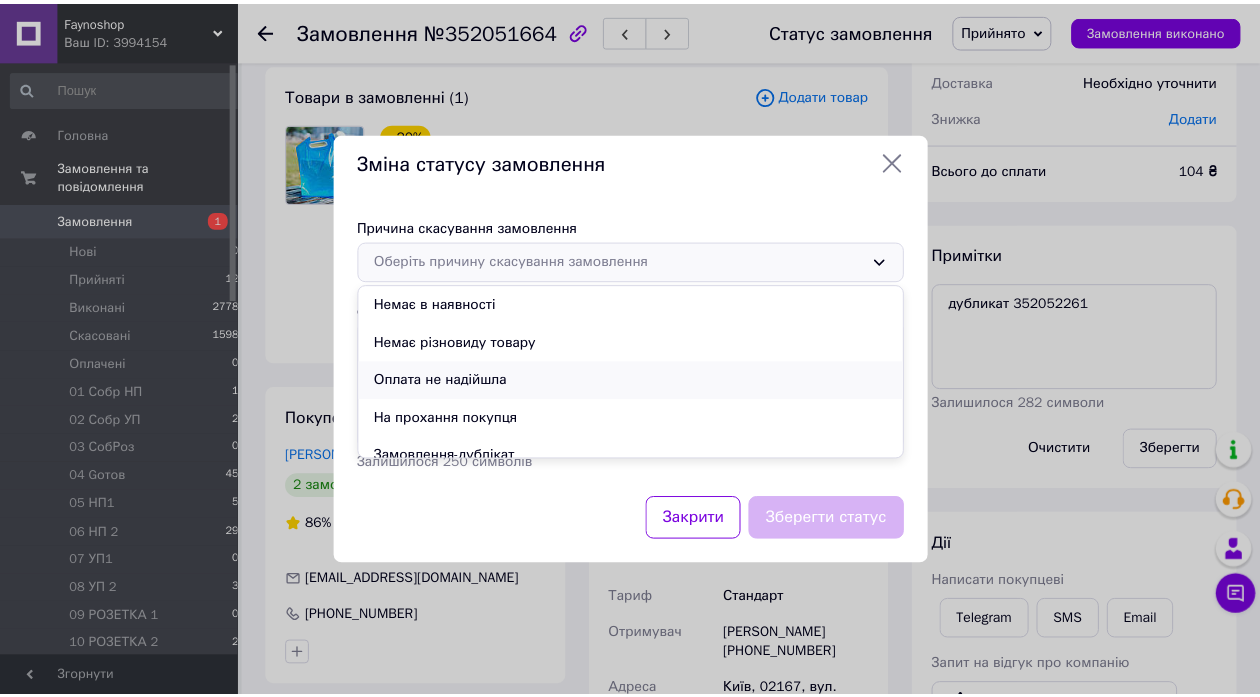 scroll, scrollTop: 94, scrollLeft: 0, axis: vertical 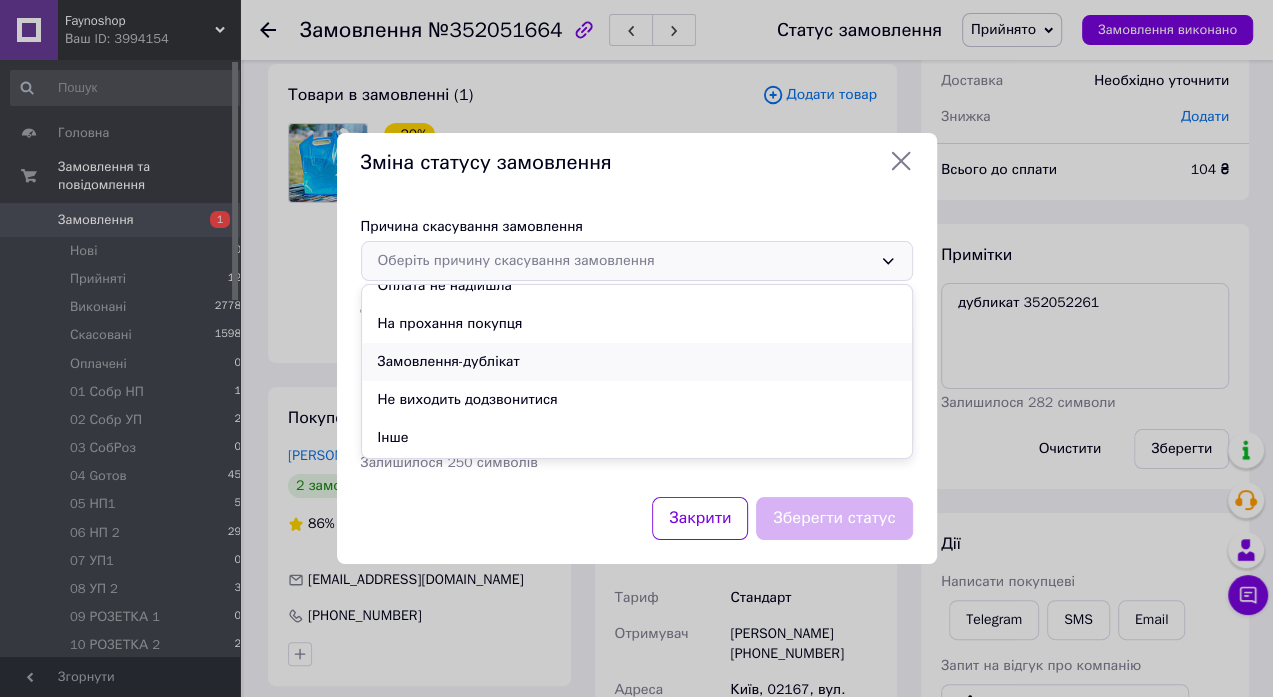 click on "Замовлення-дублікат" at bounding box center [637, 362] 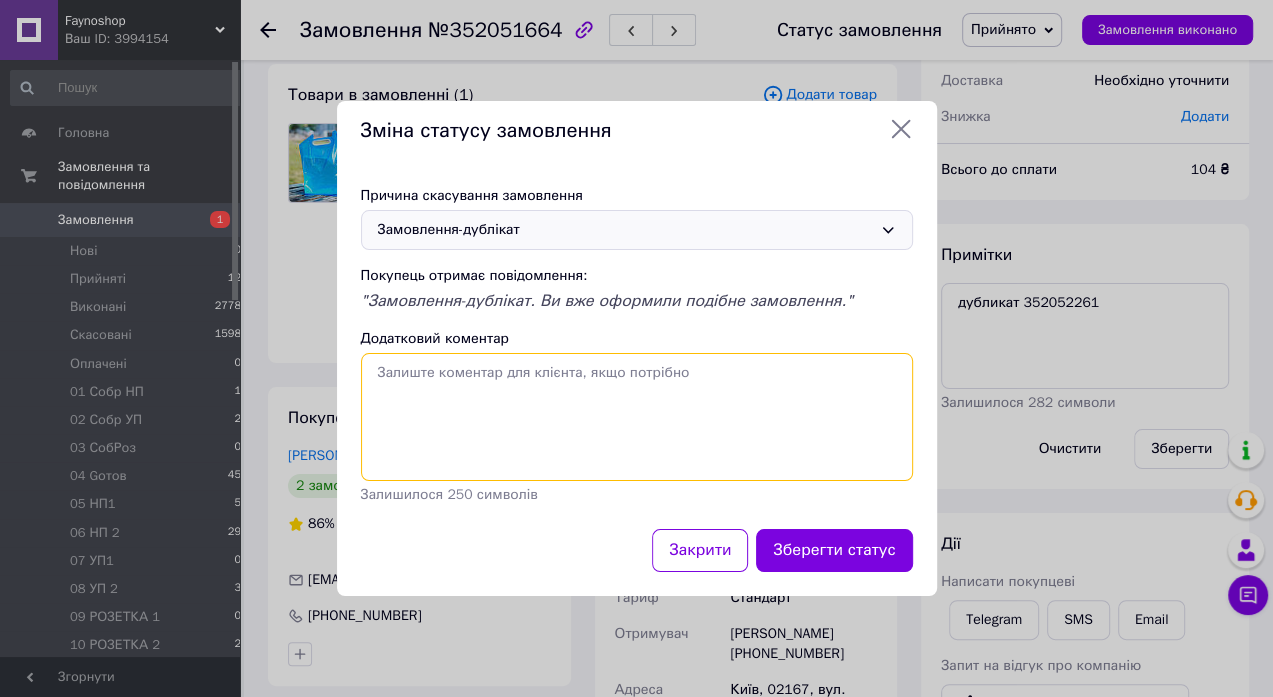paste on "дубликат 352052261" 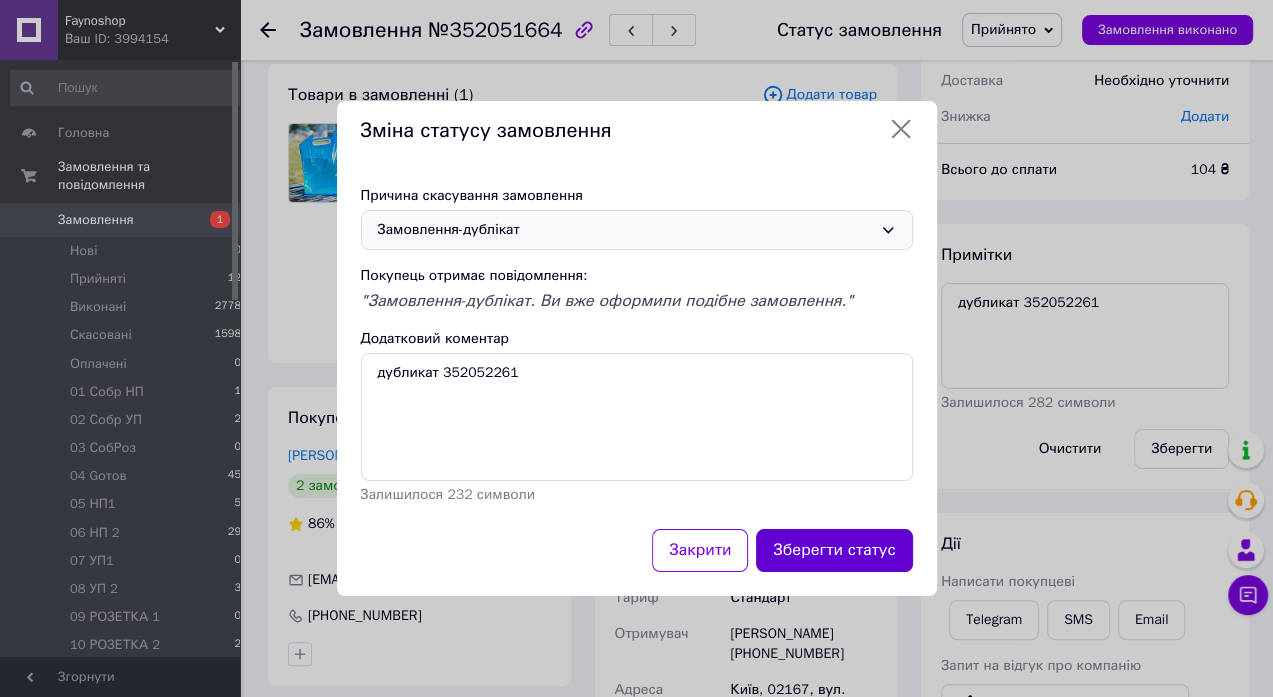 click on "Зберегти статус" at bounding box center [834, 550] 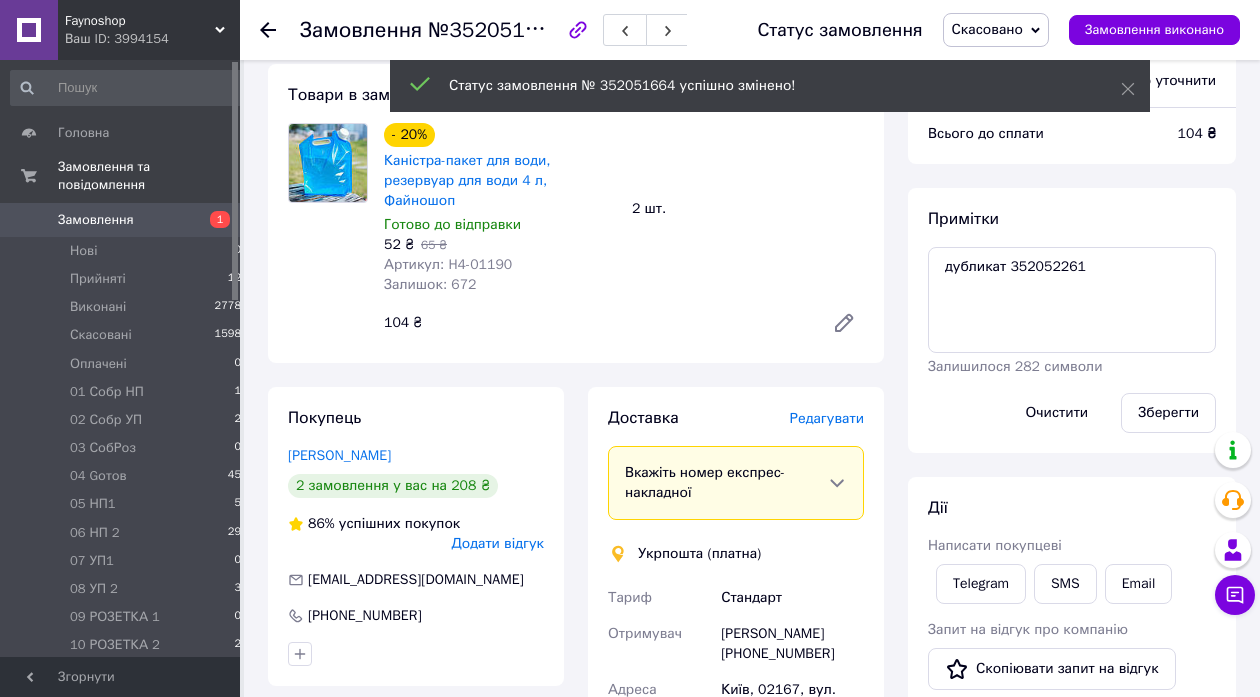 click 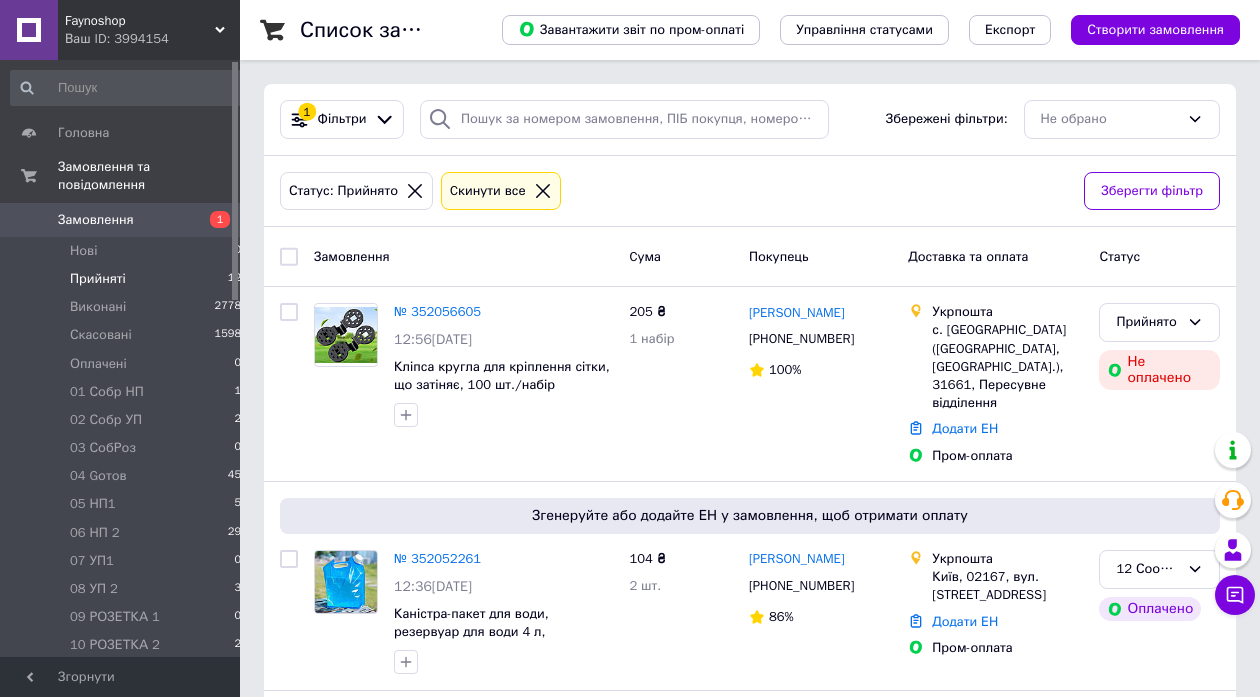 click on "Прийняті" at bounding box center [98, 279] 